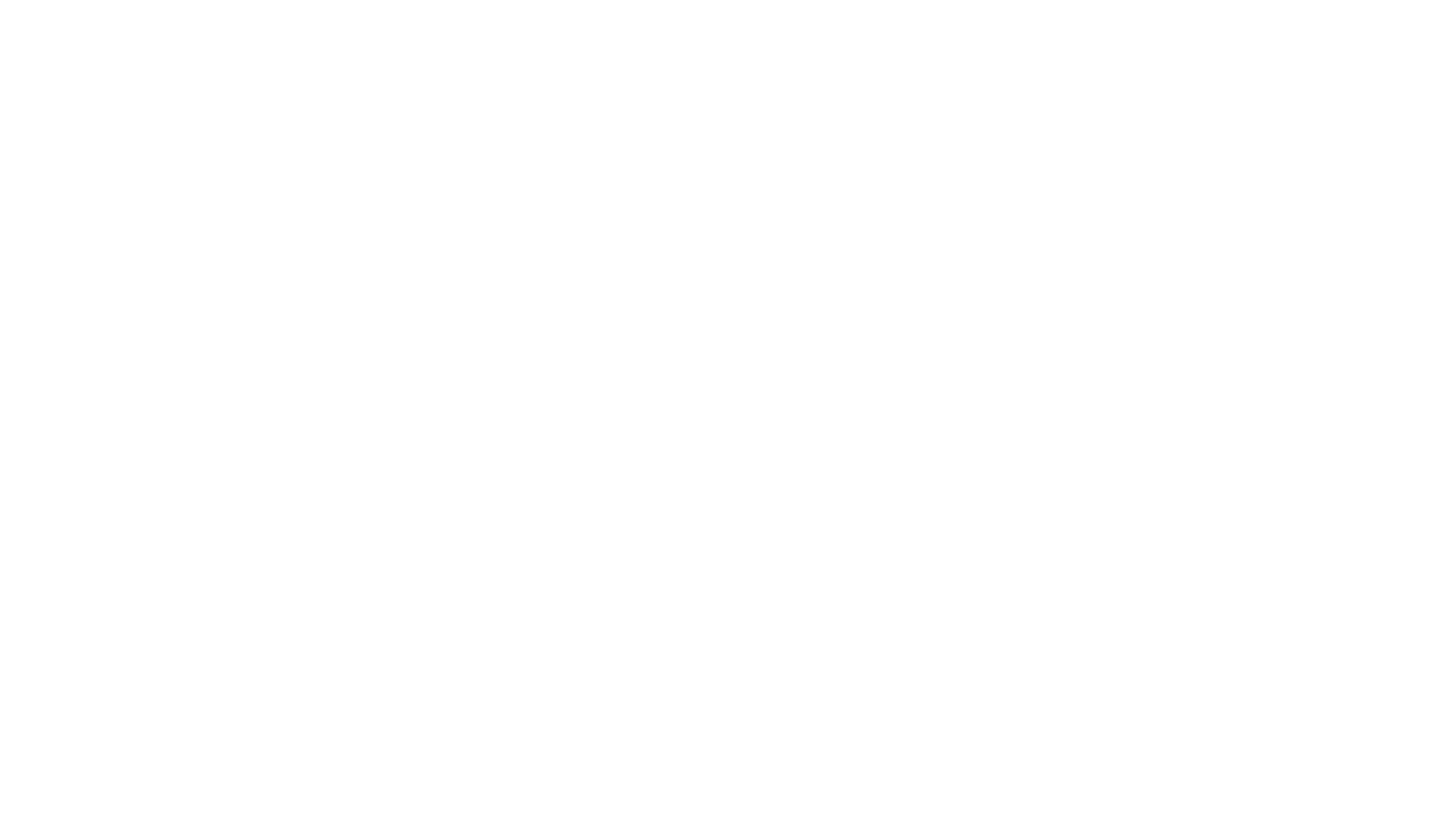 scroll, scrollTop: 0, scrollLeft: 0, axis: both 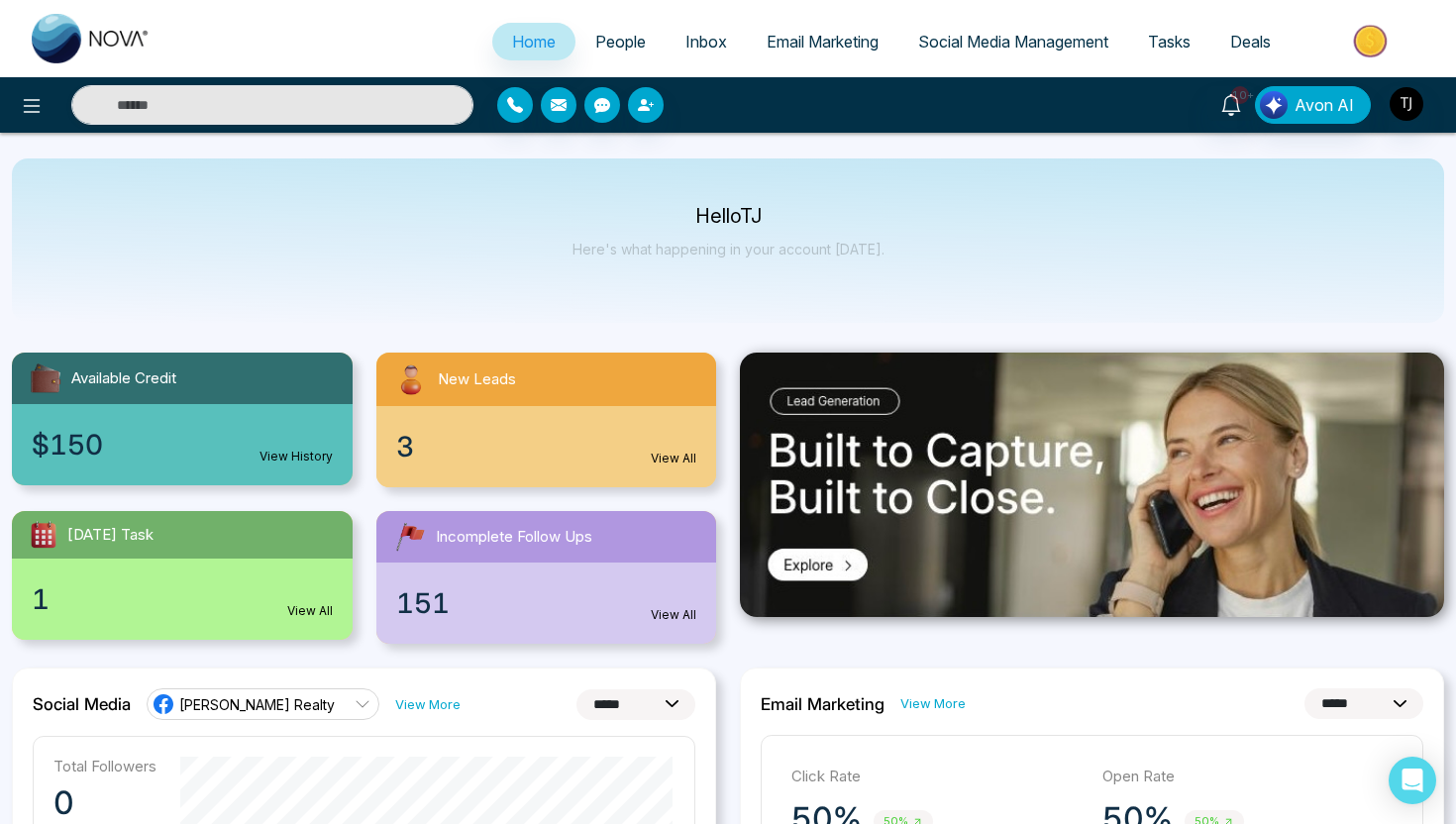 click at bounding box center (1372, 41) 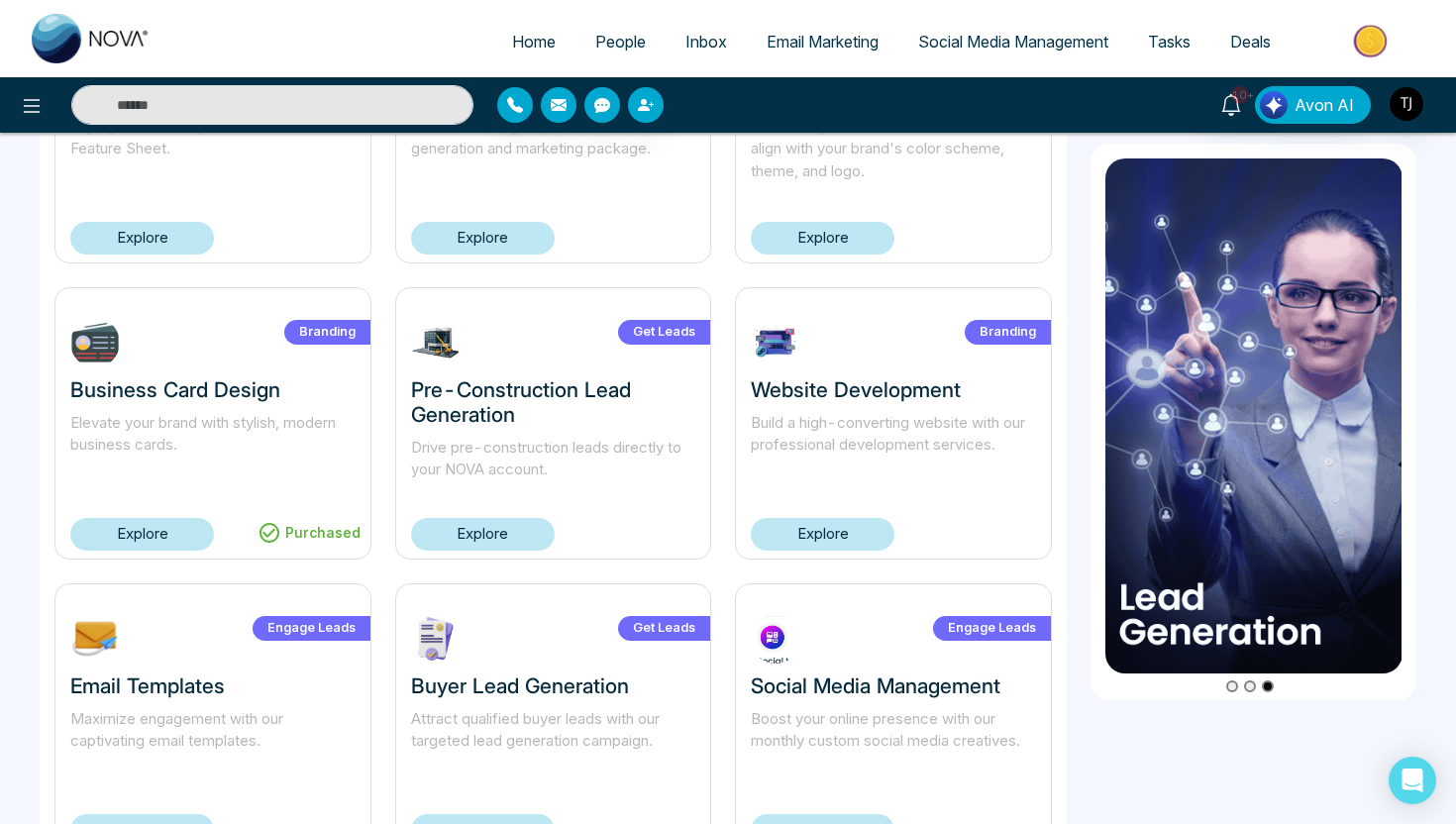 scroll, scrollTop: 1159, scrollLeft: 0, axis: vertical 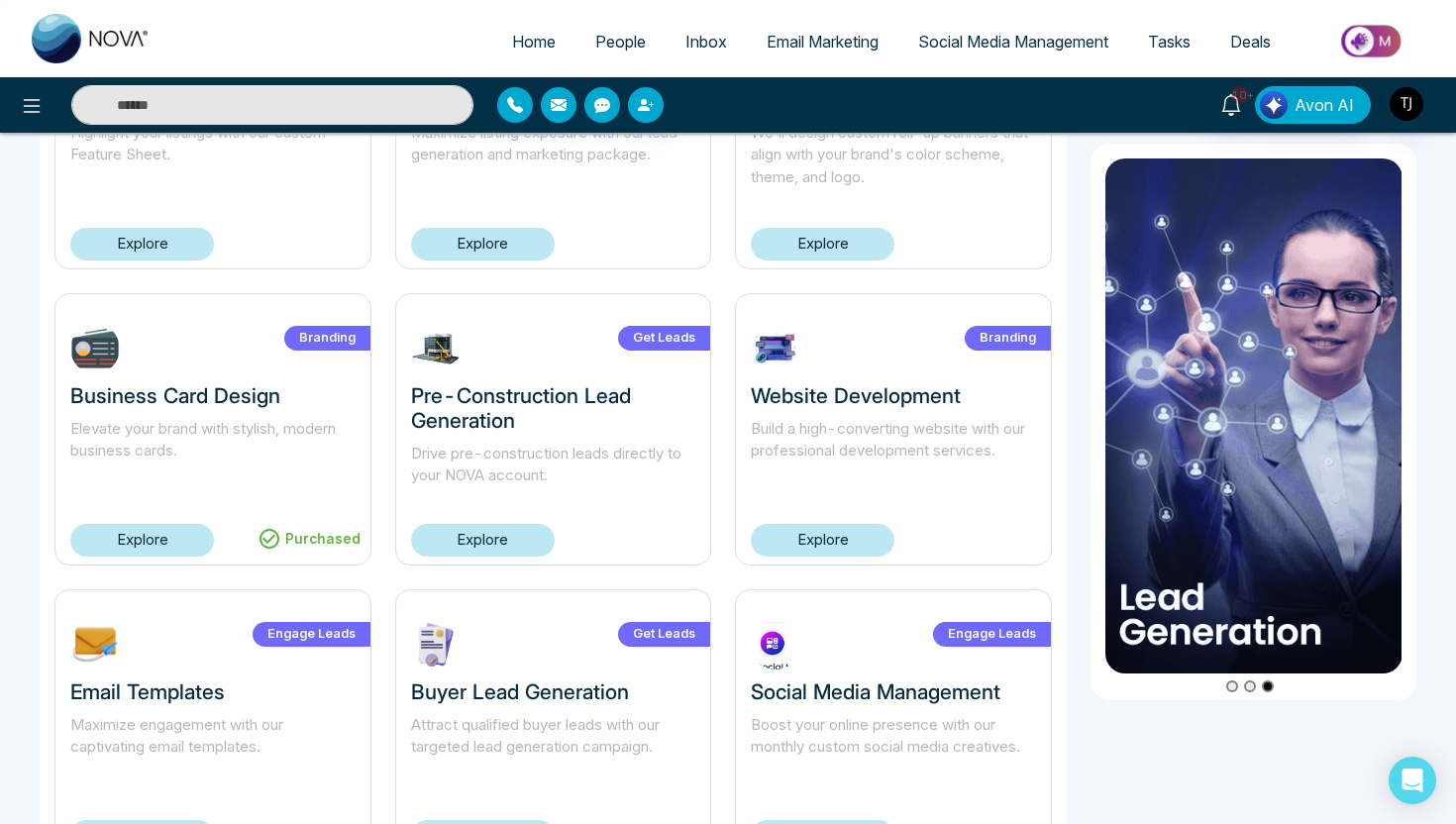 click on "Home" at bounding box center (534, 42) 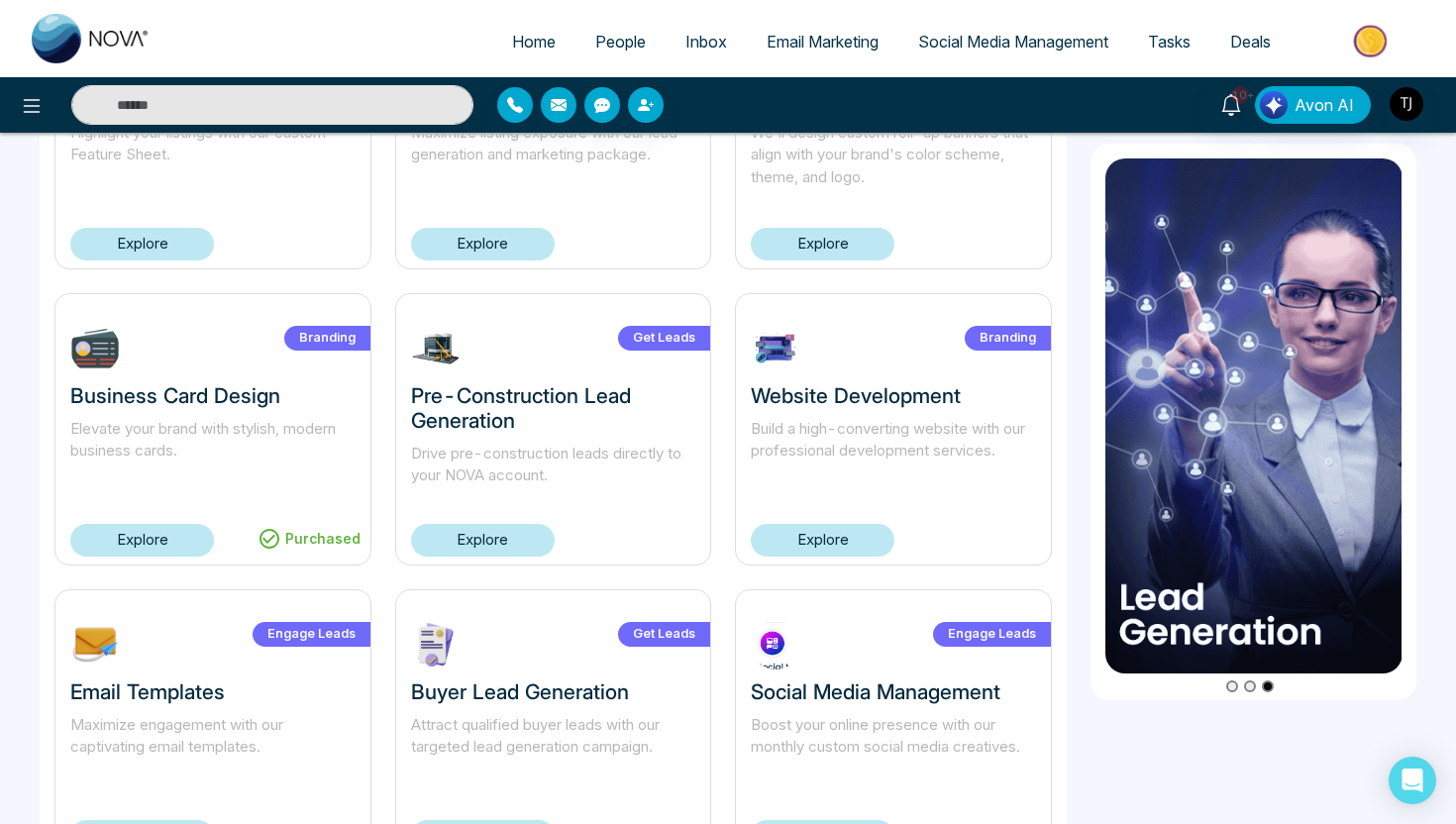 select on "*" 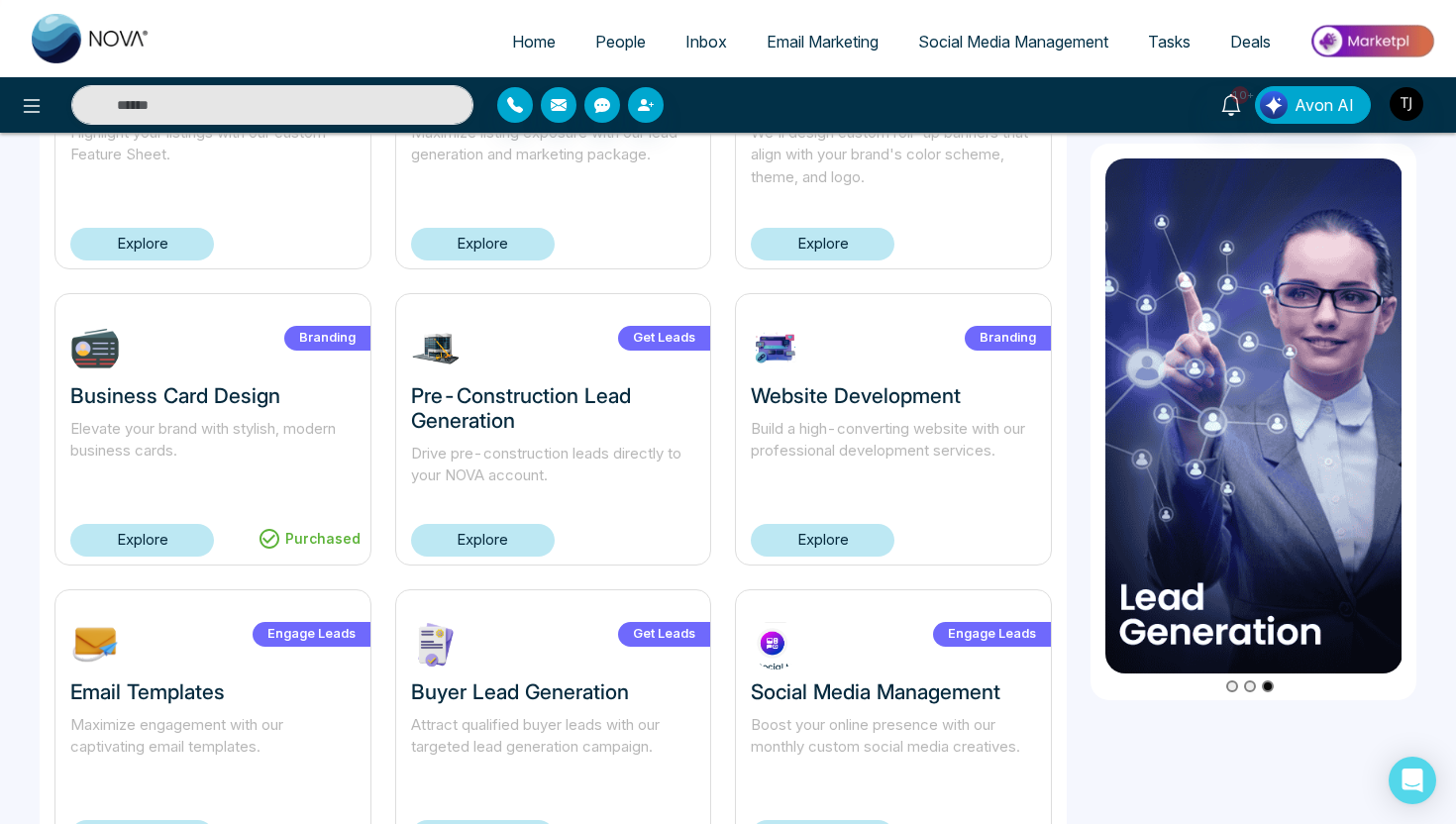 select on "*" 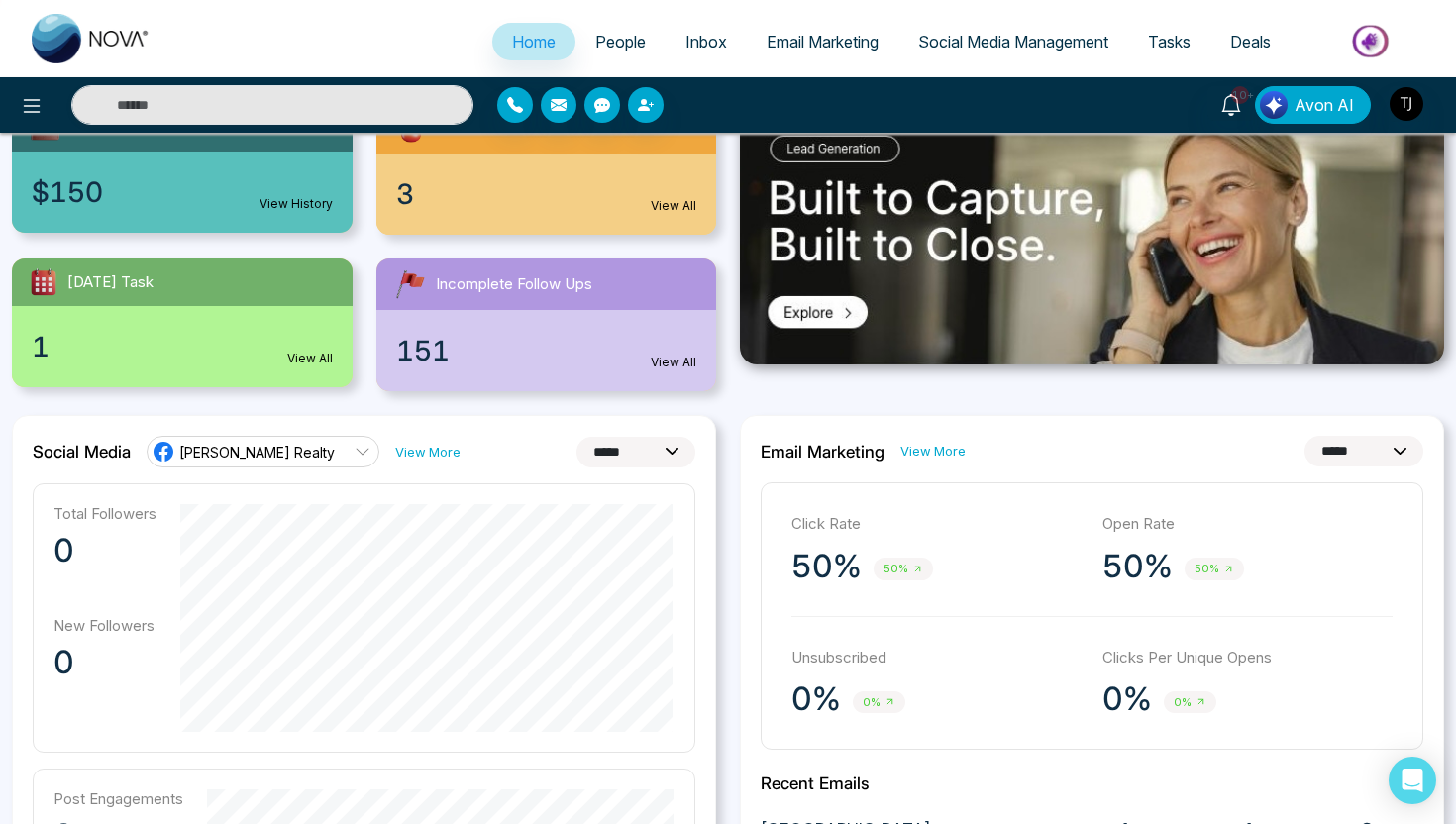 scroll, scrollTop: 238, scrollLeft: 0, axis: vertical 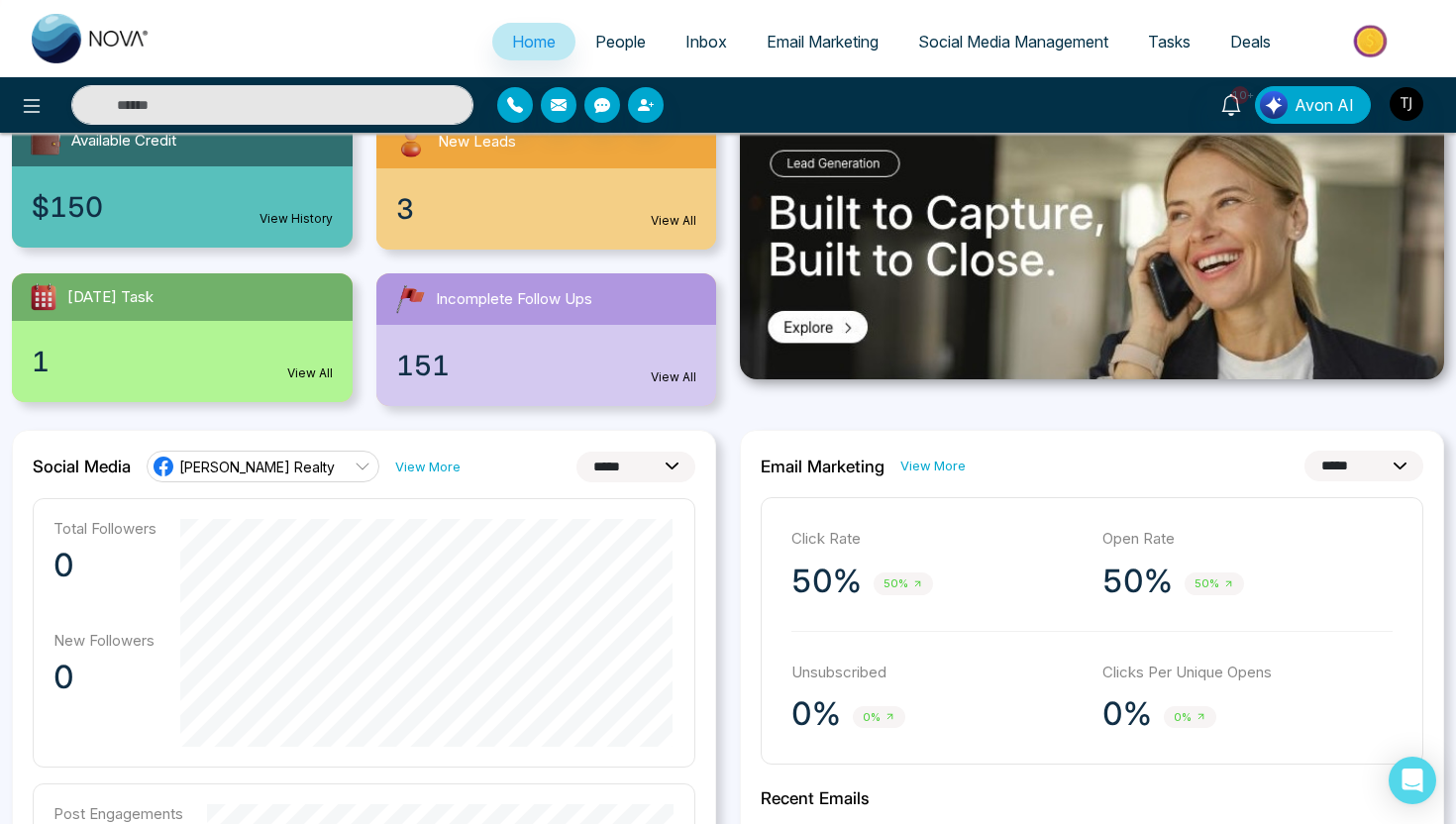 click on "**********" at bounding box center [636, 466] 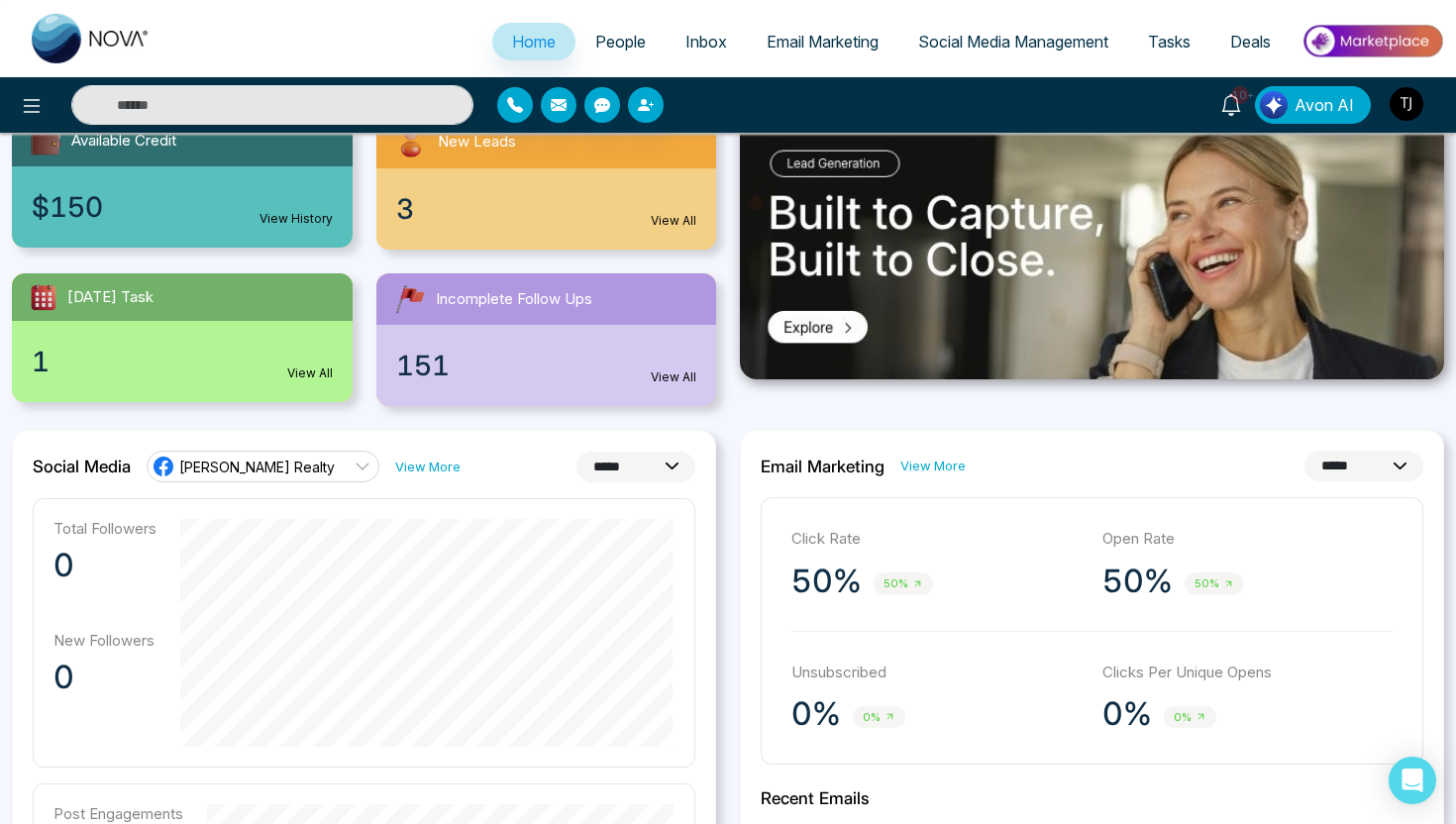 select on "**" 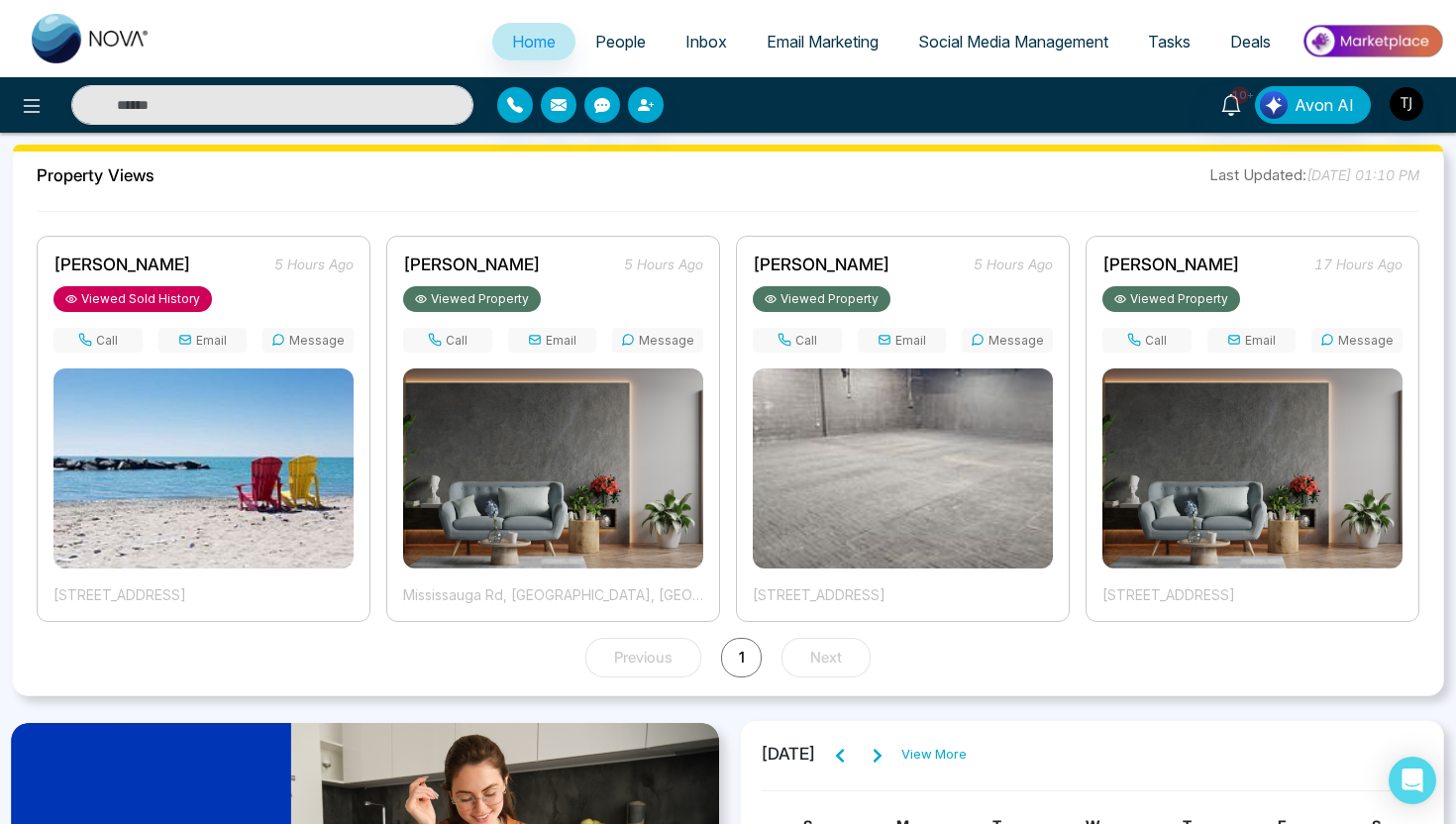 scroll, scrollTop: 1470, scrollLeft: 0, axis: vertical 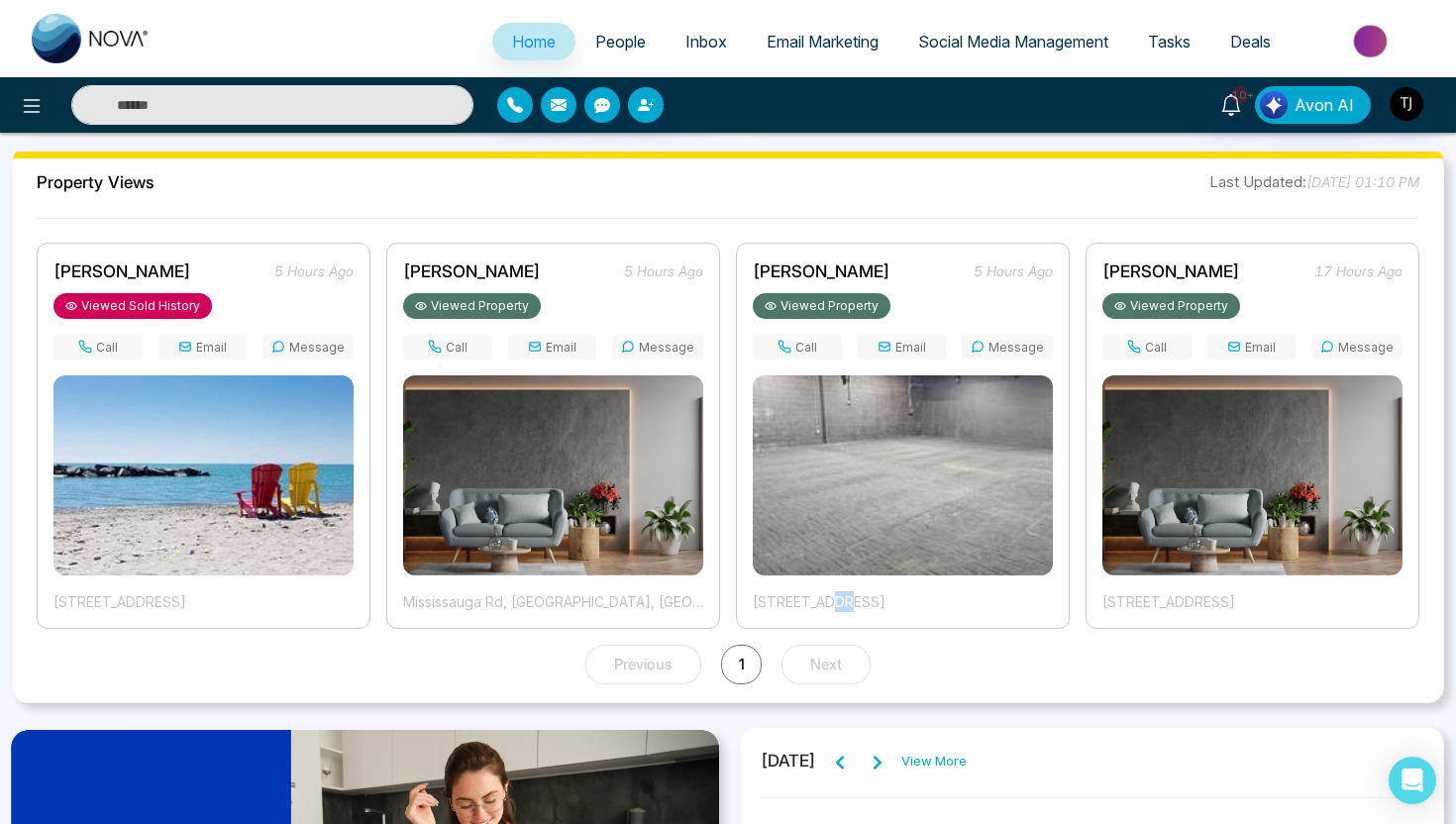 drag, startPoint x: 832, startPoint y: 608, endPoint x: 853, endPoint y: 609, distance: 21.023796 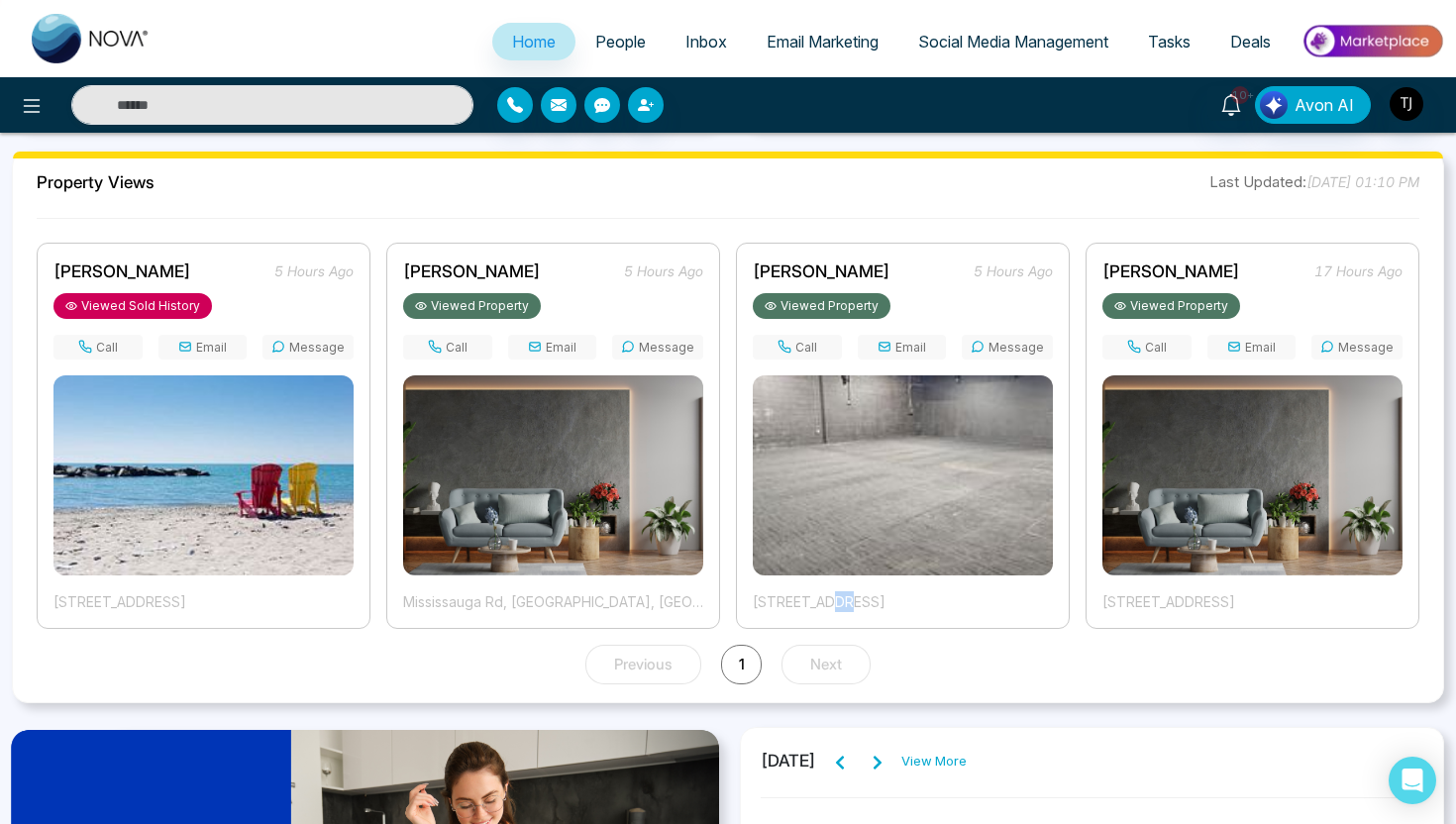 click on "[STREET_ADDRESS]" at bounding box center [902, 601] 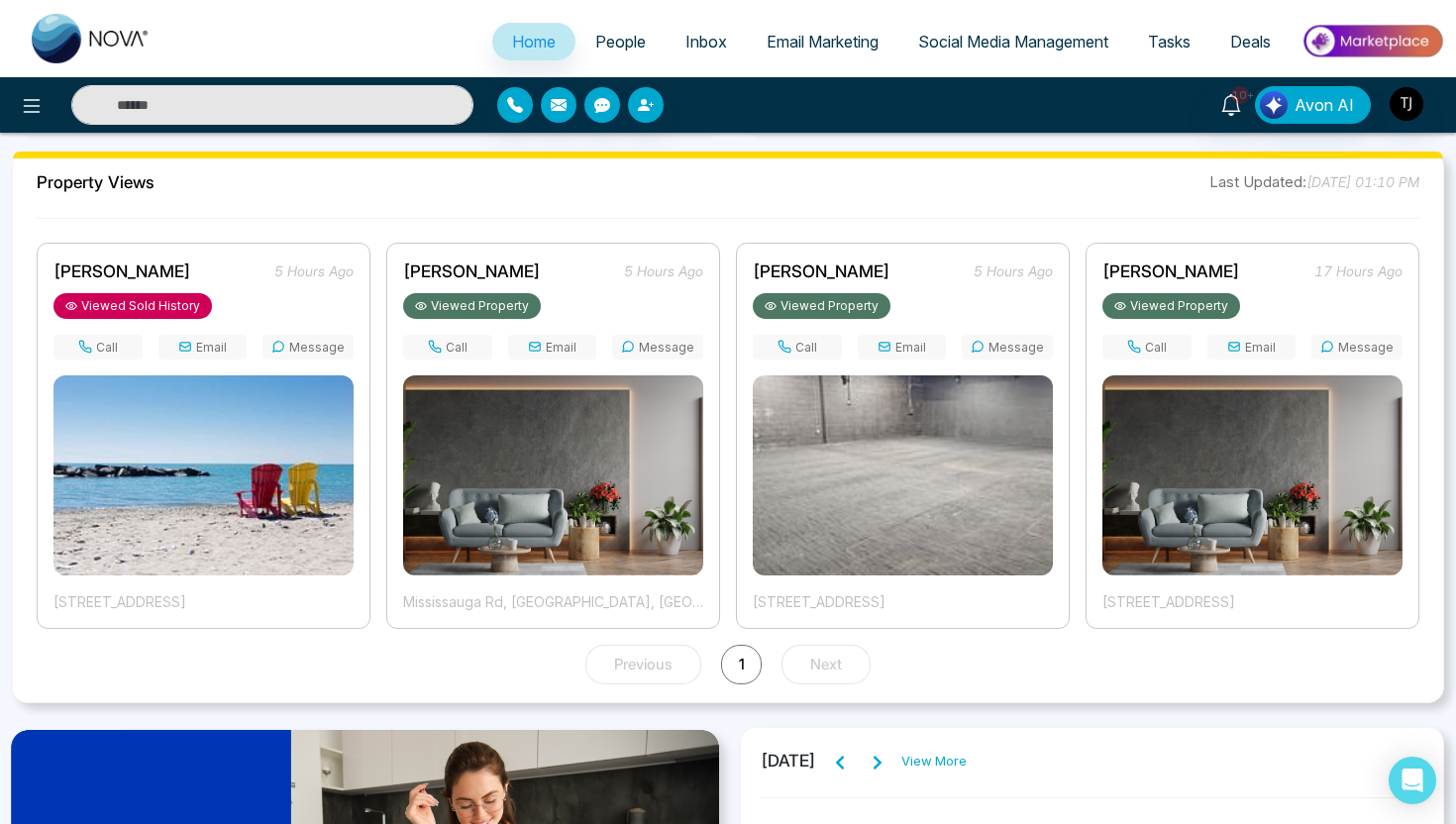 drag, startPoint x: 466, startPoint y: 612, endPoint x: 525, endPoint y: 612, distance: 59 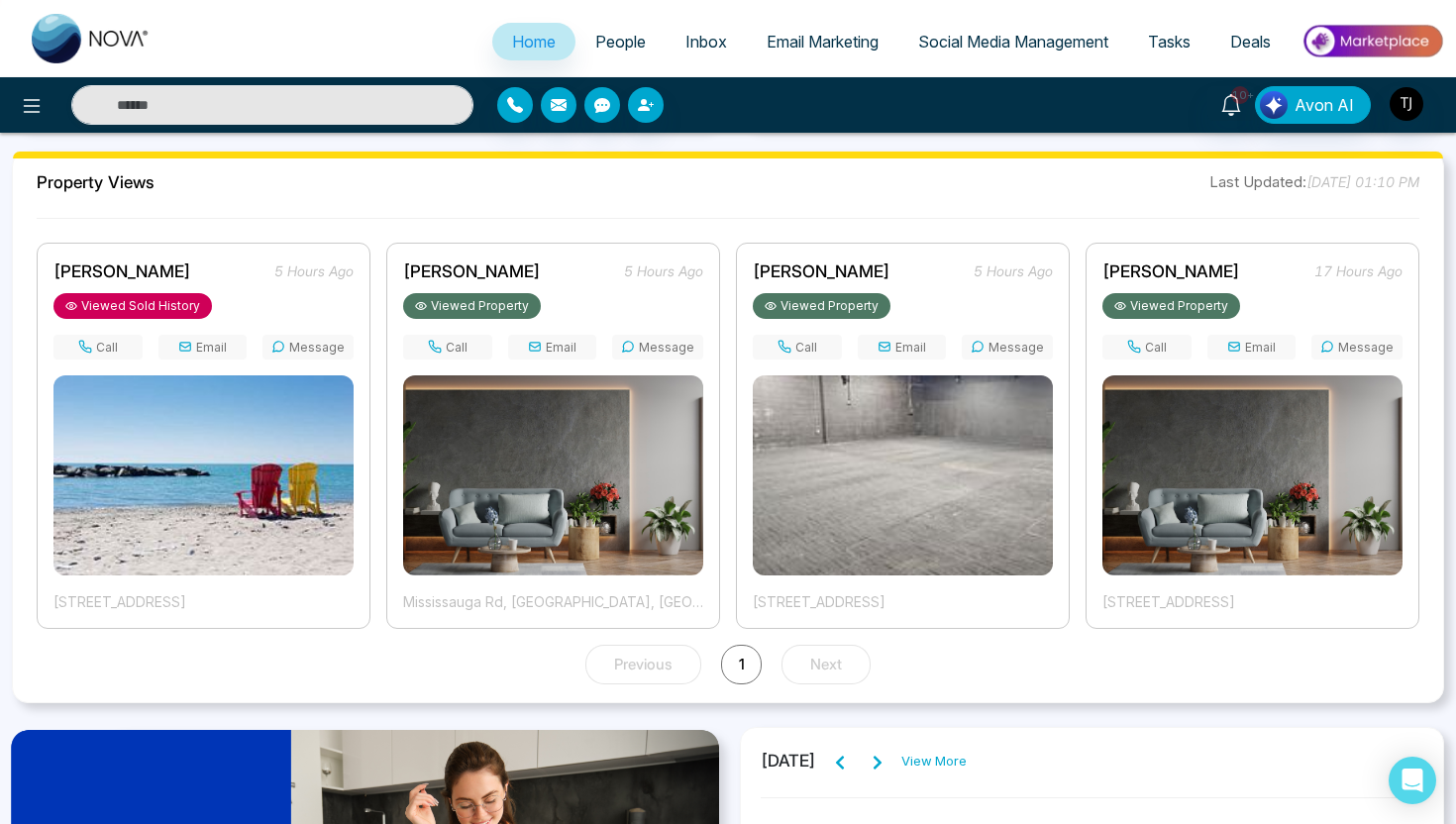 click on "[PERSON_NAME] 5 hours ago   Viewed Property  Call  Email  Message [GEOGRAPHIC_DATA], [GEOGRAPHIC_DATA], [GEOGRAPHIC_DATA]" at bounding box center (553, 436) 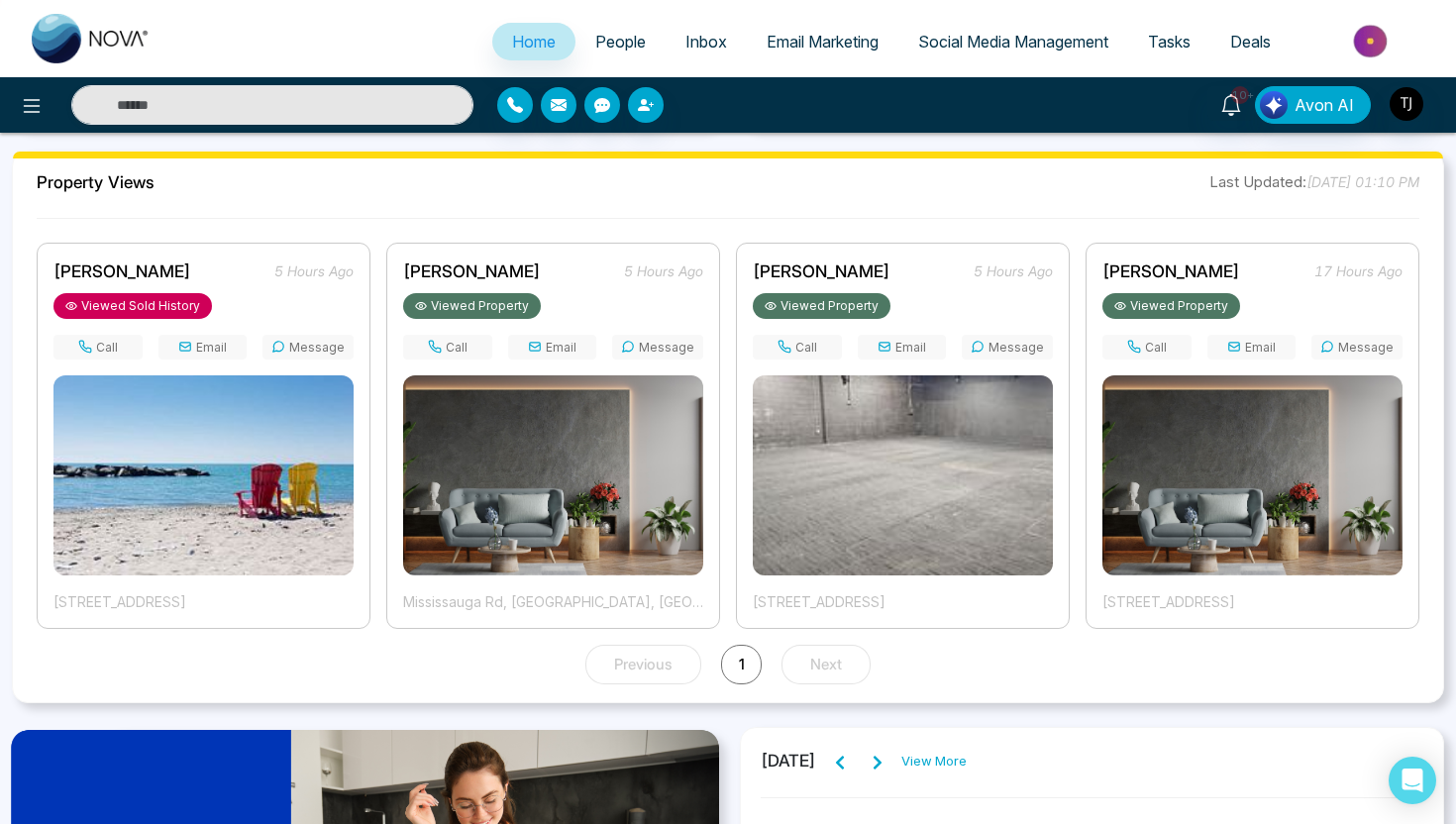 click on "Call" at bounding box center (448, 347) 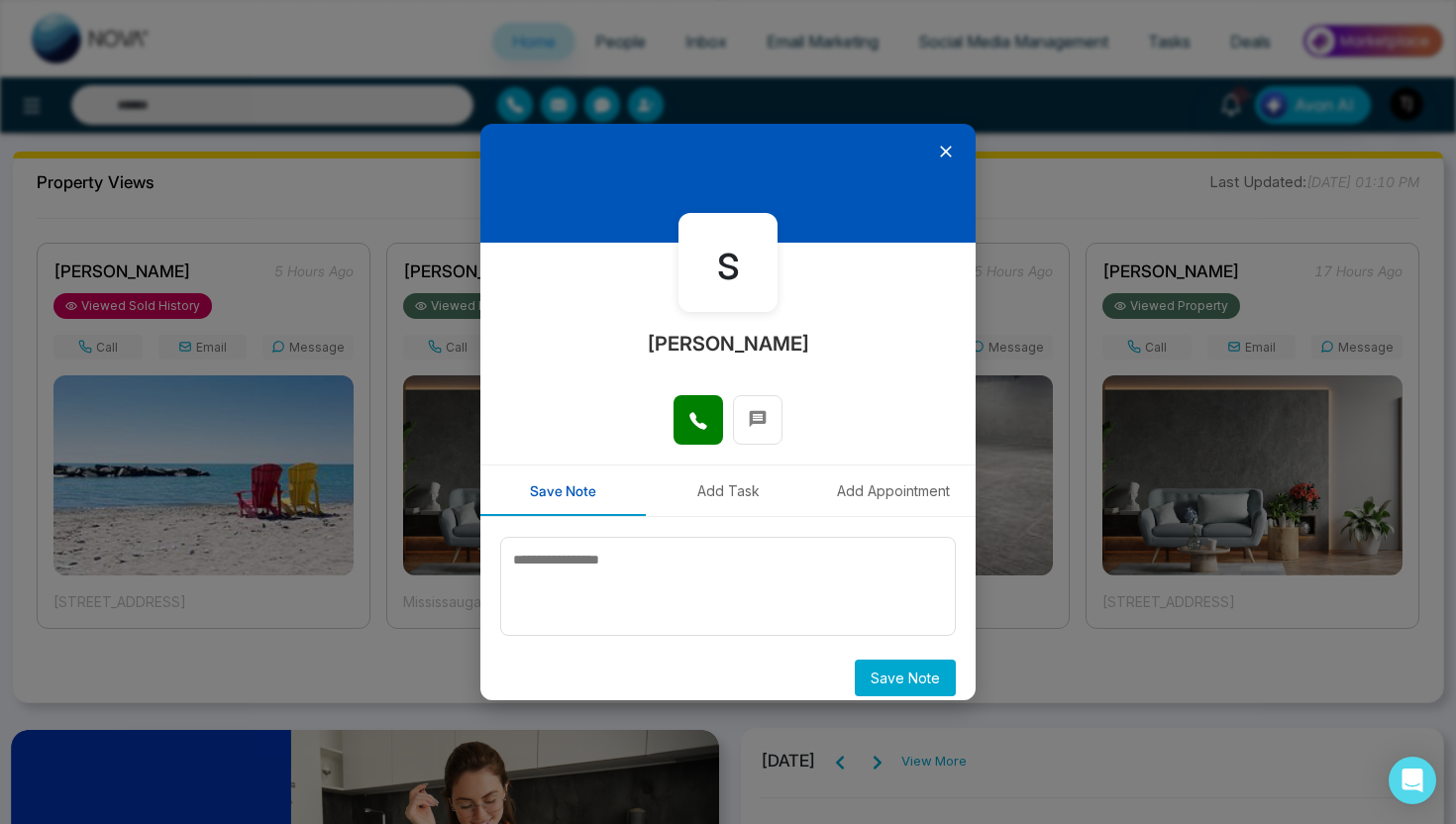 click at bounding box center (728, 183) 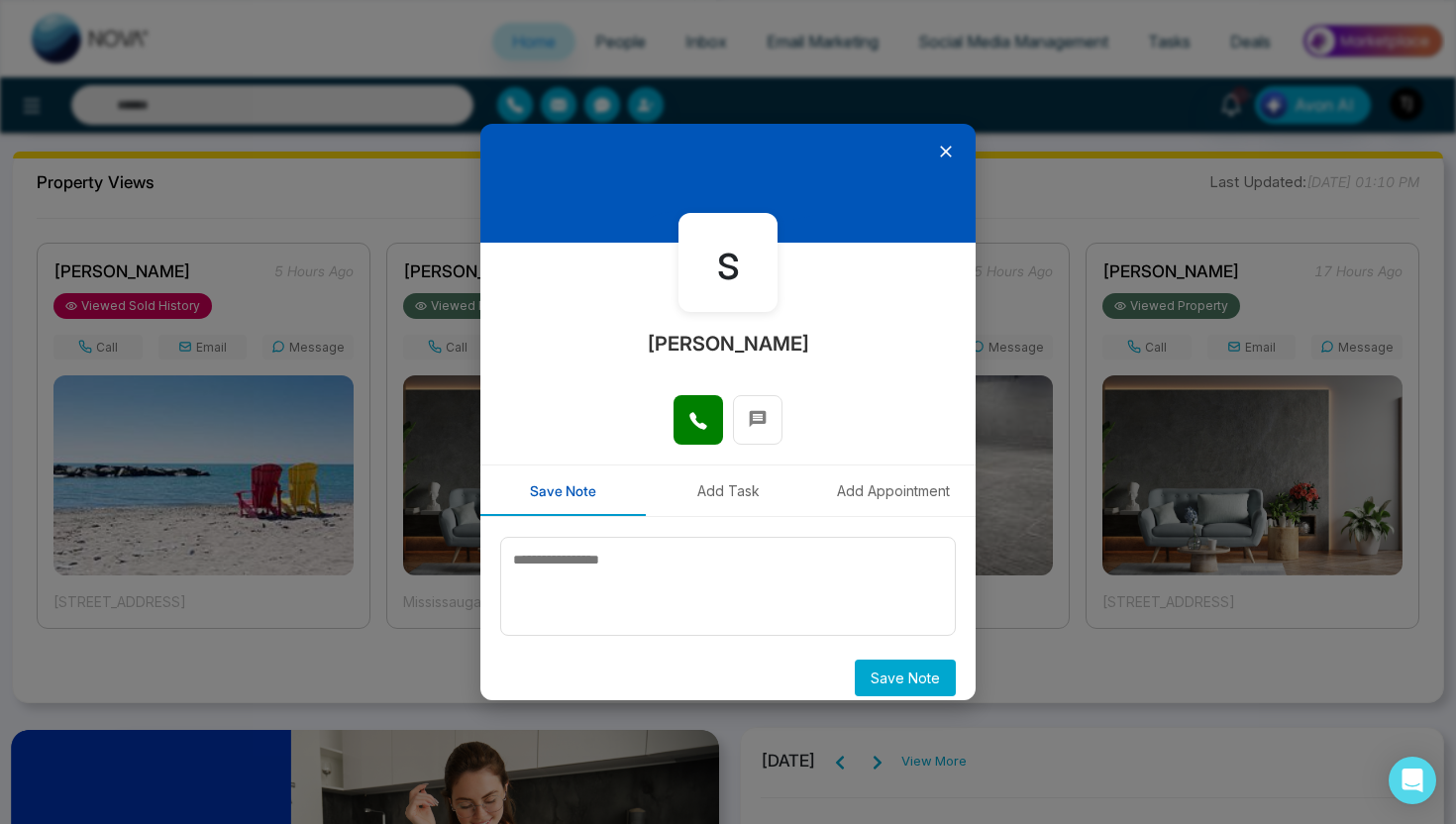 click 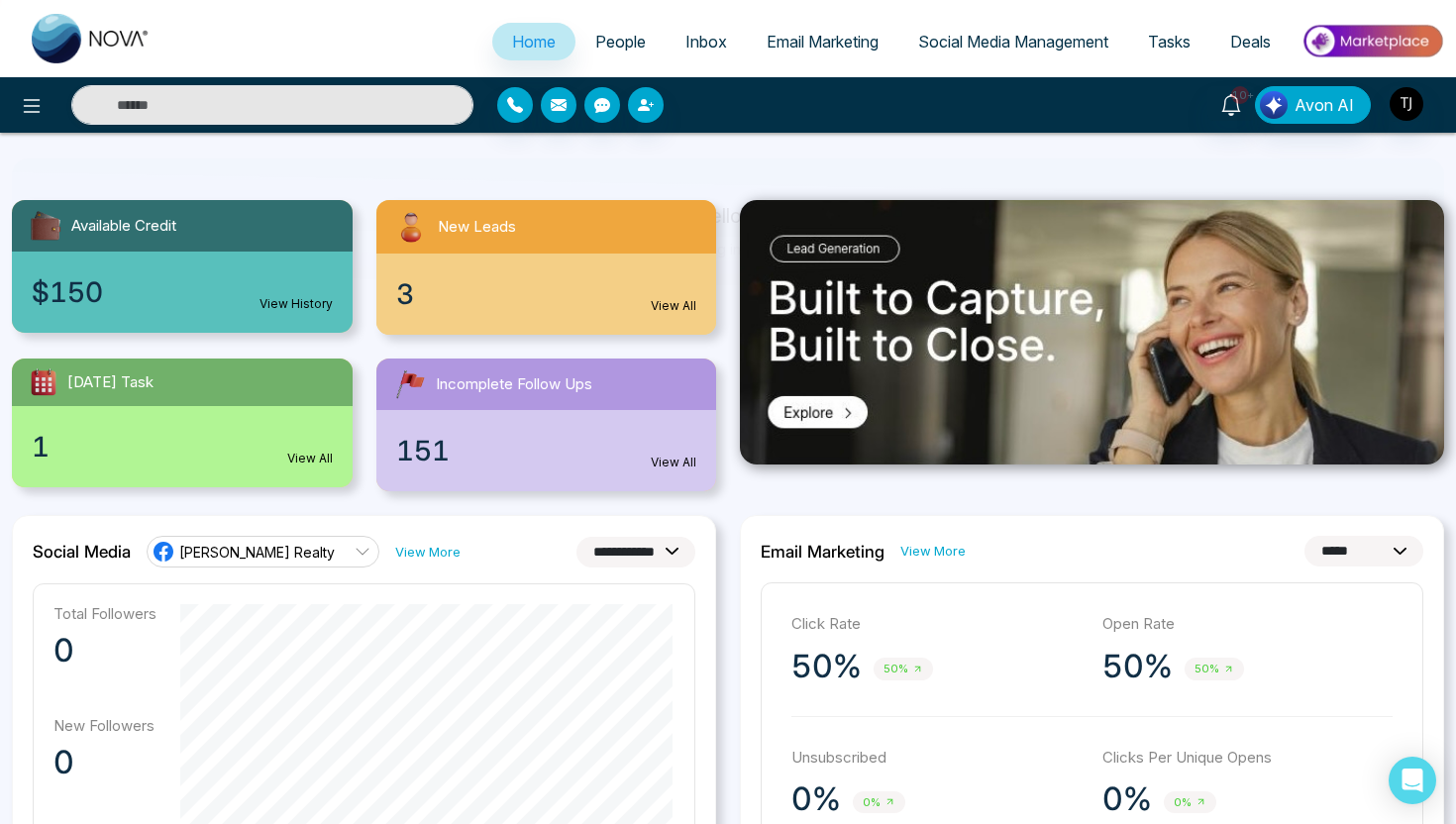 scroll, scrollTop: 0, scrollLeft: 0, axis: both 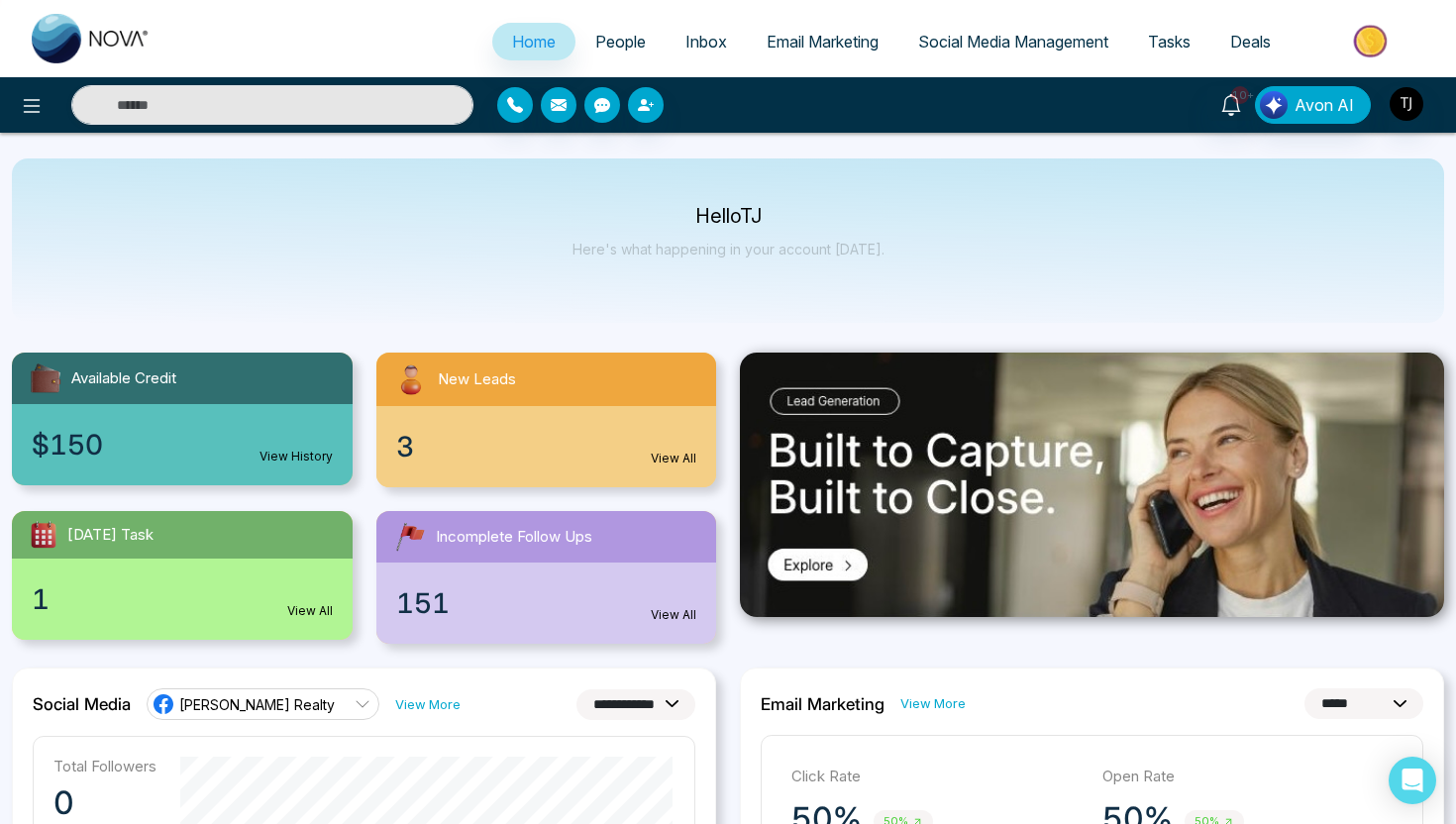 click on "People" at bounding box center [620, 42] 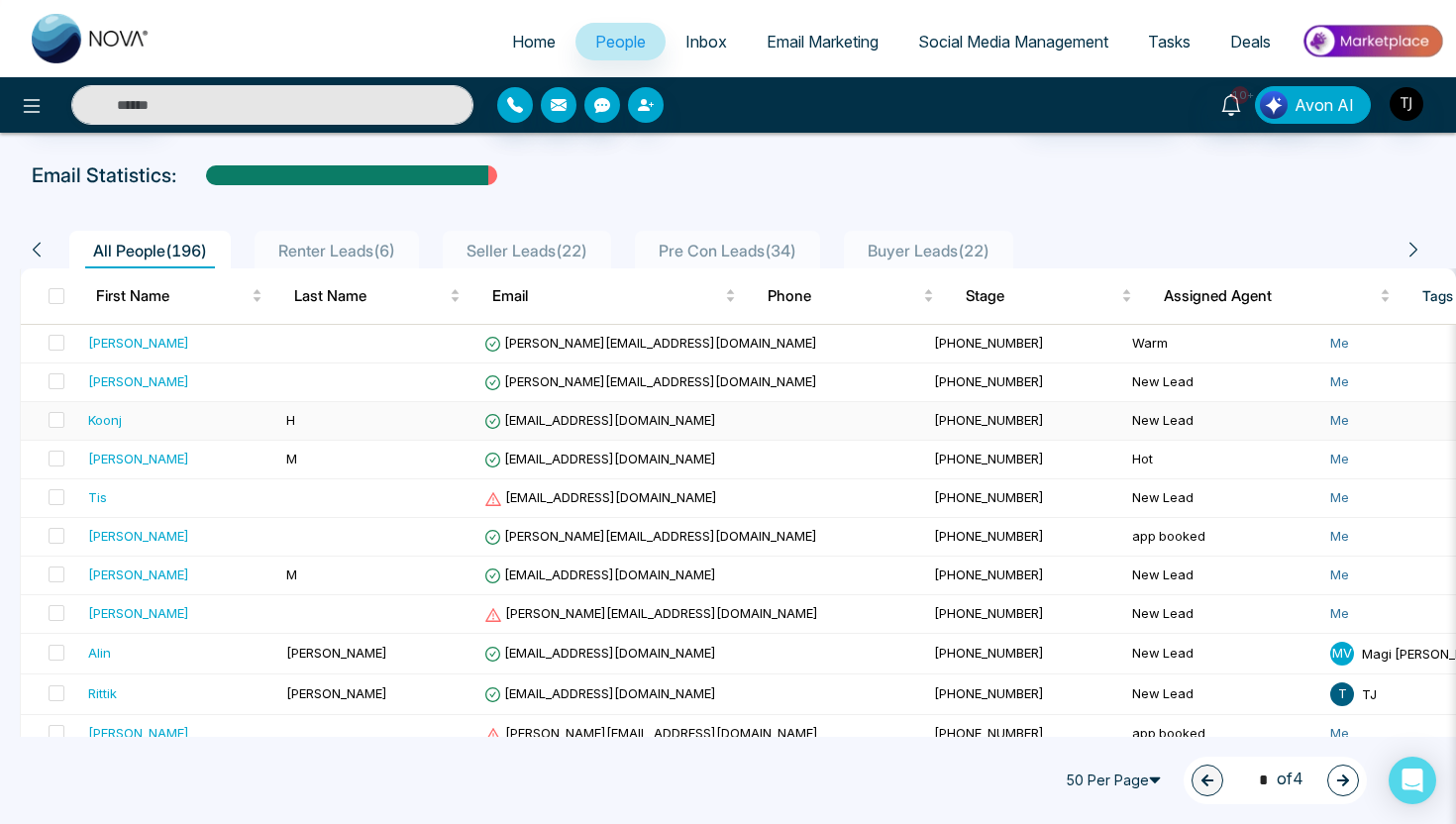 scroll, scrollTop: 0, scrollLeft: 0, axis: both 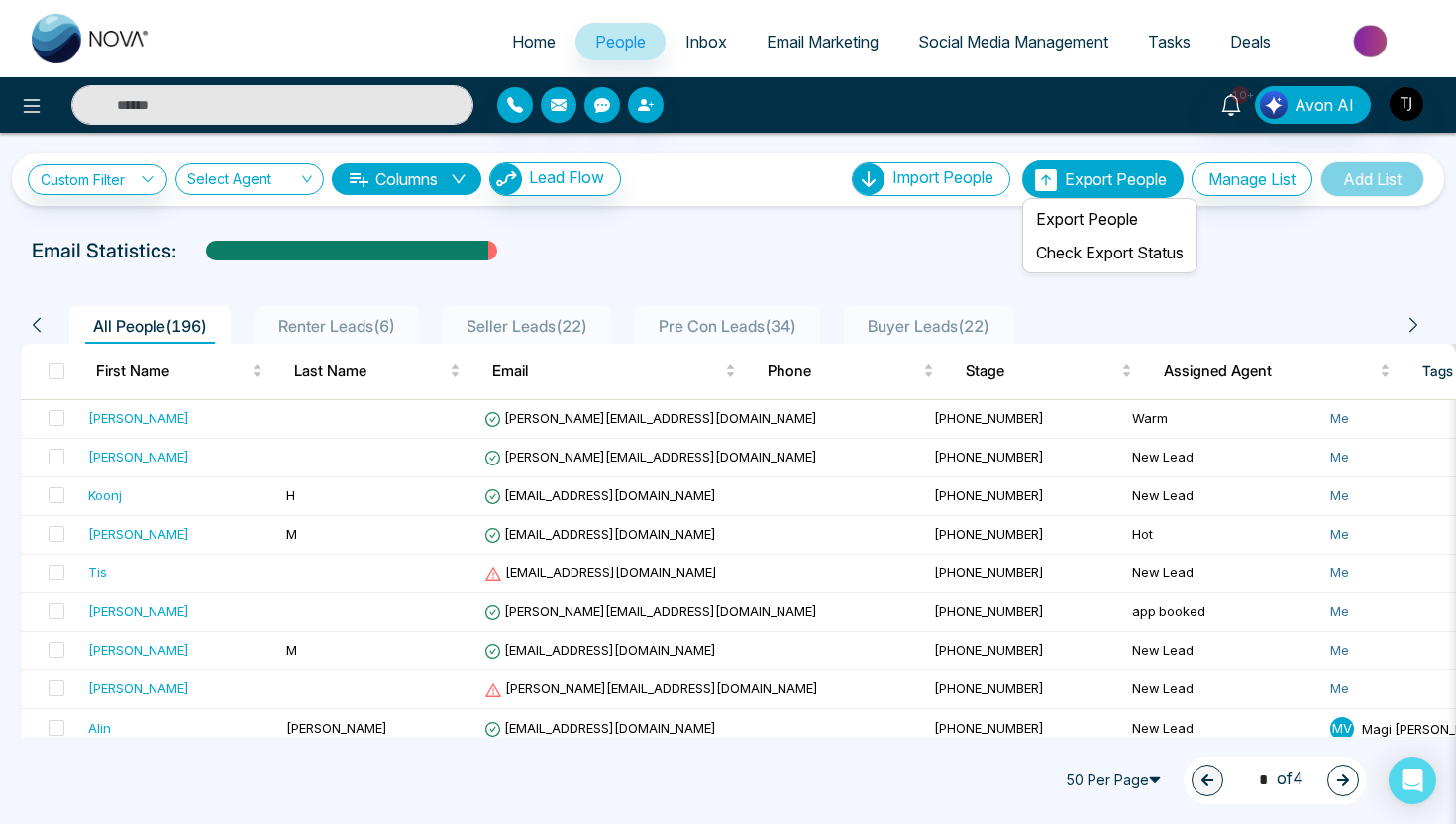 click on "Export People" at bounding box center (1102, 179) 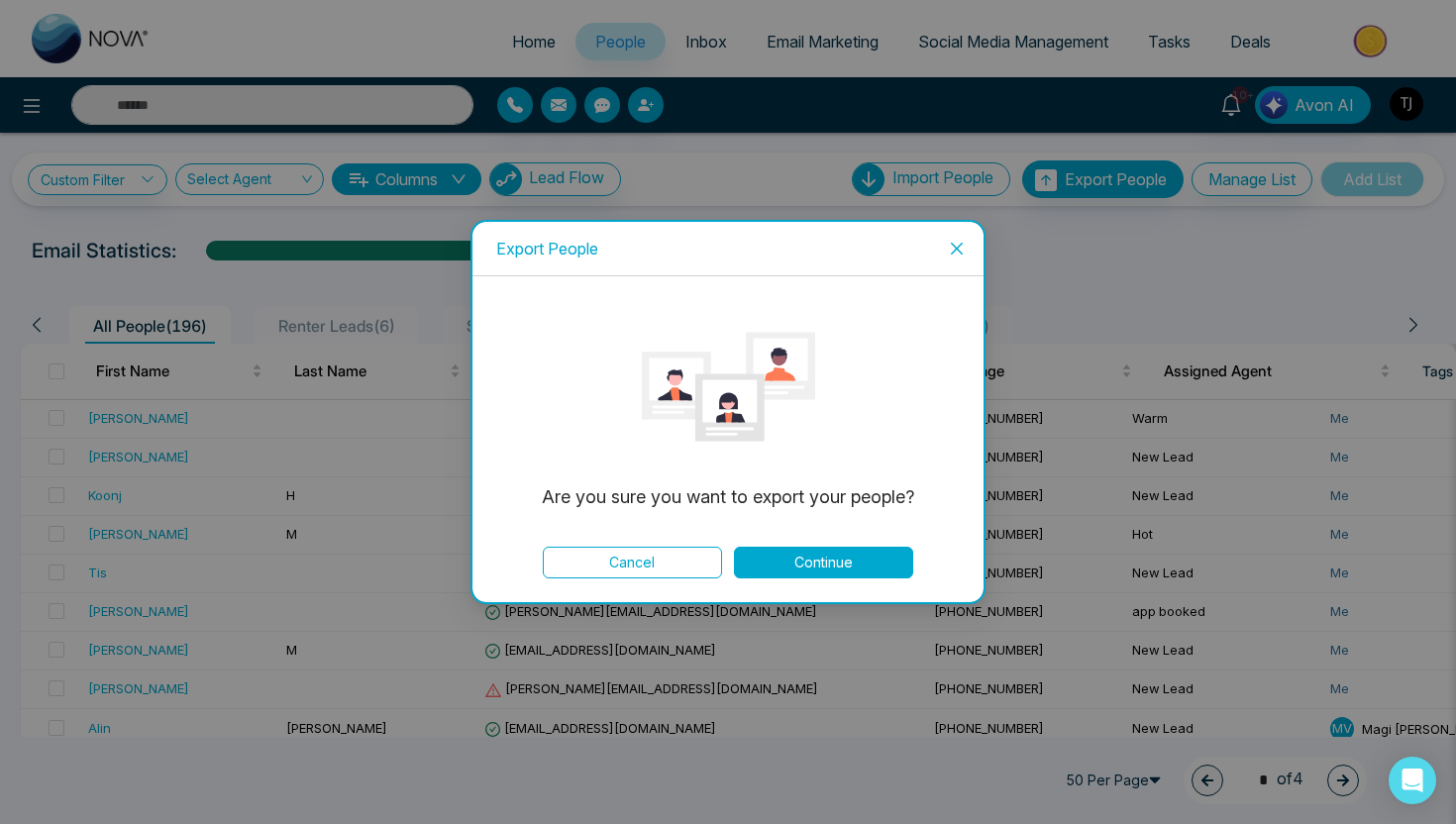 click on "Continue" at bounding box center [823, 563] 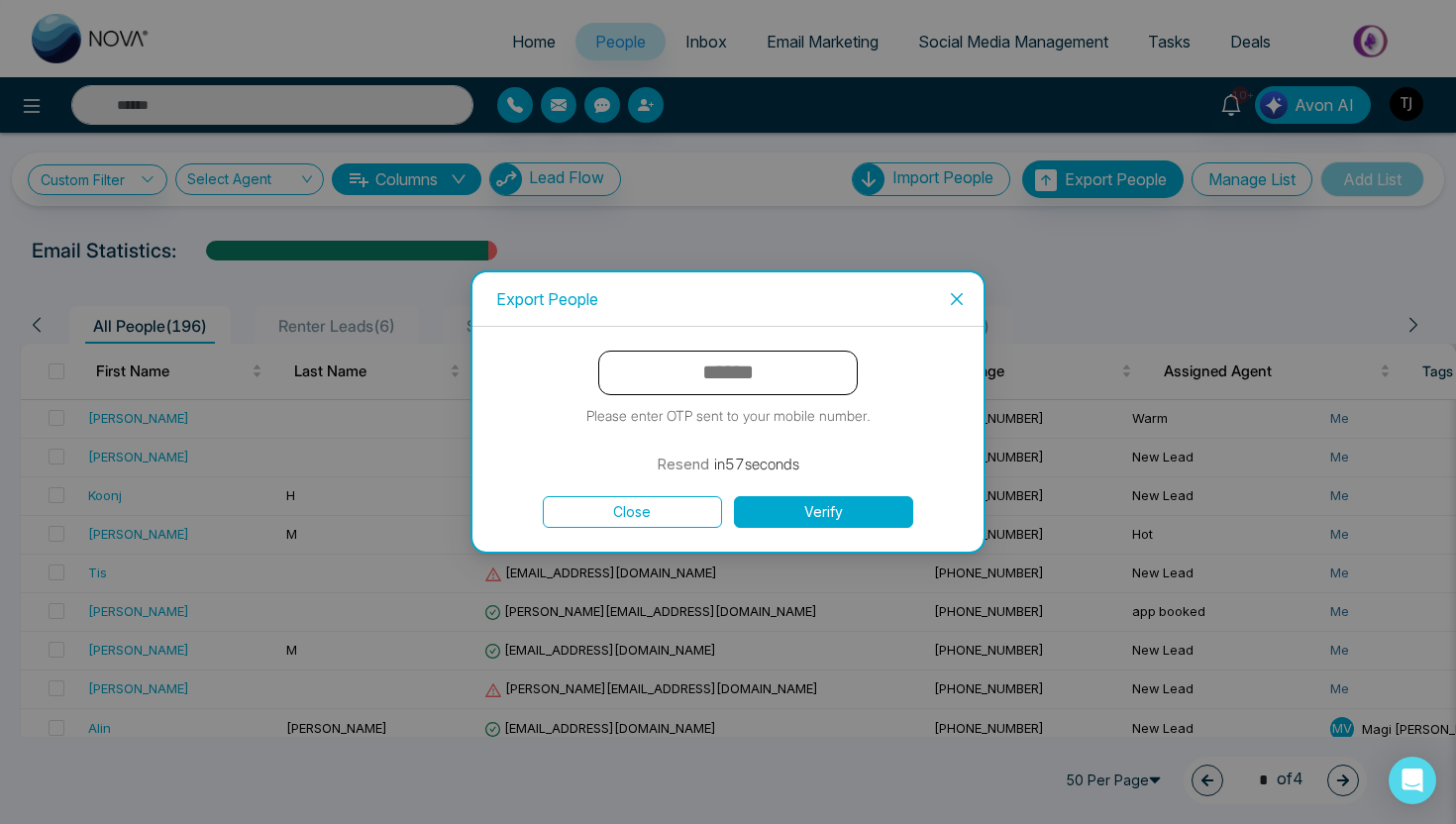 click 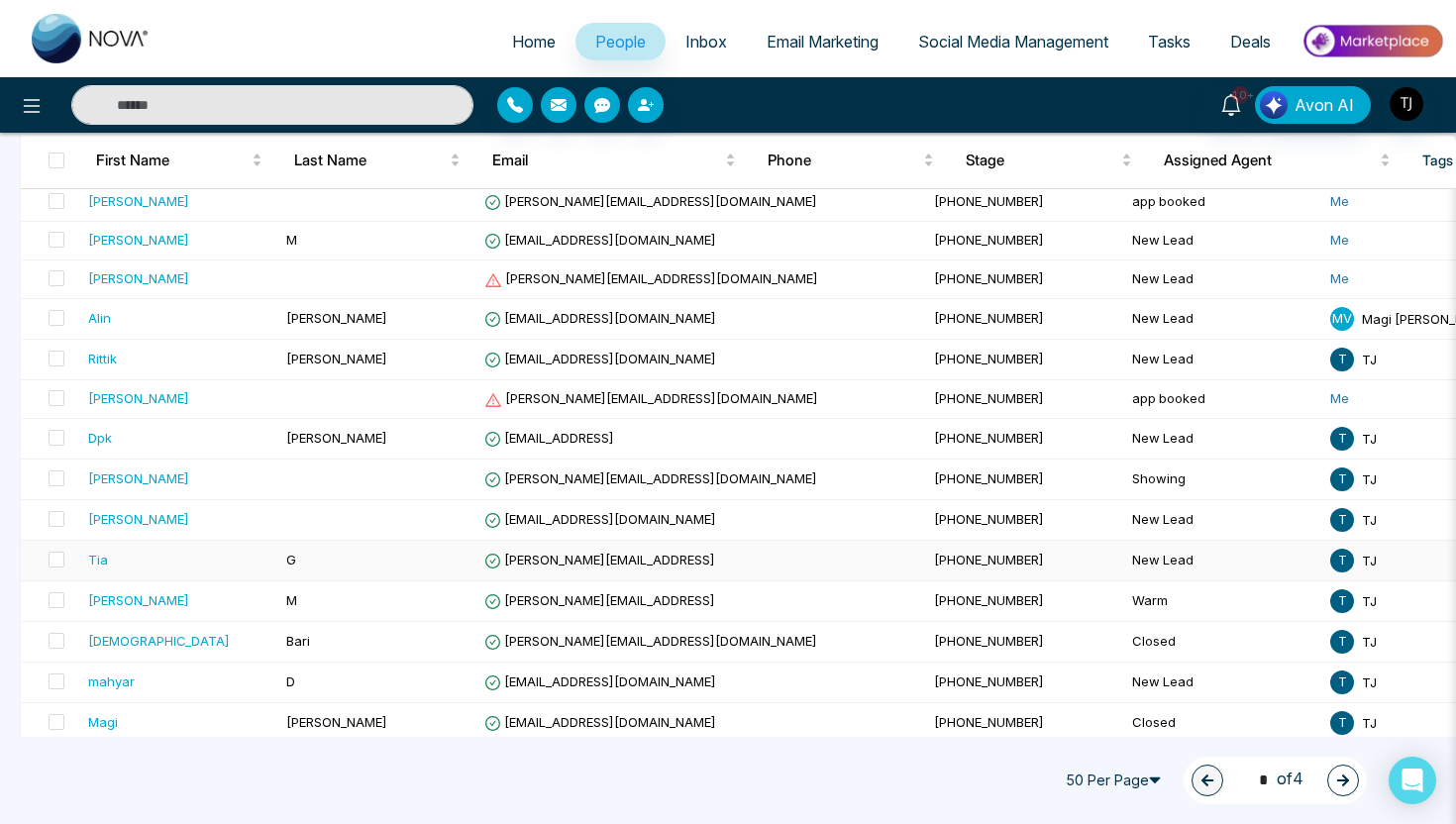 scroll, scrollTop: 412, scrollLeft: 0, axis: vertical 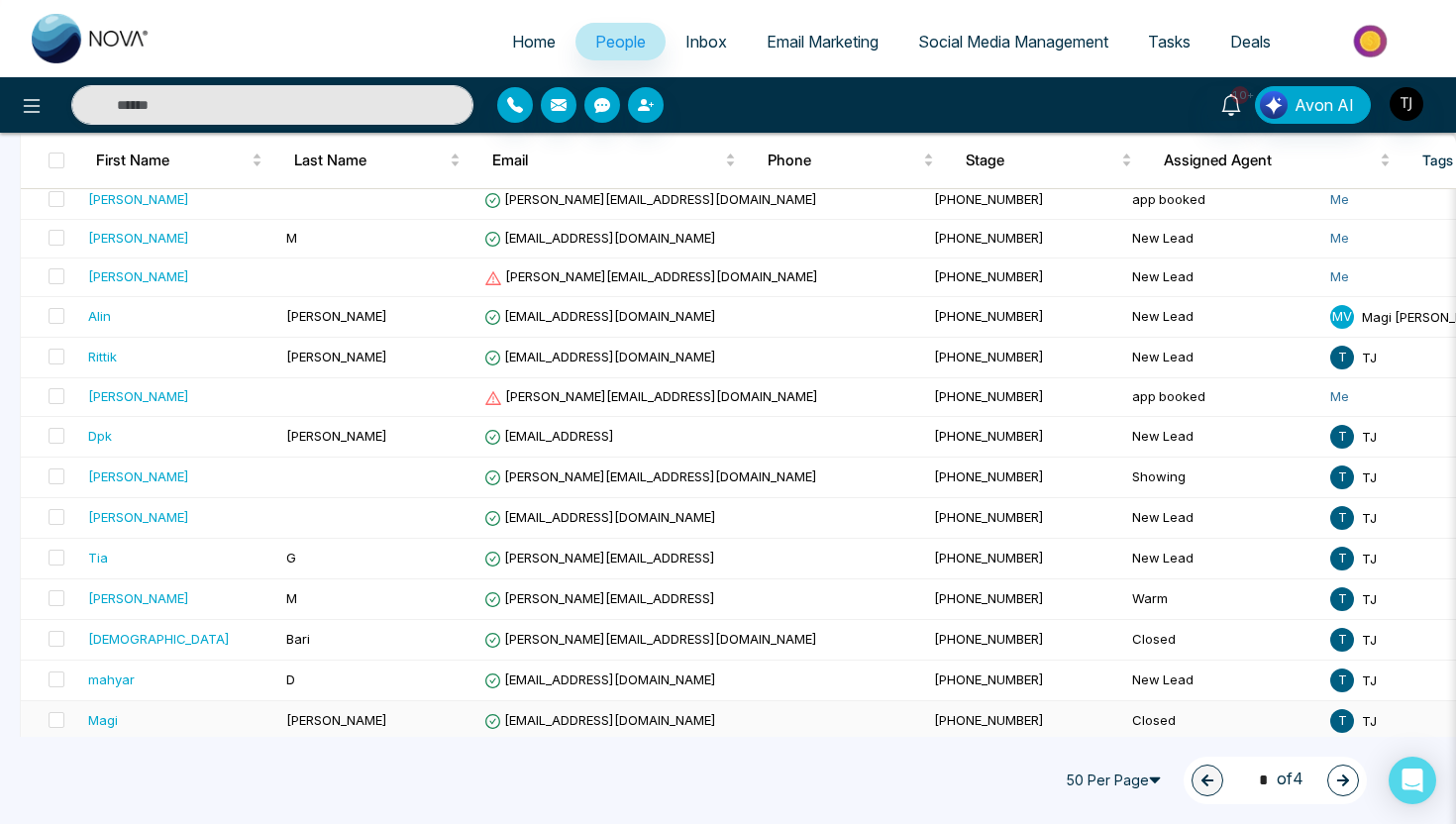 click on "Magi" at bounding box center (179, 720) 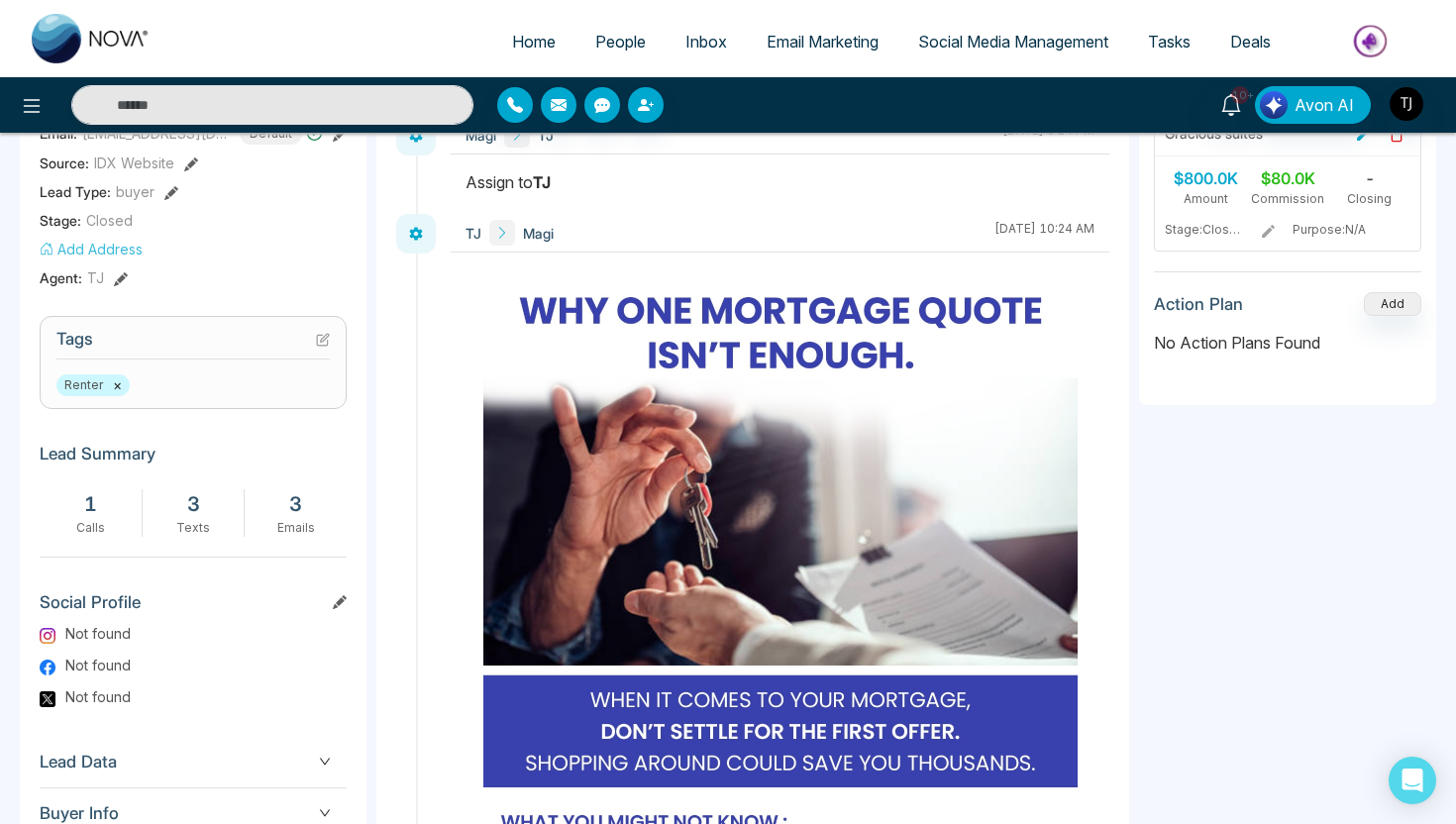 scroll, scrollTop: 546, scrollLeft: 0, axis: vertical 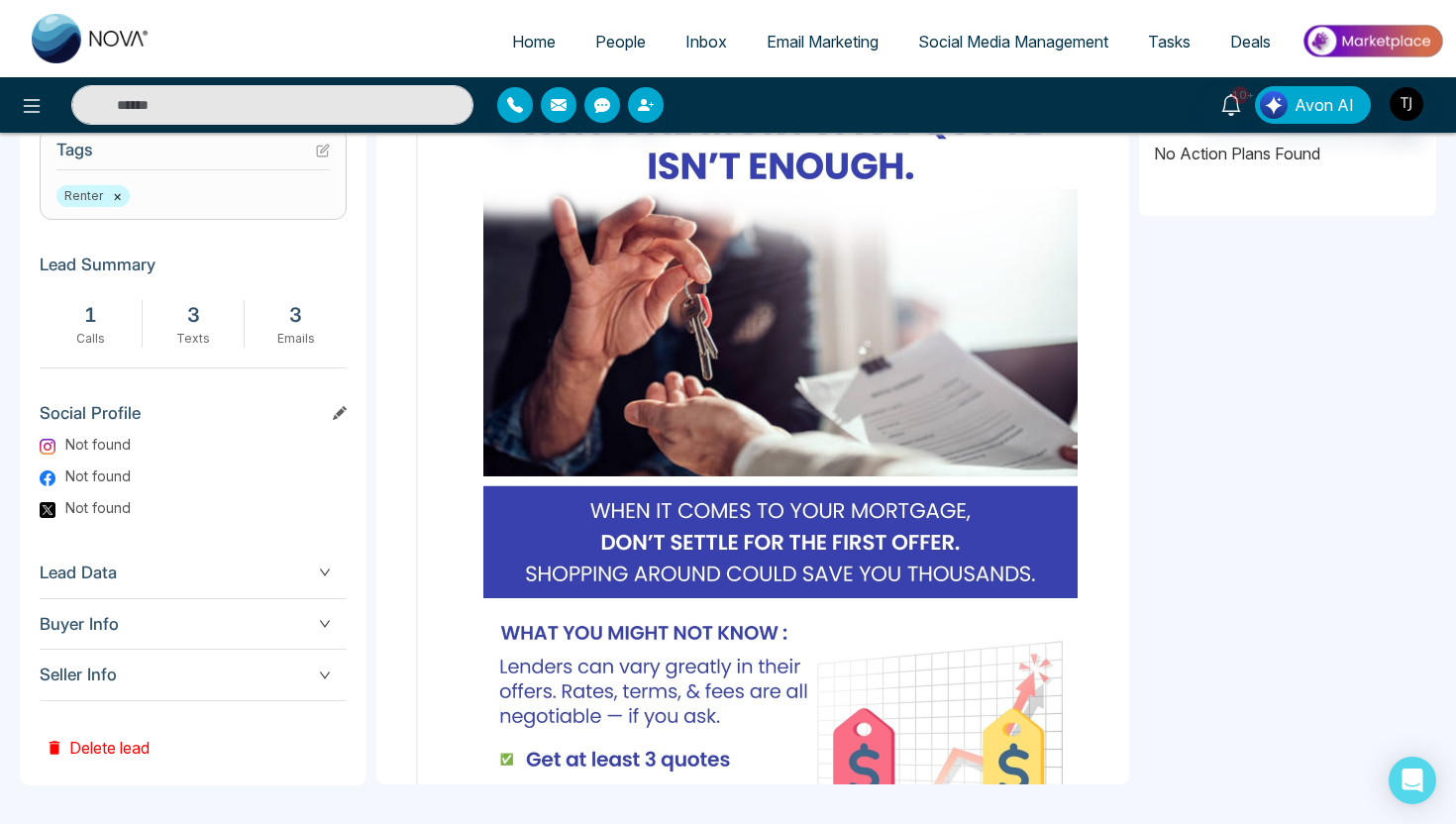 click on "Lead Data" at bounding box center (193, 572) 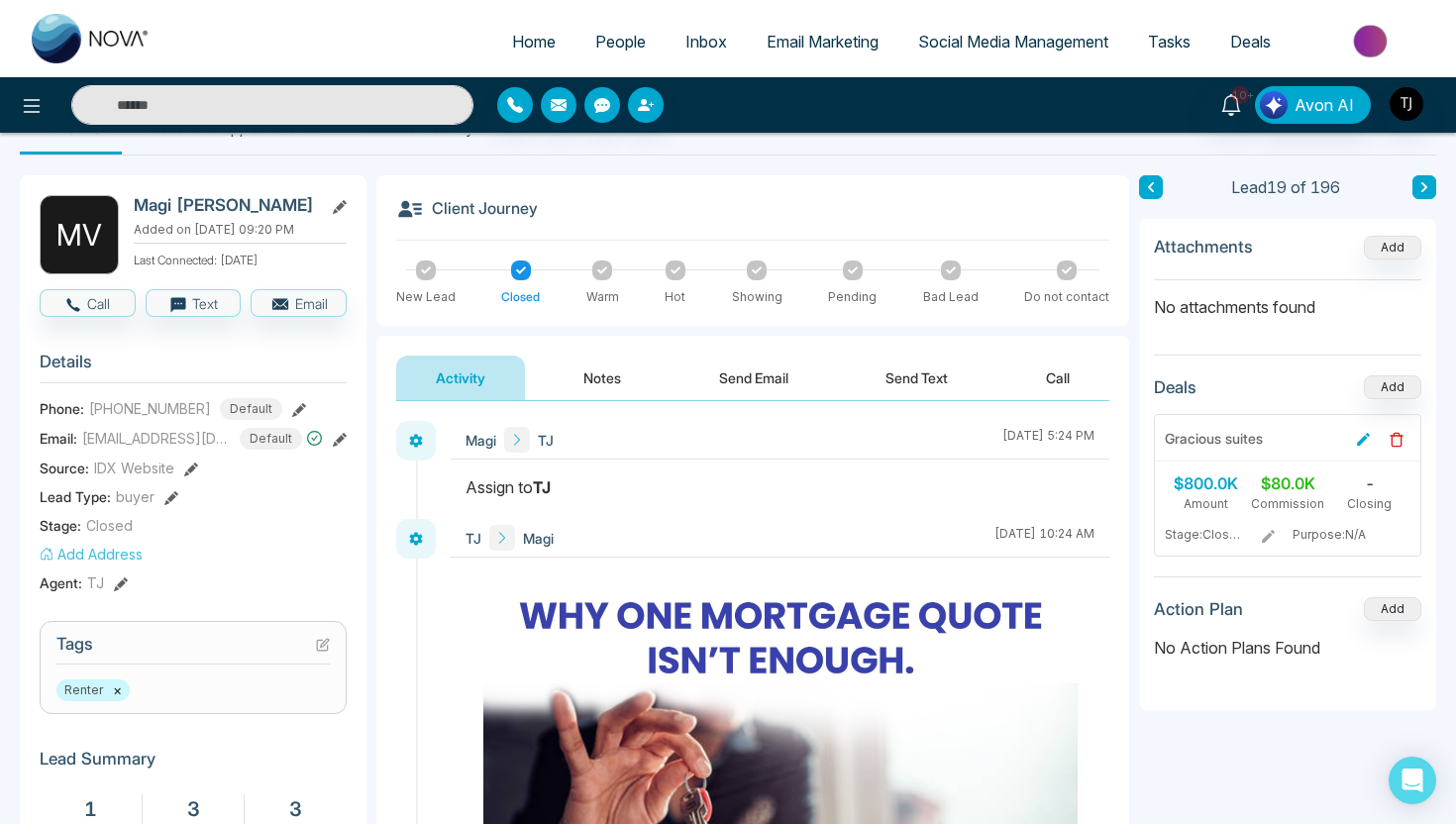 scroll, scrollTop: 0, scrollLeft: 0, axis: both 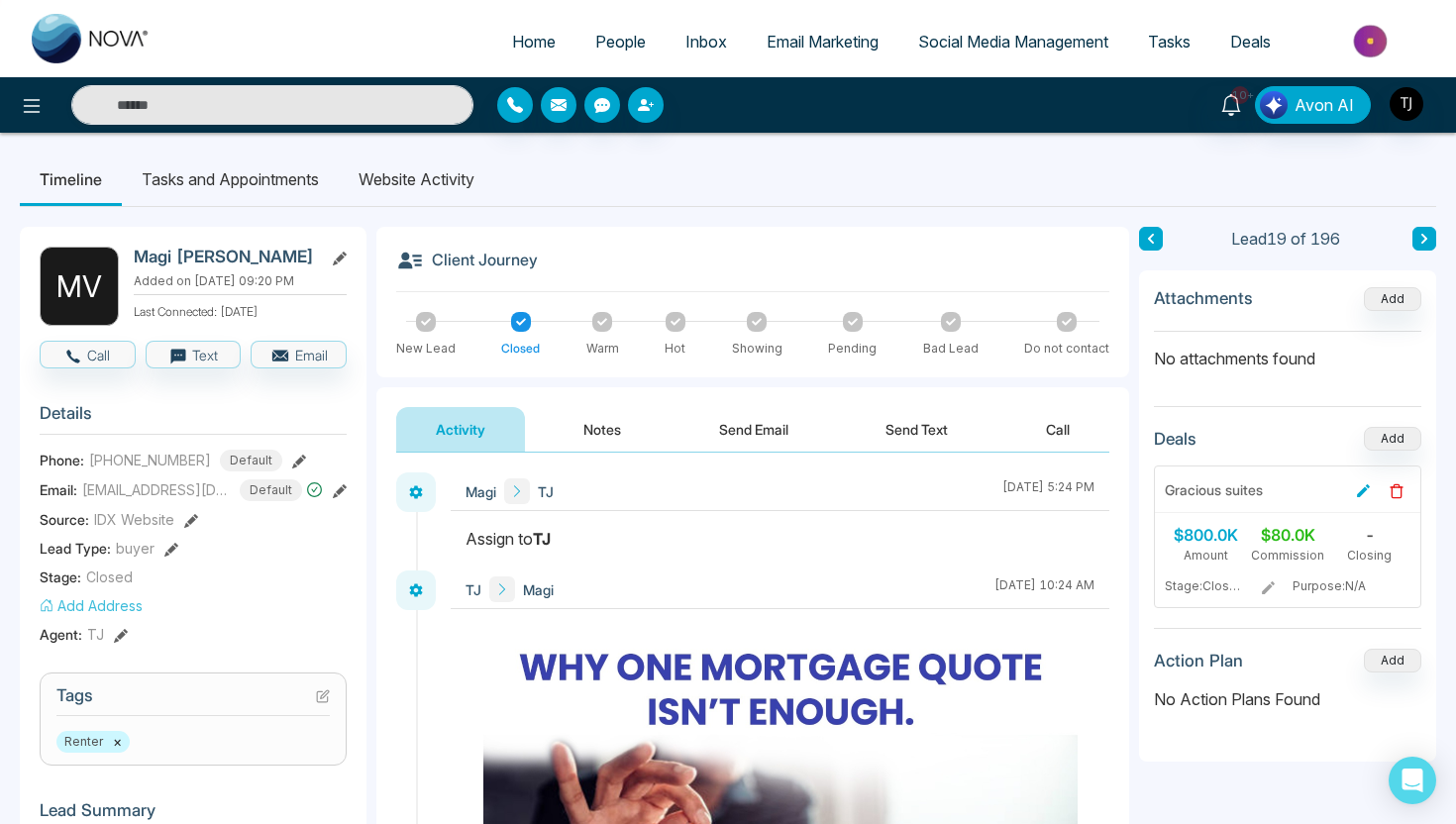 click on "Send Email" at bounding box center [754, 429] 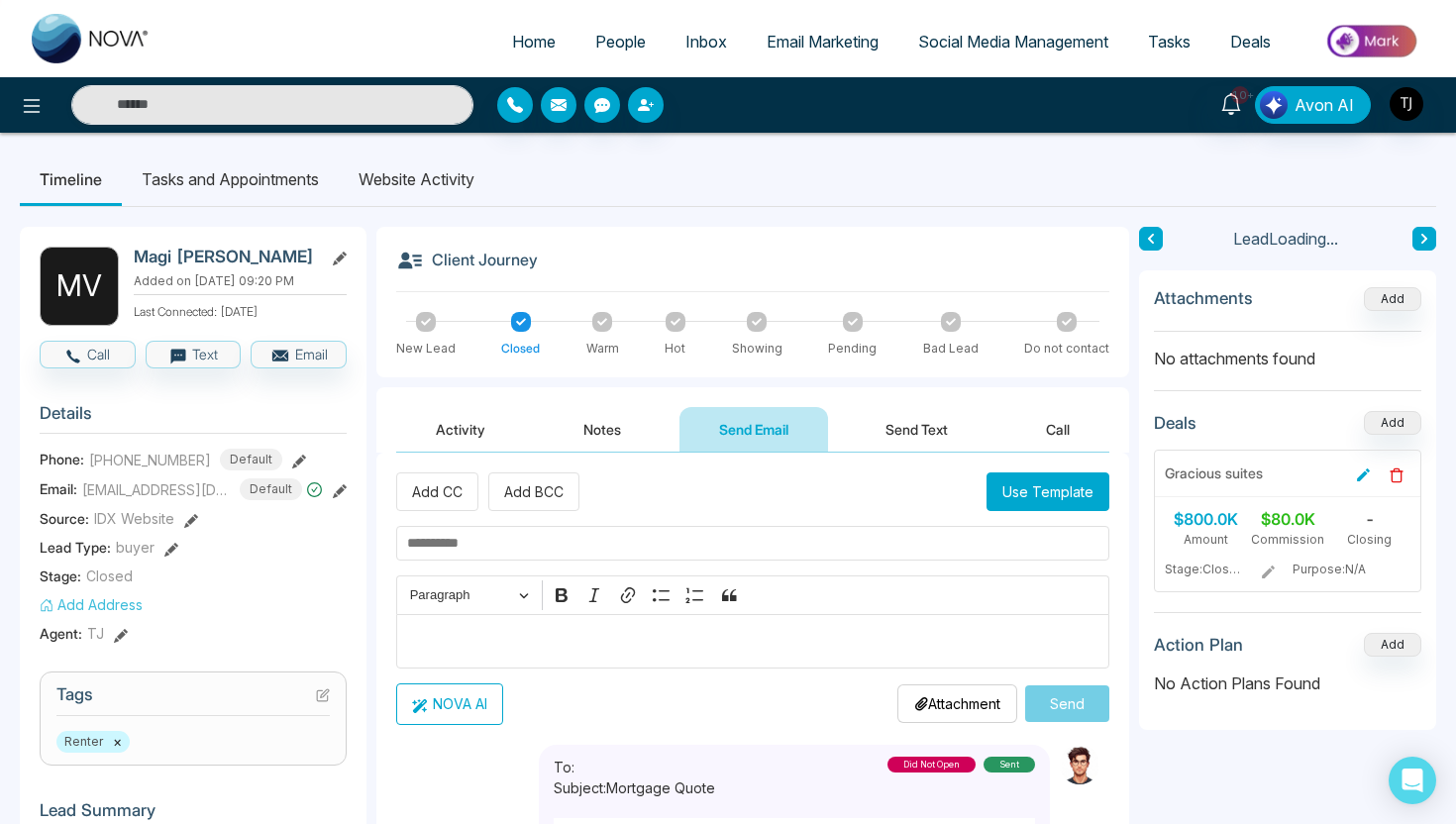 click on "Send Text" at bounding box center [916, 429] 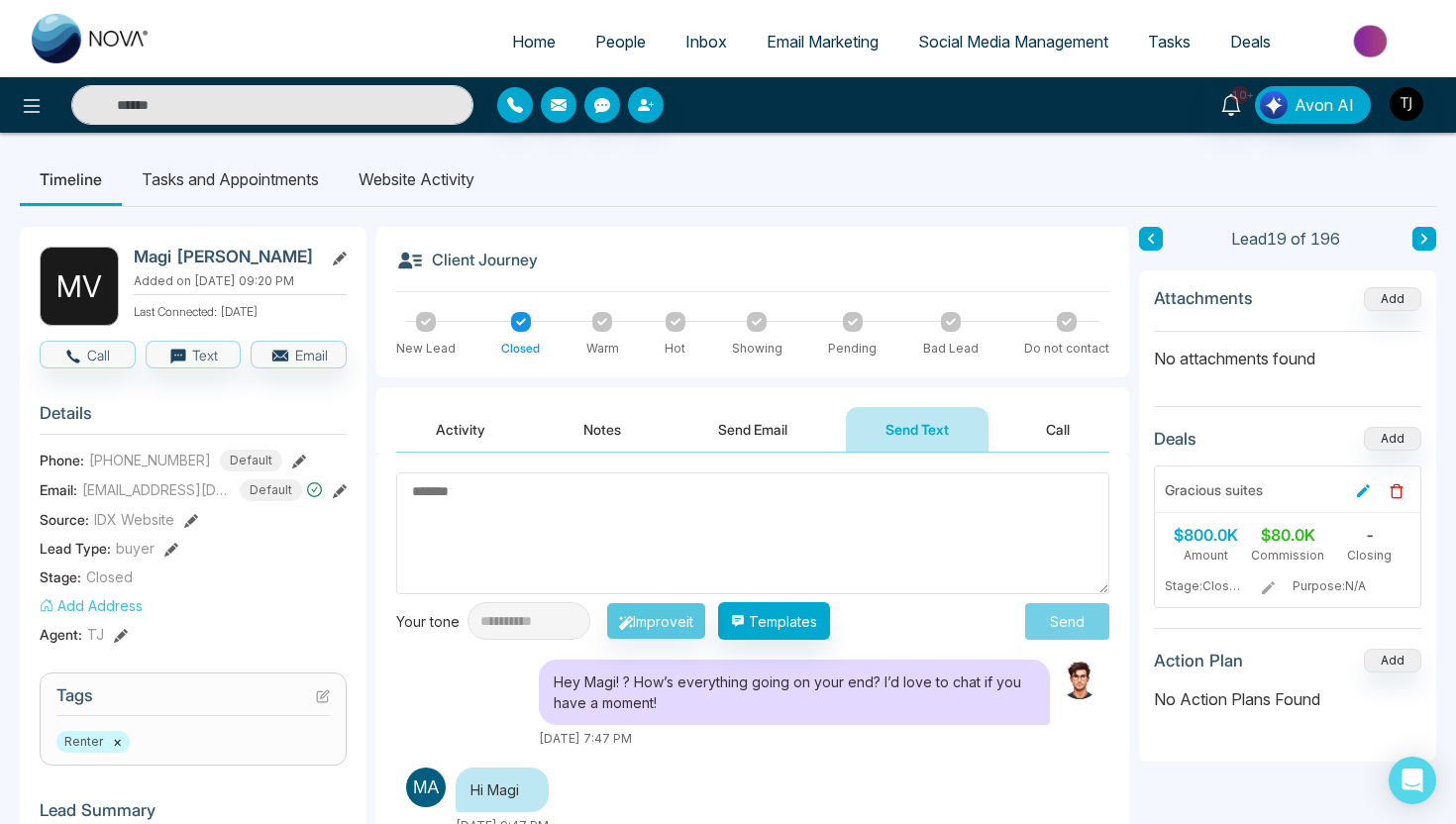 click on "Send Email" at bounding box center [753, 429] 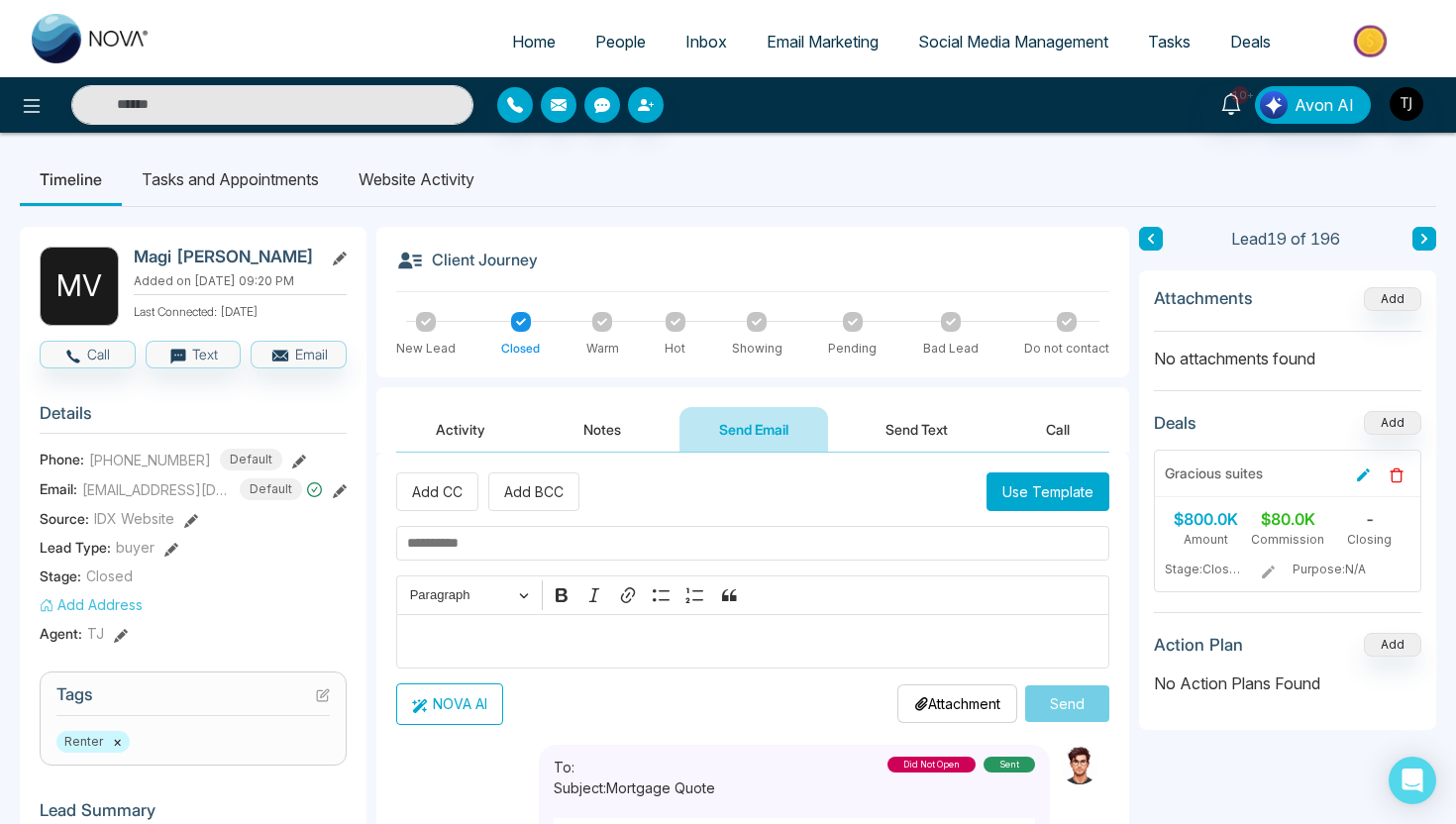 click on "NOVA AI" at bounding box center (450, 704) 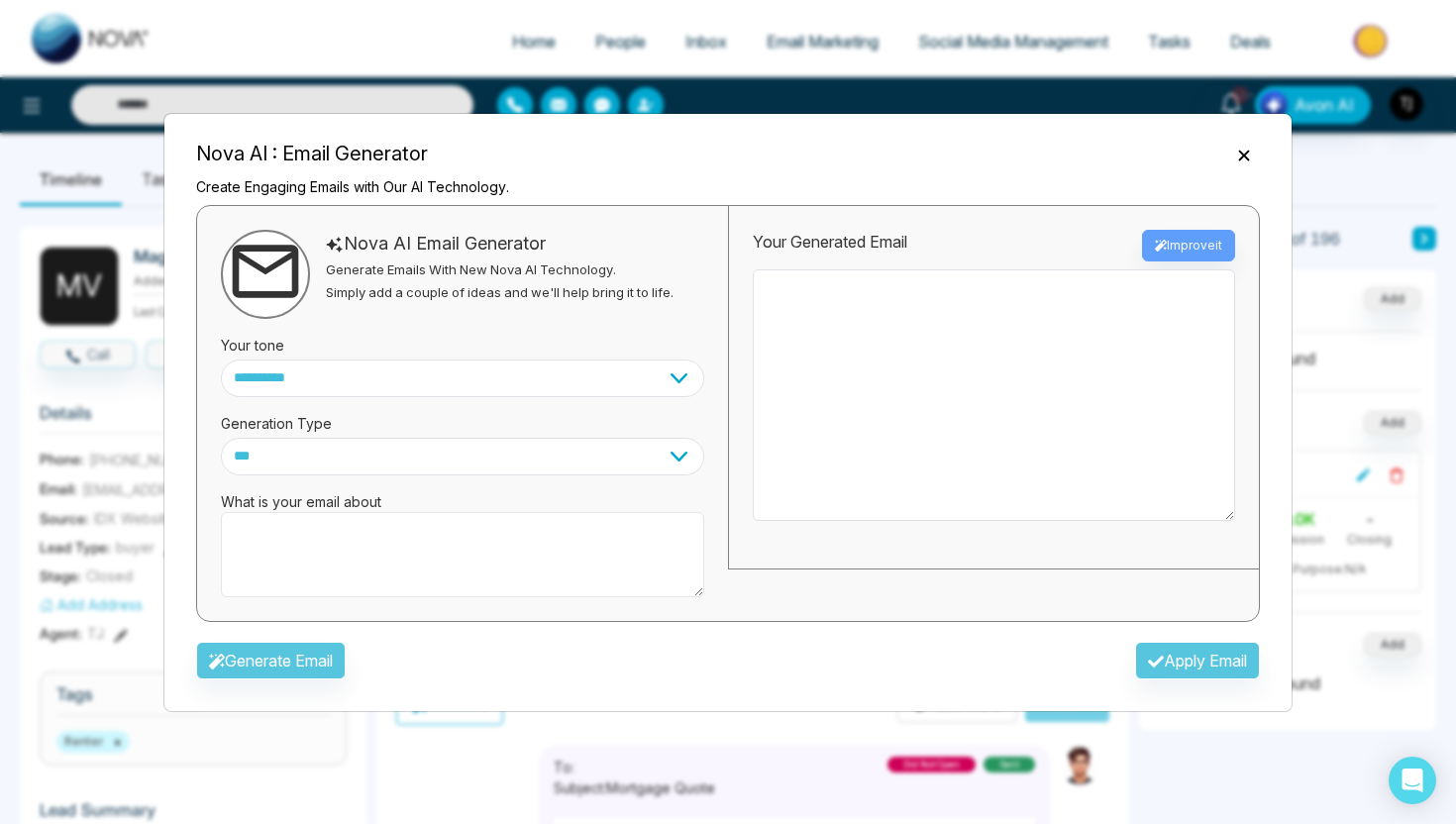 click at bounding box center [463, 555] 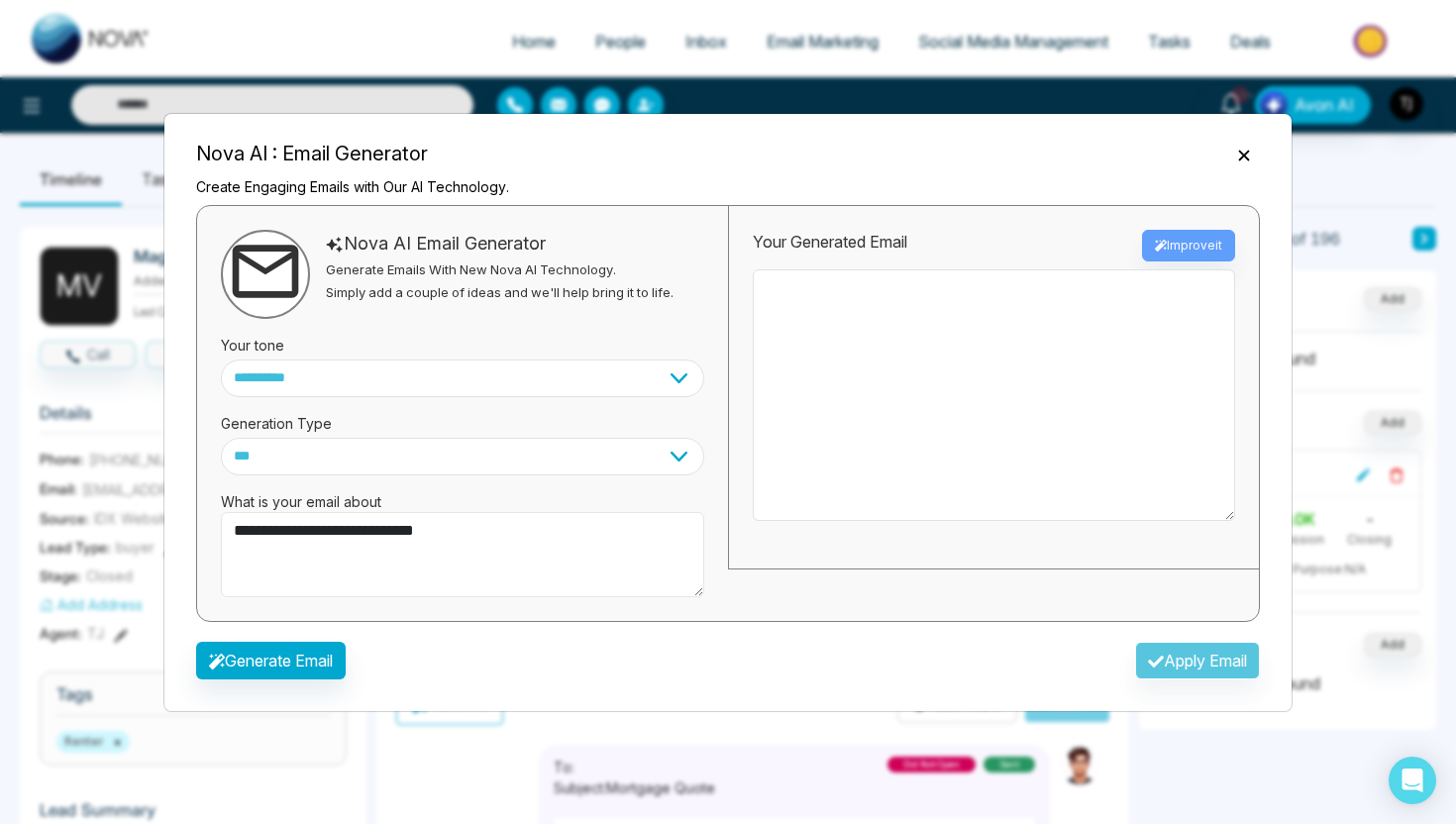type on "**********" 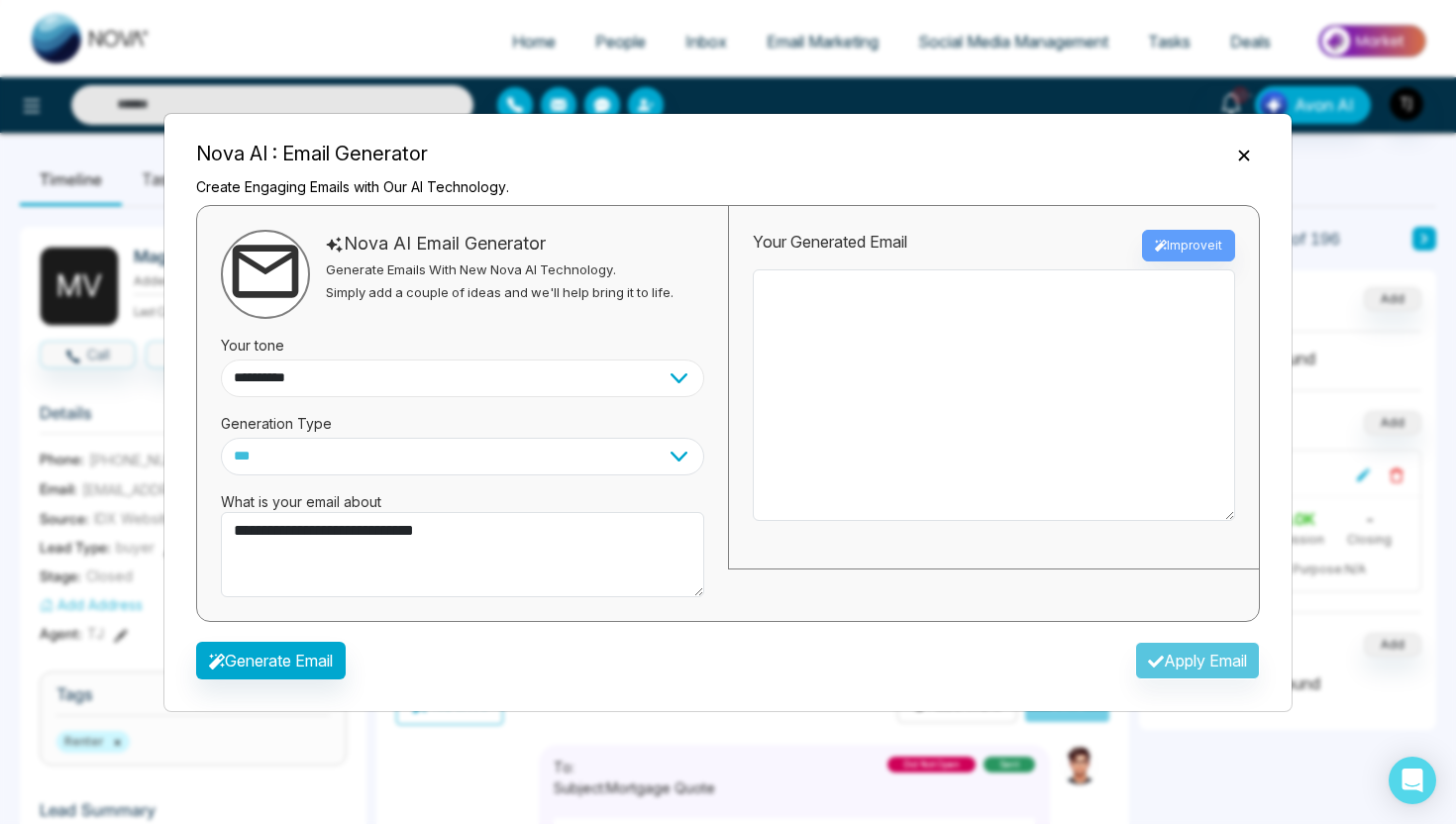 click on "**********" at bounding box center (463, 378) 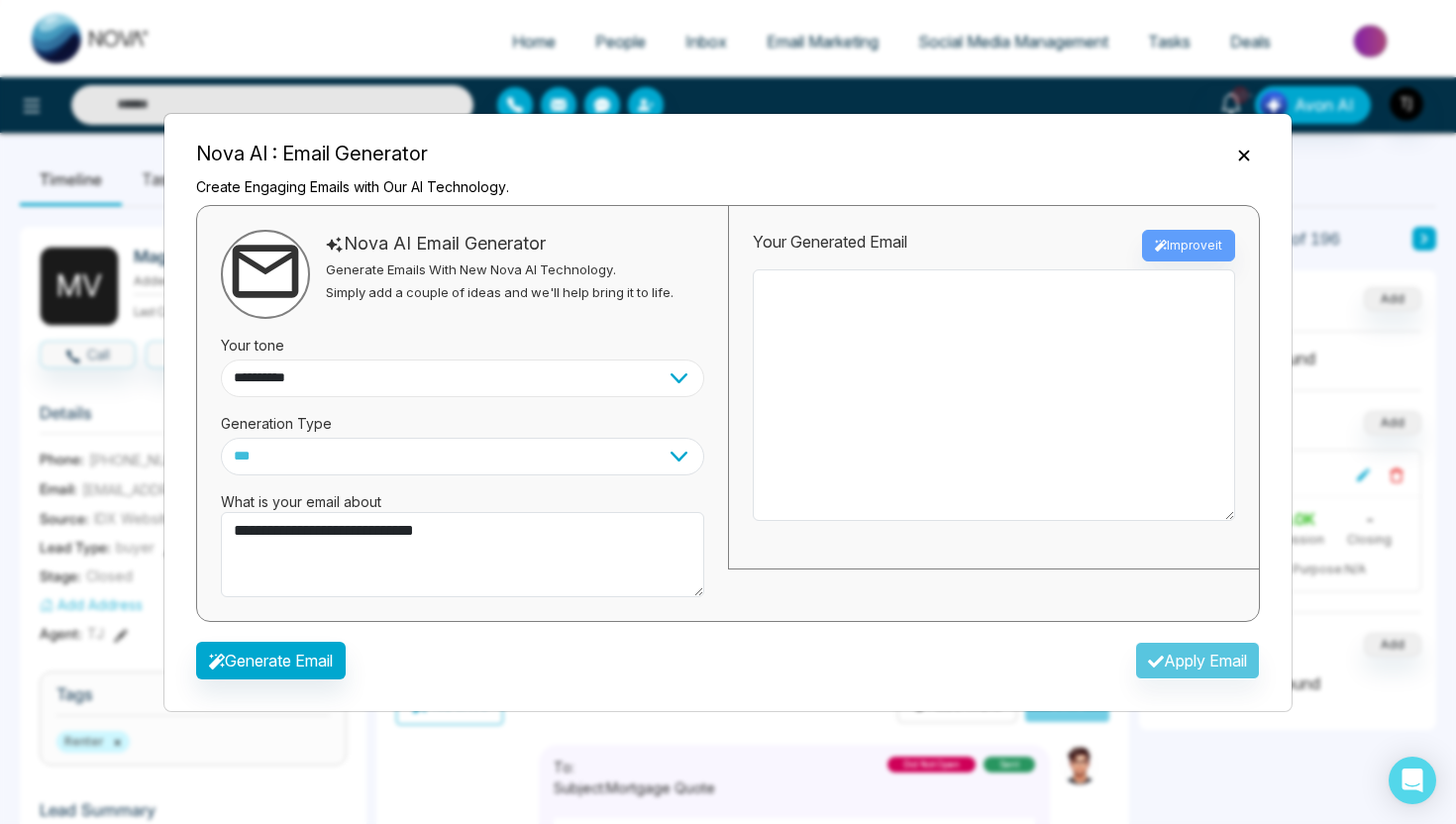 select on "**********" 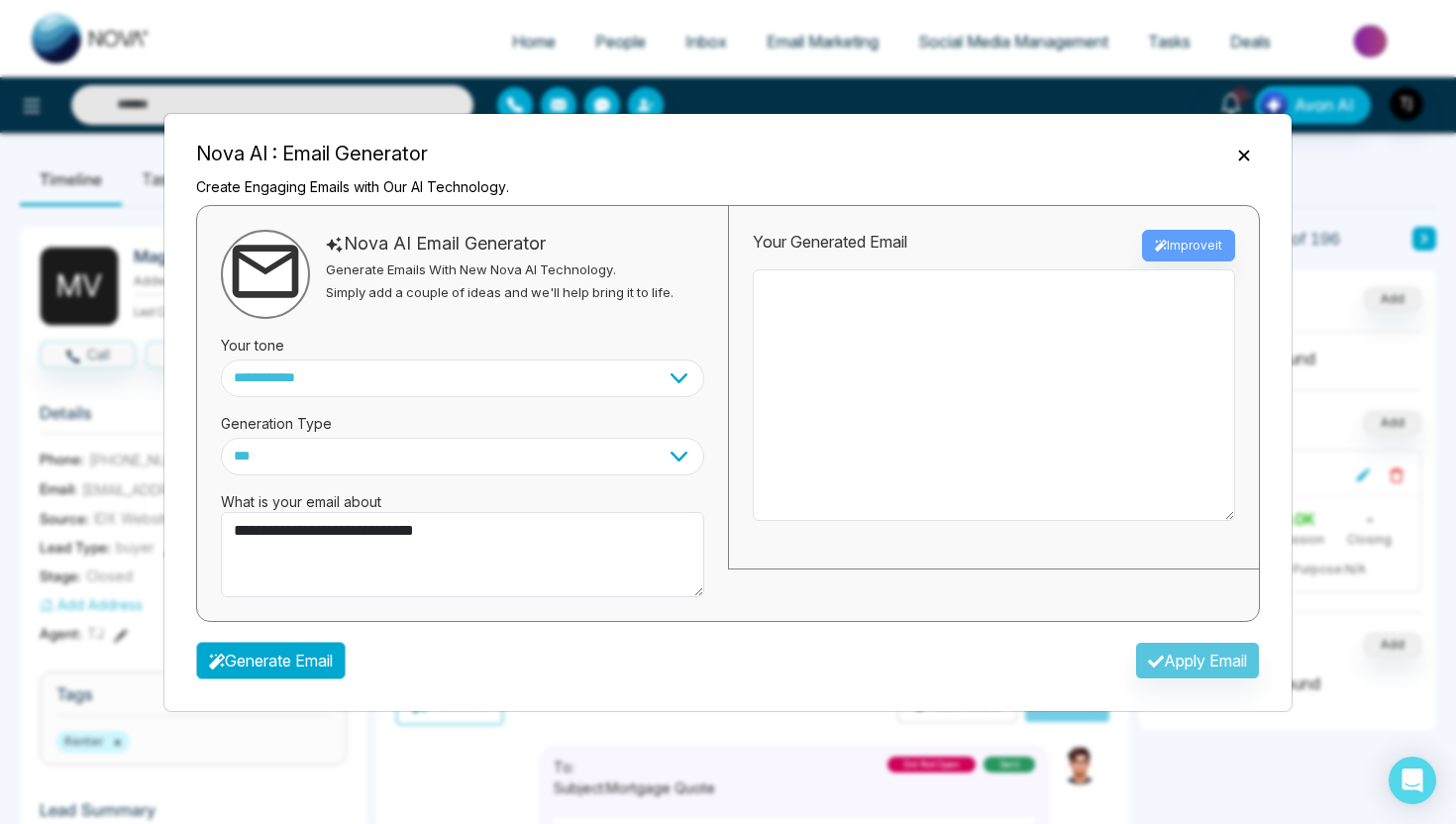 click on "Generate Email" at bounding box center (270, 661) 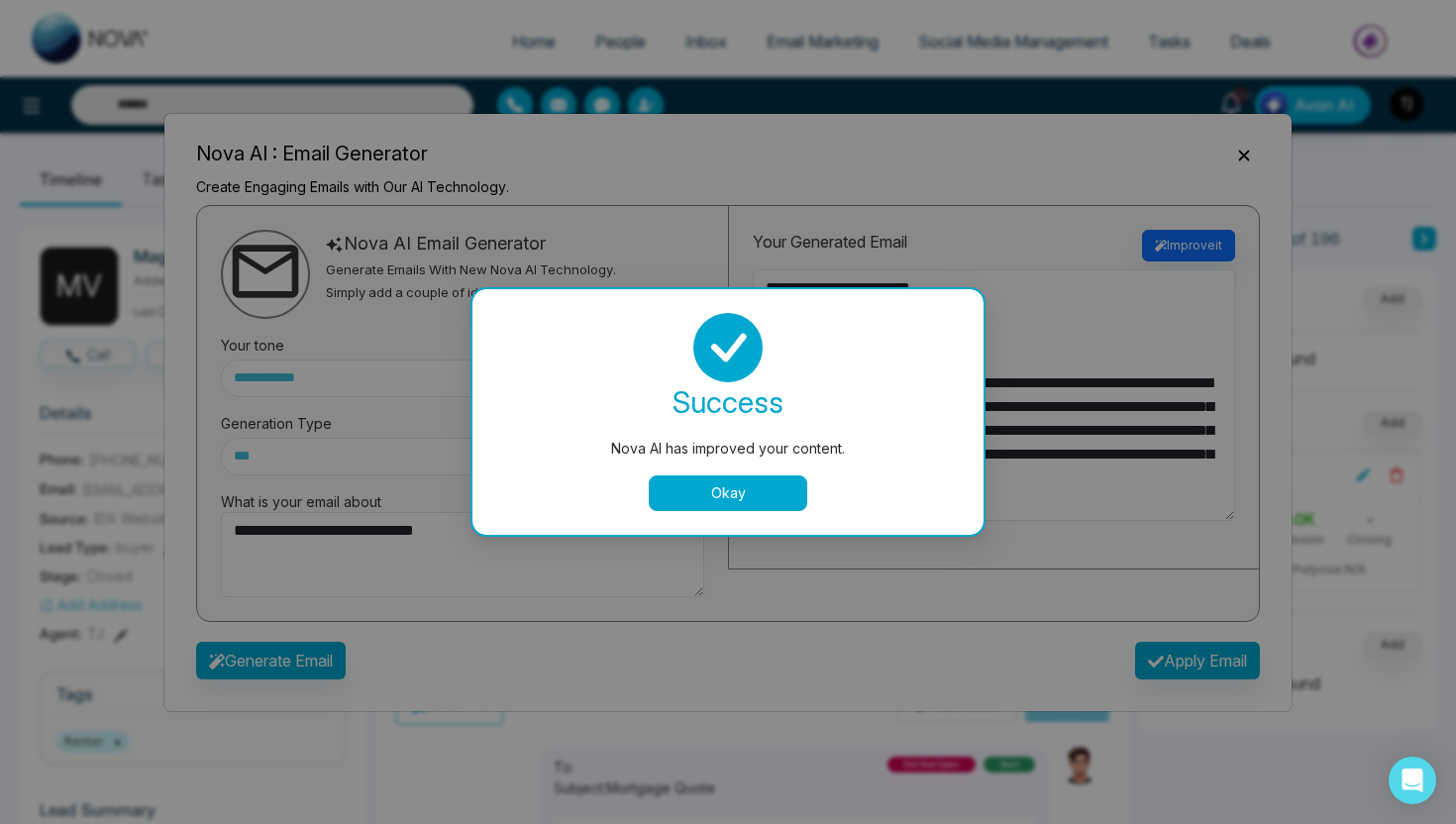 click on "Okay" at bounding box center [728, 493] 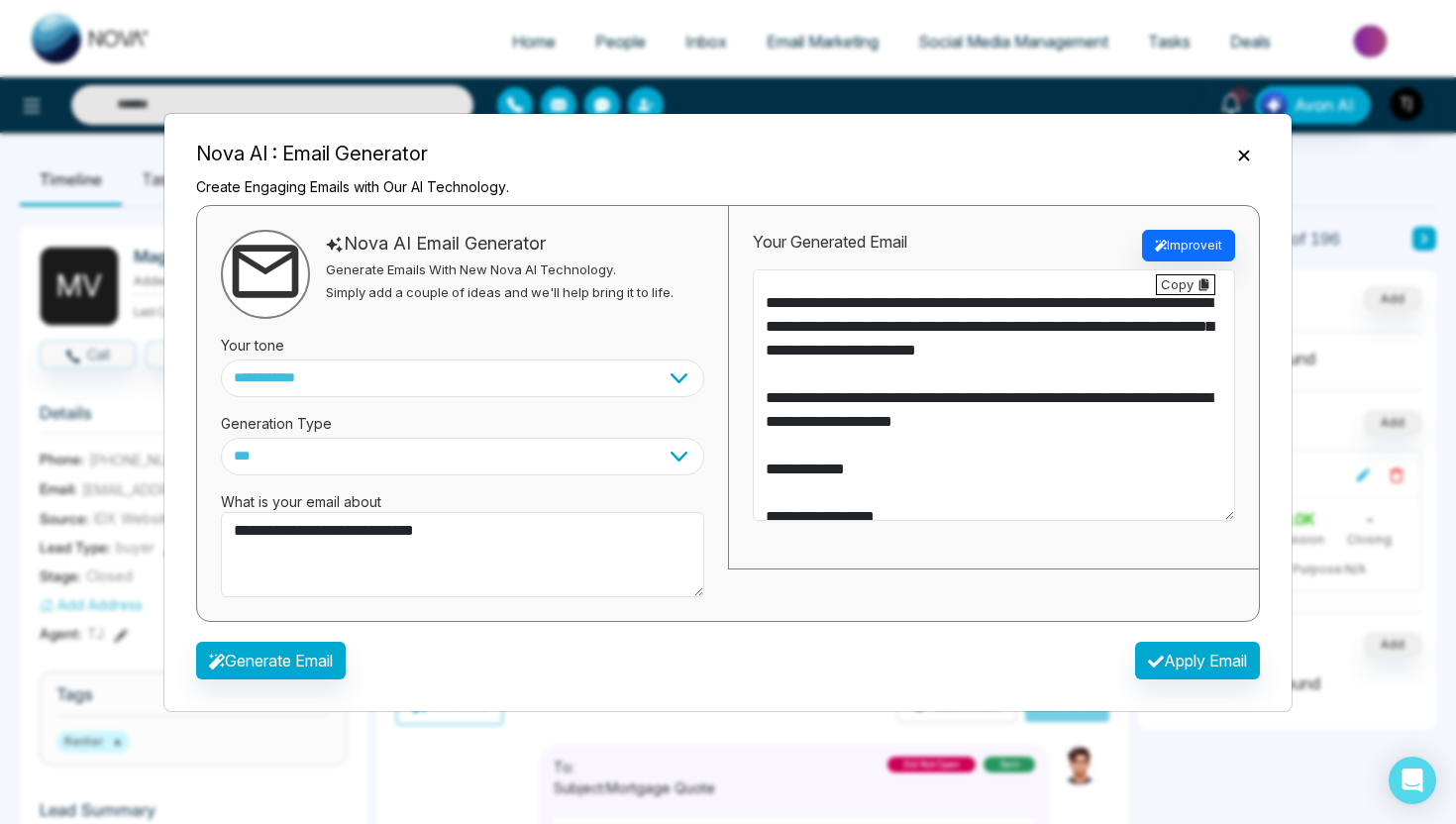 scroll, scrollTop: 568, scrollLeft: 0, axis: vertical 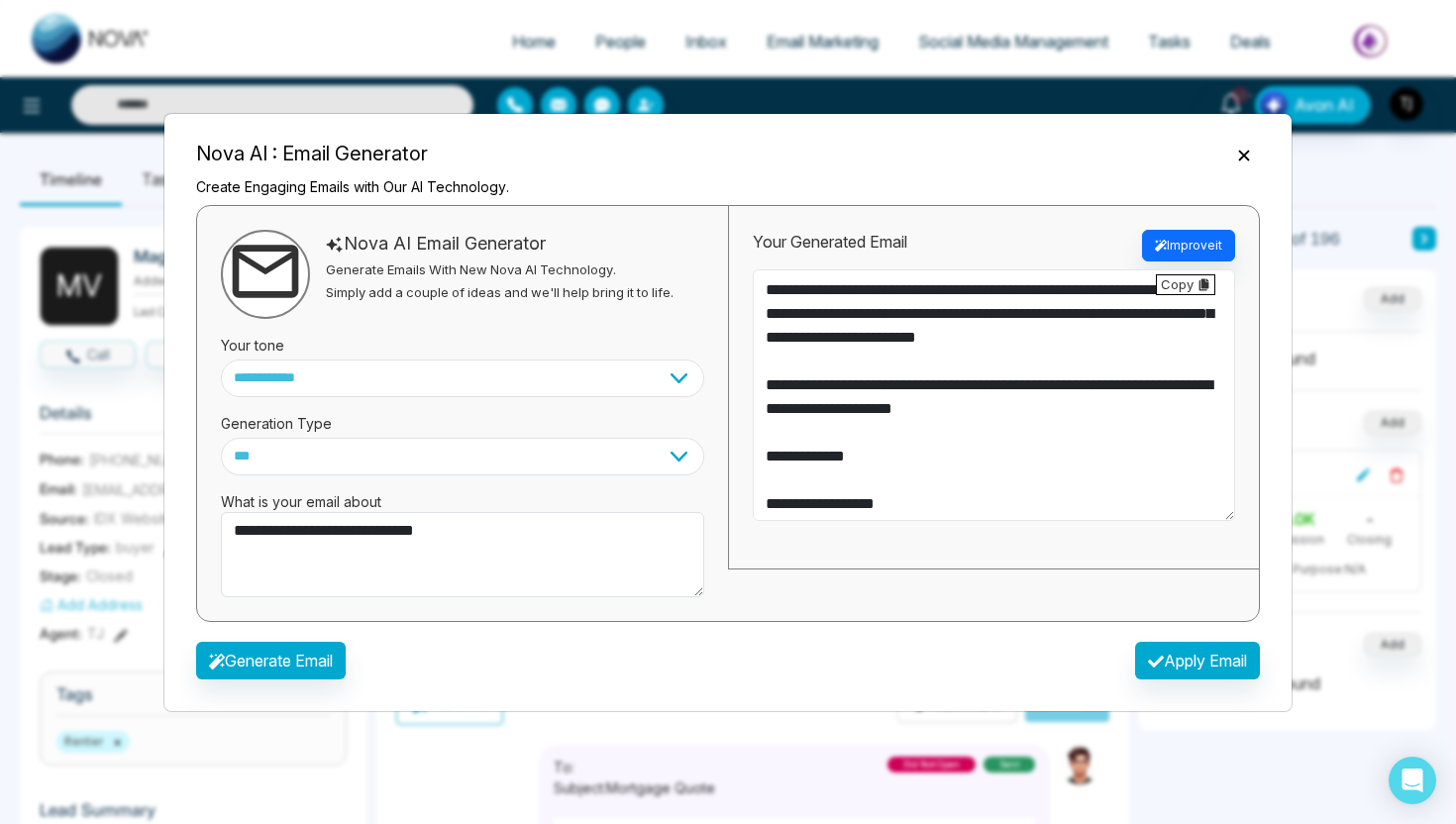 drag, startPoint x: 1017, startPoint y: 428, endPoint x: 824, endPoint y: 283, distance: 241.40008 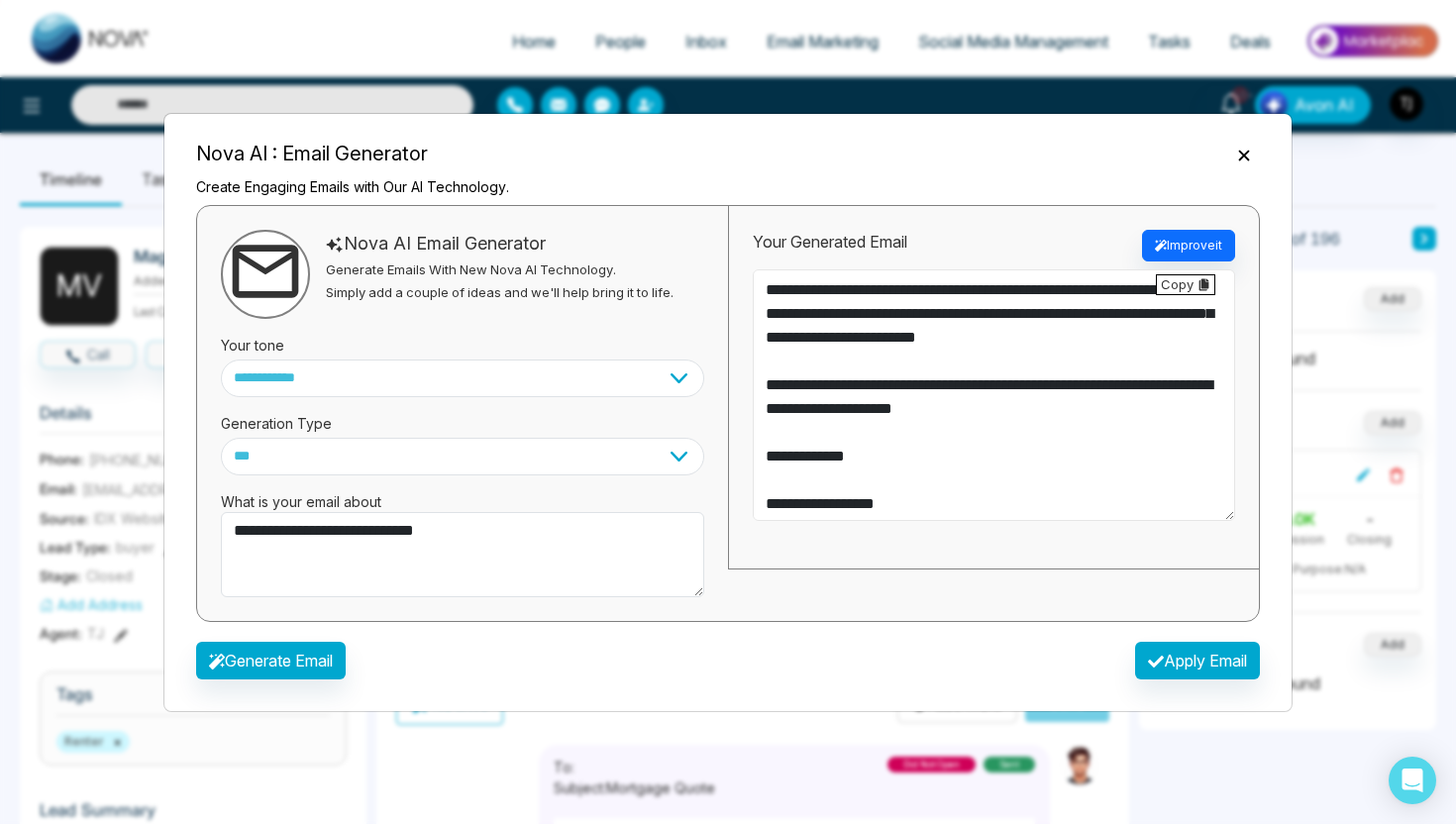 click at bounding box center (993, 395) 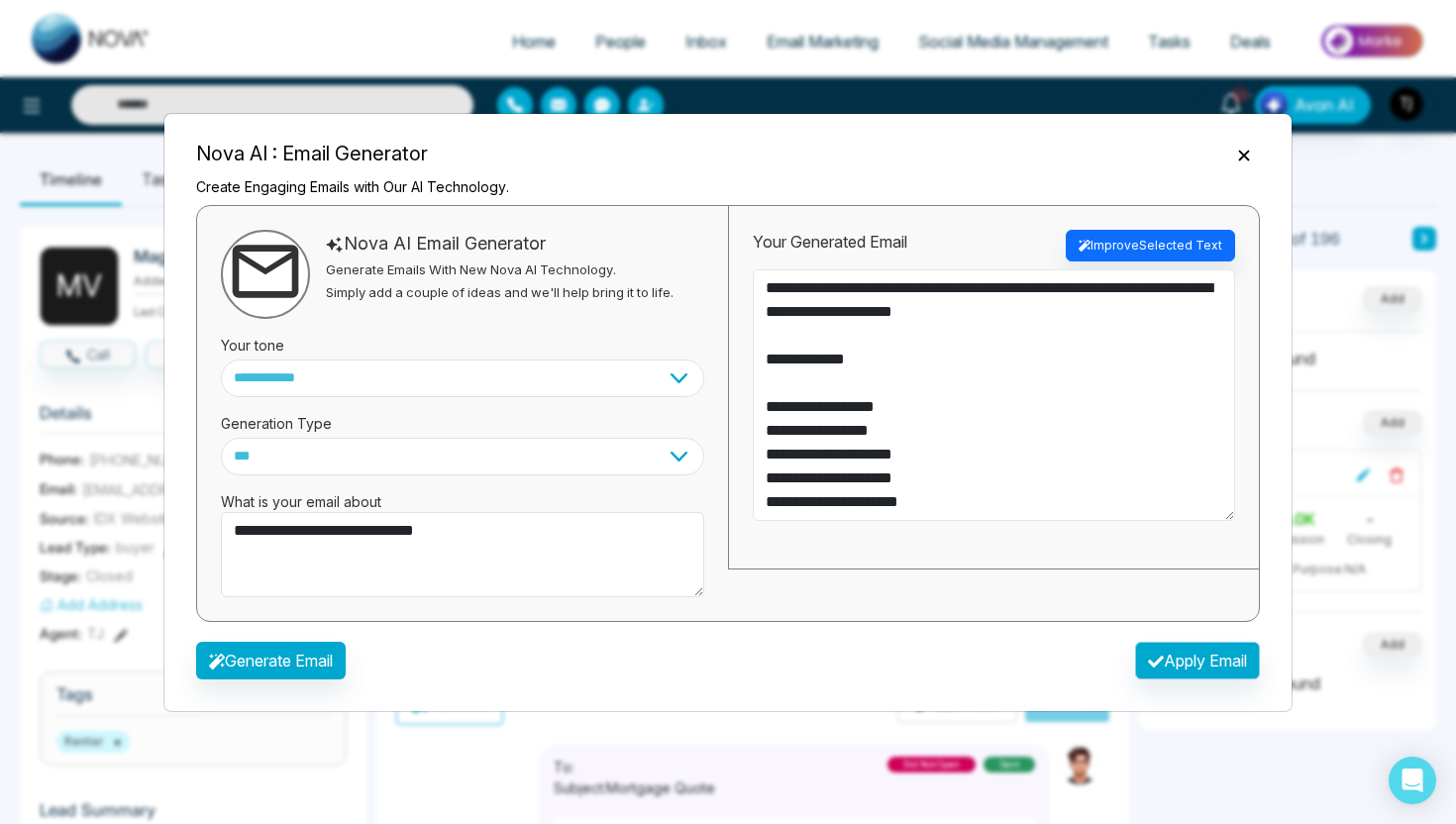 type on "**********" 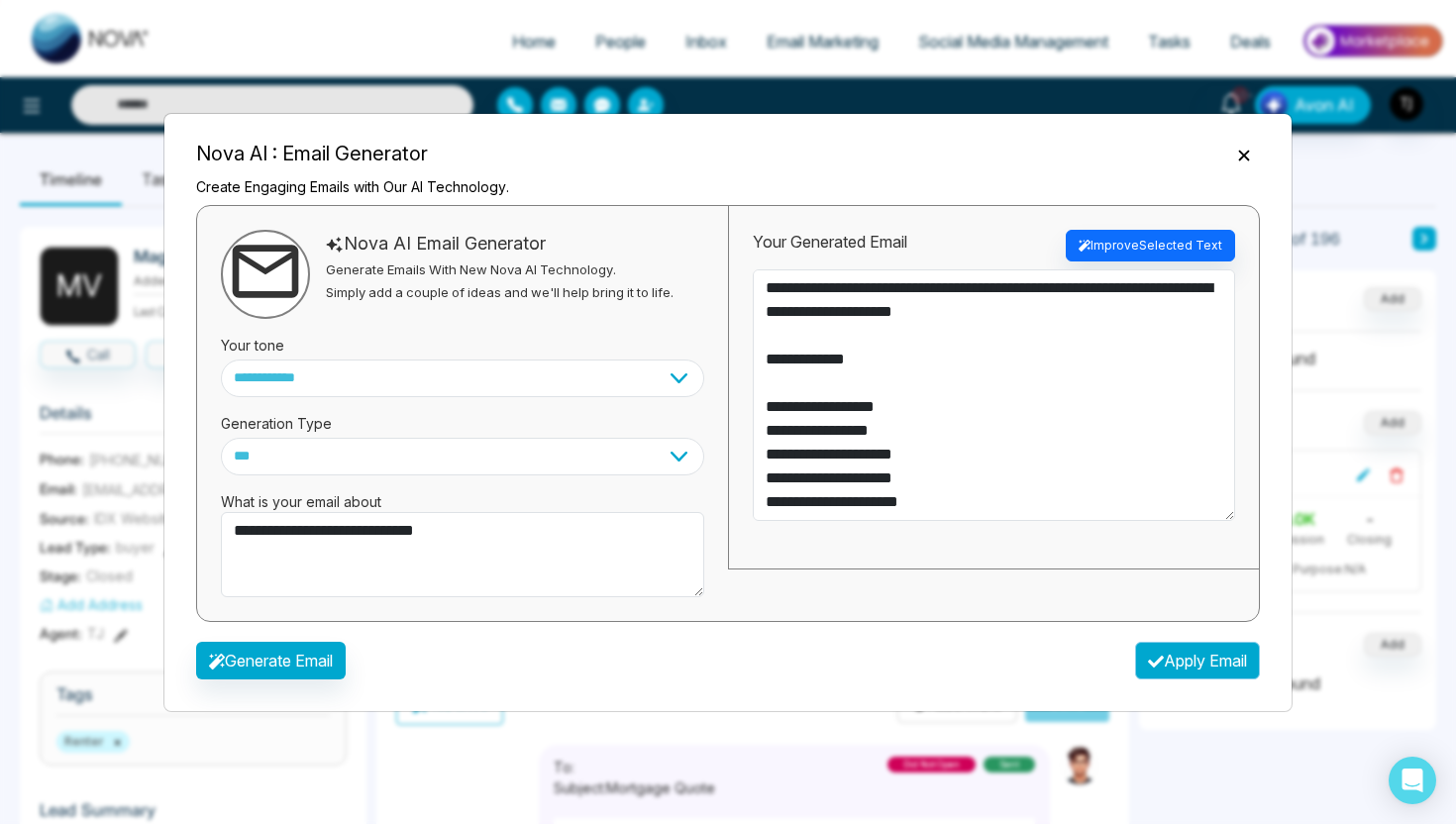 click on "Apply Email" at bounding box center [1197, 661] 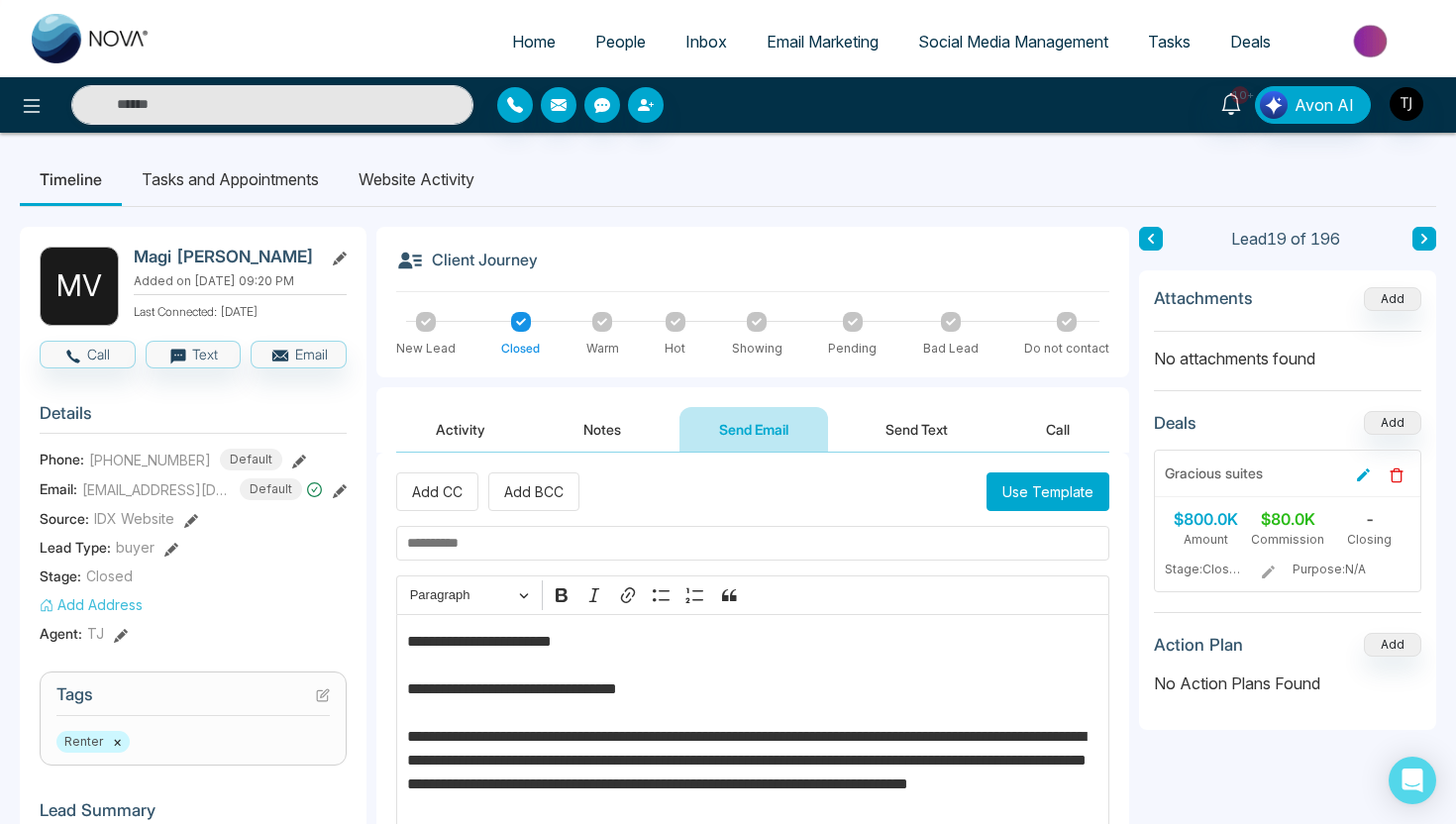 type on "**********" 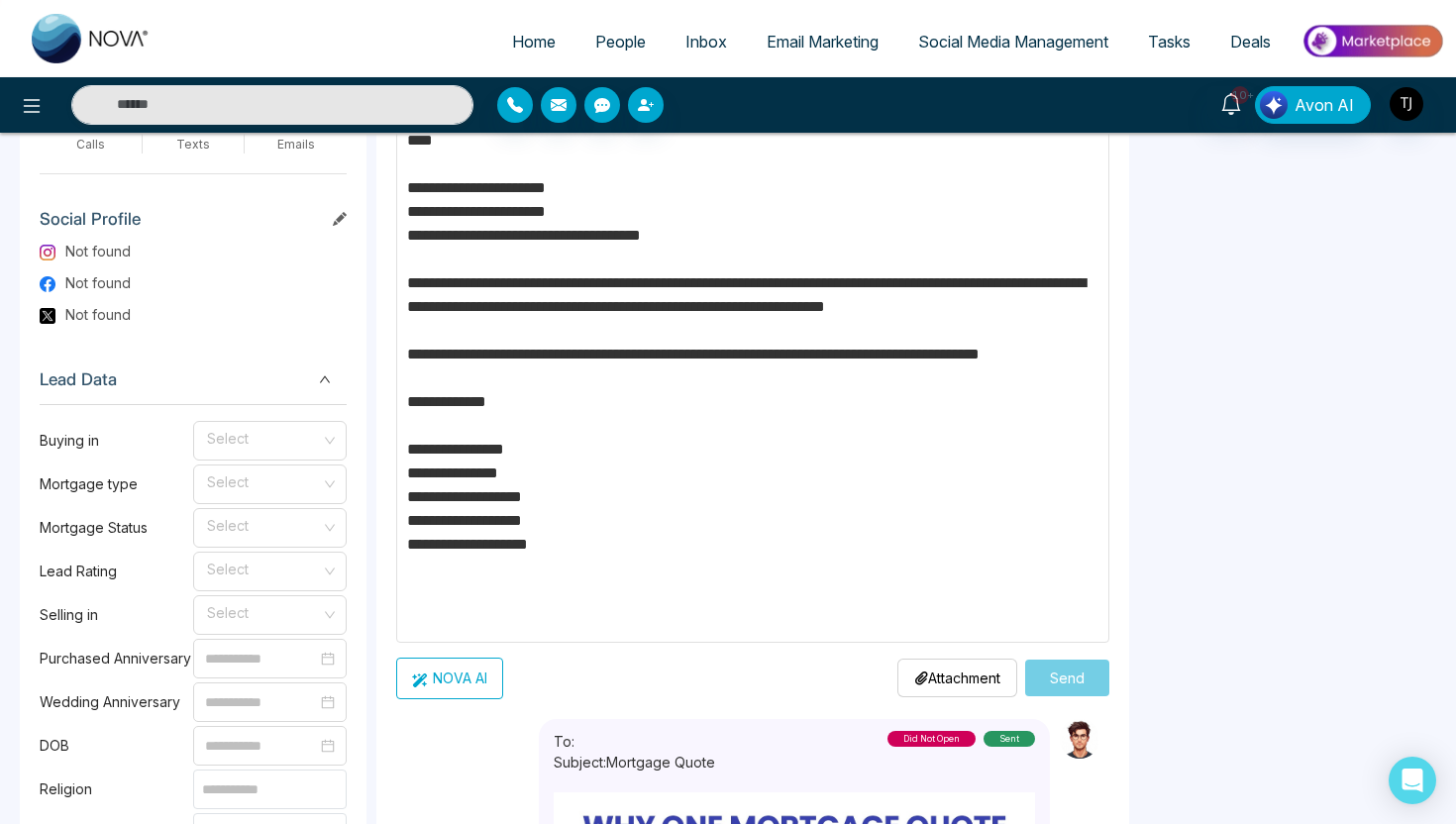 scroll, scrollTop: 1004, scrollLeft: 0, axis: vertical 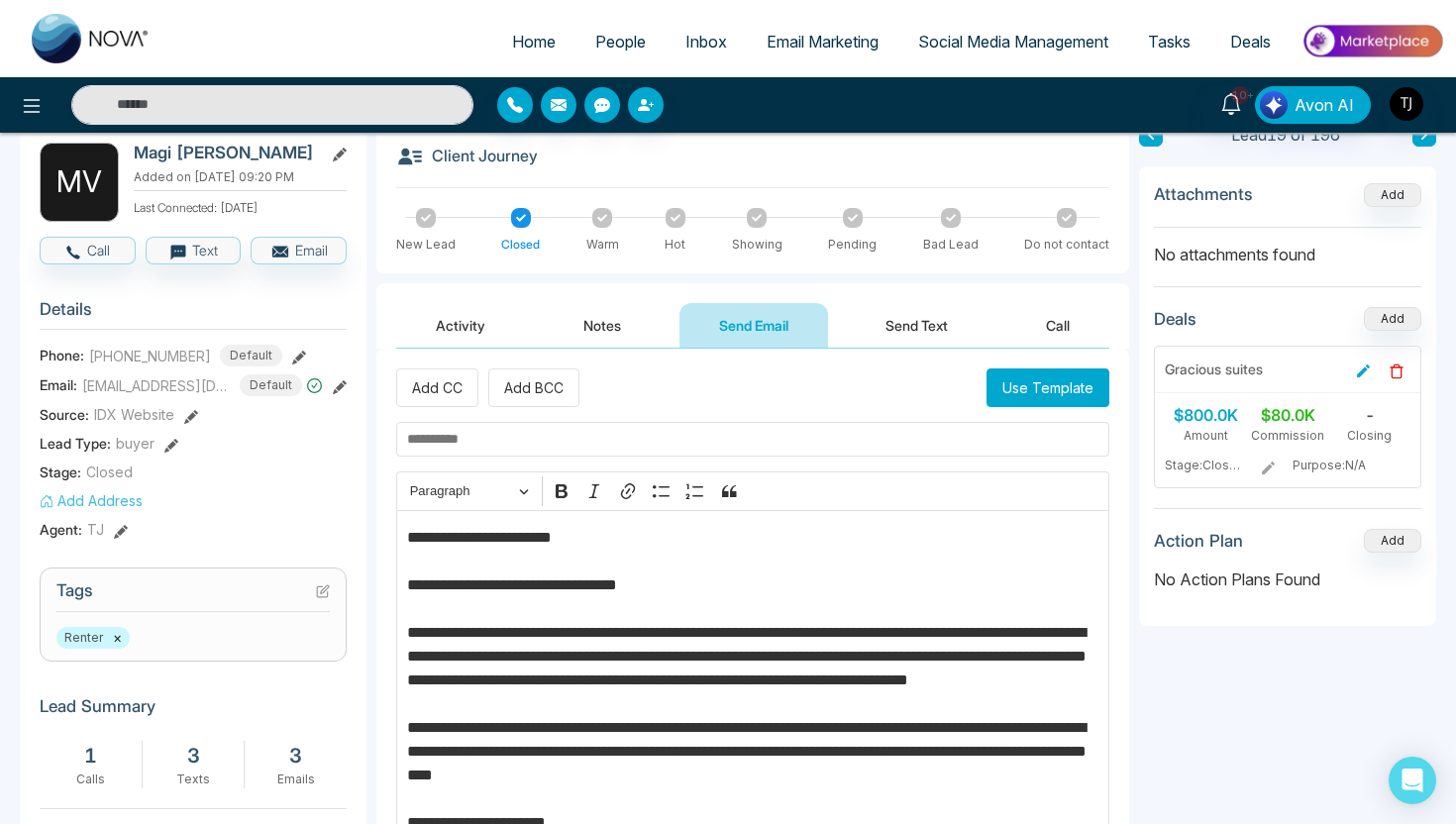 click on "Send Text" at bounding box center (916, 325) 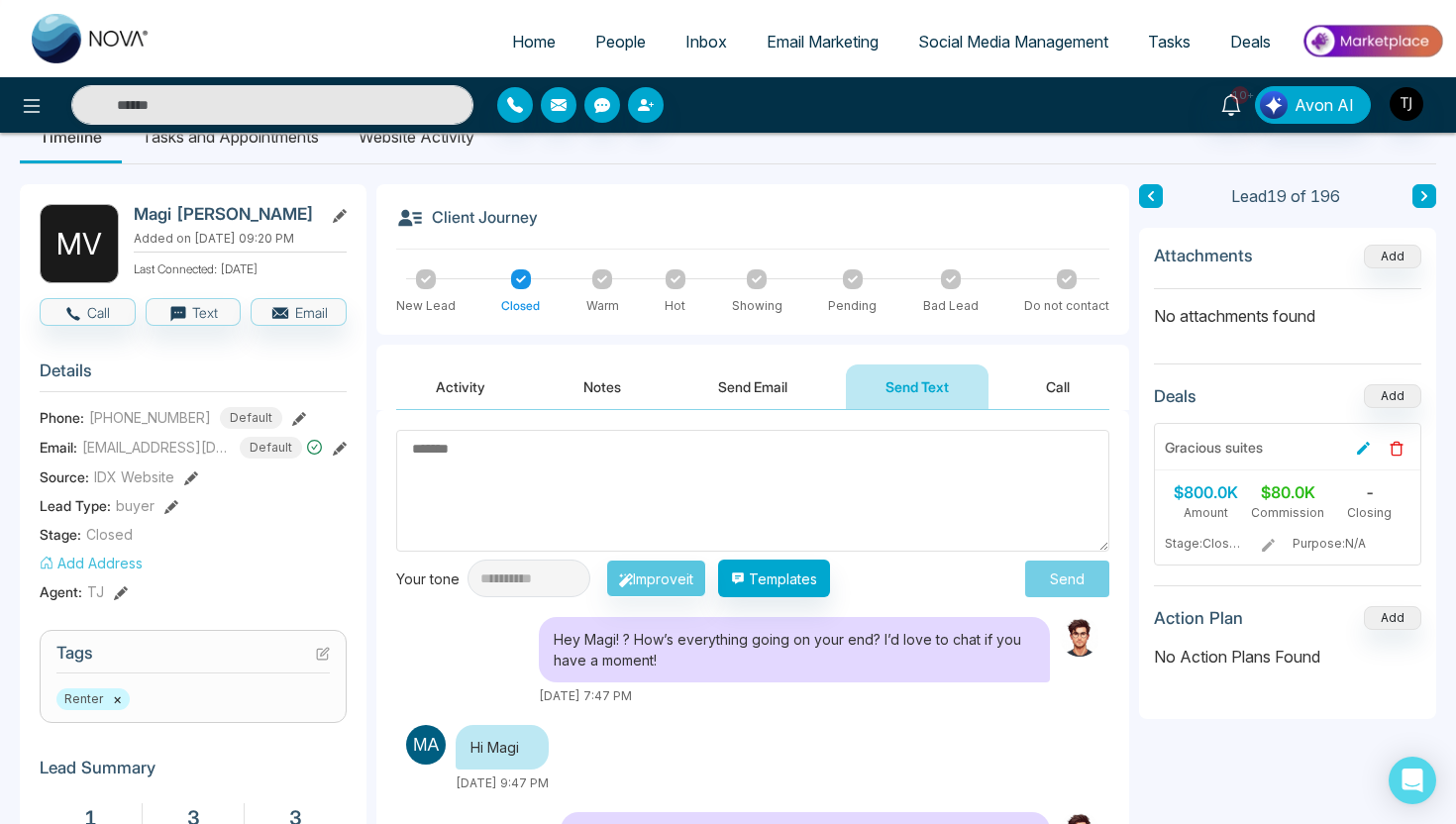 scroll, scrollTop: 0, scrollLeft: 0, axis: both 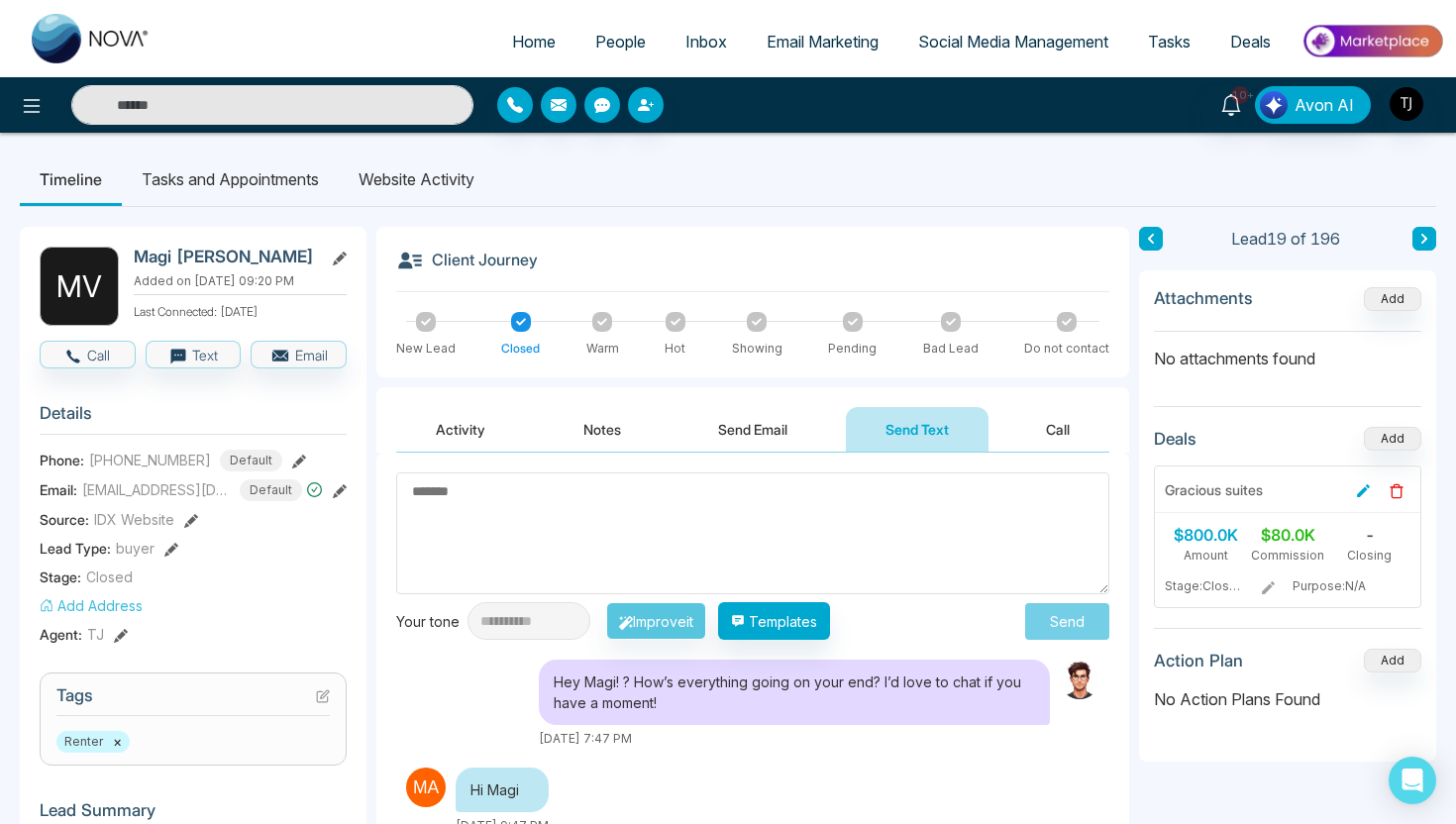 click on "Website Activity" at bounding box center [416, 179] 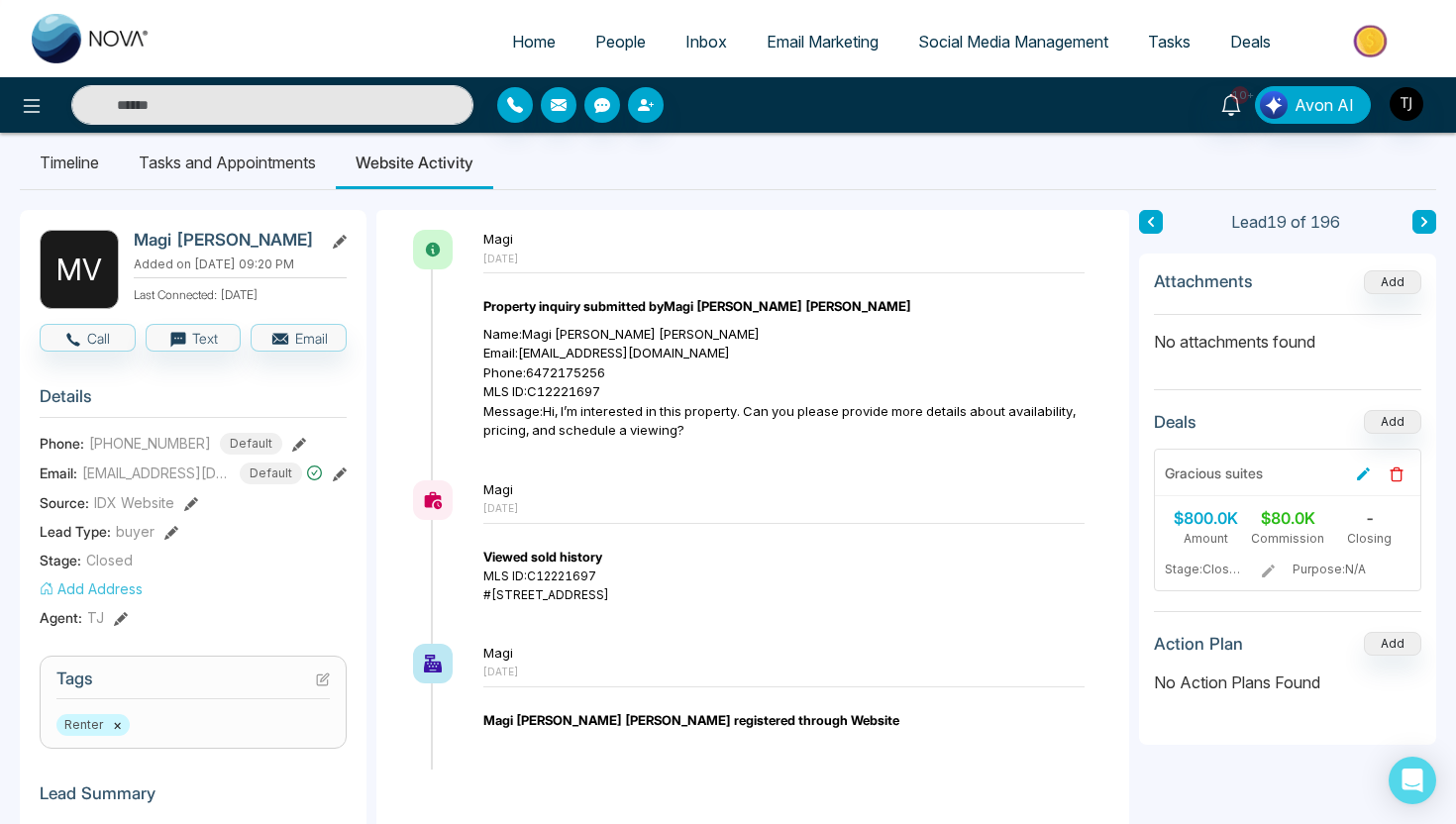scroll, scrollTop: 0, scrollLeft: 0, axis: both 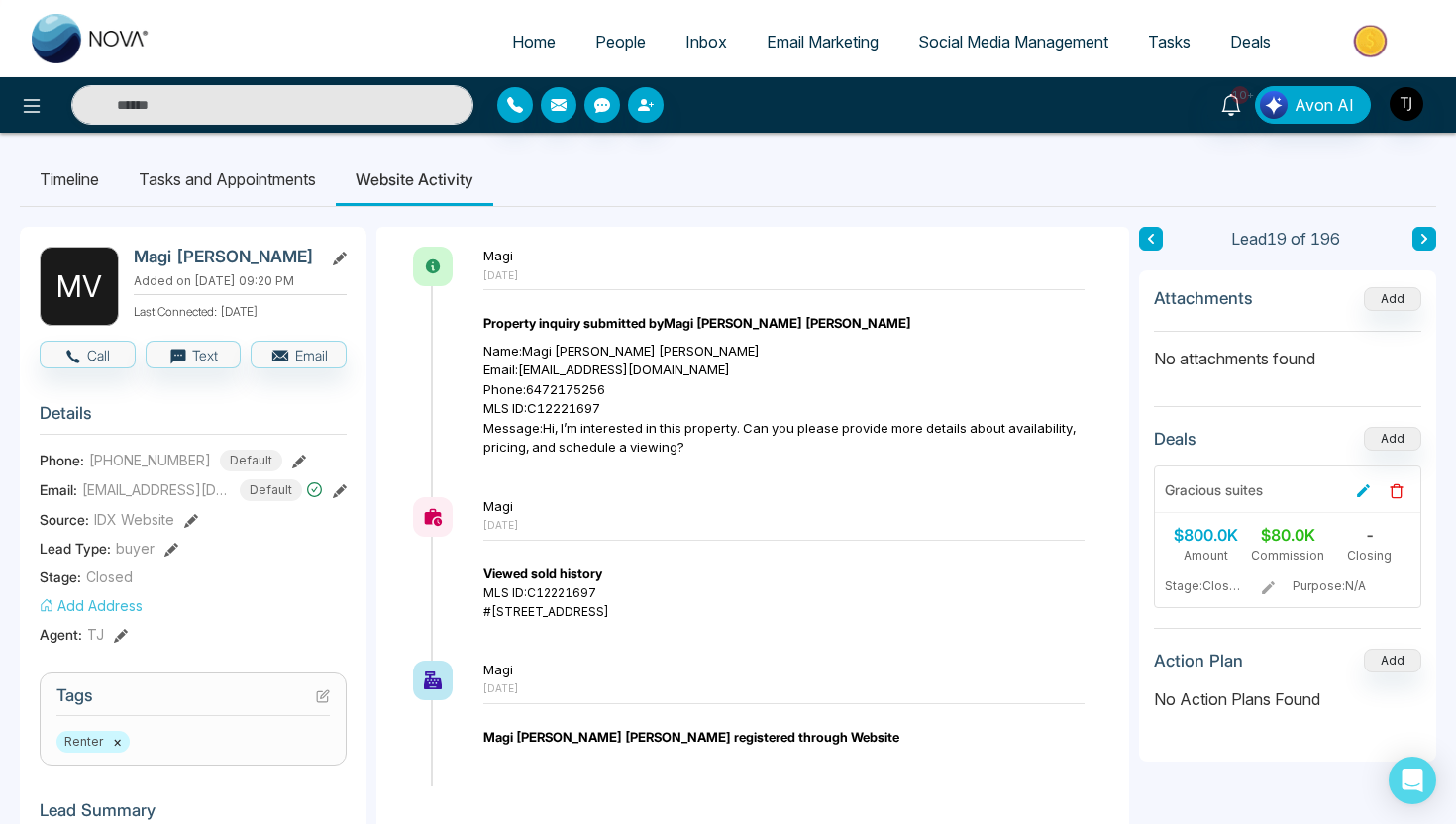 click on "Email Marketing" at bounding box center (822, 42) 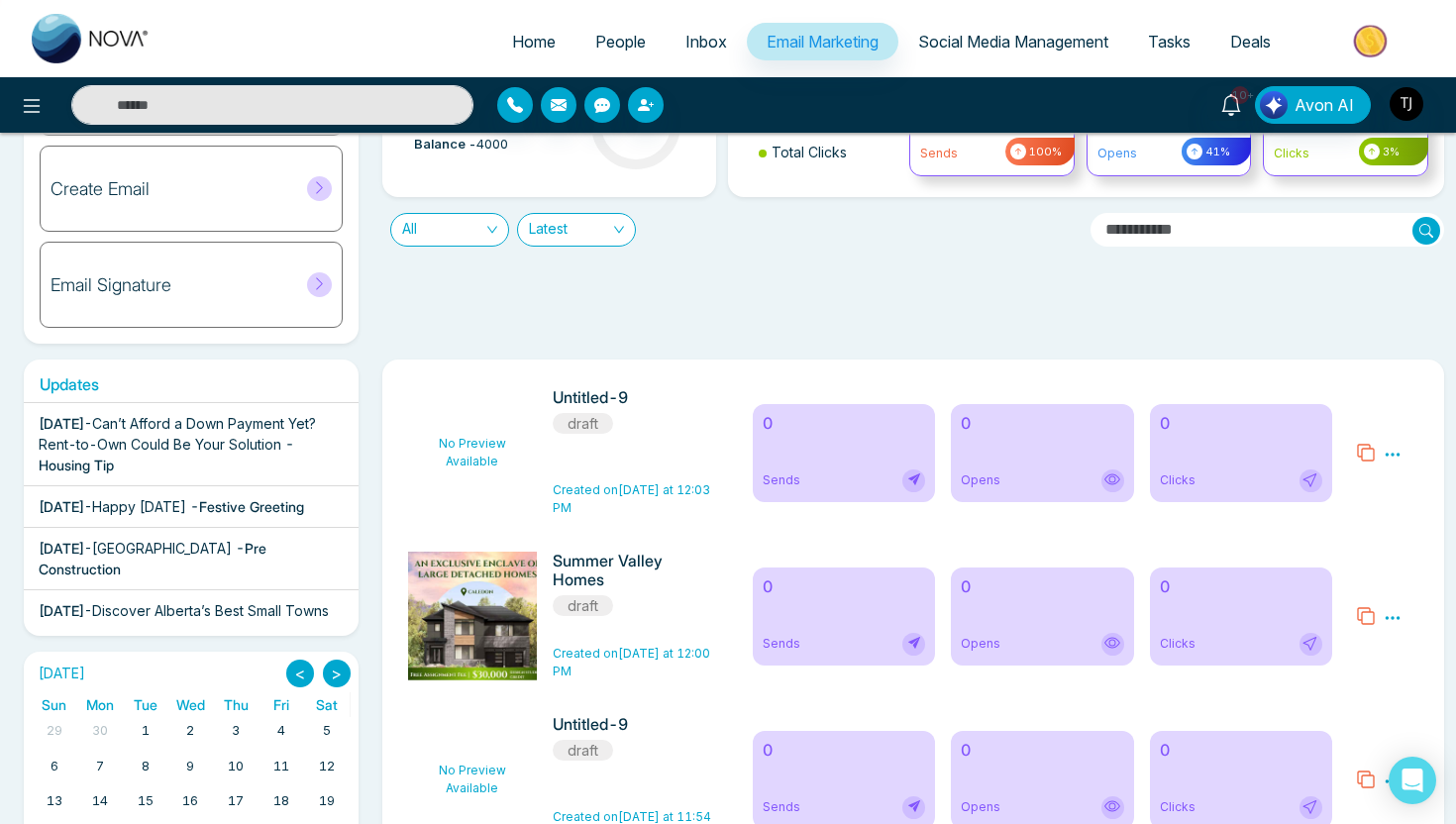 scroll, scrollTop: 174, scrollLeft: 0, axis: vertical 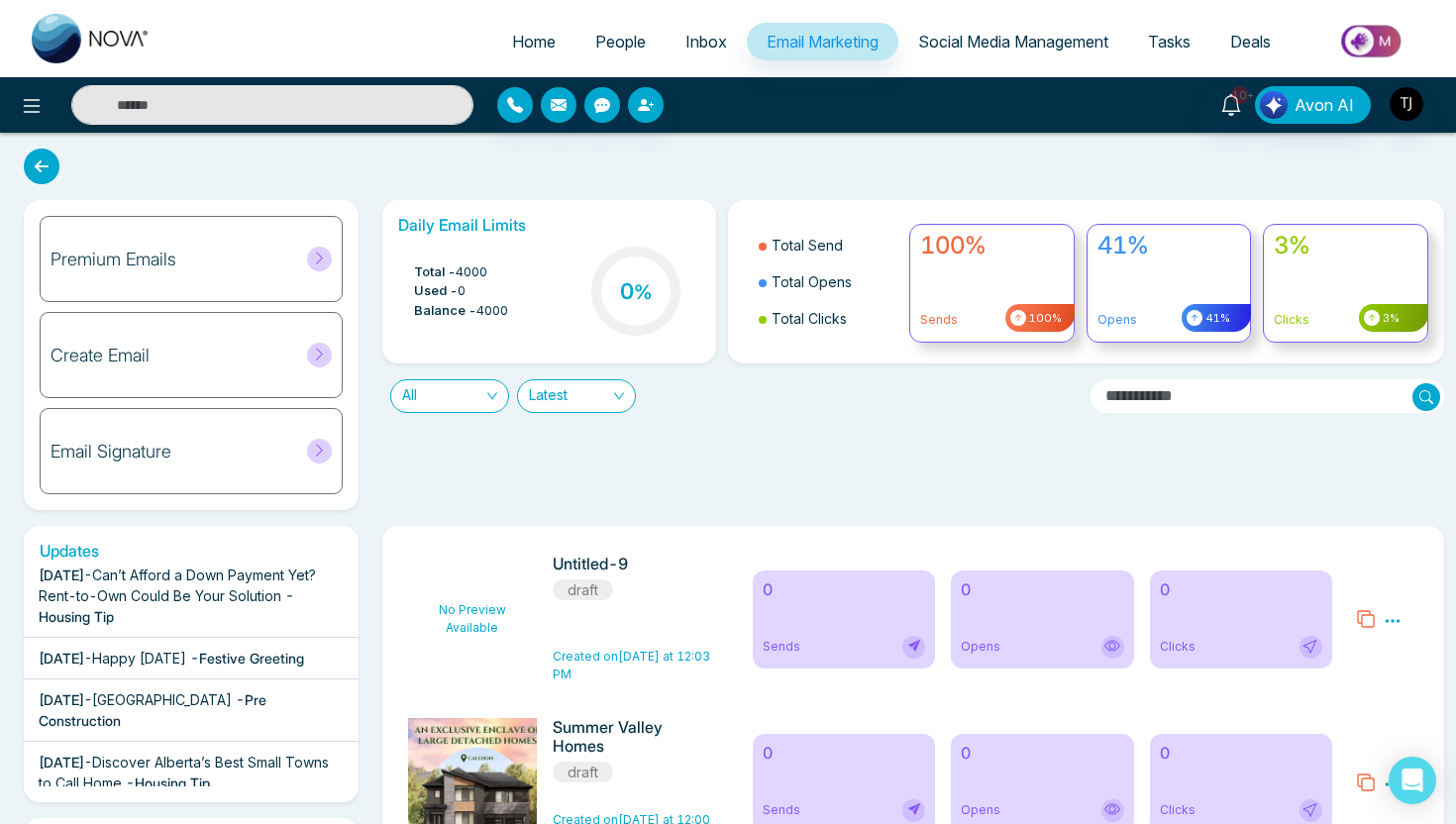 click on "Premium Emails" at bounding box center (191, 258) 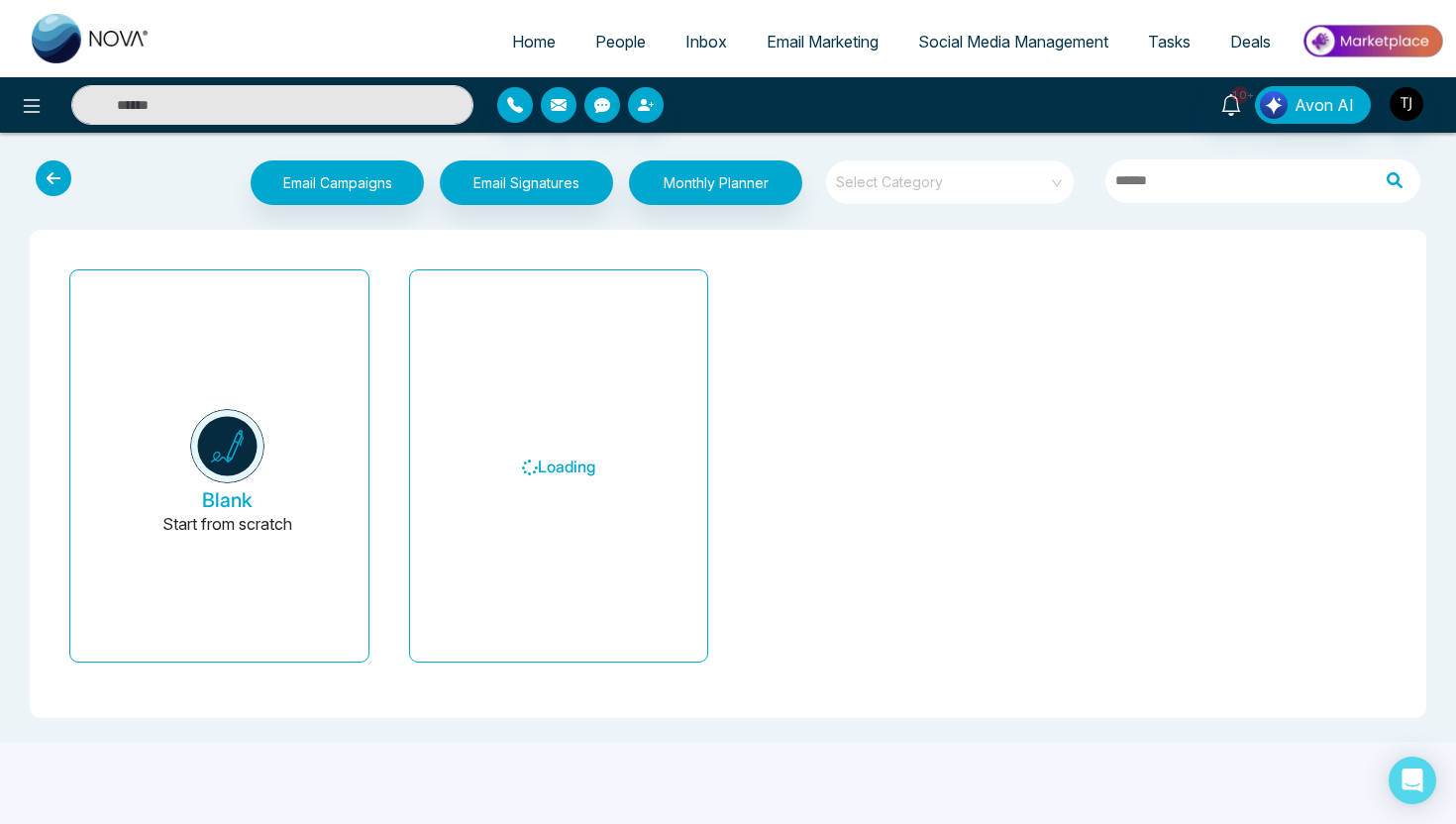 click at bounding box center (943, 182) 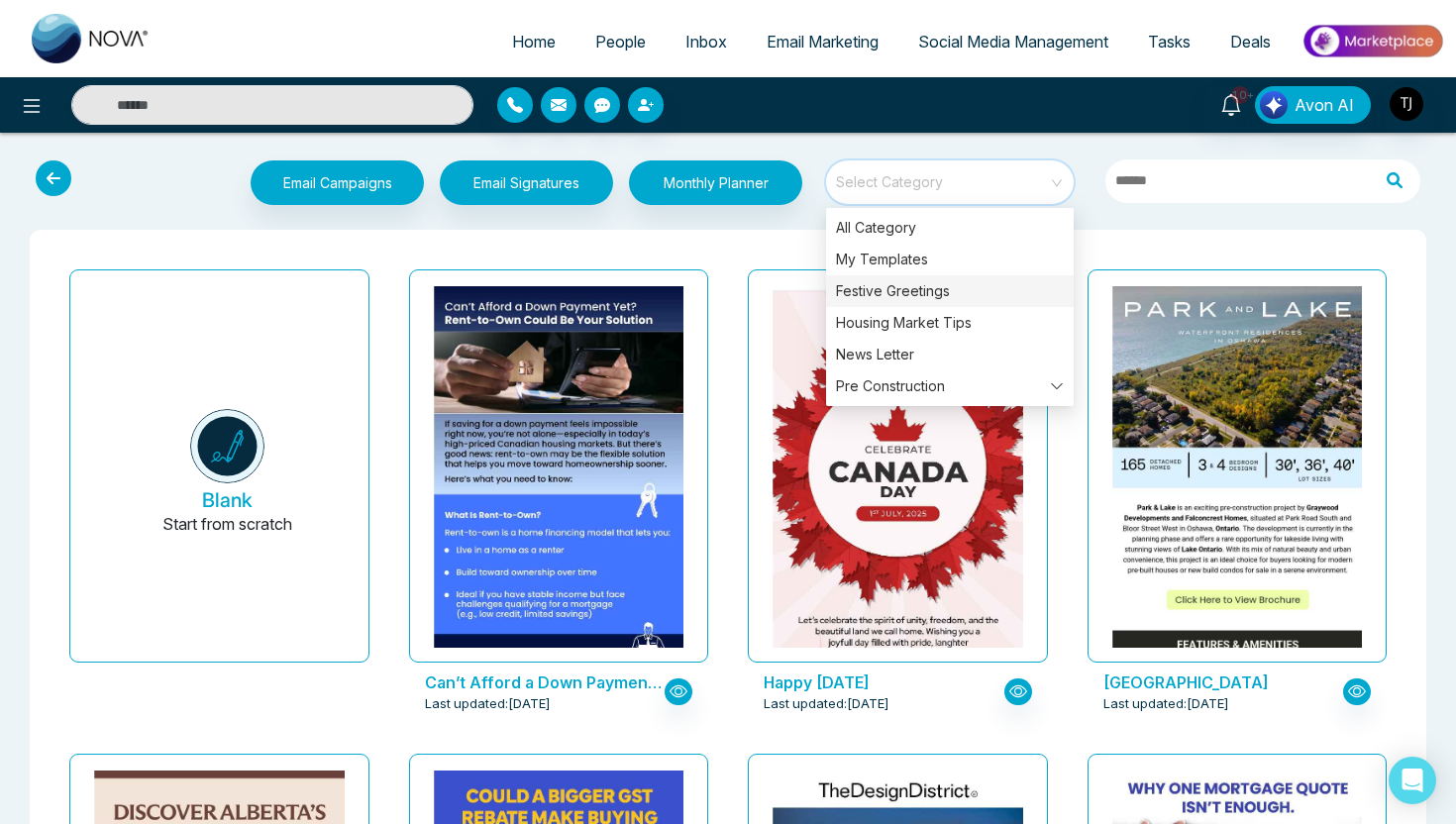 click on "Festive Greetings" at bounding box center (950, 291) 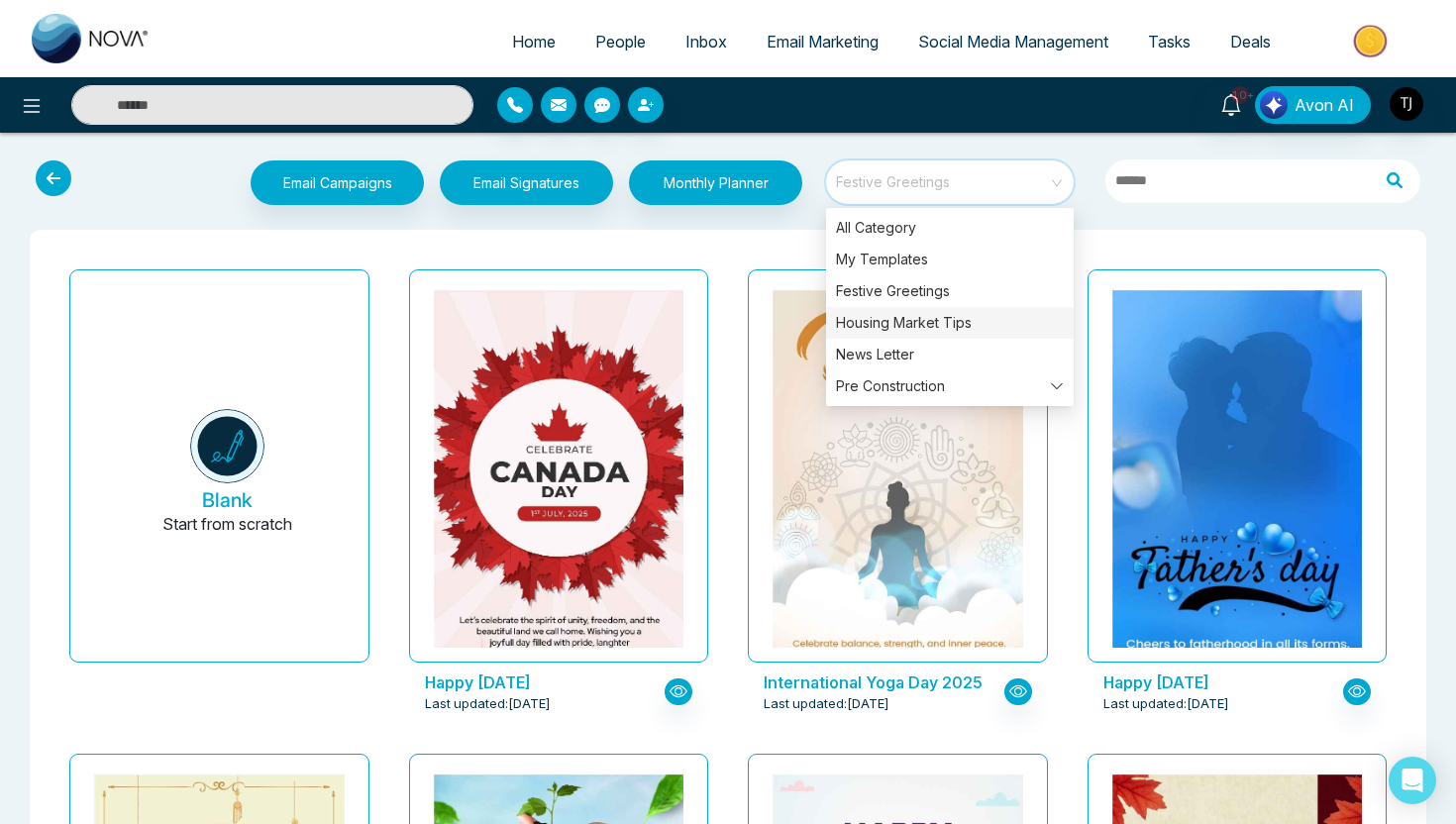 click on "Housing Market Tips" at bounding box center (950, 323) 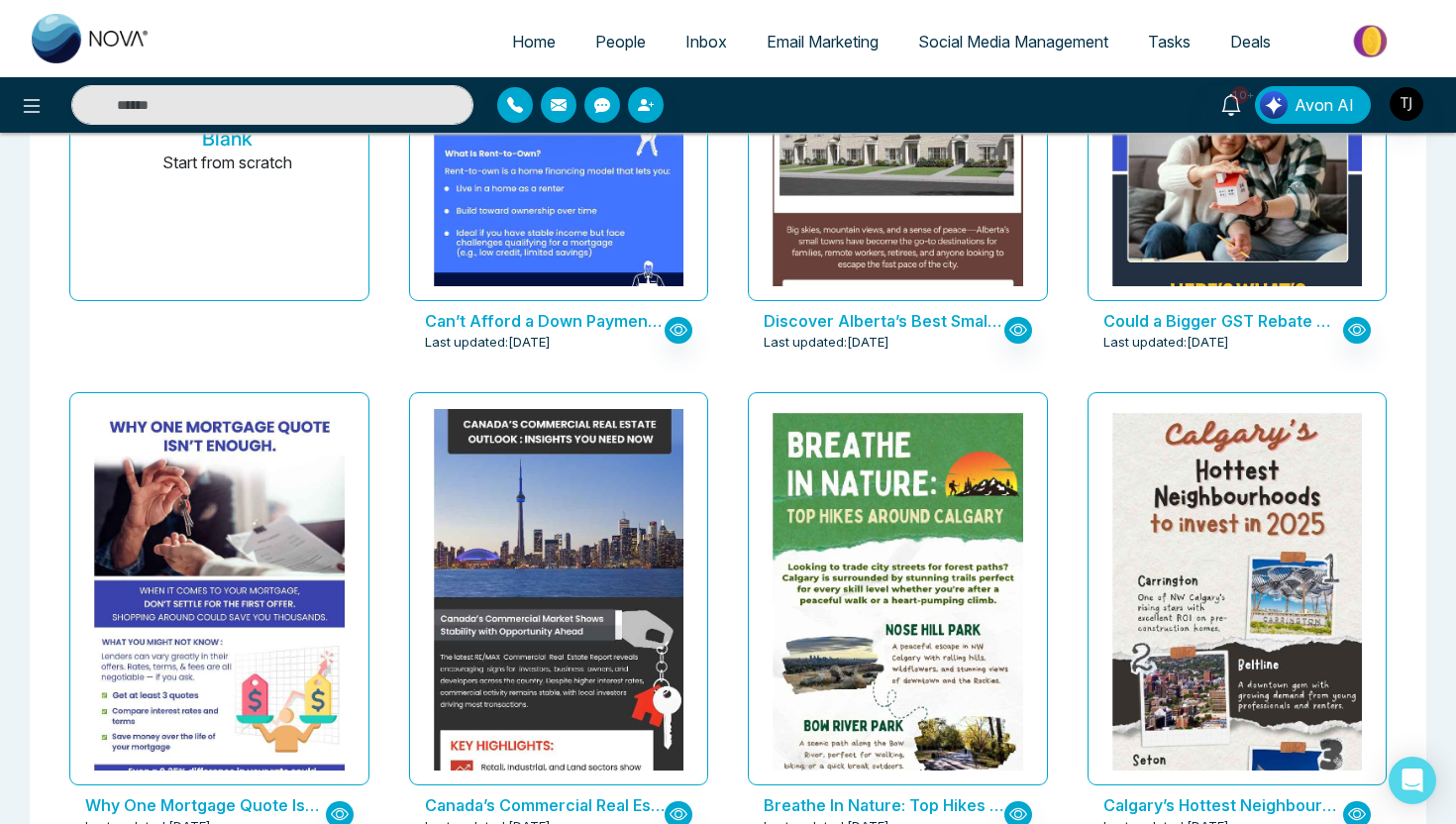 scroll, scrollTop: 0, scrollLeft: 0, axis: both 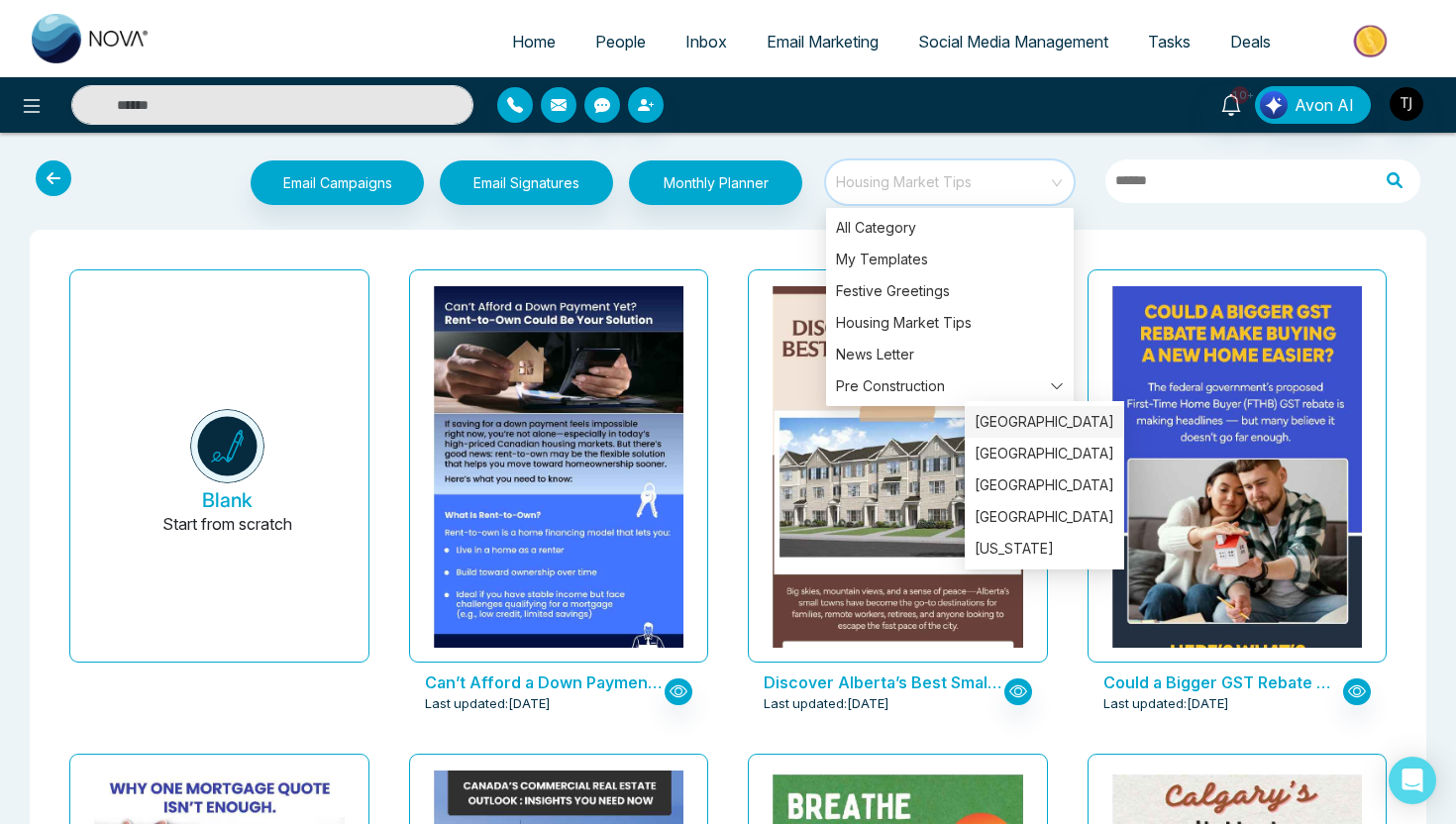 click on "[GEOGRAPHIC_DATA]" at bounding box center (1044, 422) 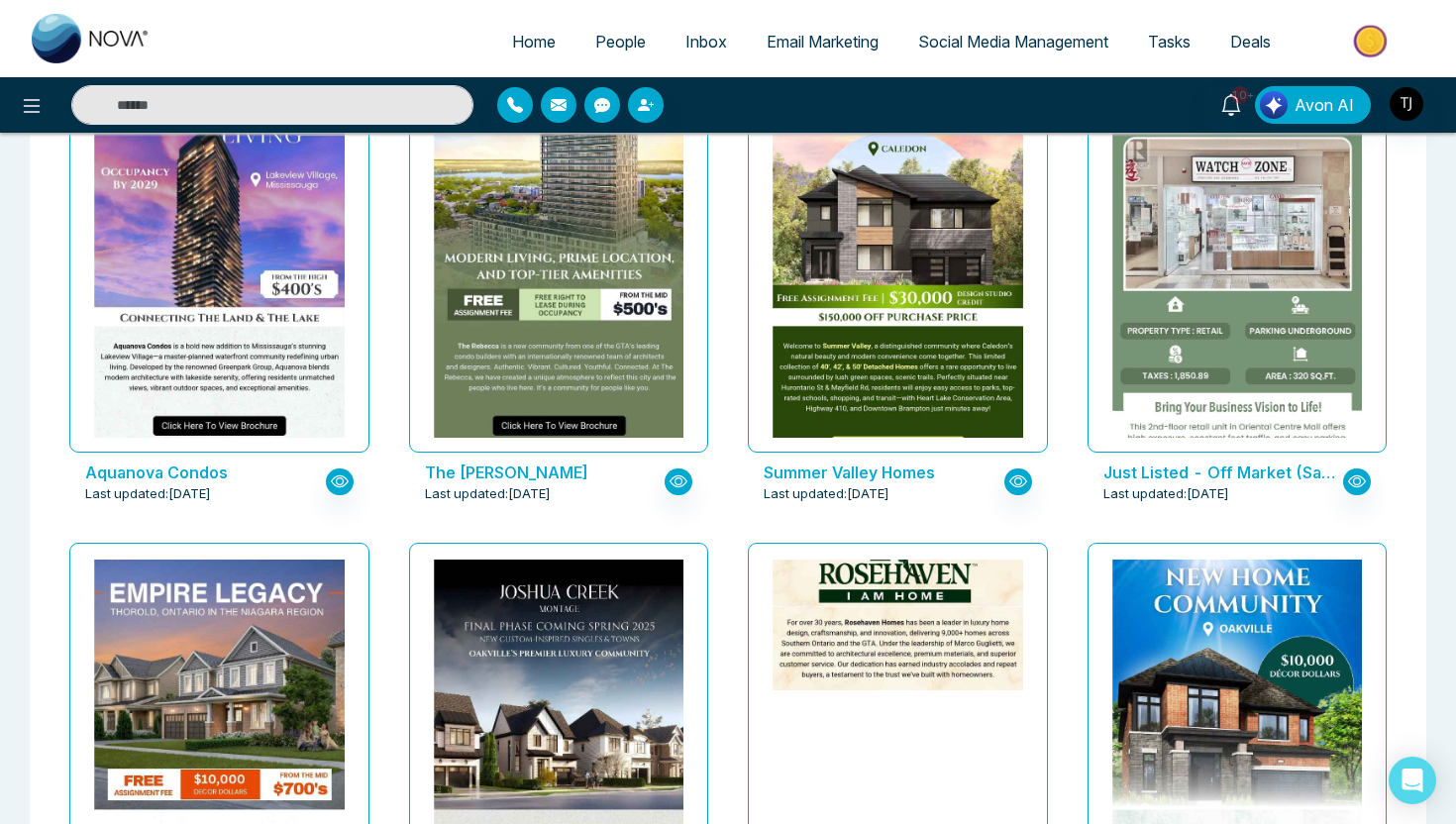 scroll, scrollTop: 512, scrollLeft: 0, axis: vertical 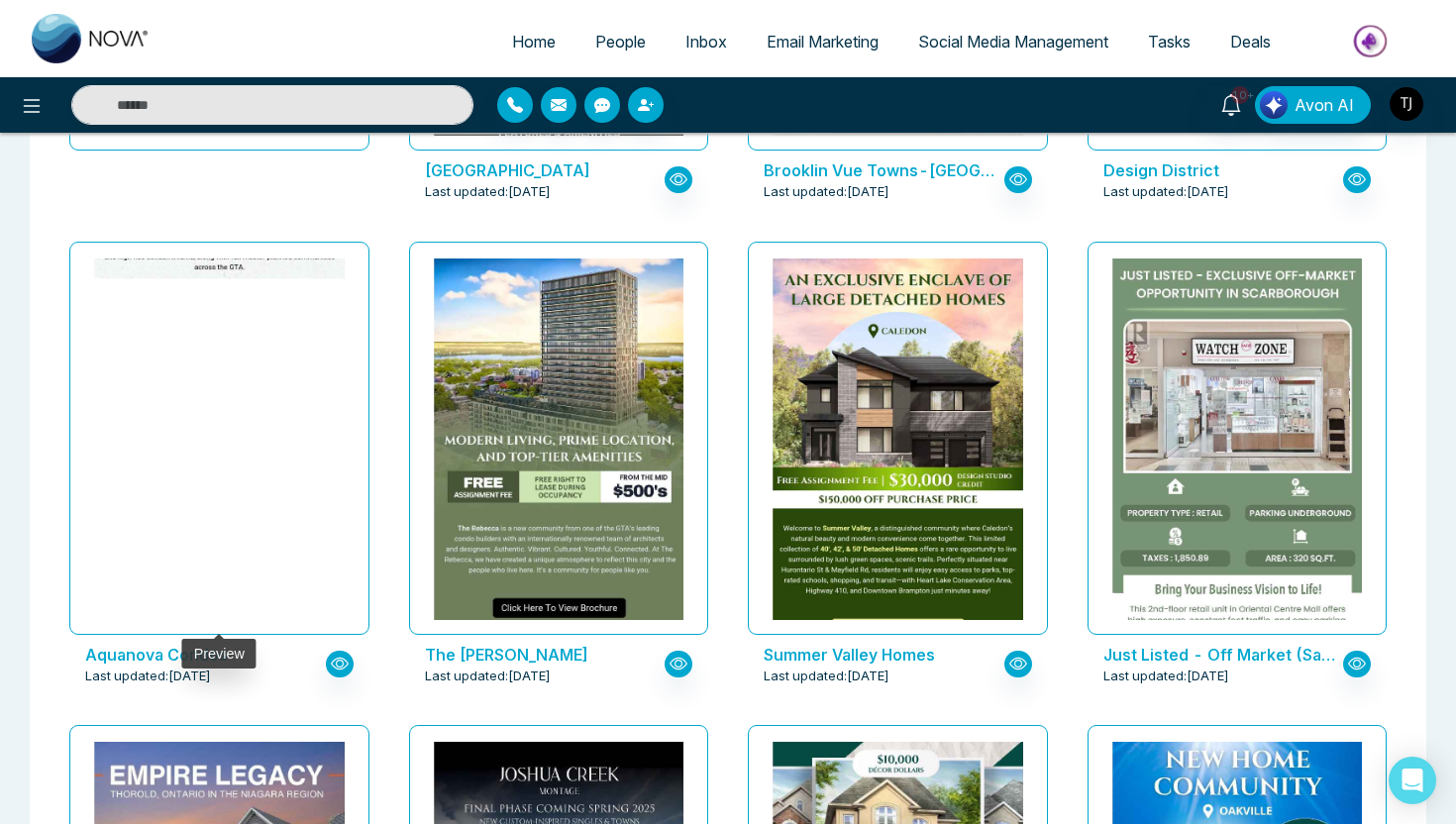 click at bounding box center (219, -873) 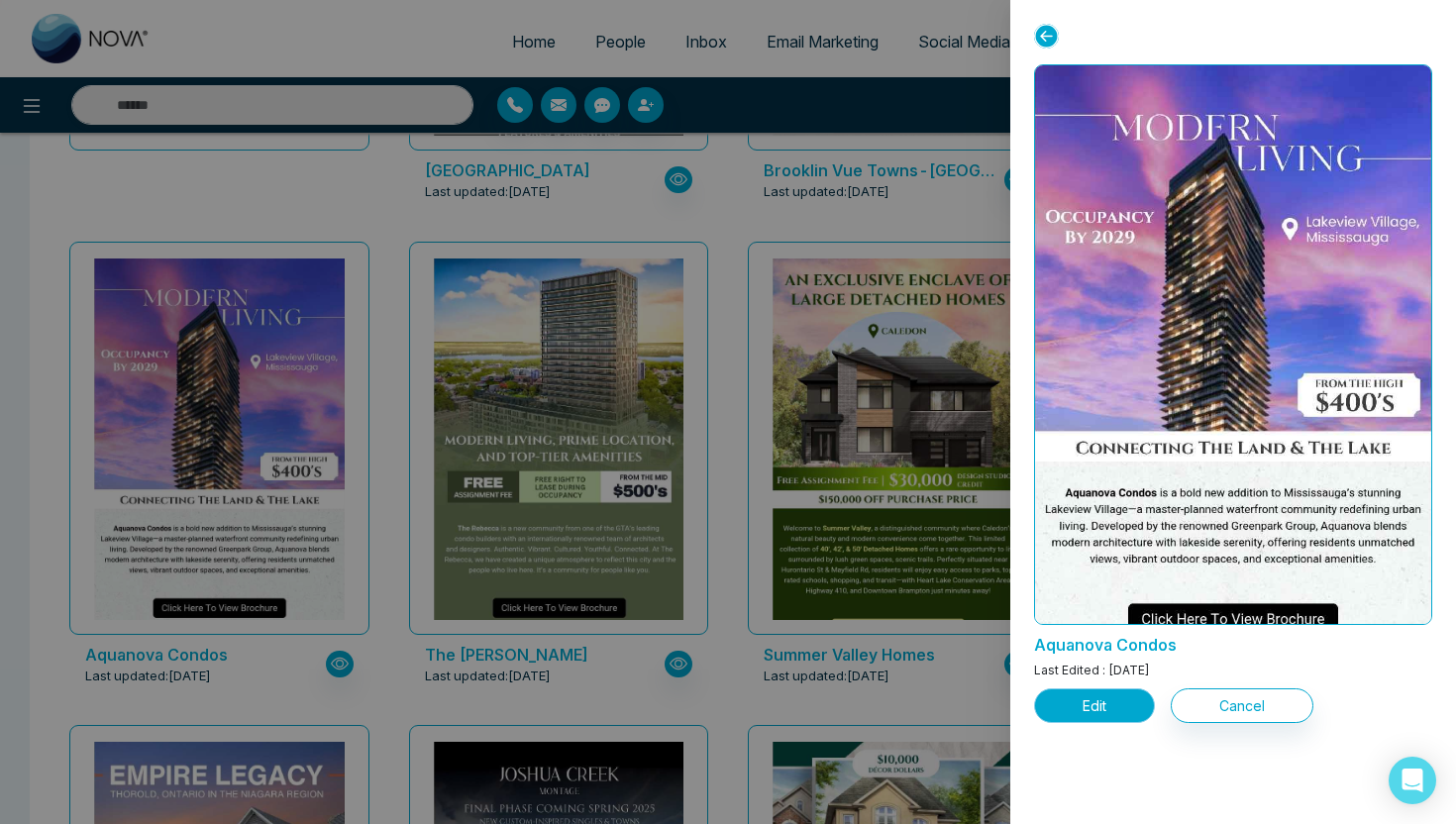click on "Edit" at bounding box center (1094, 705) 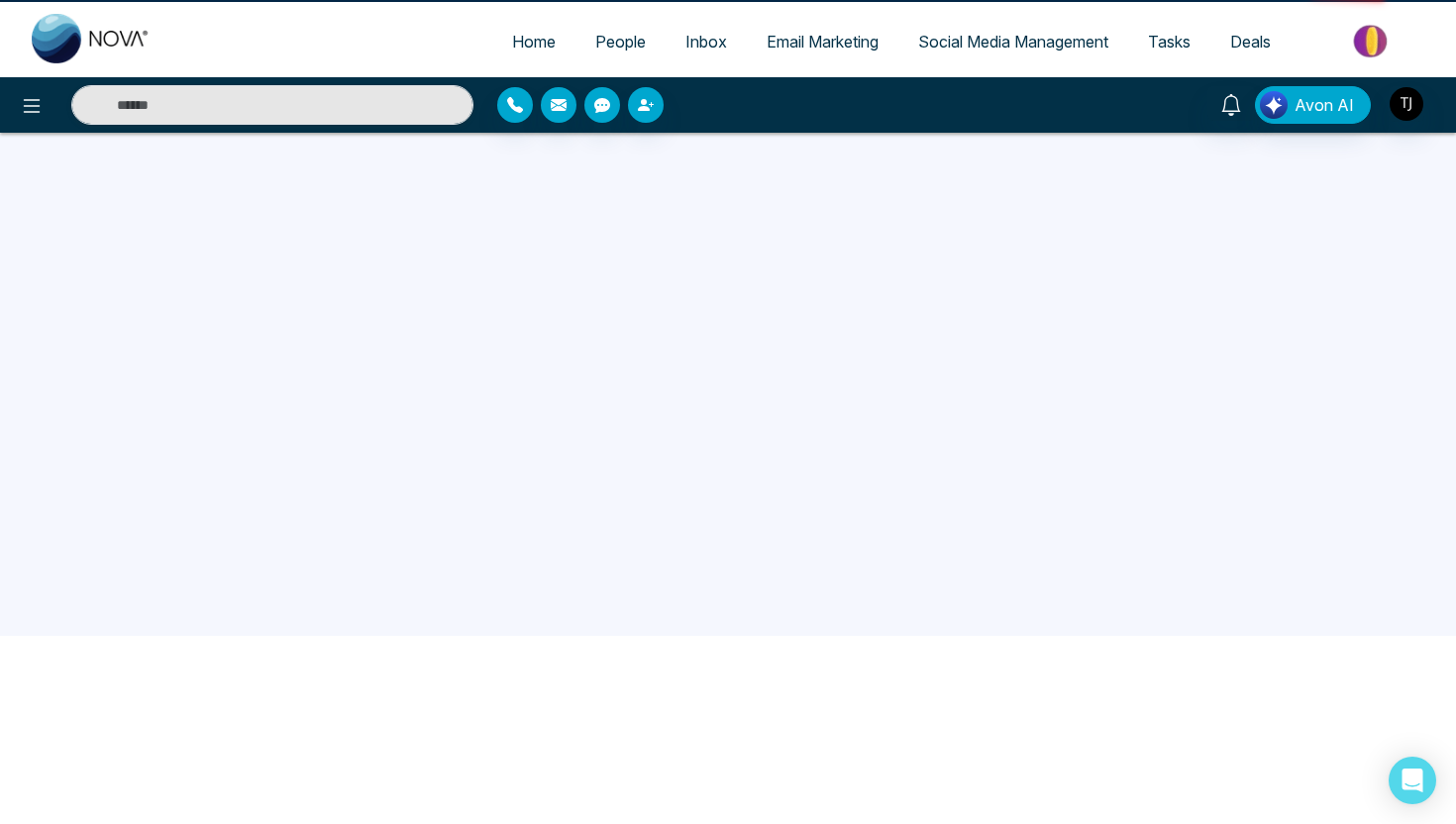 scroll, scrollTop: 0, scrollLeft: 0, axis: both 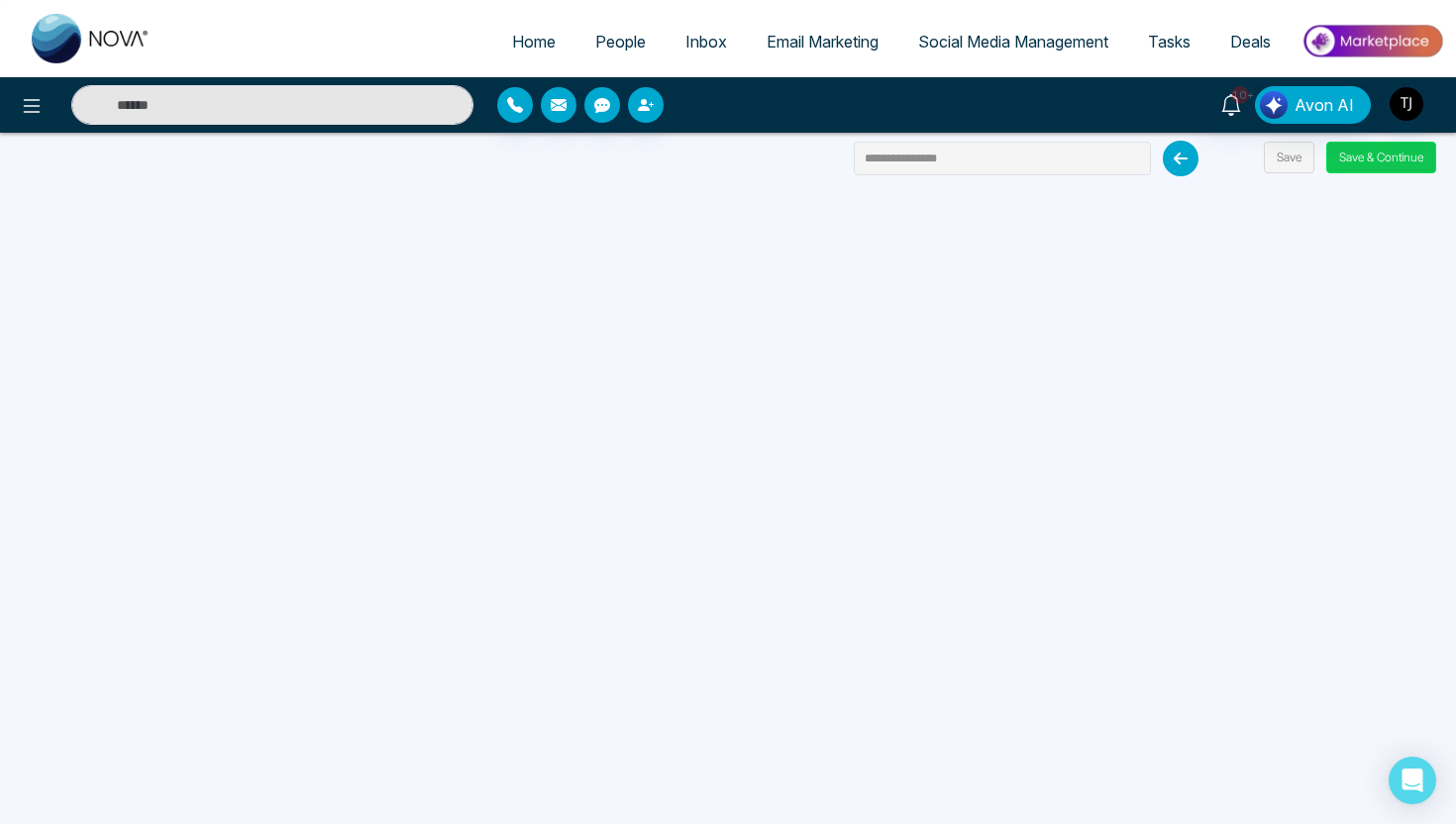 click on "Save & Continue" at bounding box center [1381, 157] 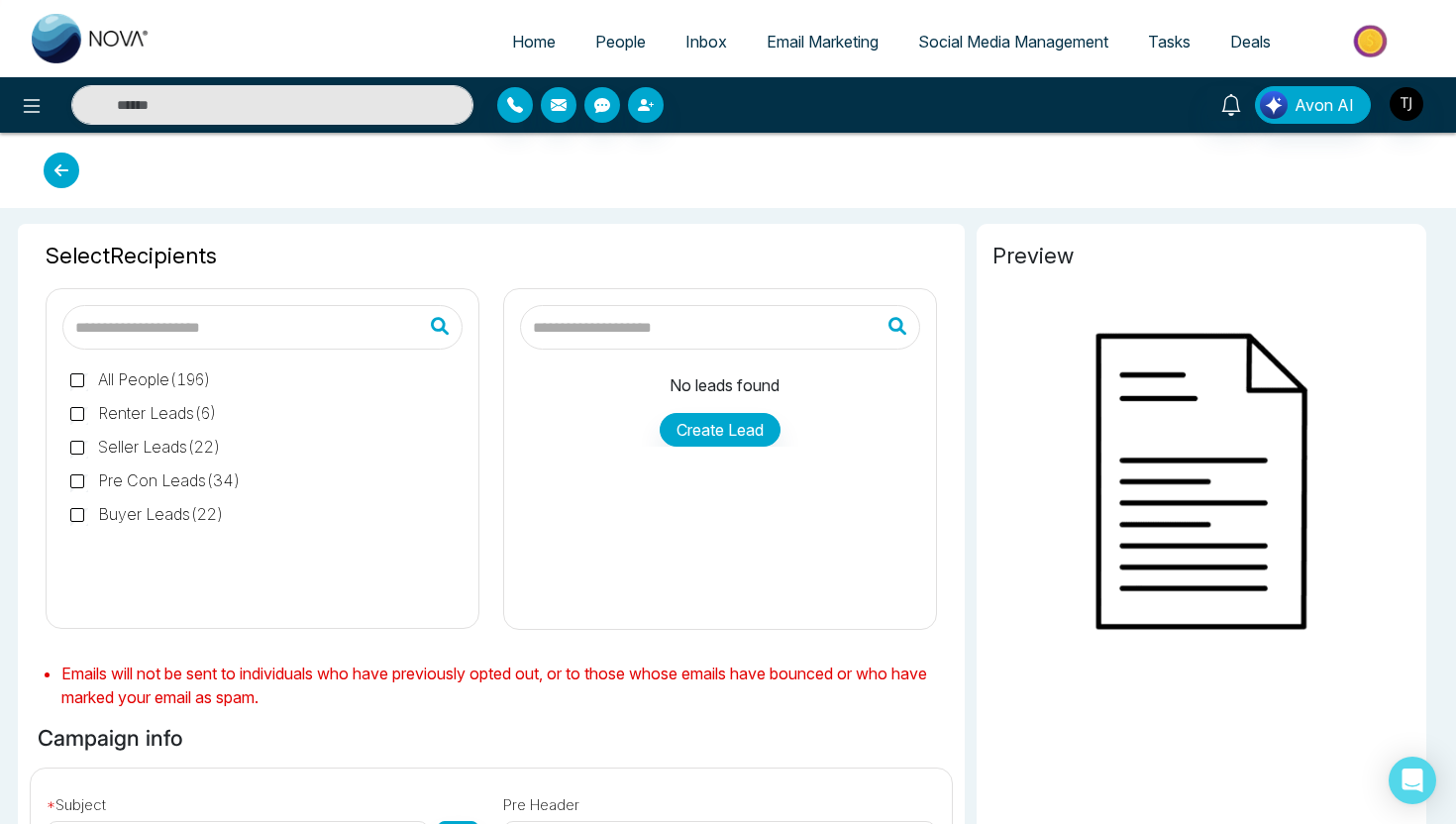 type on "**********" 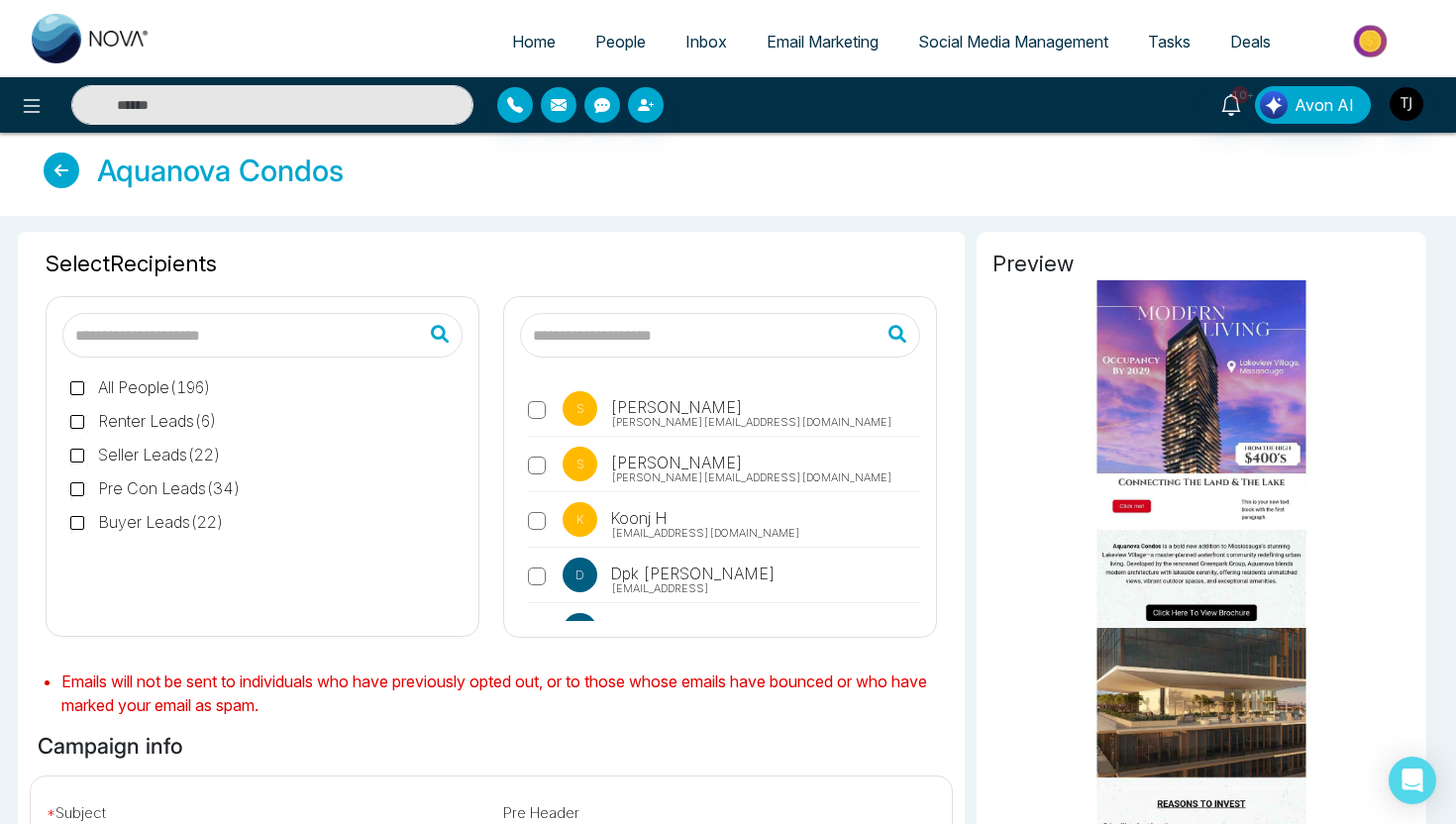 click at bounding box center [61, 170] 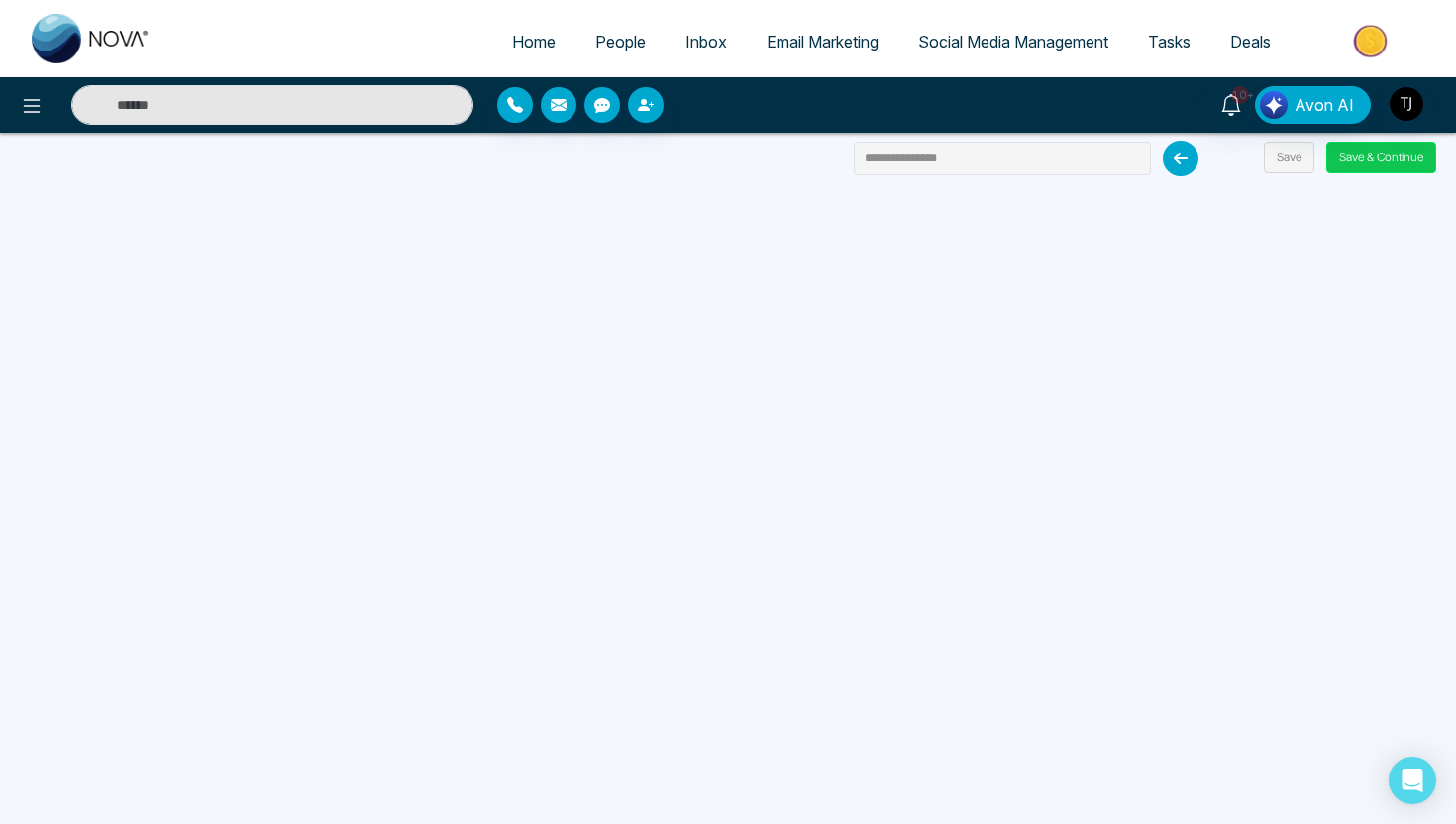 click on "Save & Continue" at bounding box center (1381, 157) 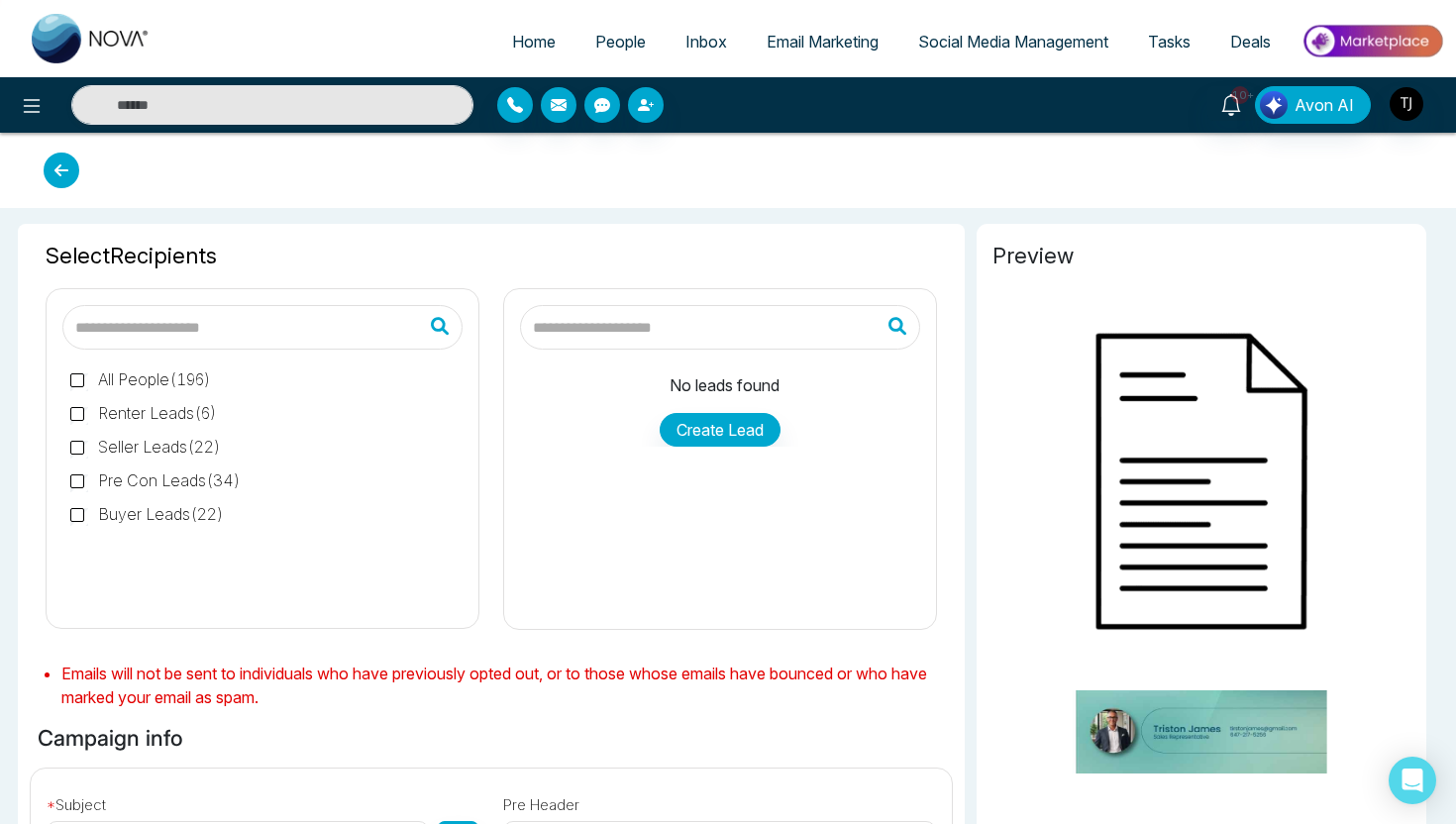 type on "**********" 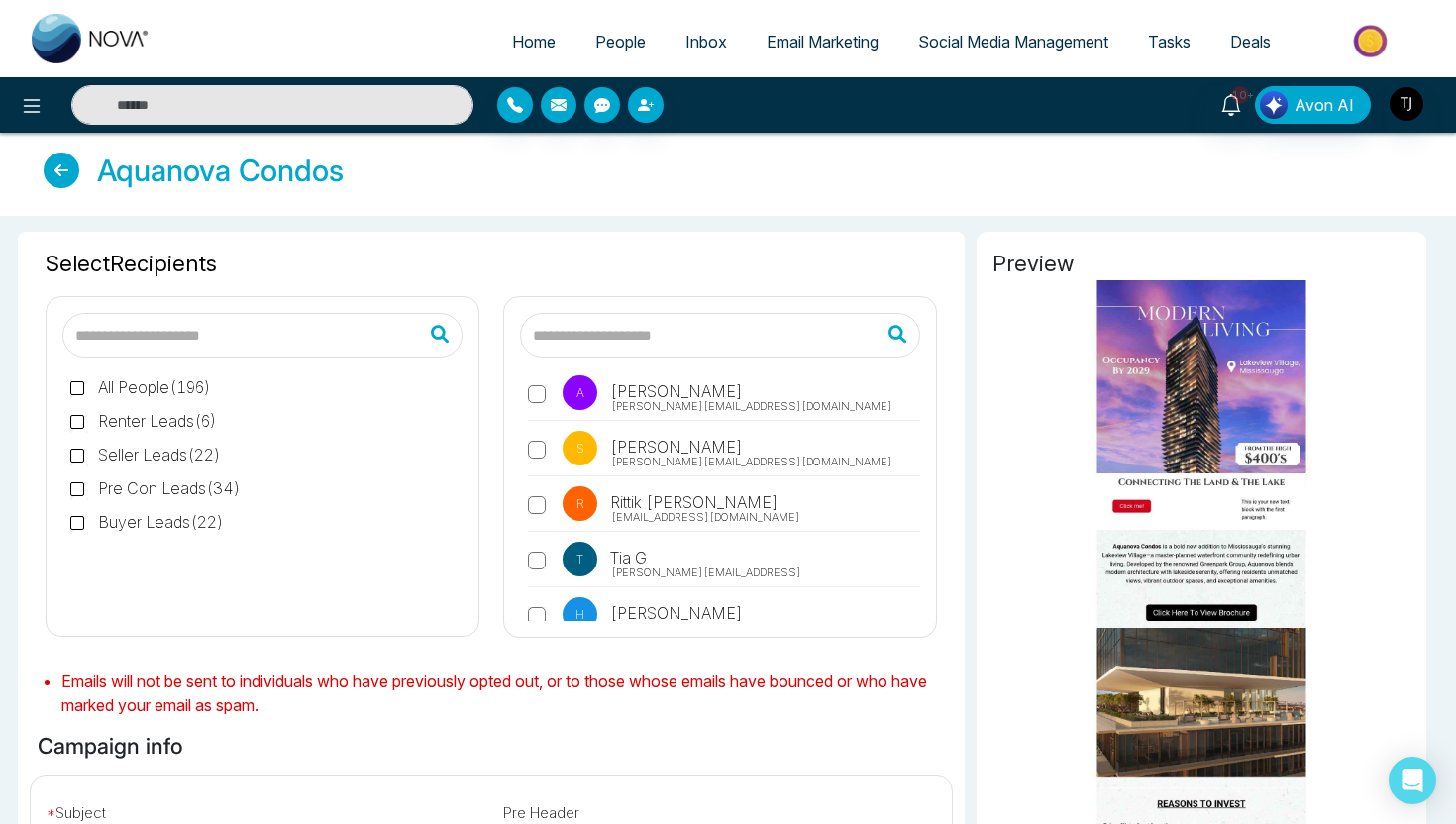 scroll, scrollTop: 550, scrollLeft: 0, axis: vertical 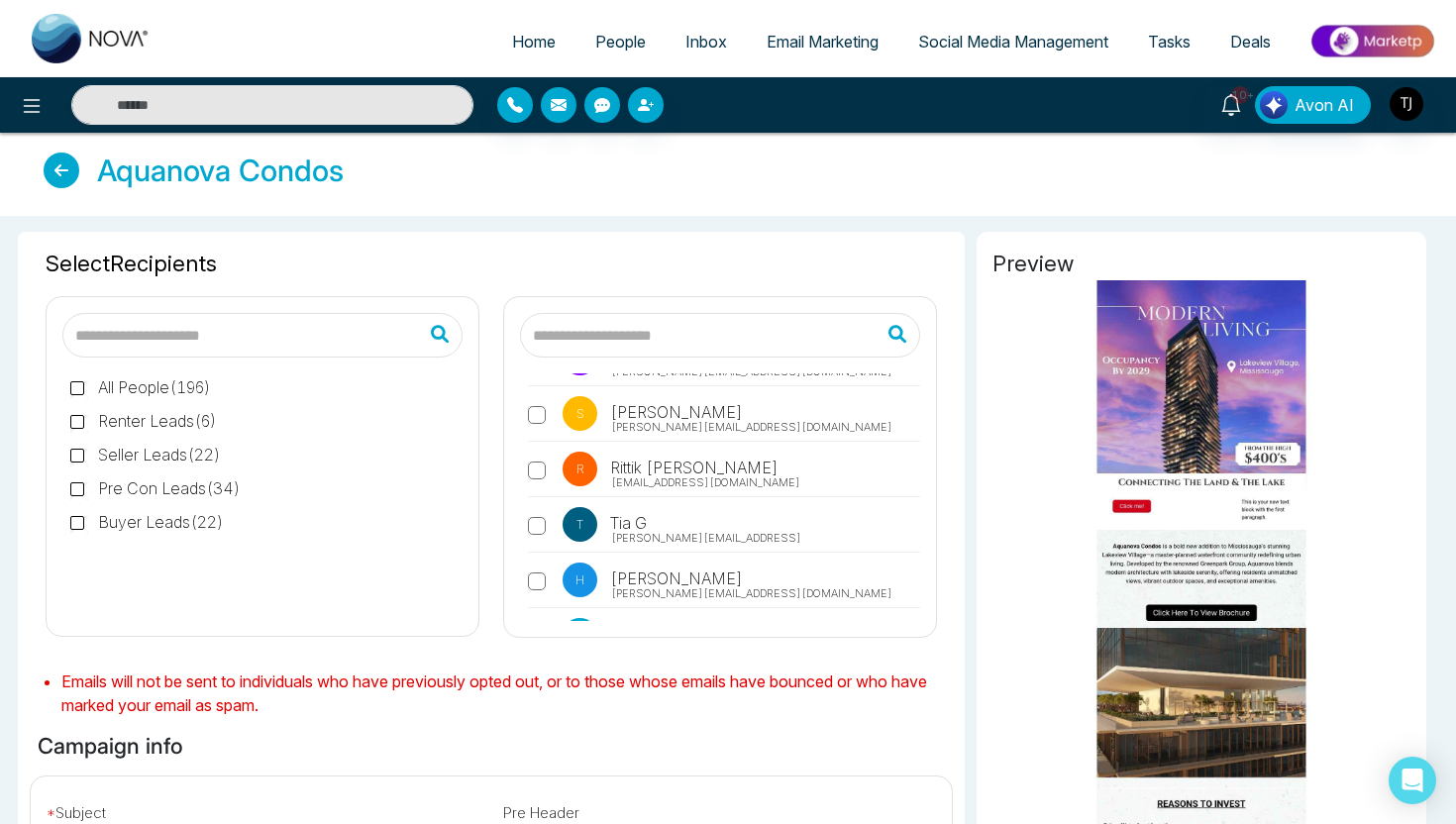 click on "All People  ( 196 )" at bounding box center (141, 387) 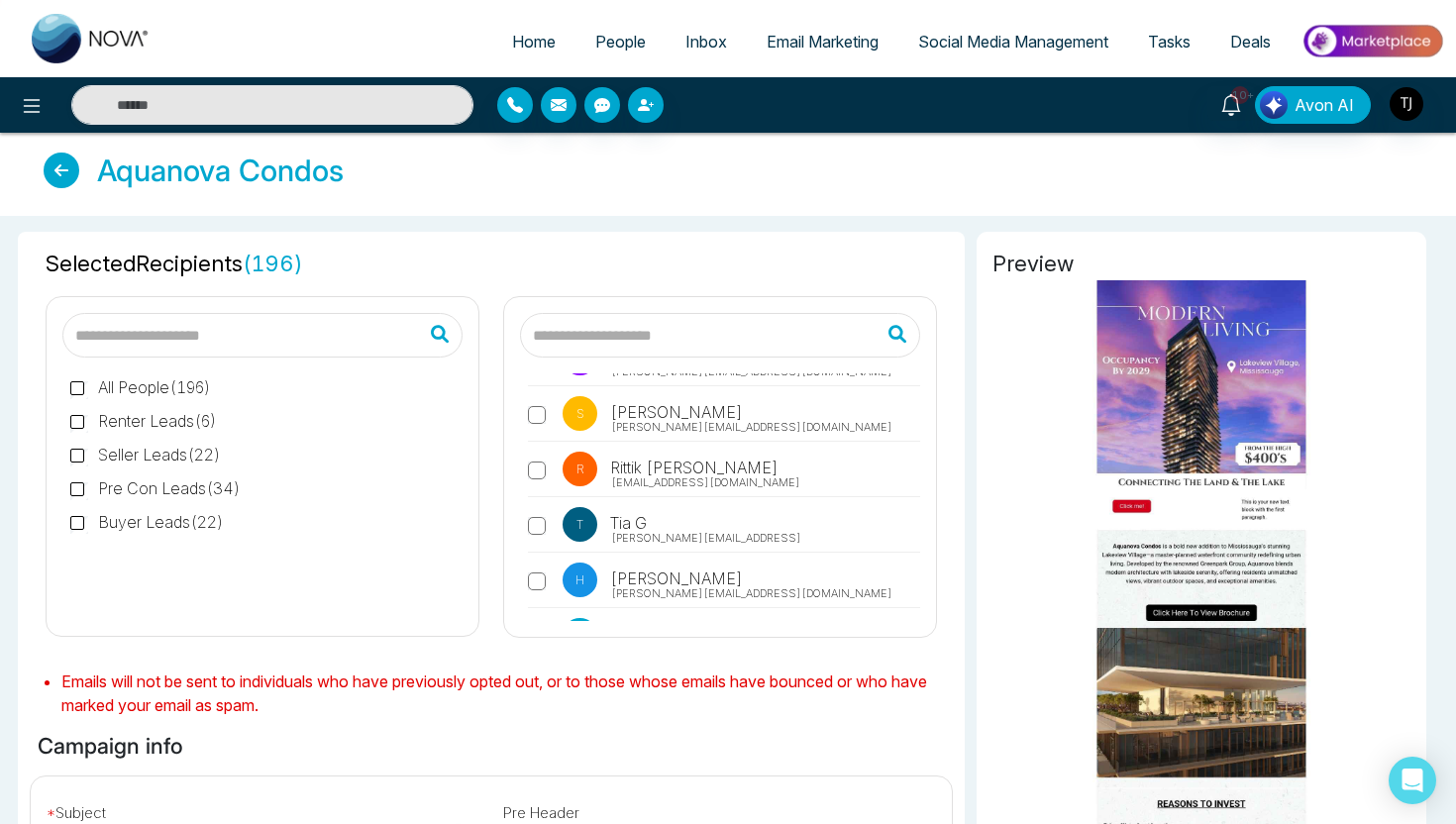 click on "Renter Leads  ( 6 )" at bounding box center (144, 421) 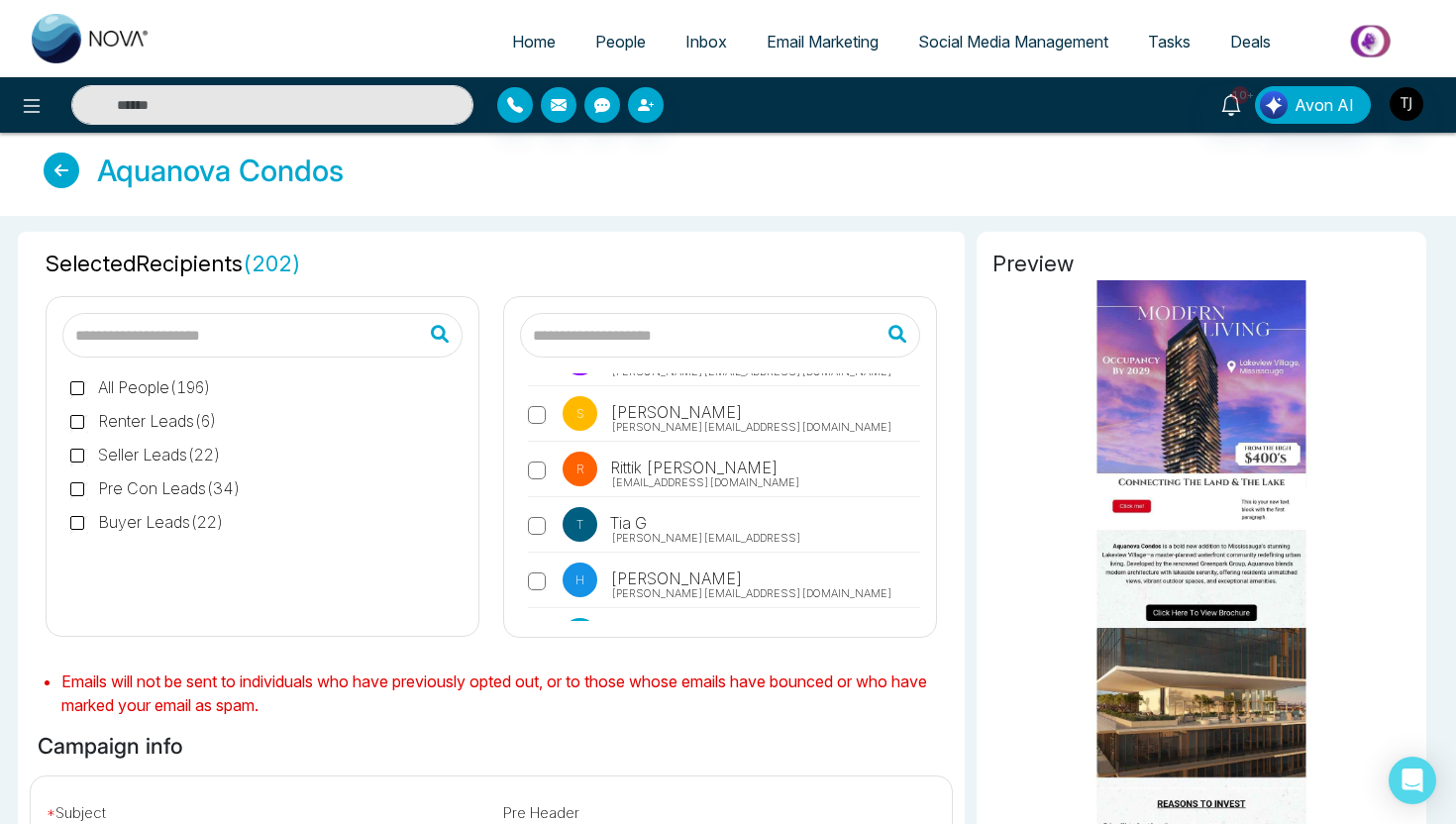 click on "All People  ( 196 )" at bounding box center [141, 387] 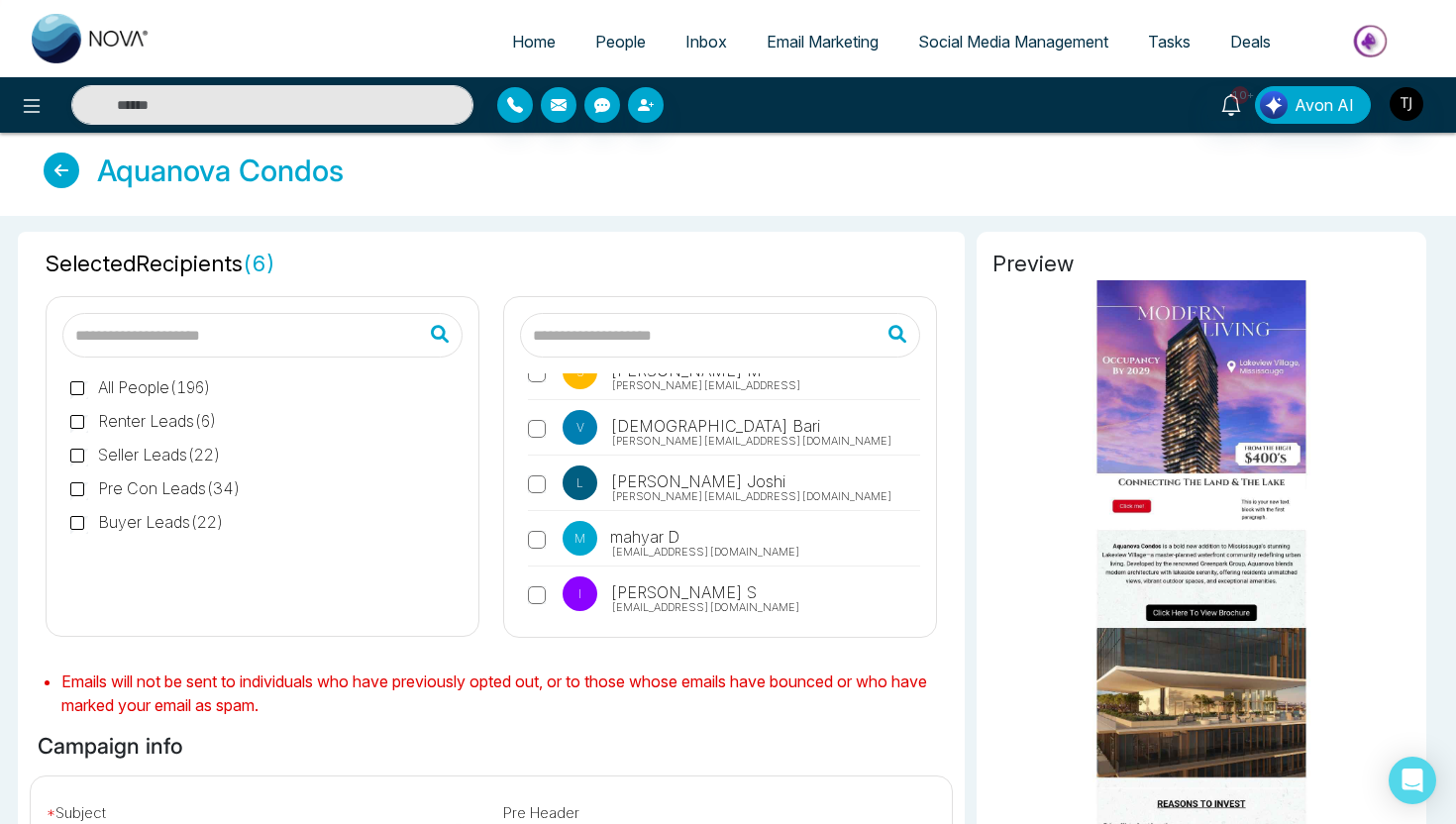 scroll, scrollTop: 928, scrollLeft: 0, axis: vertical 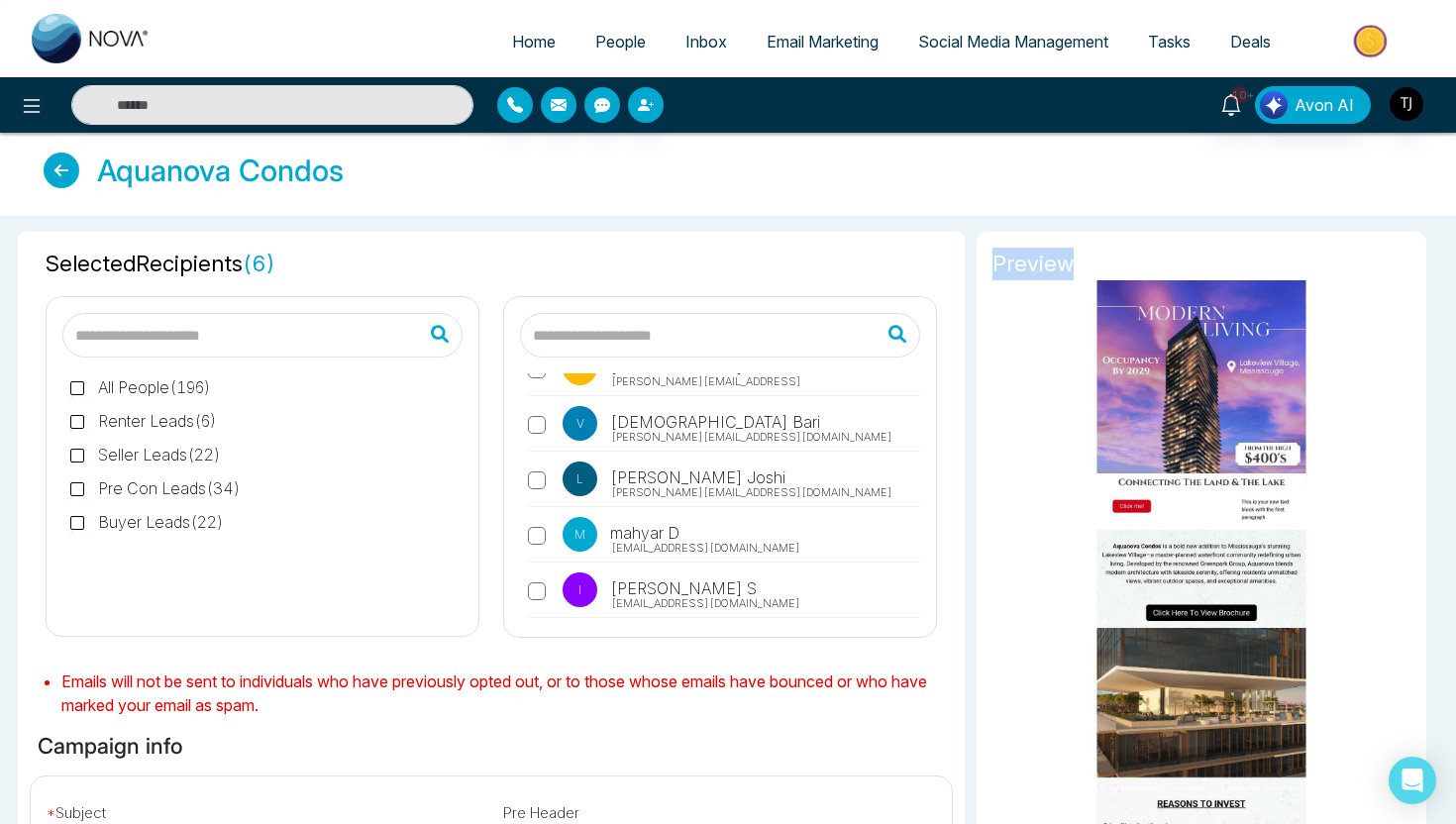 drag, startPoint x: 993, startPoint y: 257, endPoint x: 1093, endPoint y: 271, distance: 100.97524 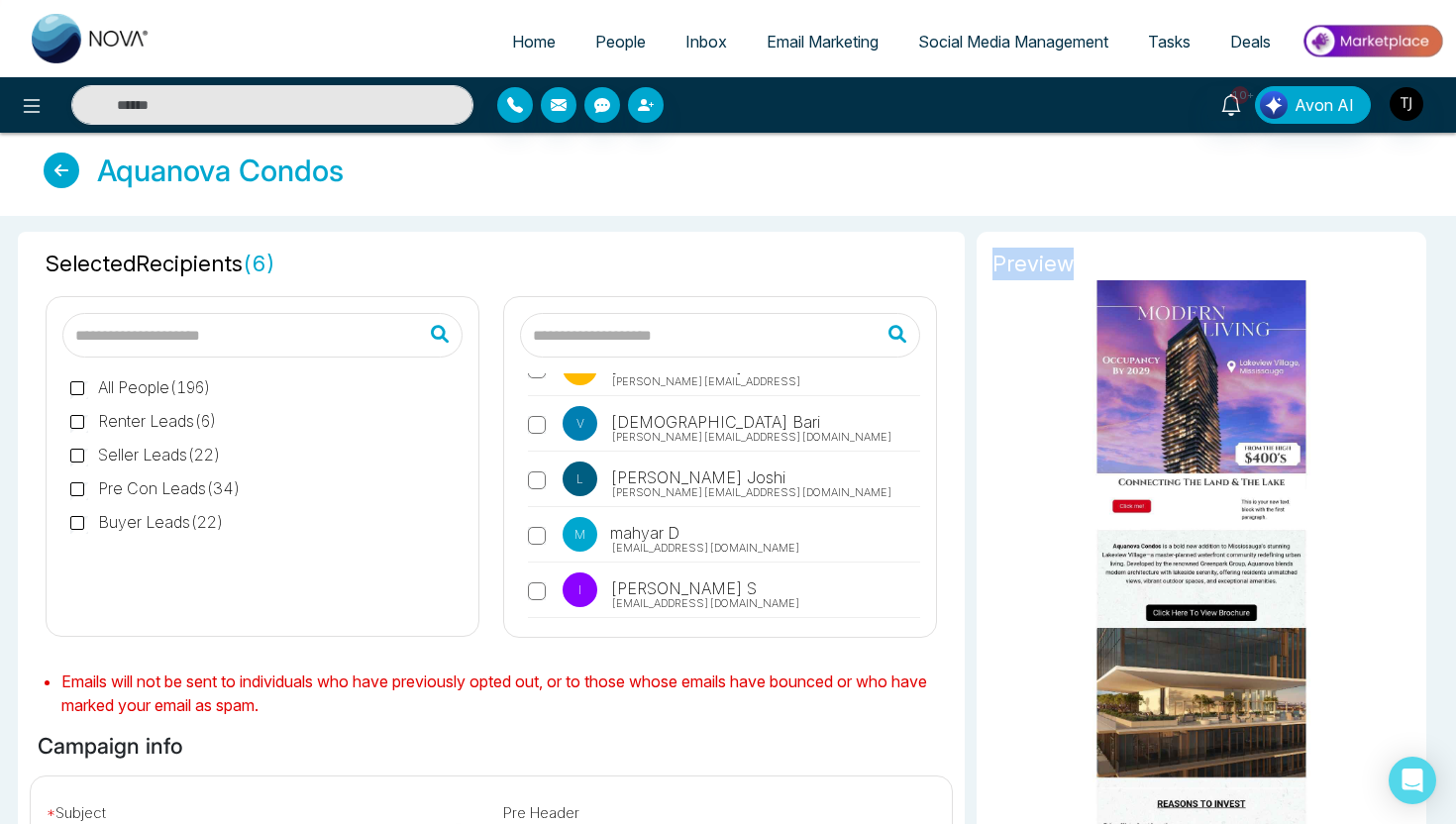 click on "Preview" at bounding box center [1201, 263] 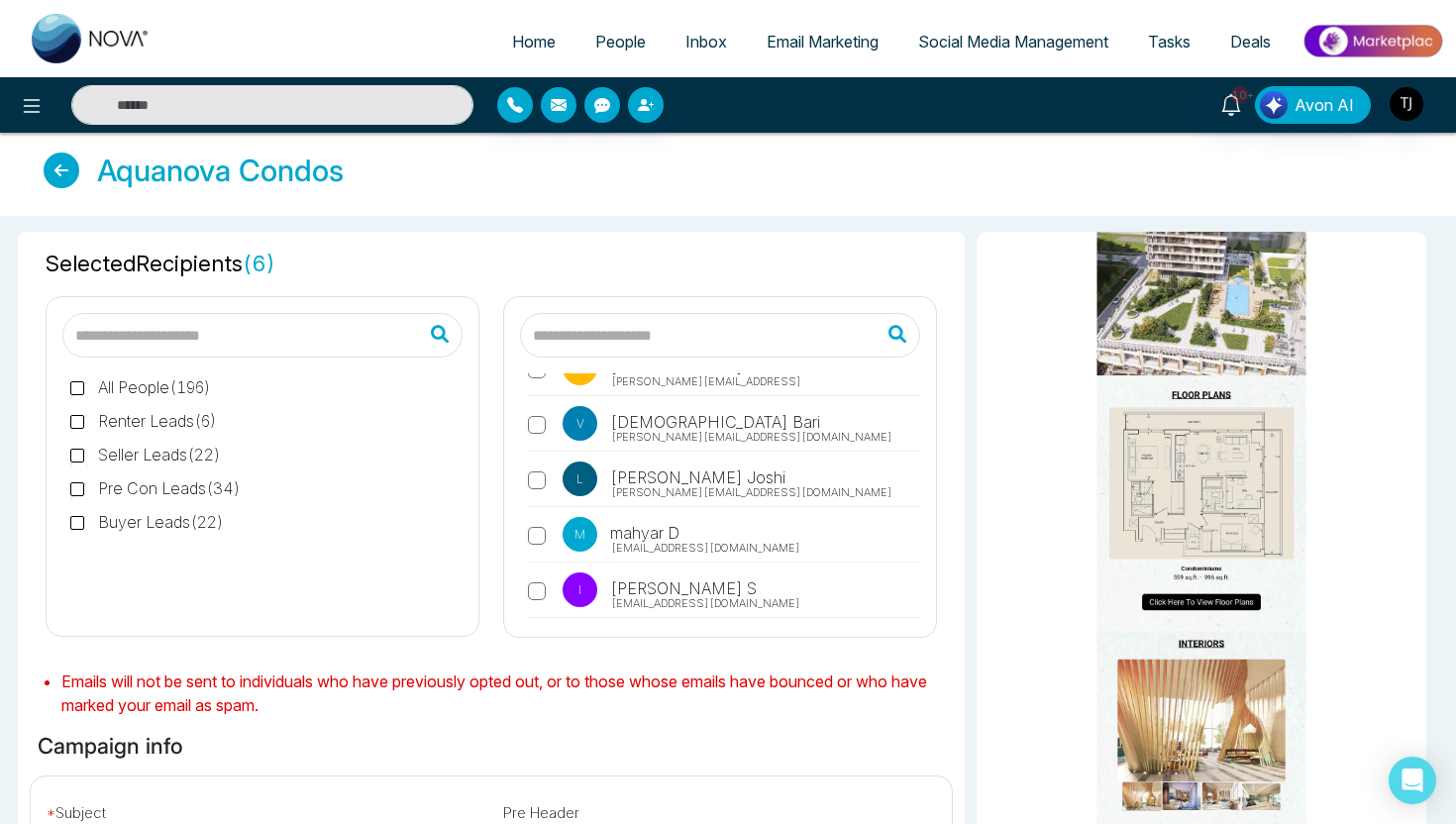 scroll, scrollTop: 1188, scrollLeft: 0, axis: vertical 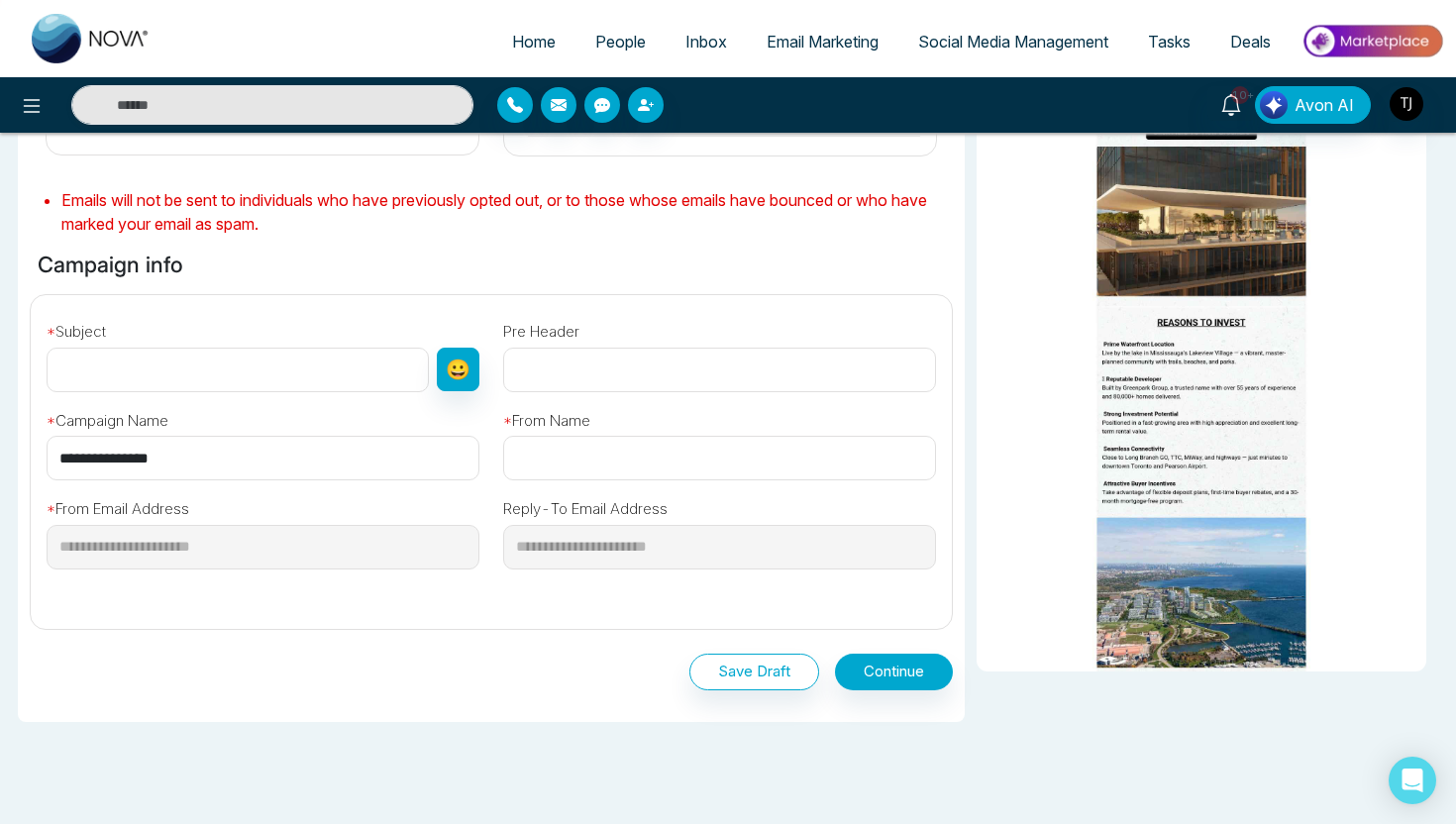click at bounding box center [238, 369] 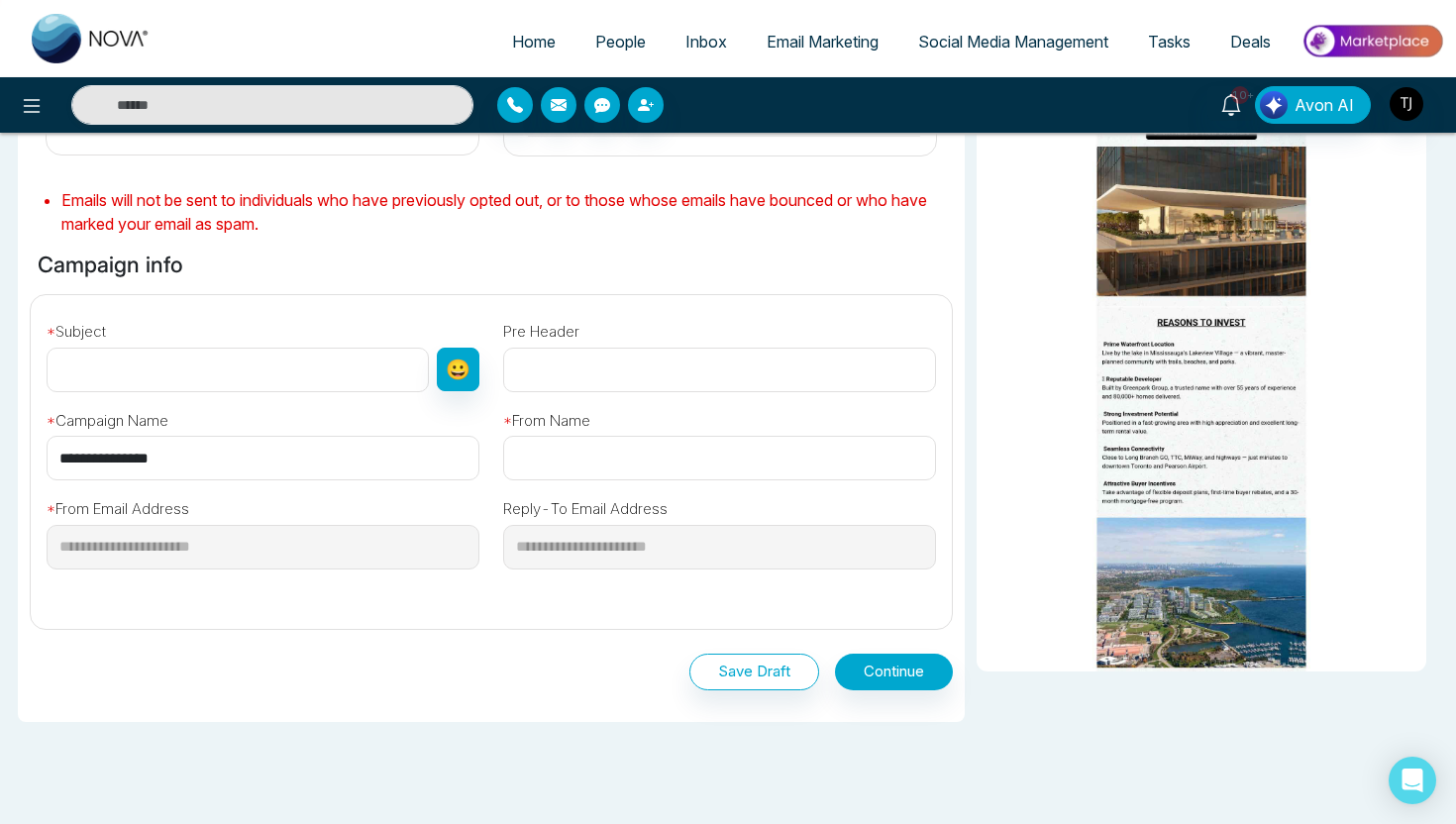 type on "*******" 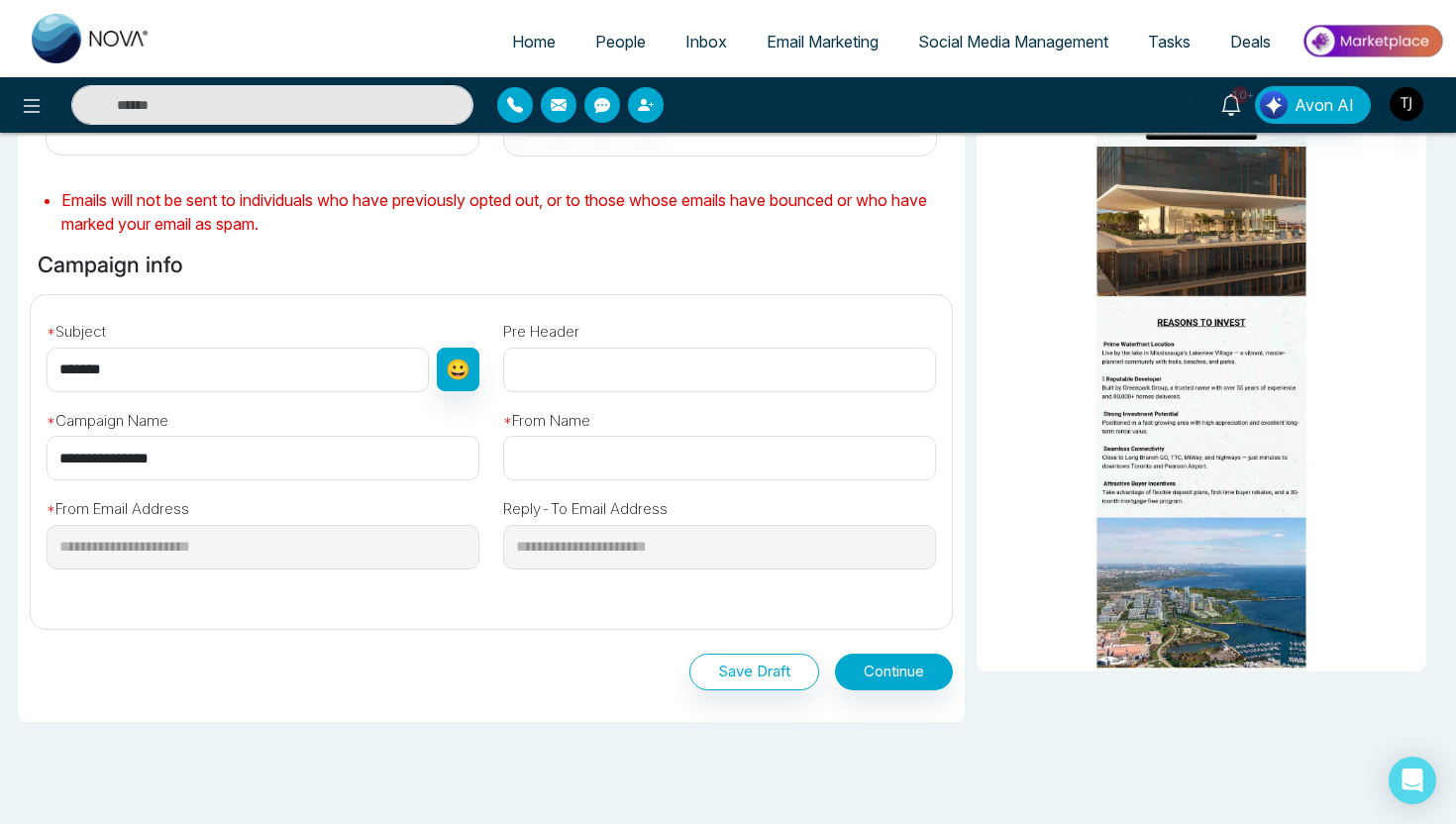 click on "**********" at bounding box center [719, 539] 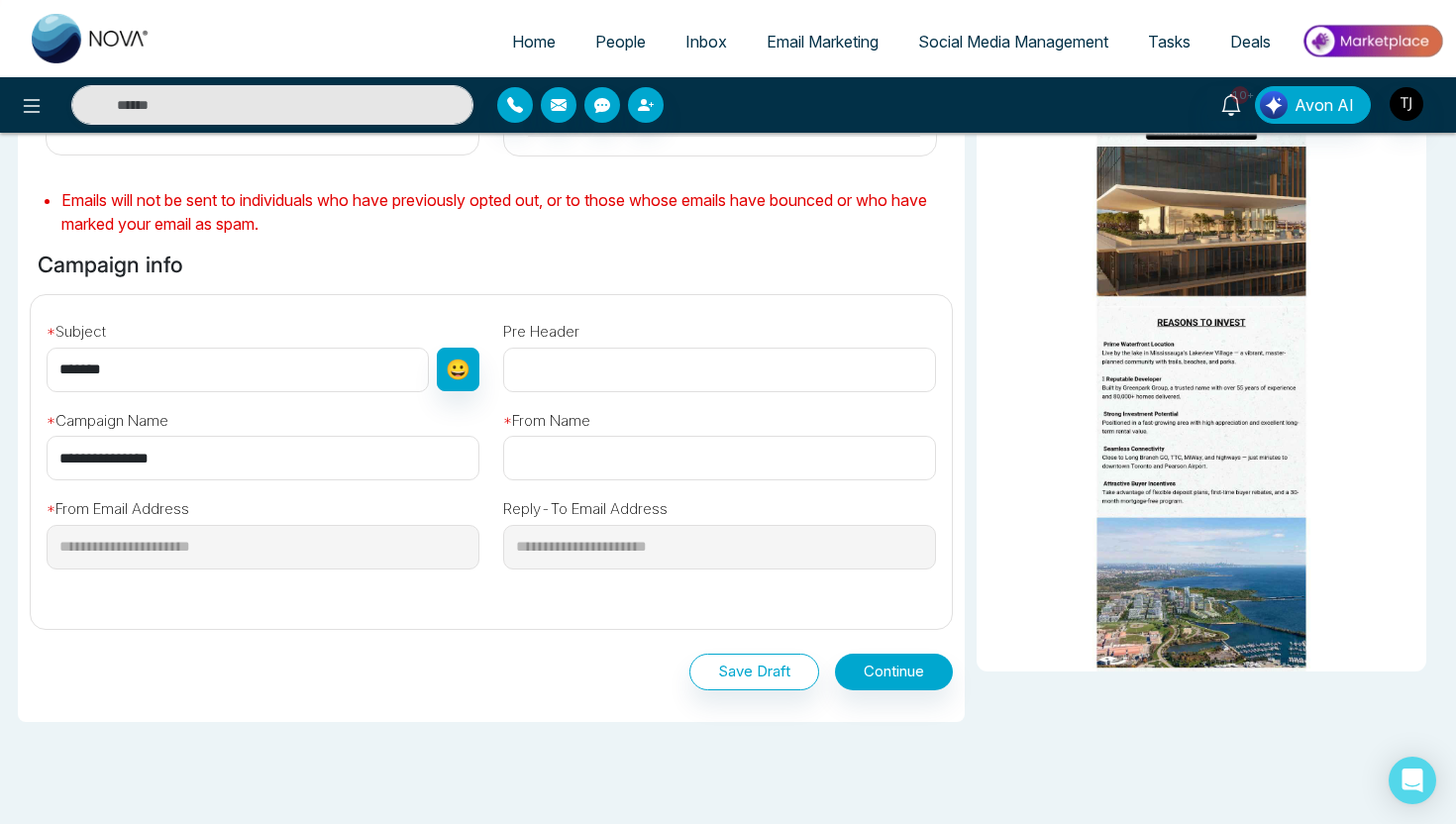 click at bounding box center (719, 458) 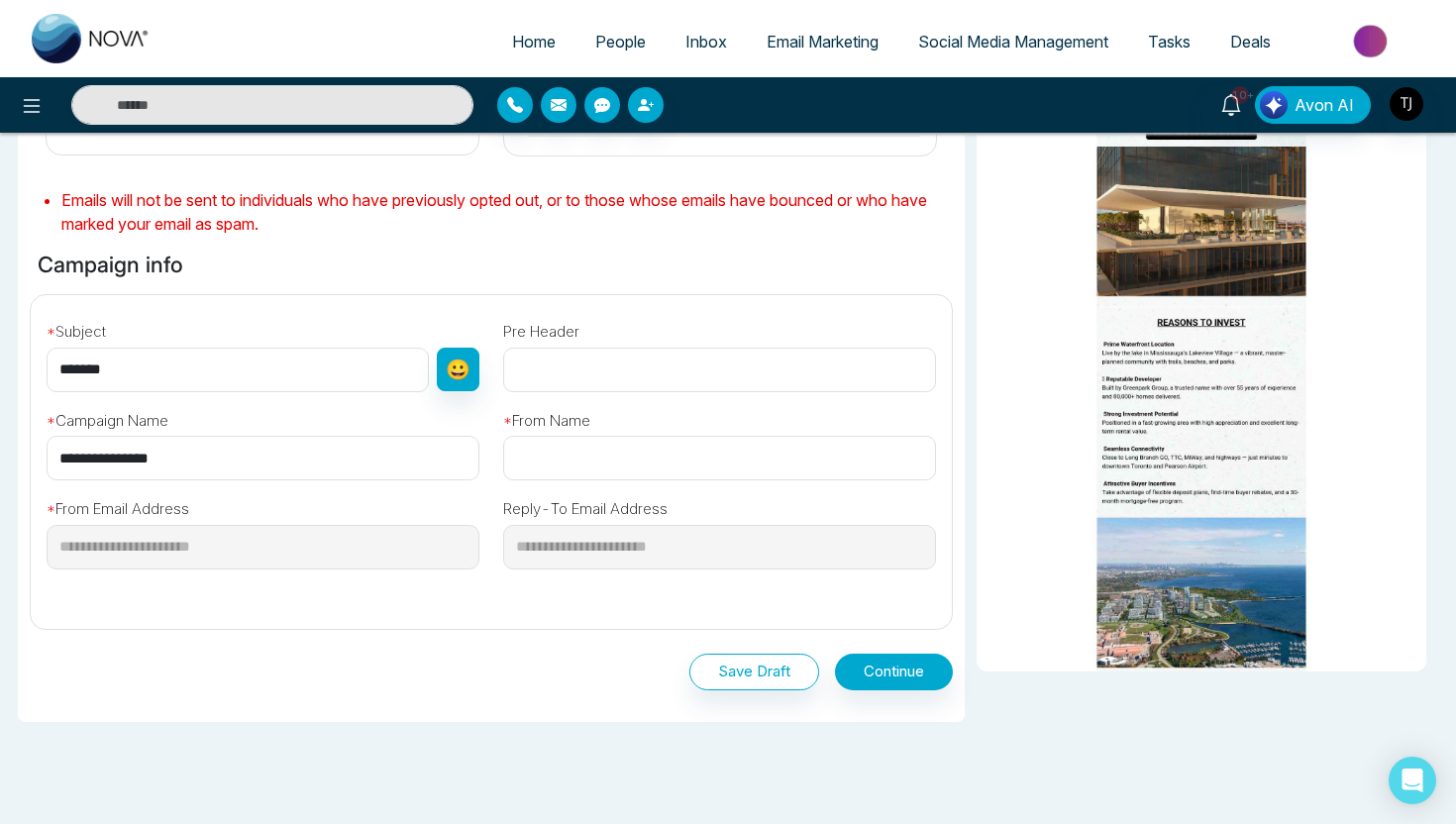 type on "*******" 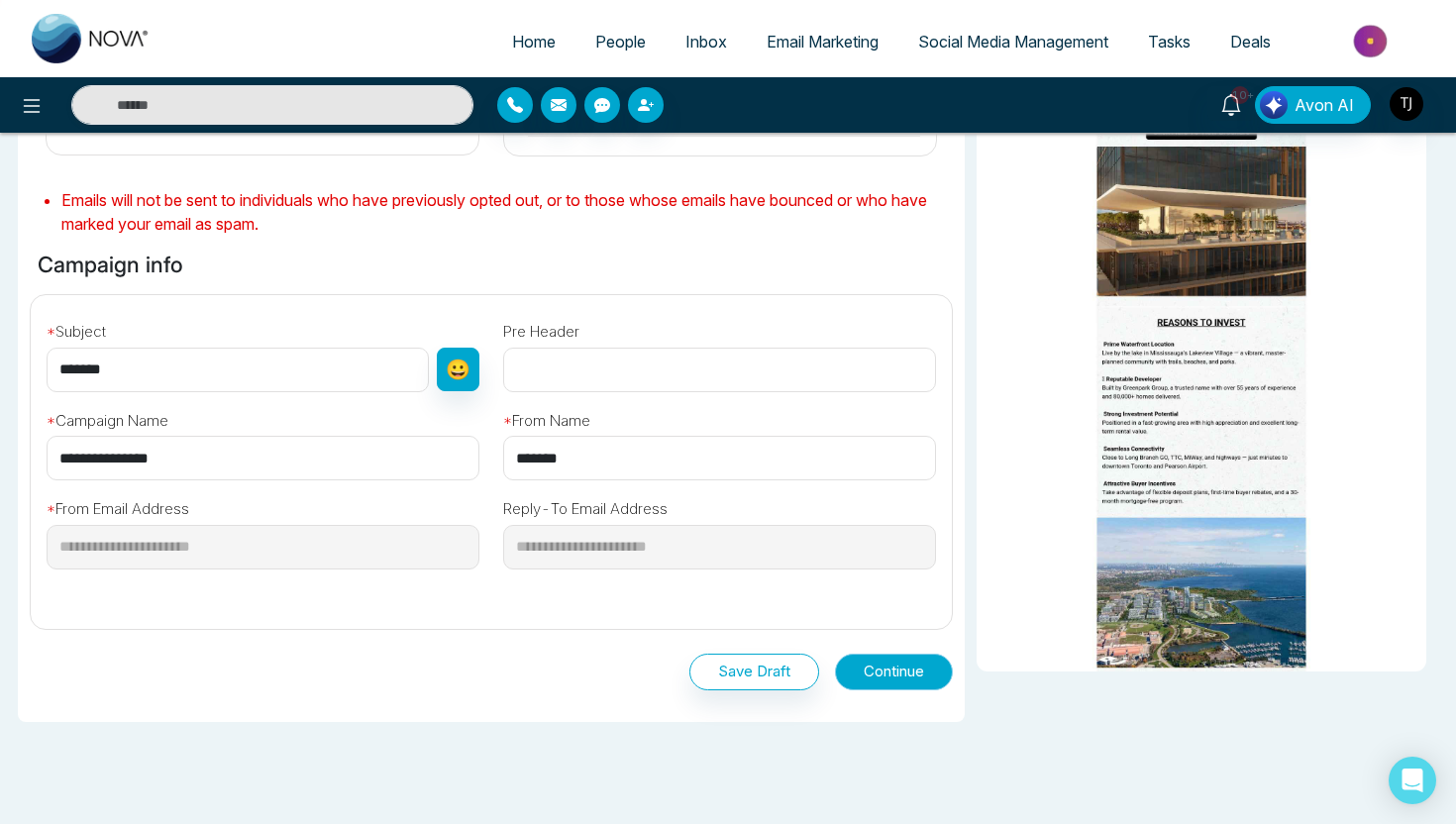 click on "Continue" at bounding box center [893, 671] 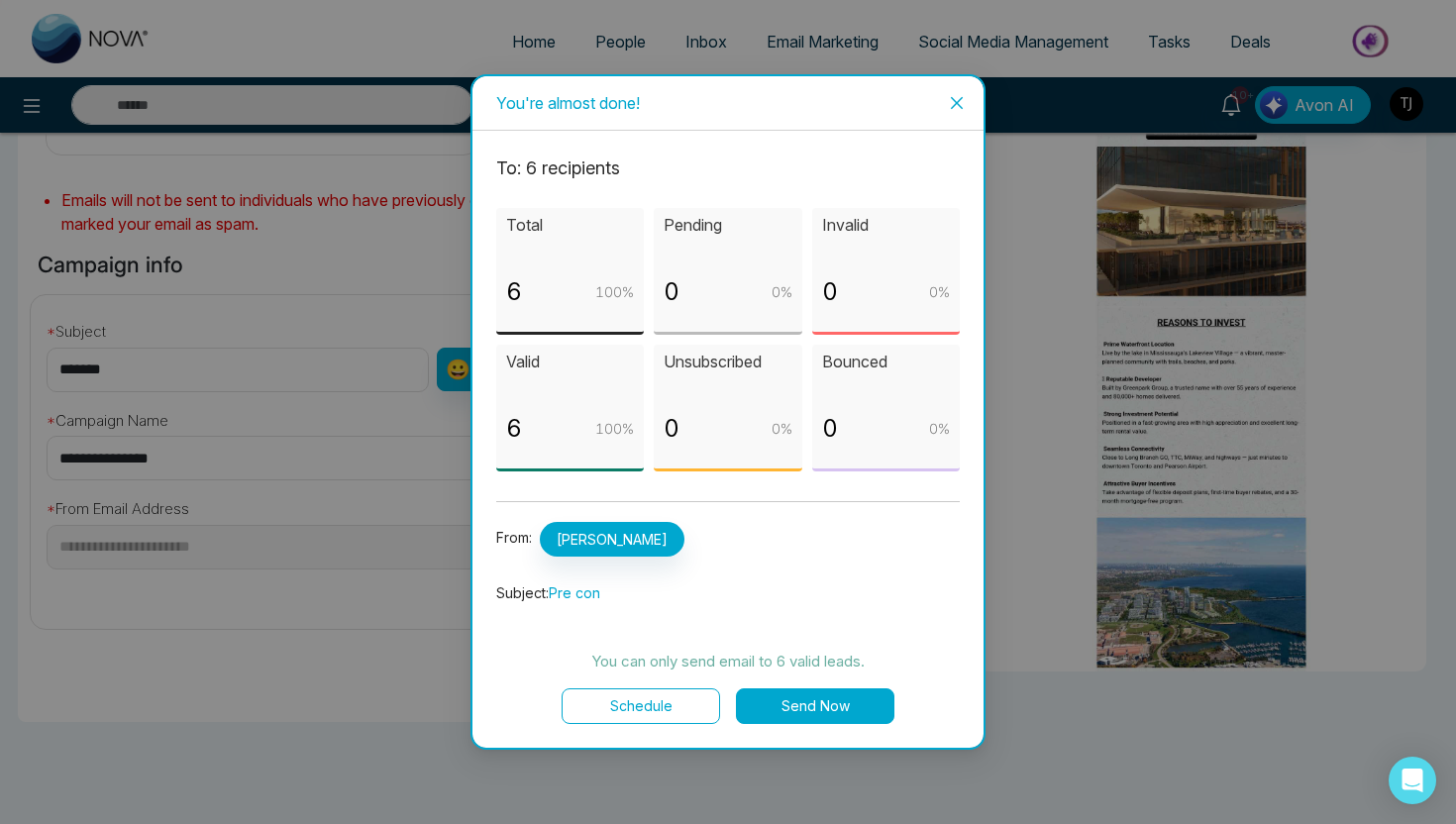 click 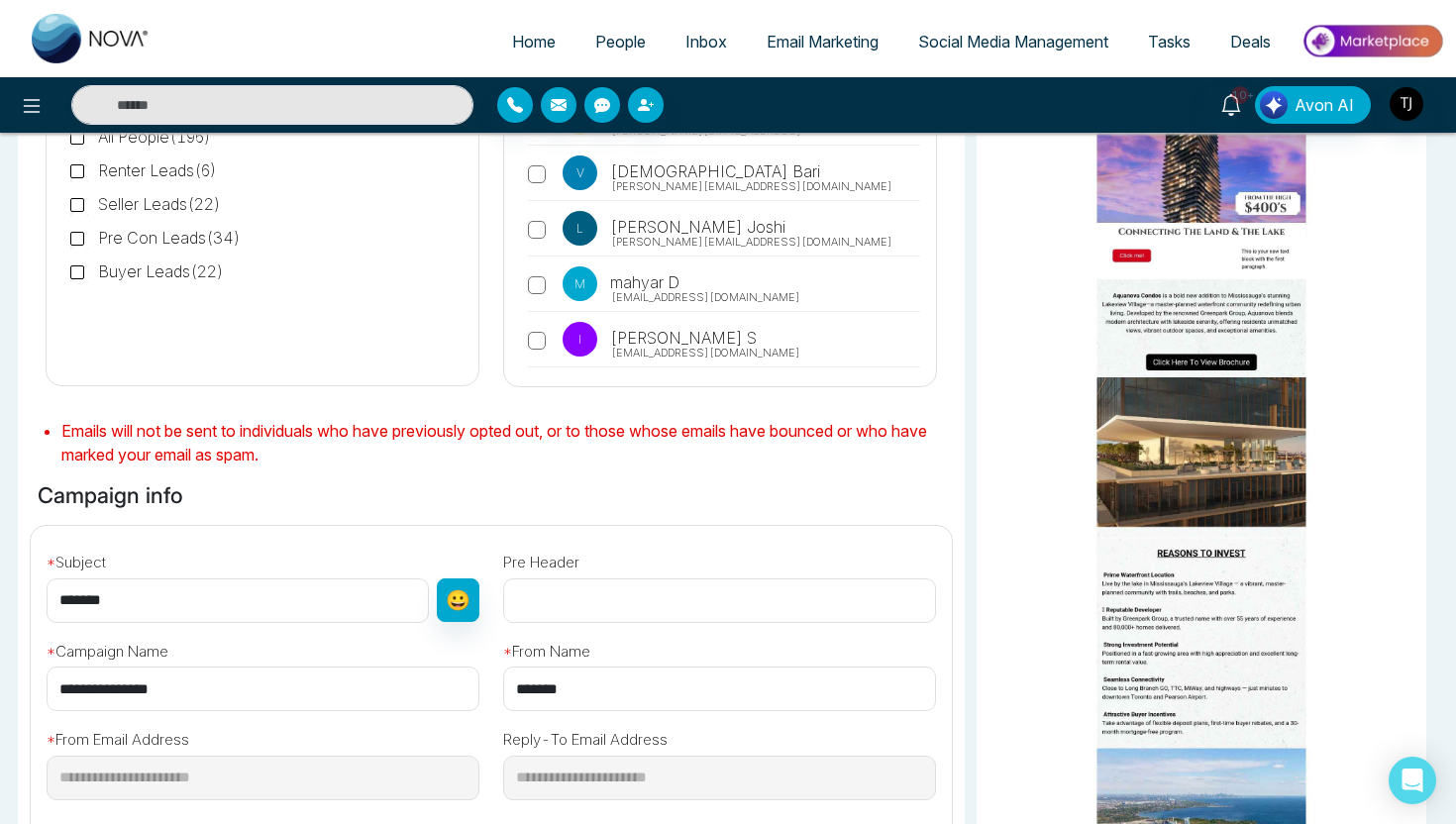 scroll, scrollTop: 0, scrollLeft: 0, axis: both 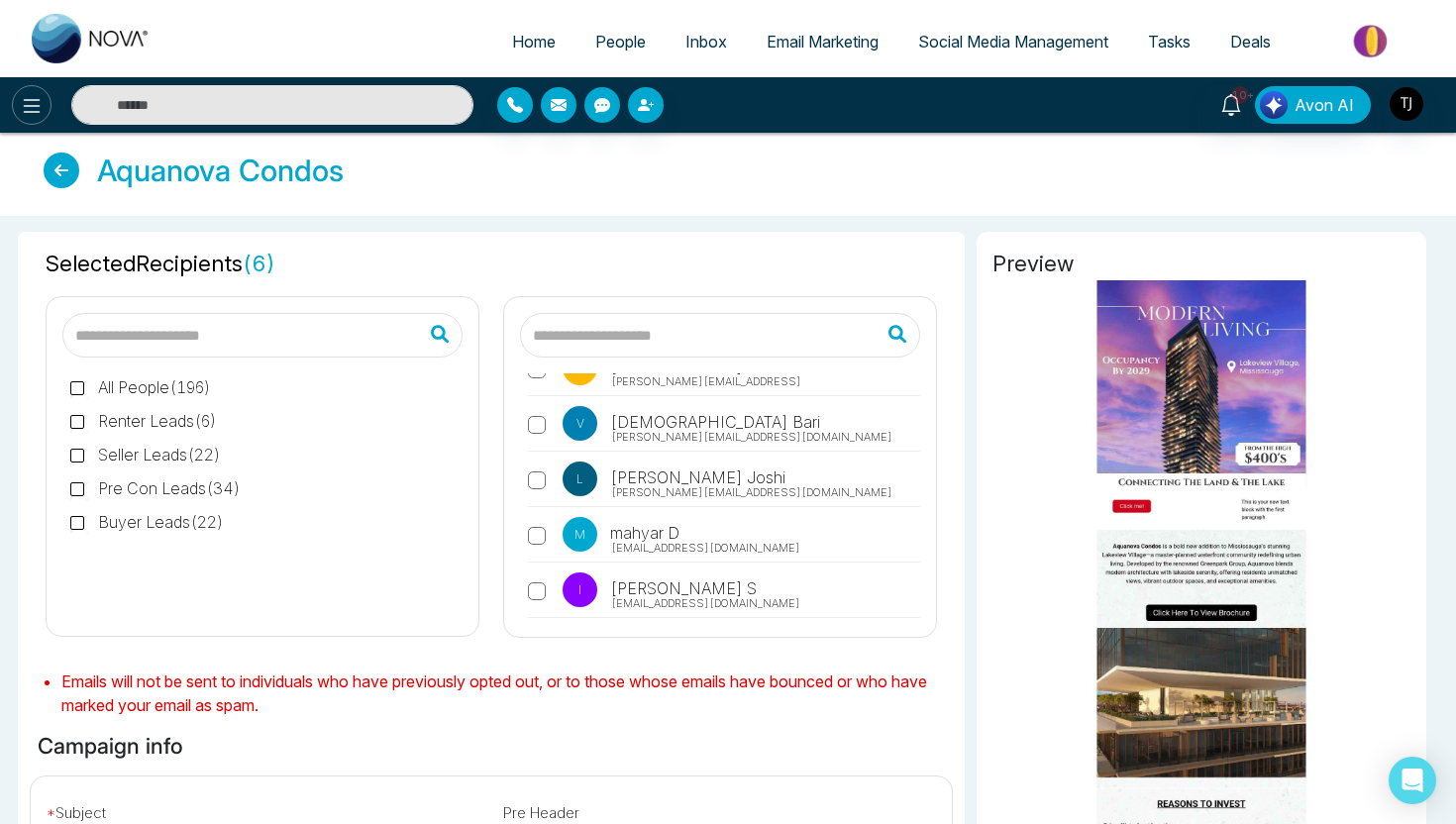 click 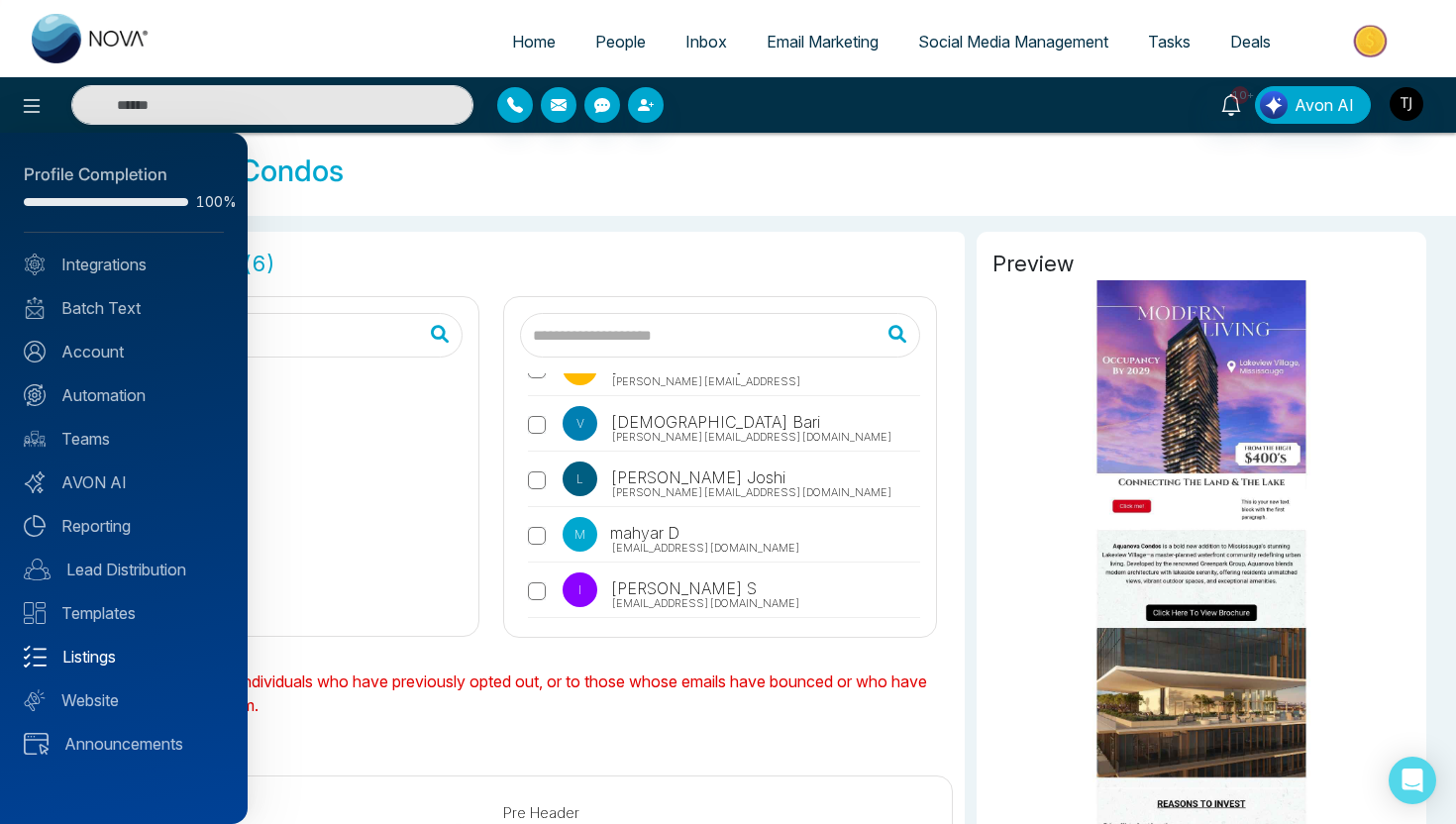 click on "Listings" at bounding box center (124, 657) 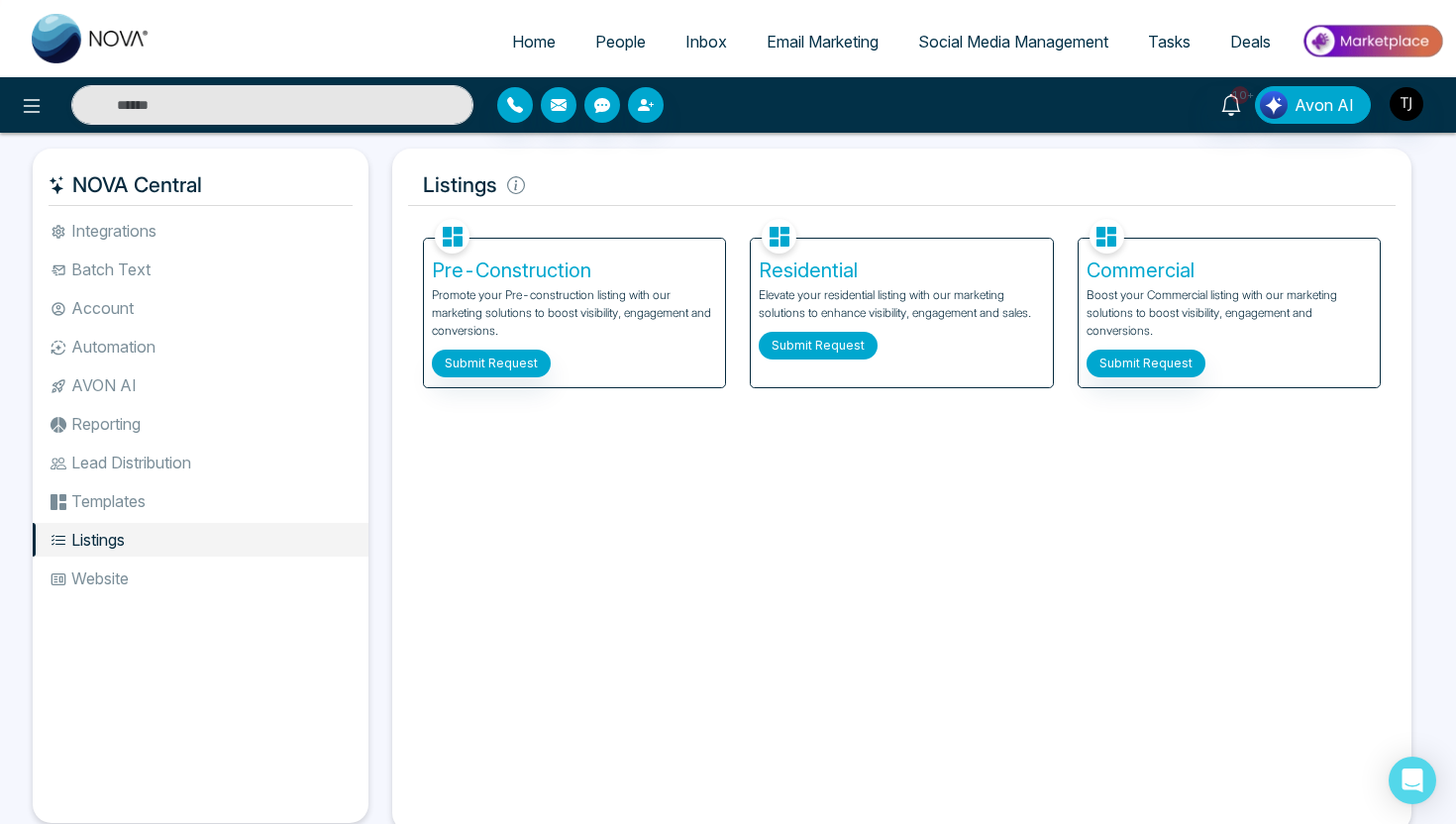 click on "Submit Request" at bounding box center (818, 346) 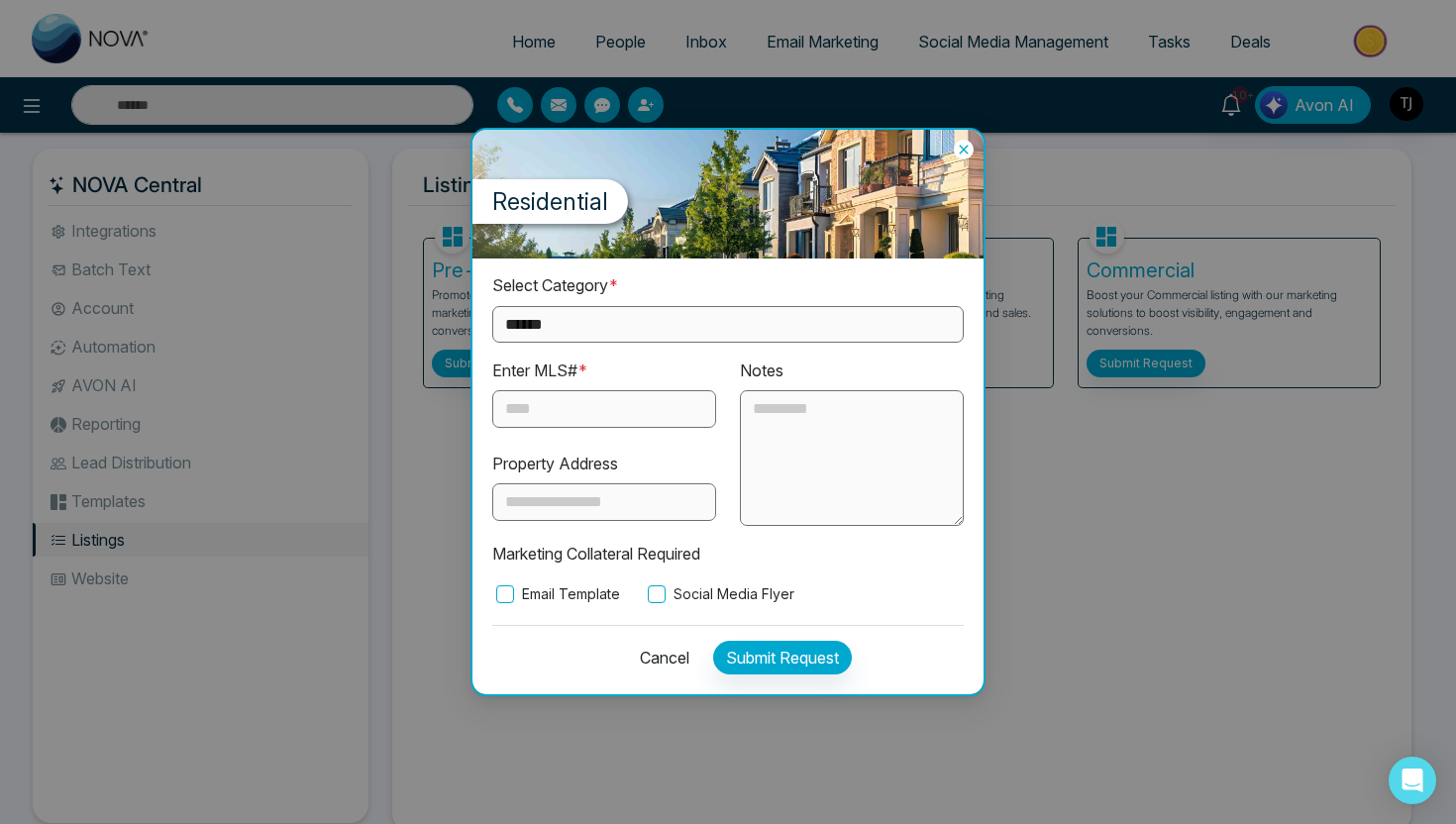 click on "**********" at bounding box center [728, 324] 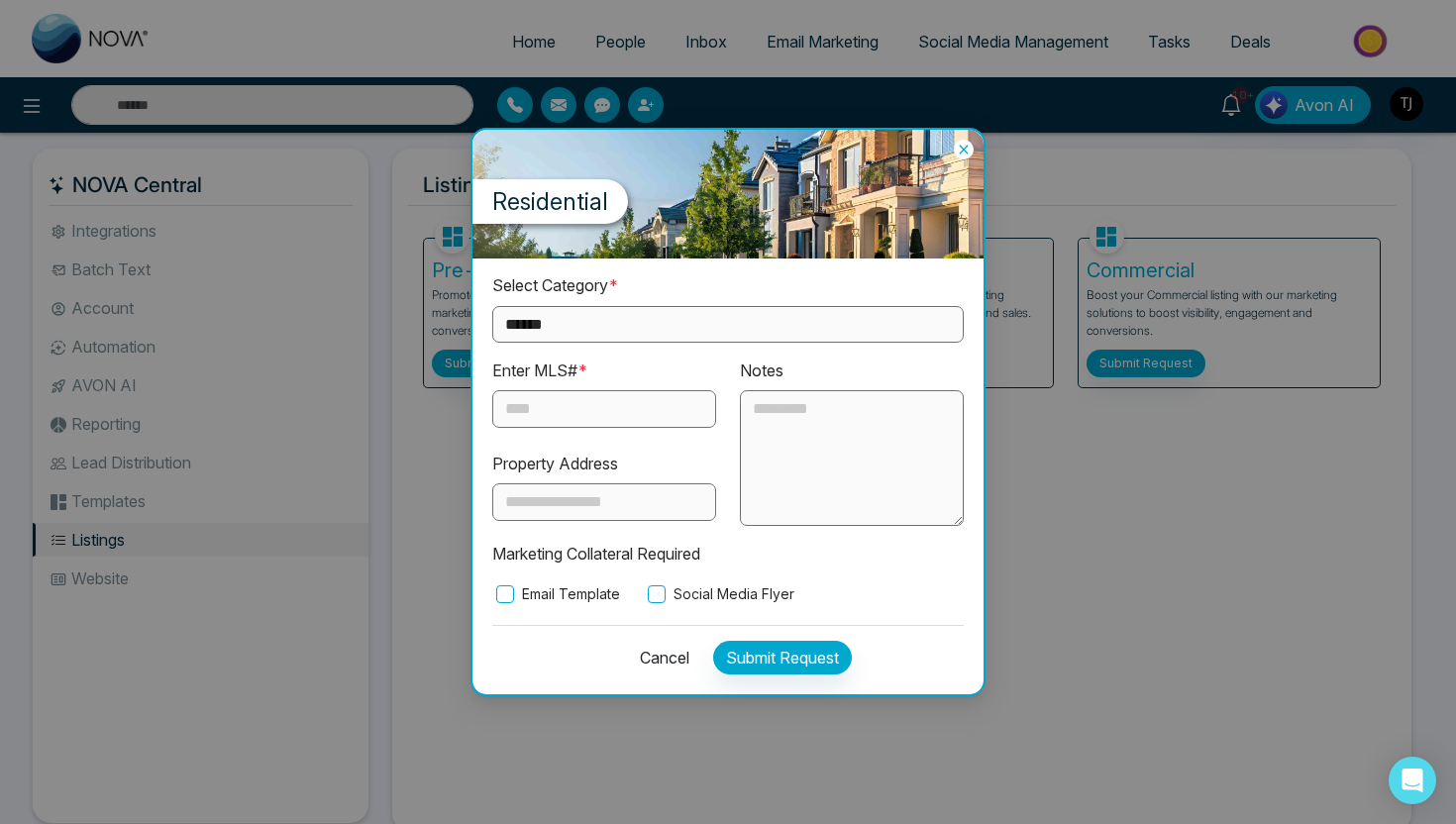 select on "**********" 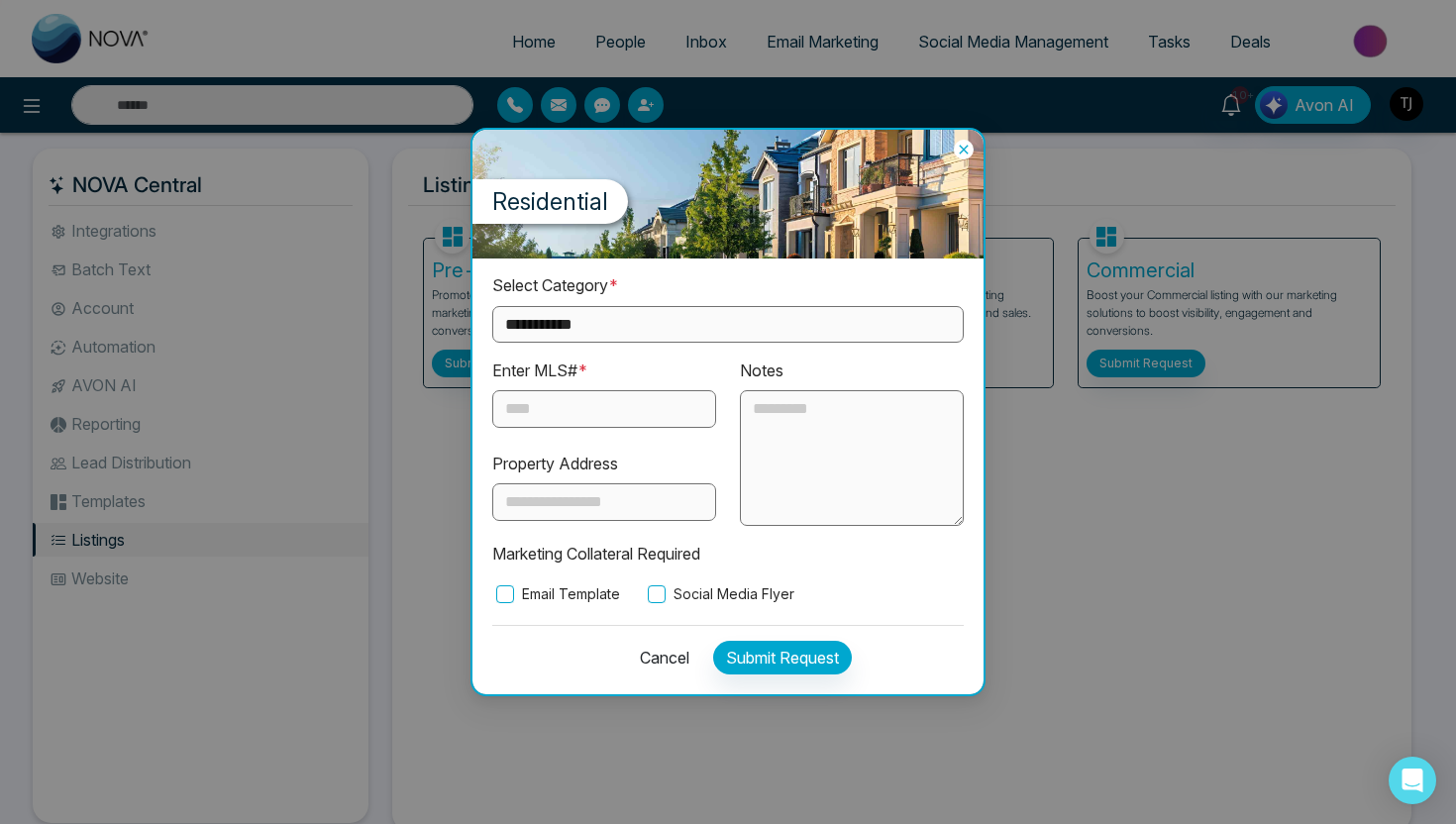 click at bounding box center (604, 409) 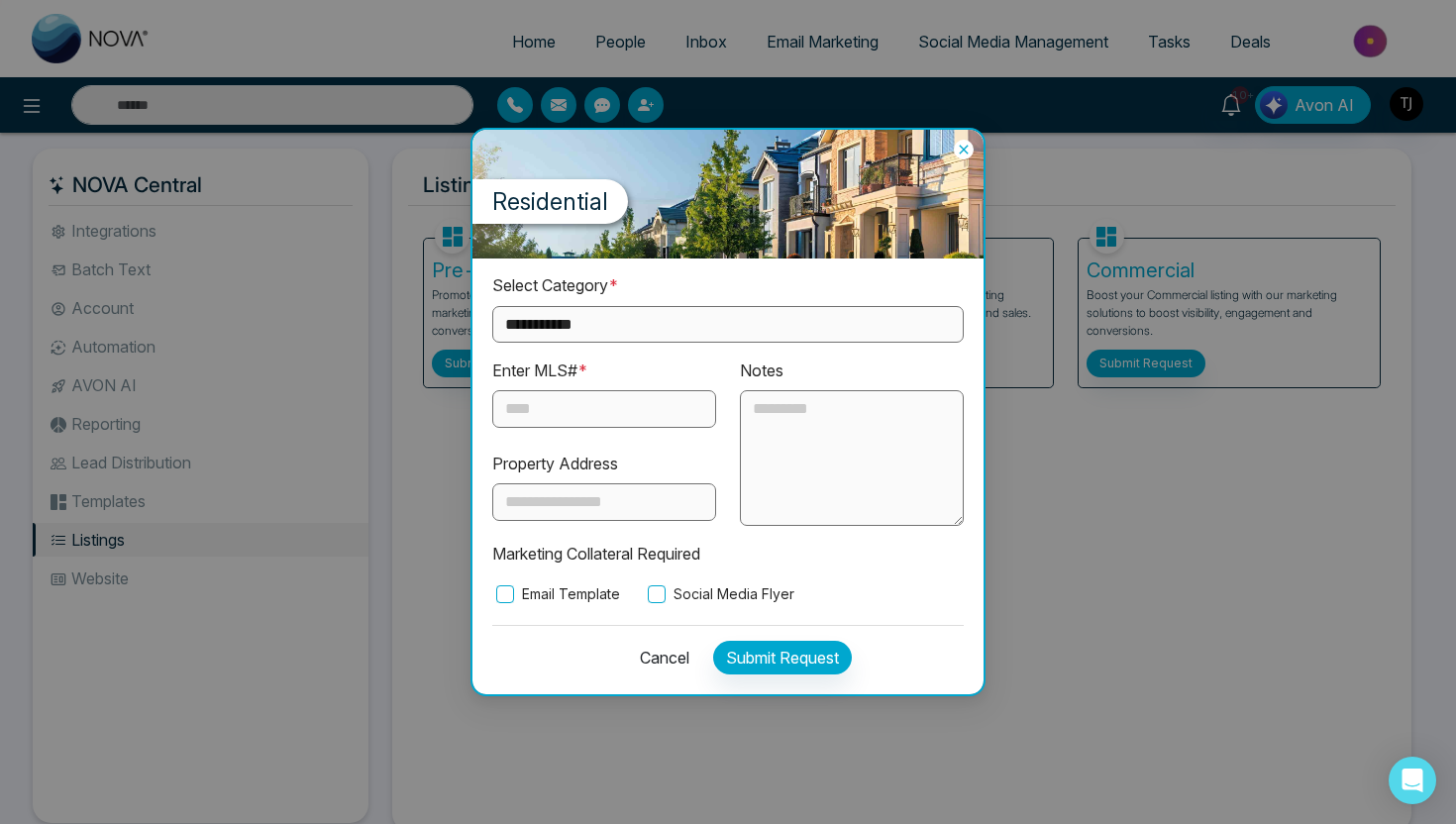 click at bounding box center [852, 459] 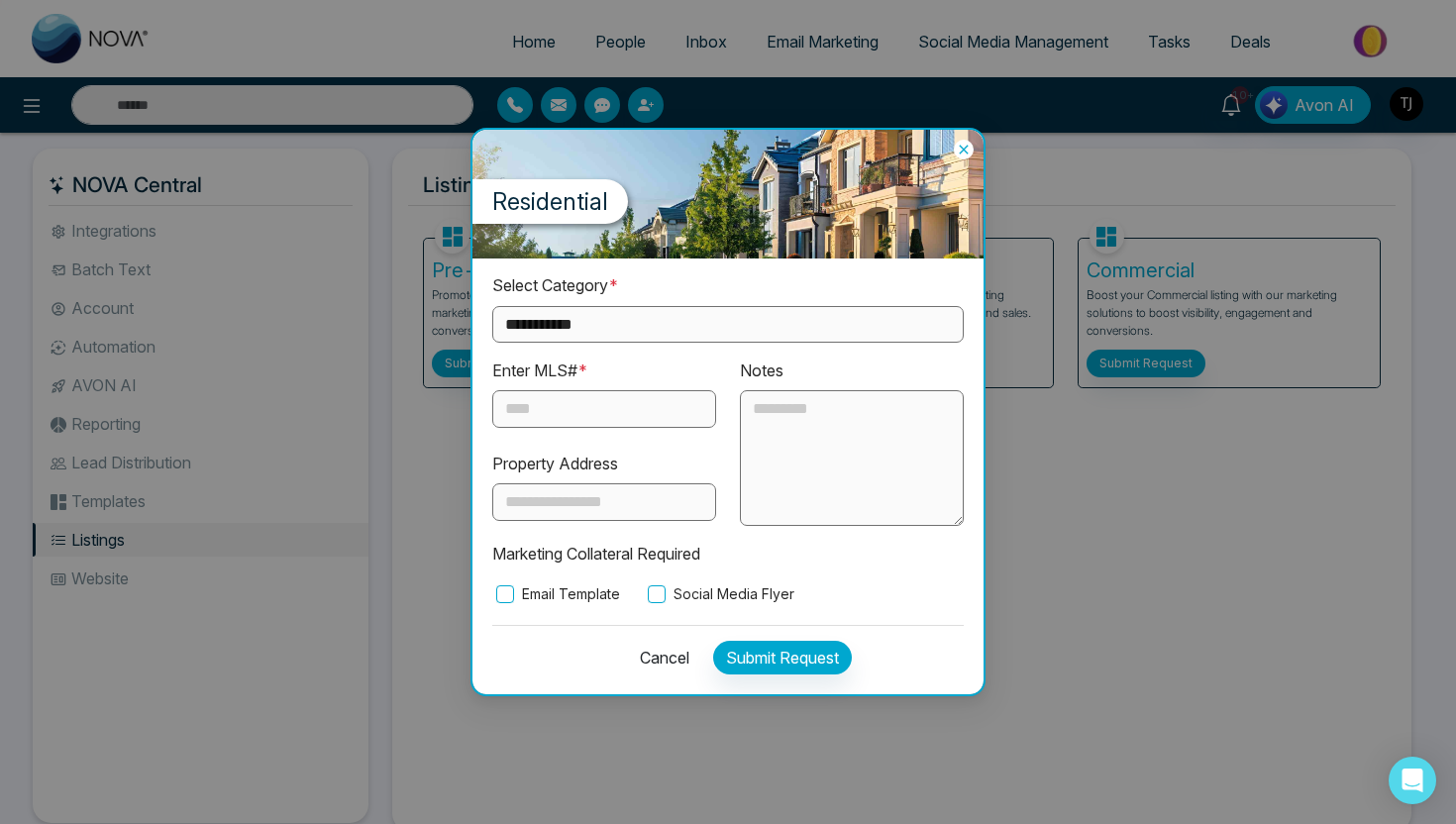 click on "Email Template" at bounding box center (556, 594) 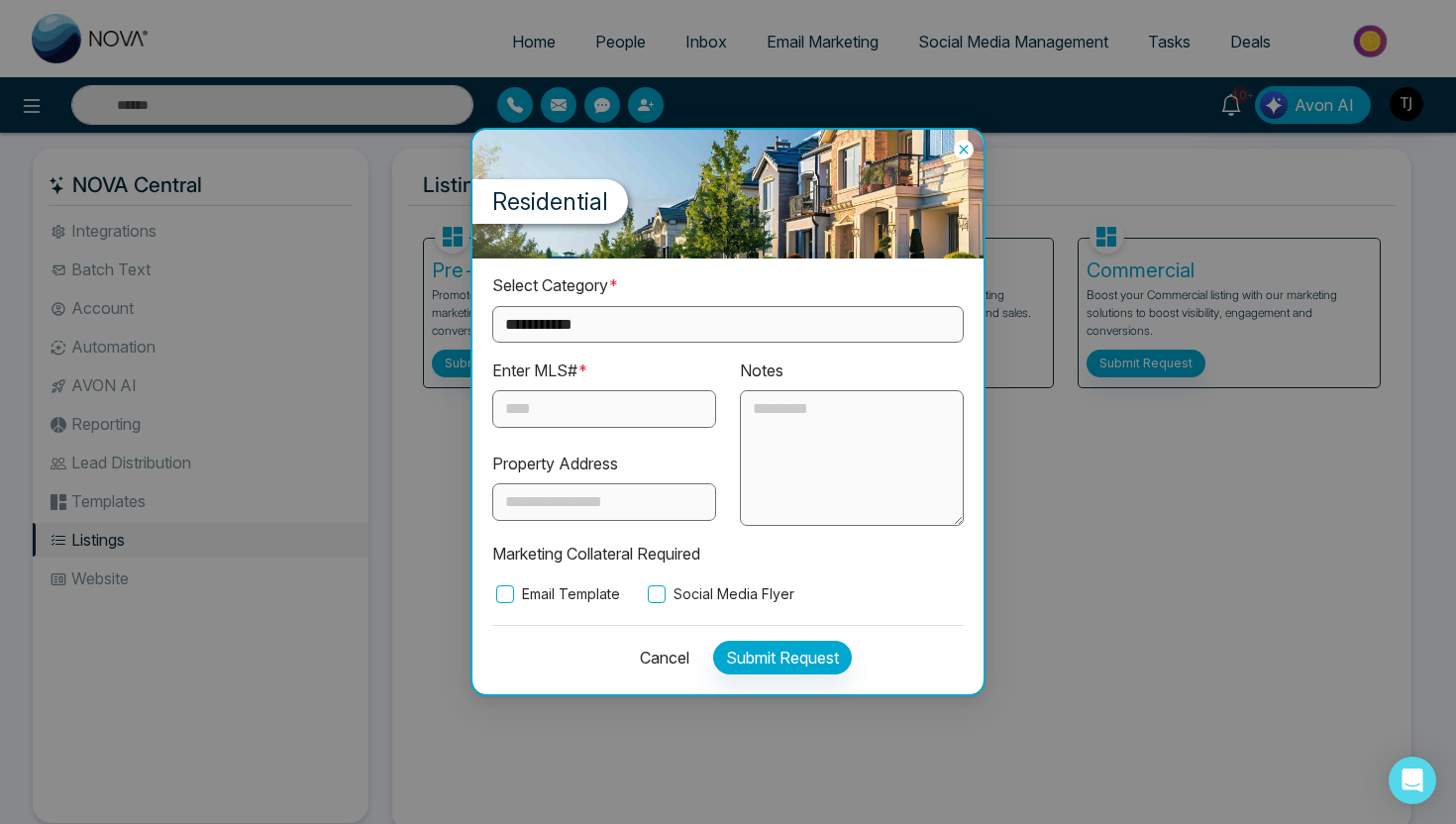 click on "Social Media Flyer" at bounding box center (719, 594) 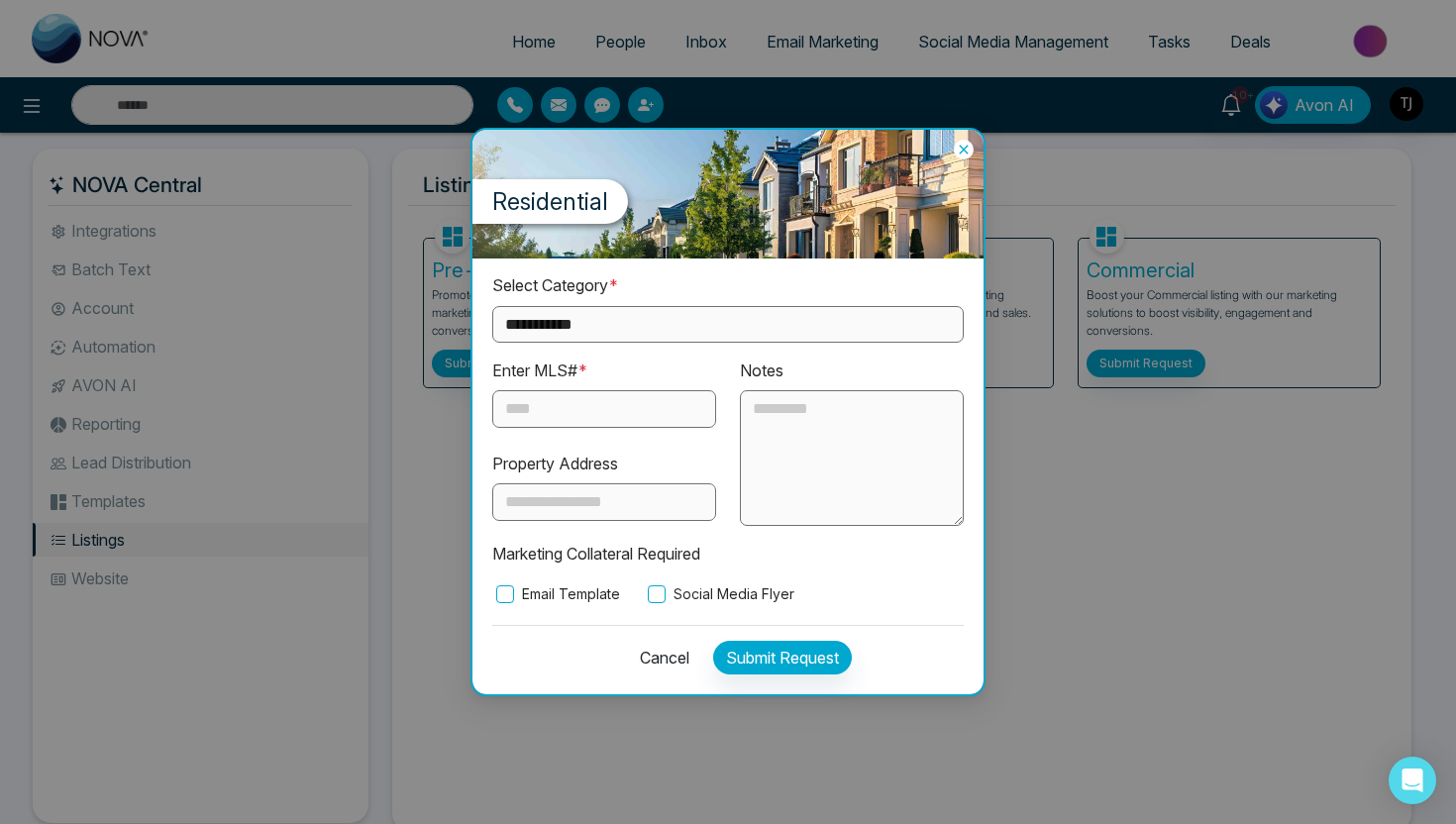 click 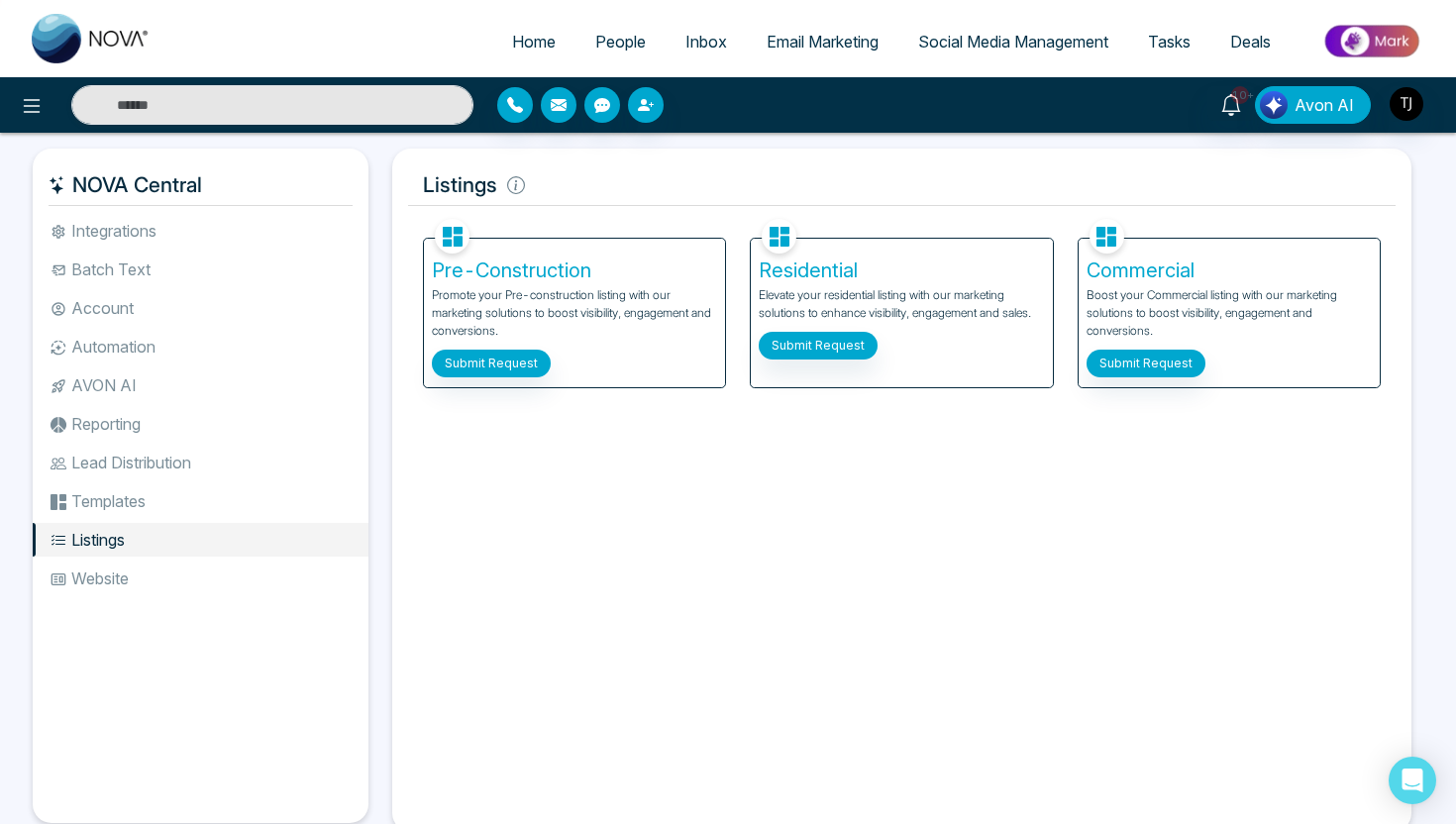 click on "Email Marketing" at bounding box center [822, 42] 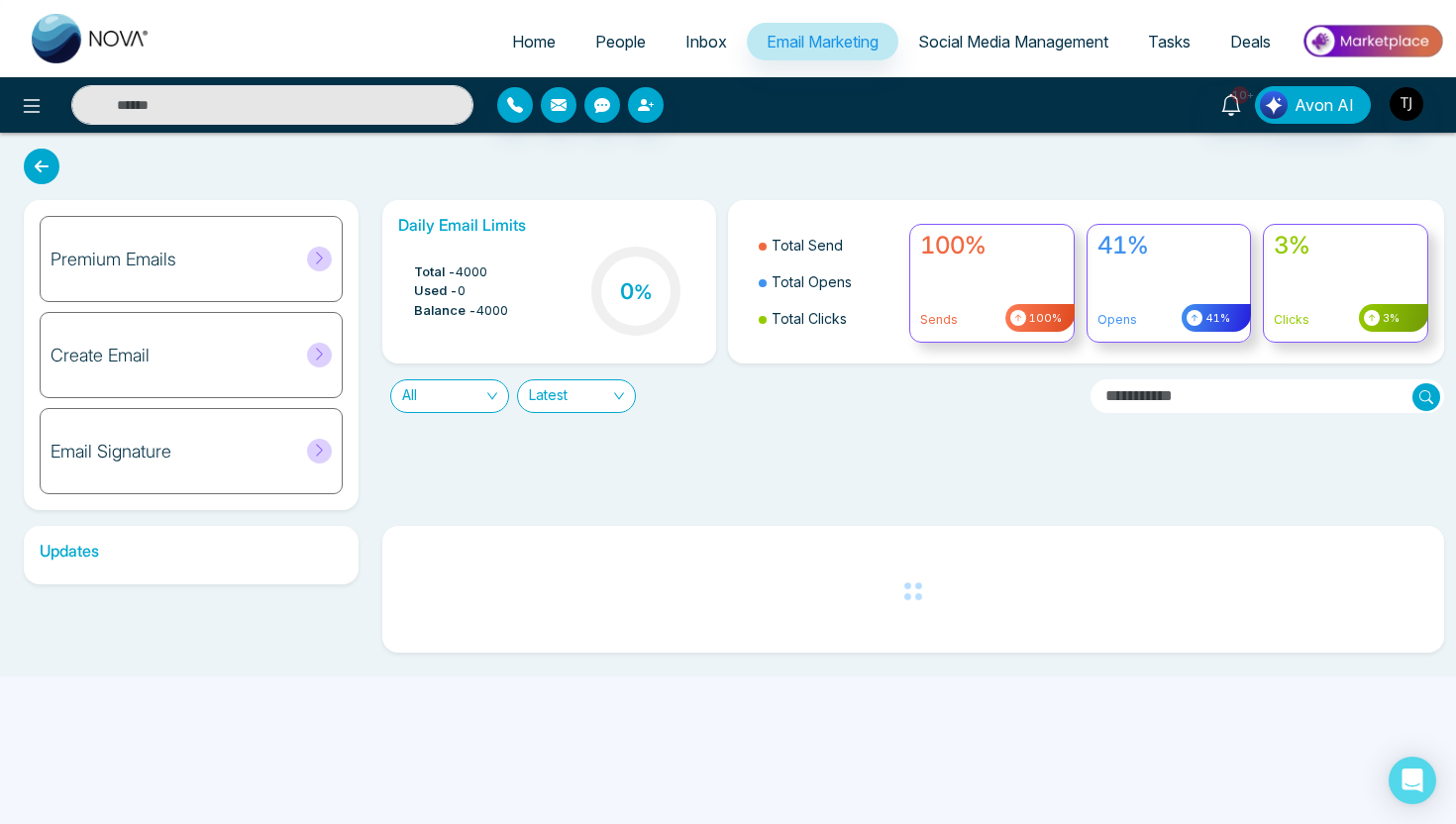 click on "Create Email" at bounding box center (191, 355) 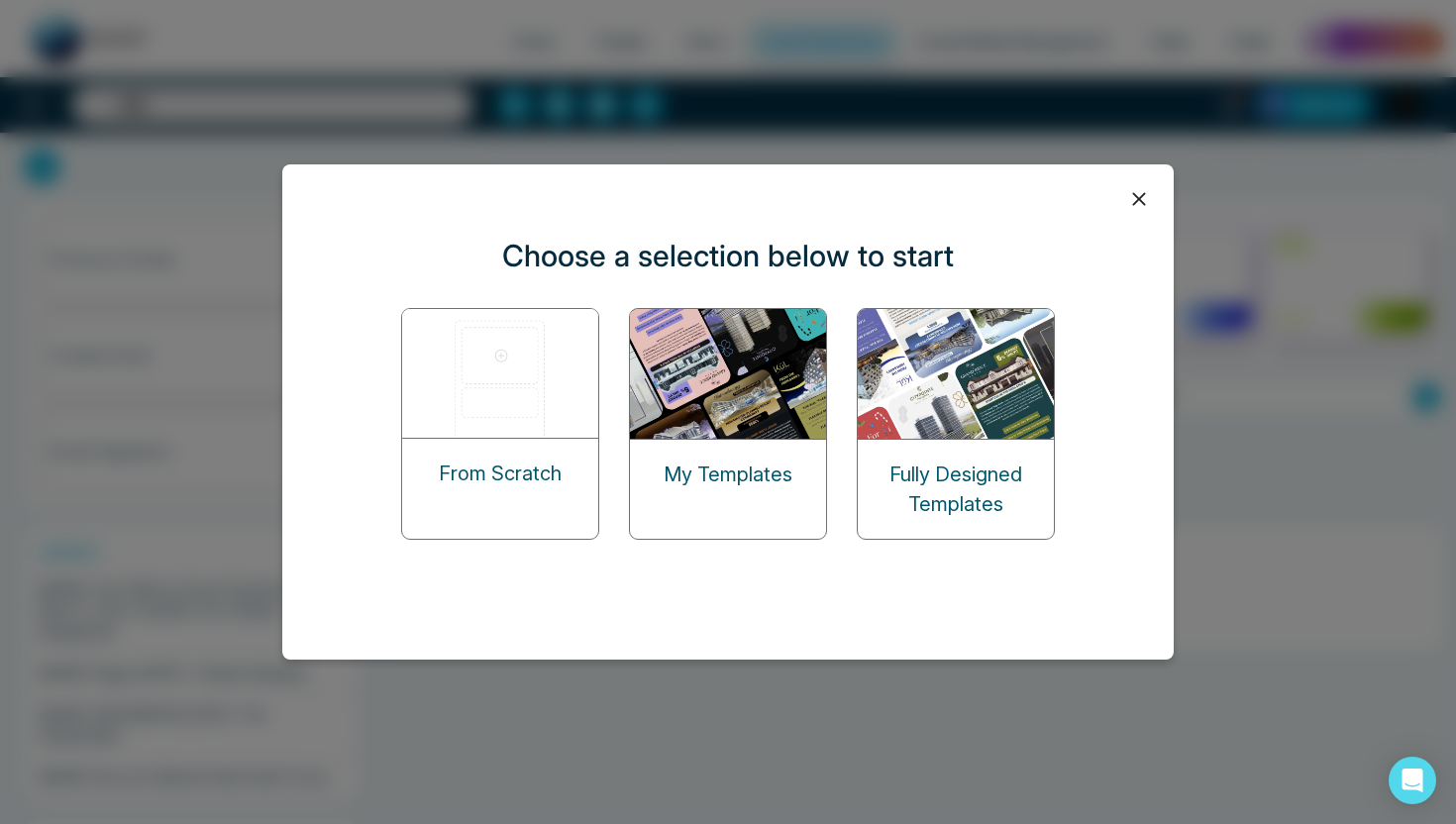 click 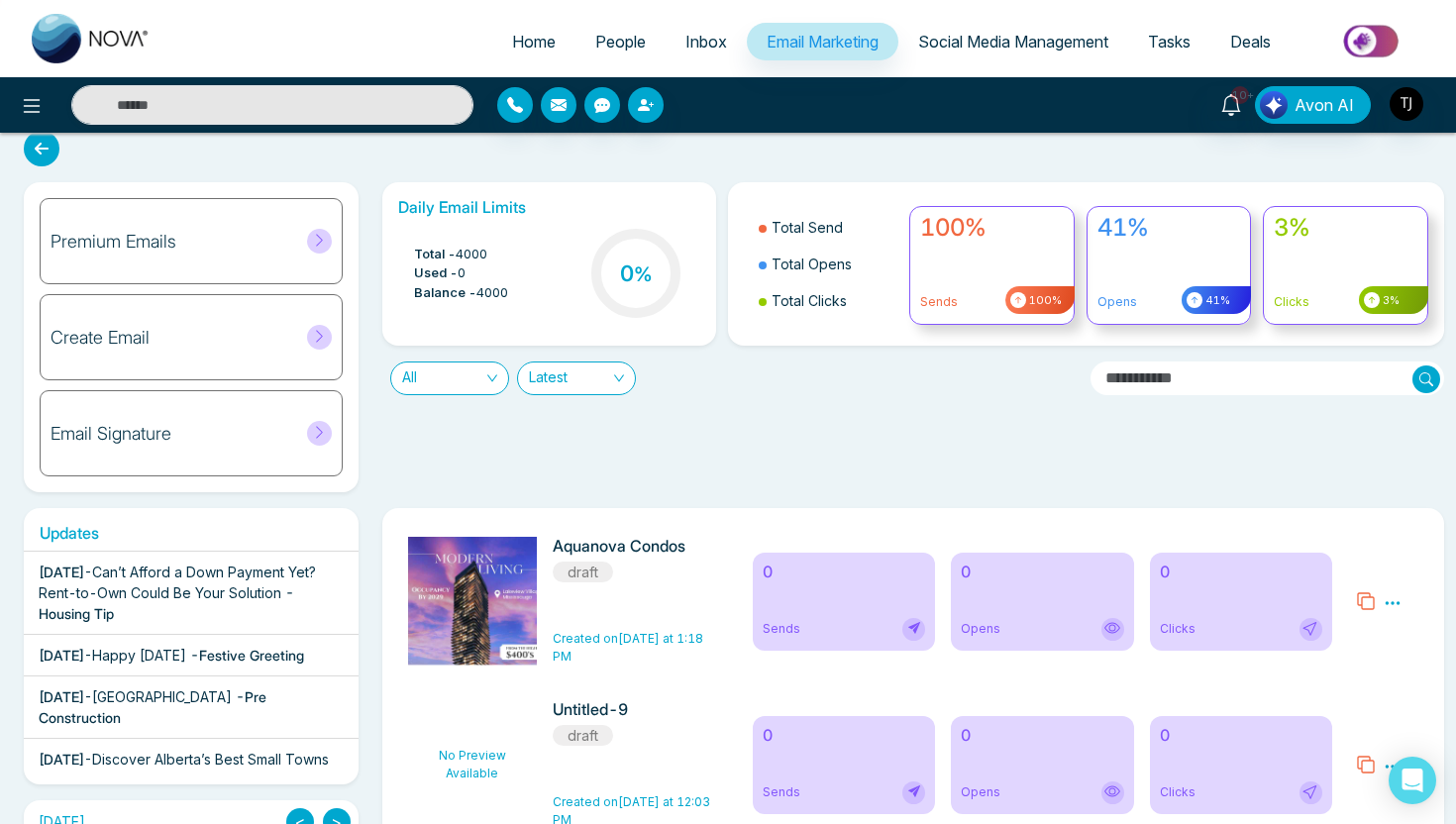 scroll, scrollTop: 0, scrollLeft: 0, axis: both 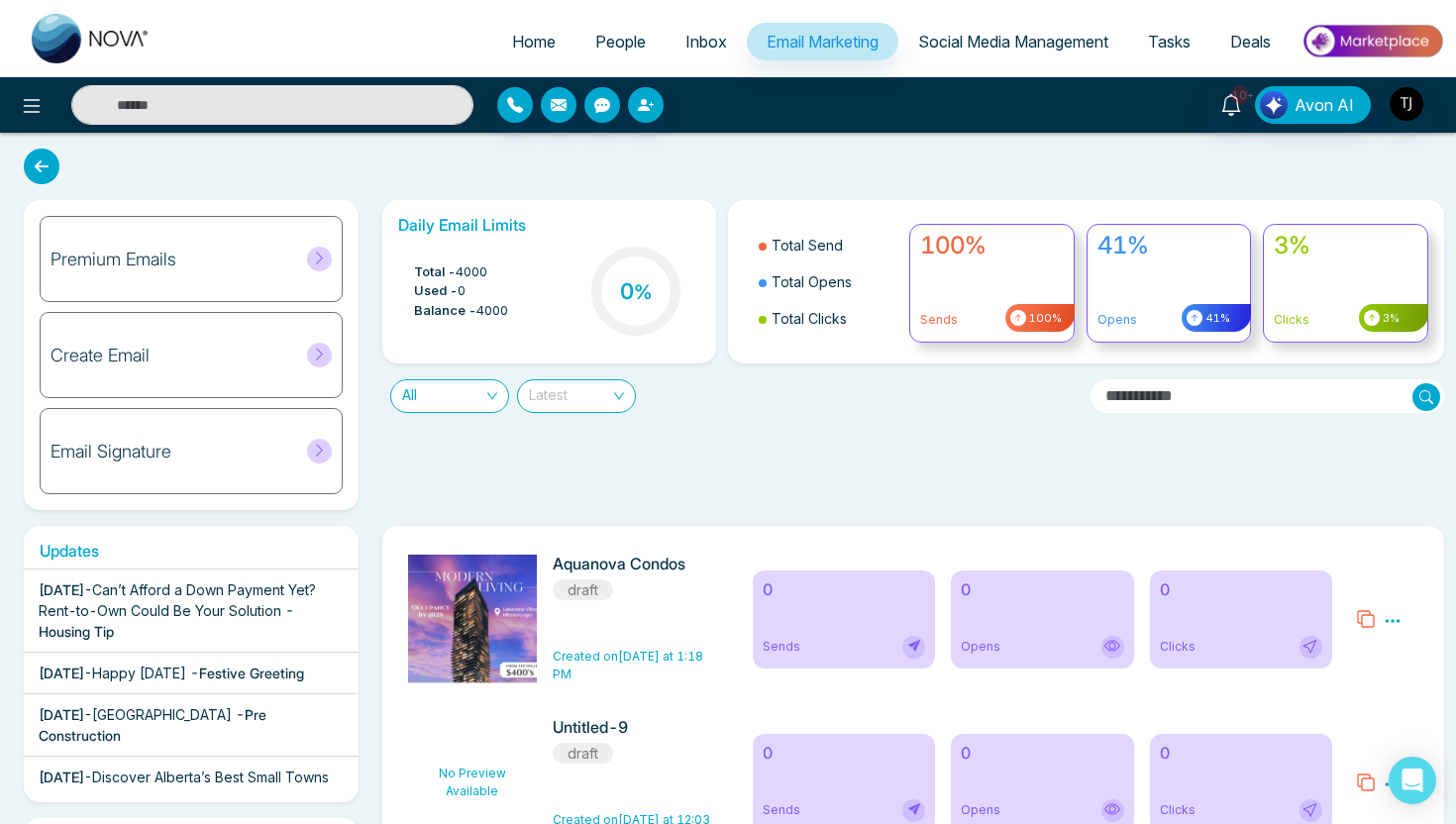 click on "Latest" at bounding box center [576, 396] 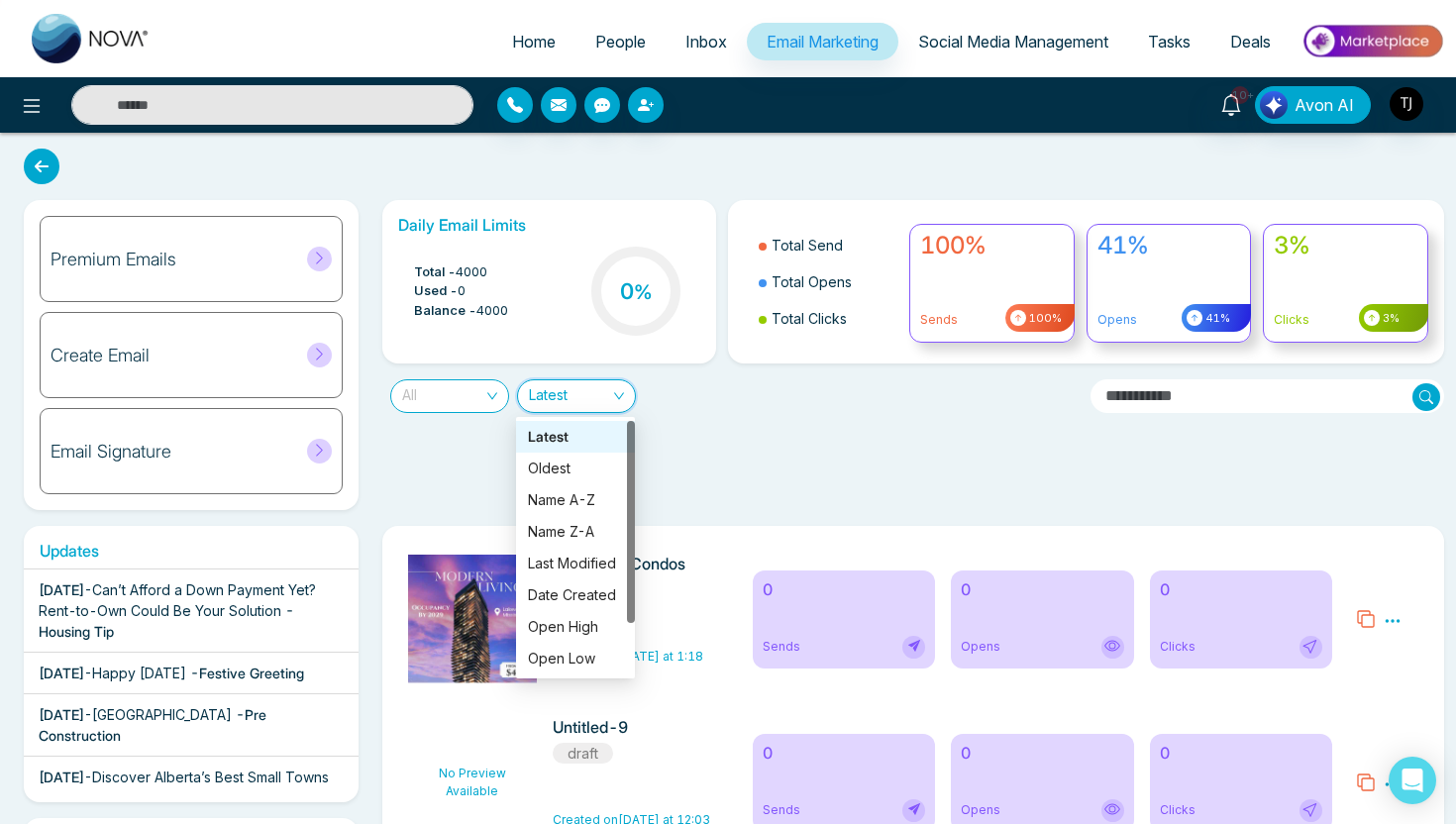 click on "All" at bounding box center (450, 396) 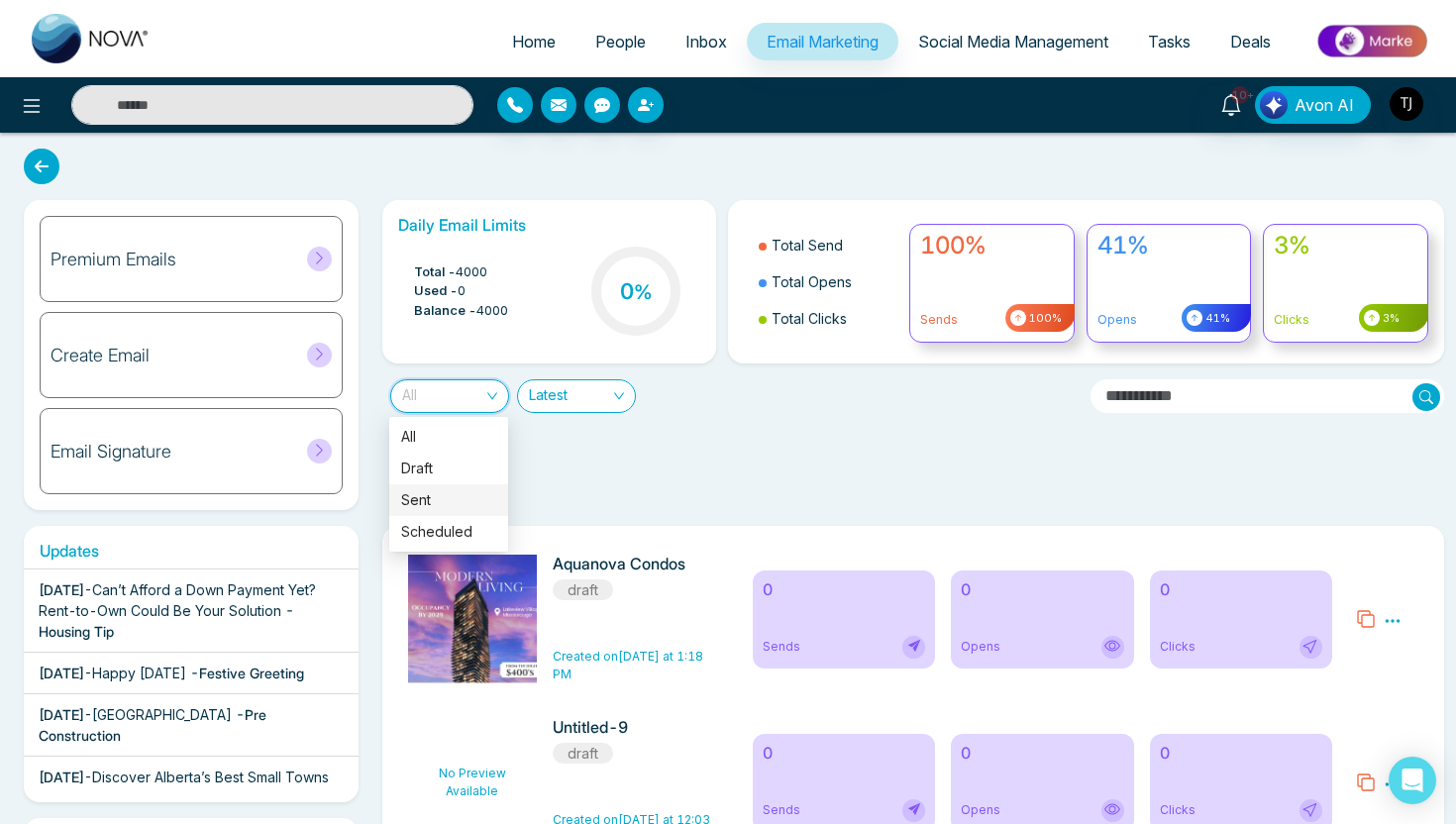 click on "Sent" at bounding box center [449, 500] 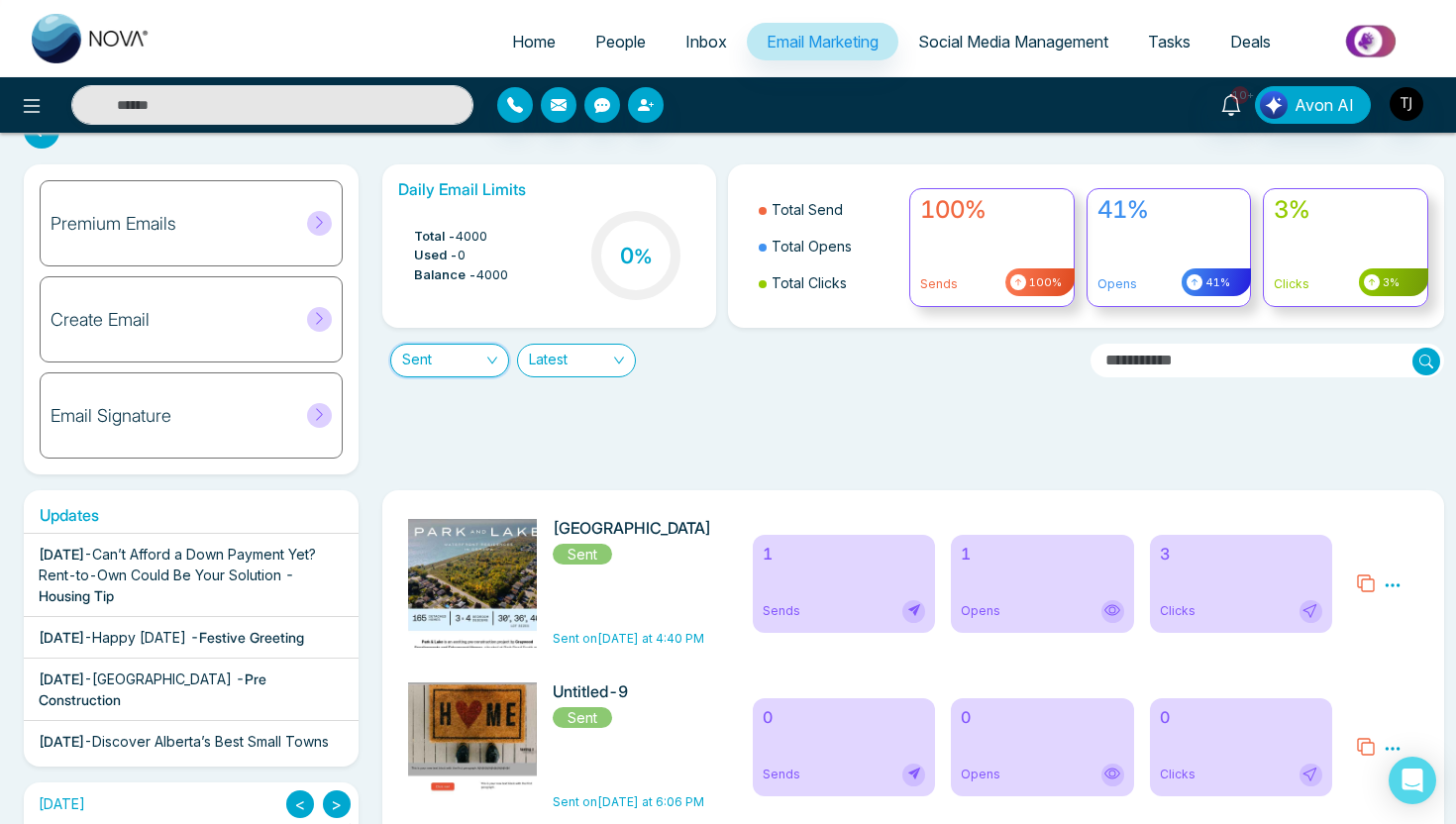 scroll, scrollTop: 0, scrollLeft: 0, axis: both 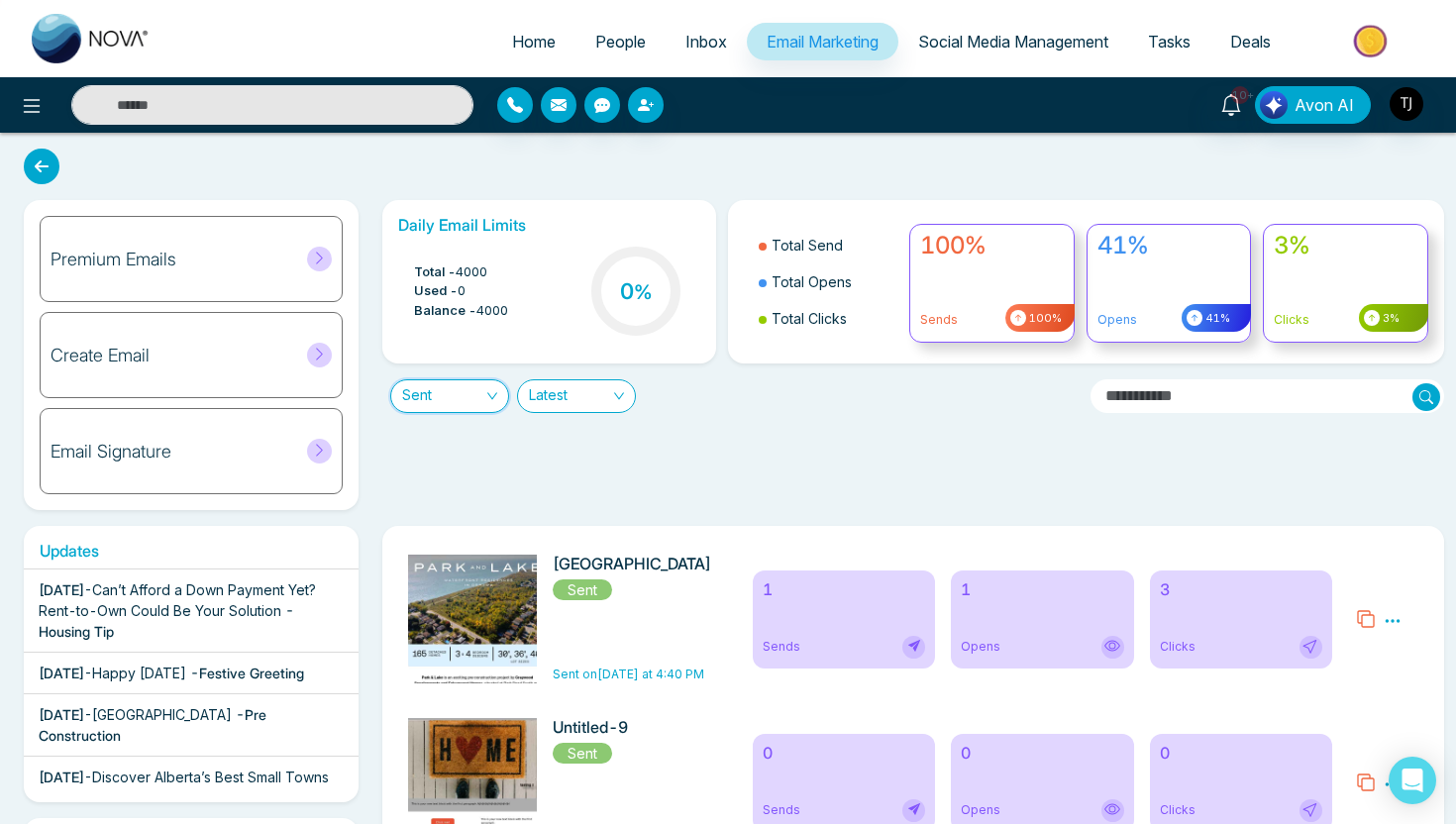 click on "Social Media Management" at bounding box center [1013, 42] 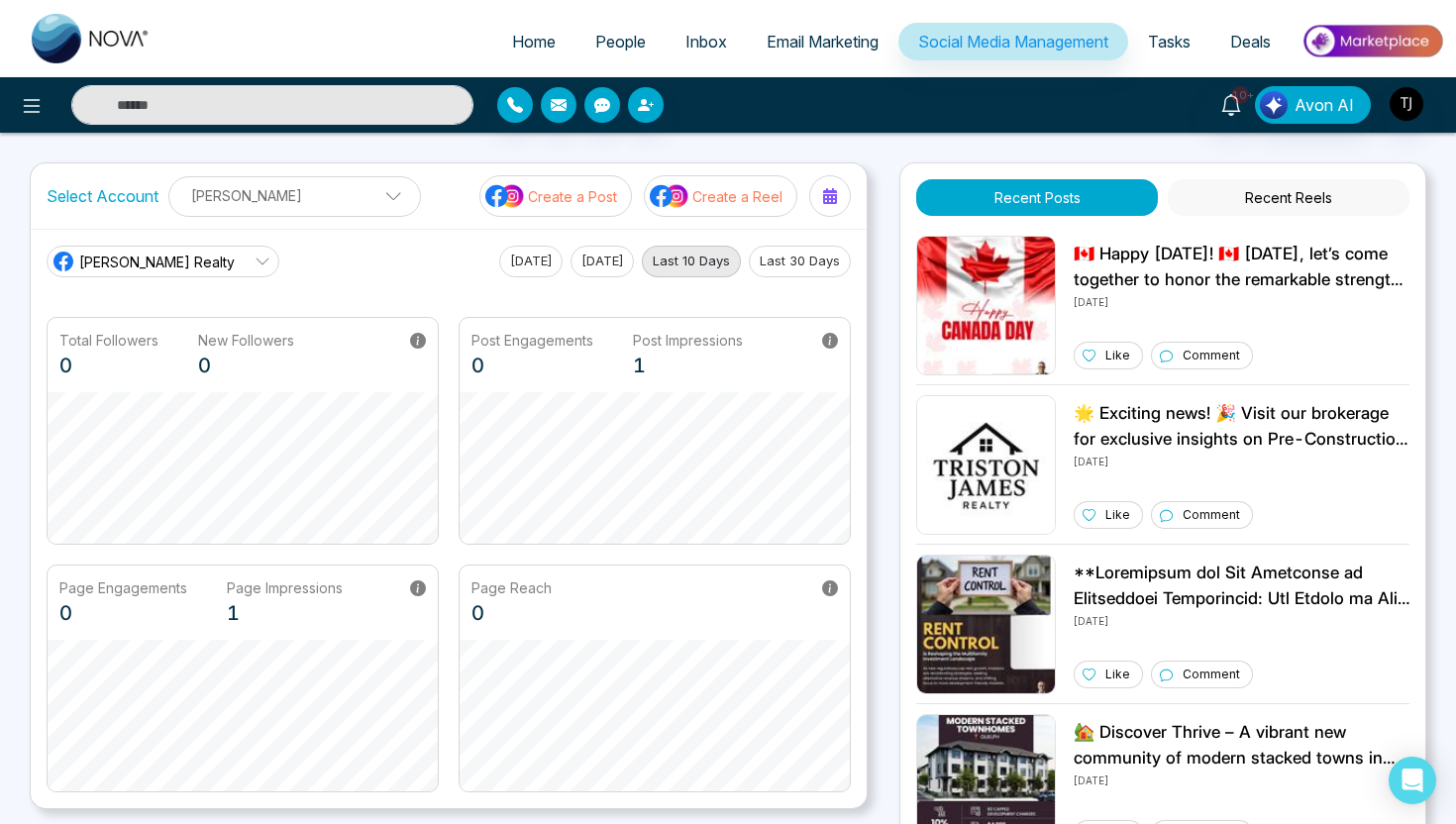 click on "Create a Post" at bounding box center [572, 196] 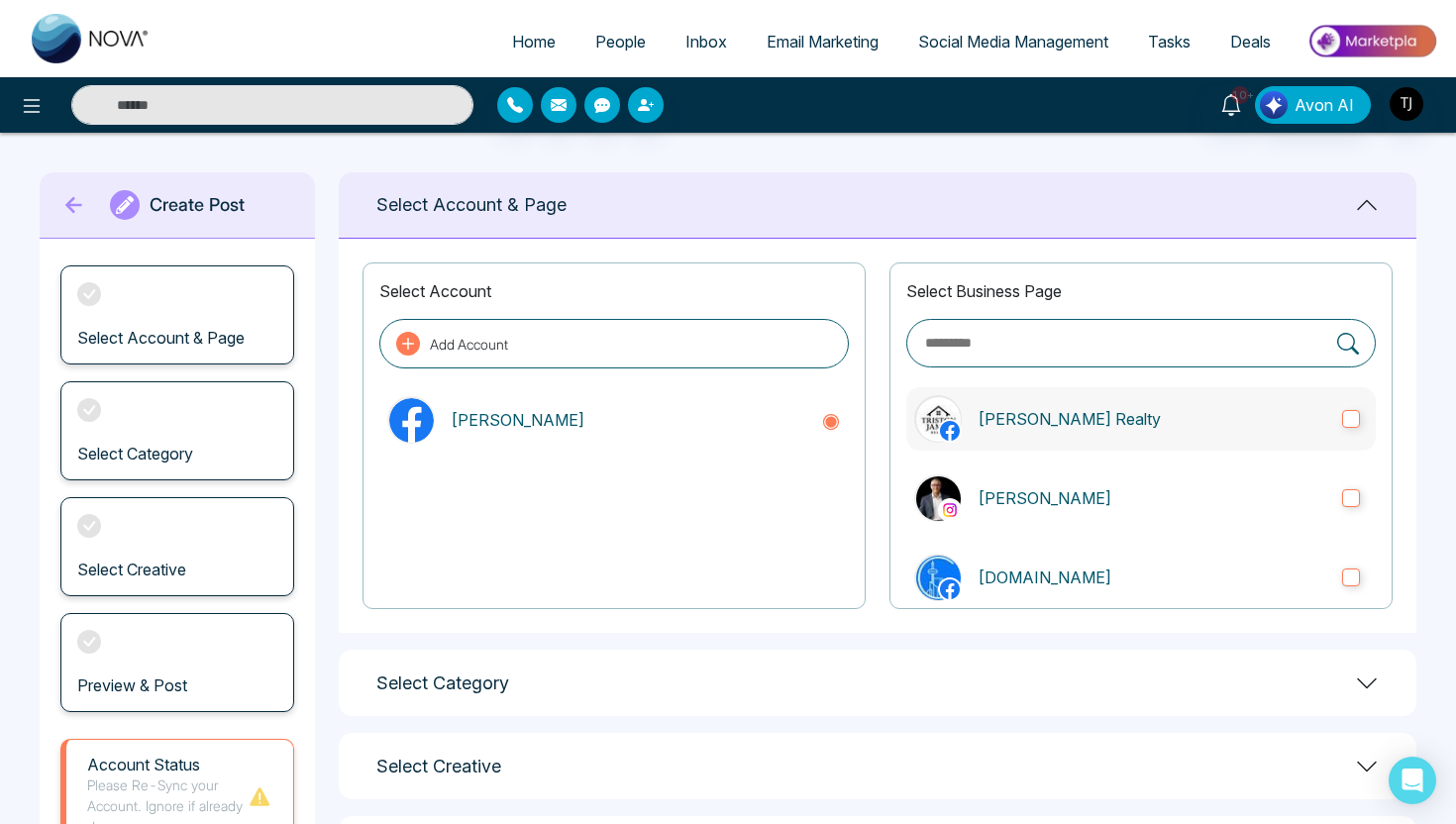 click on "[PERSON_NAME] Realty" at bounding box center [1152, 419] 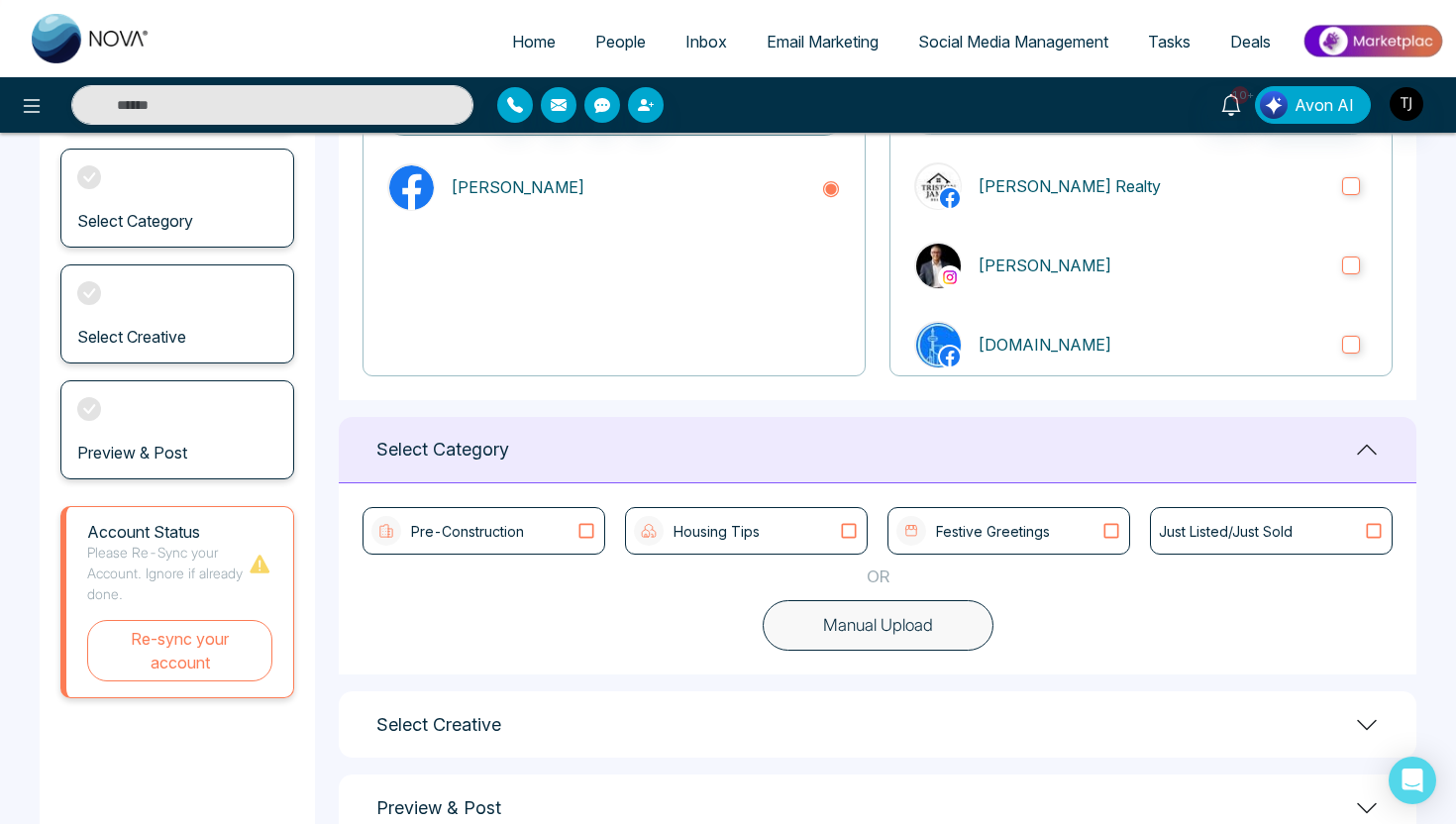 scroll, scrollTop: 287, scrollLeft: 0, axis: vertical 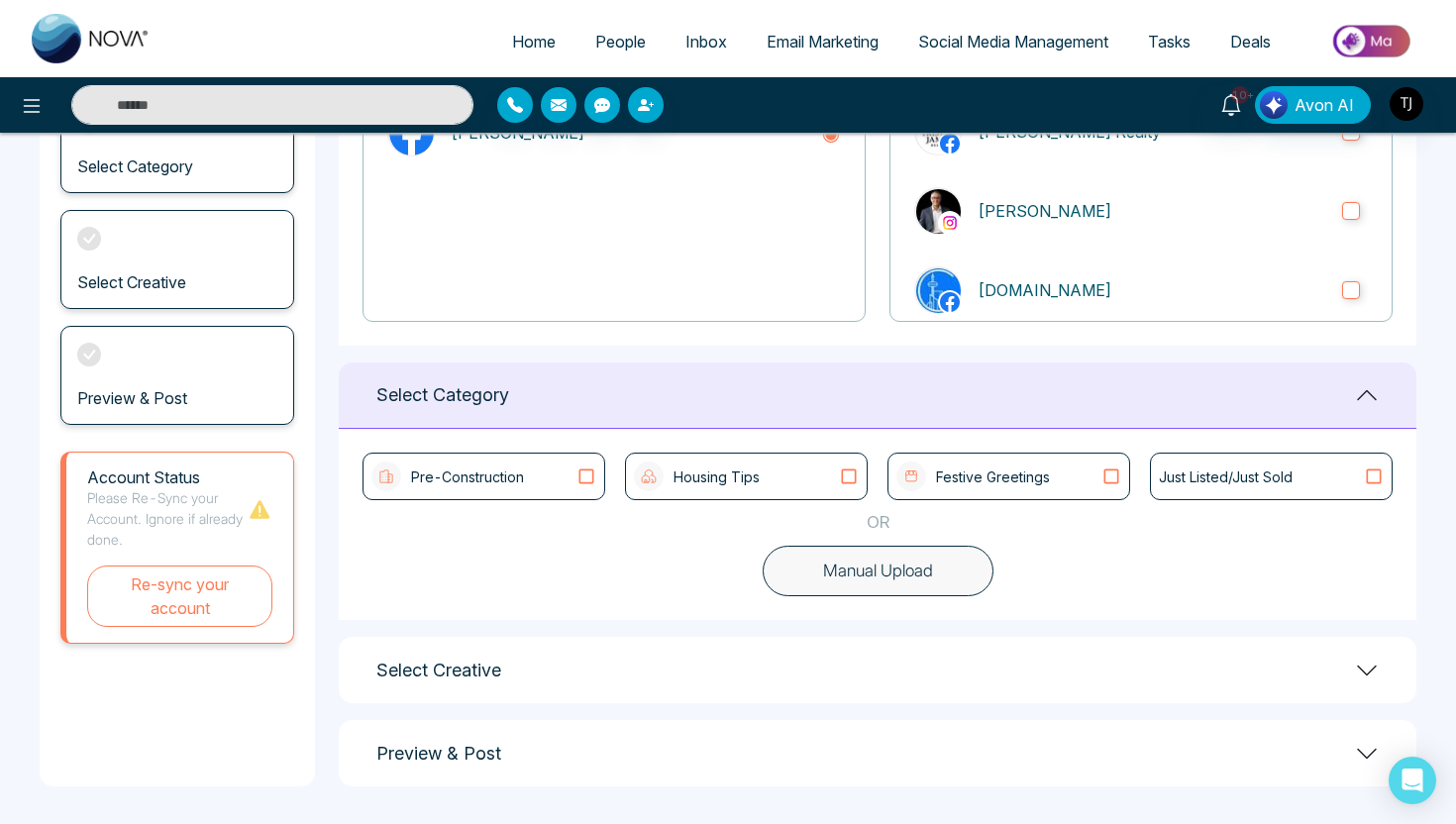 click on "Pre-Construction" at bounding box center (483, 476) 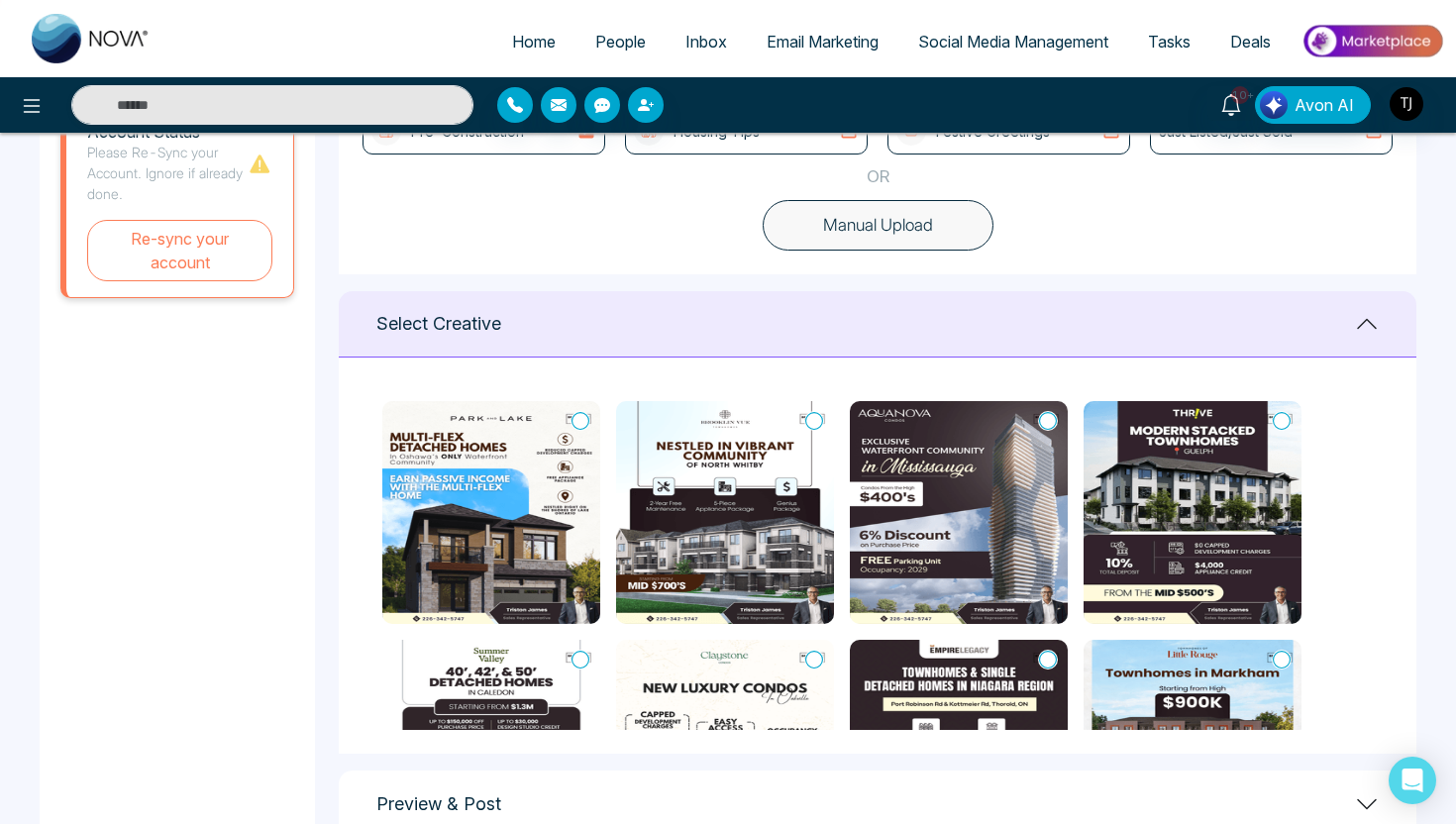 scroll, scrollTop: 635, scrollLeft: 0, axis: vertical 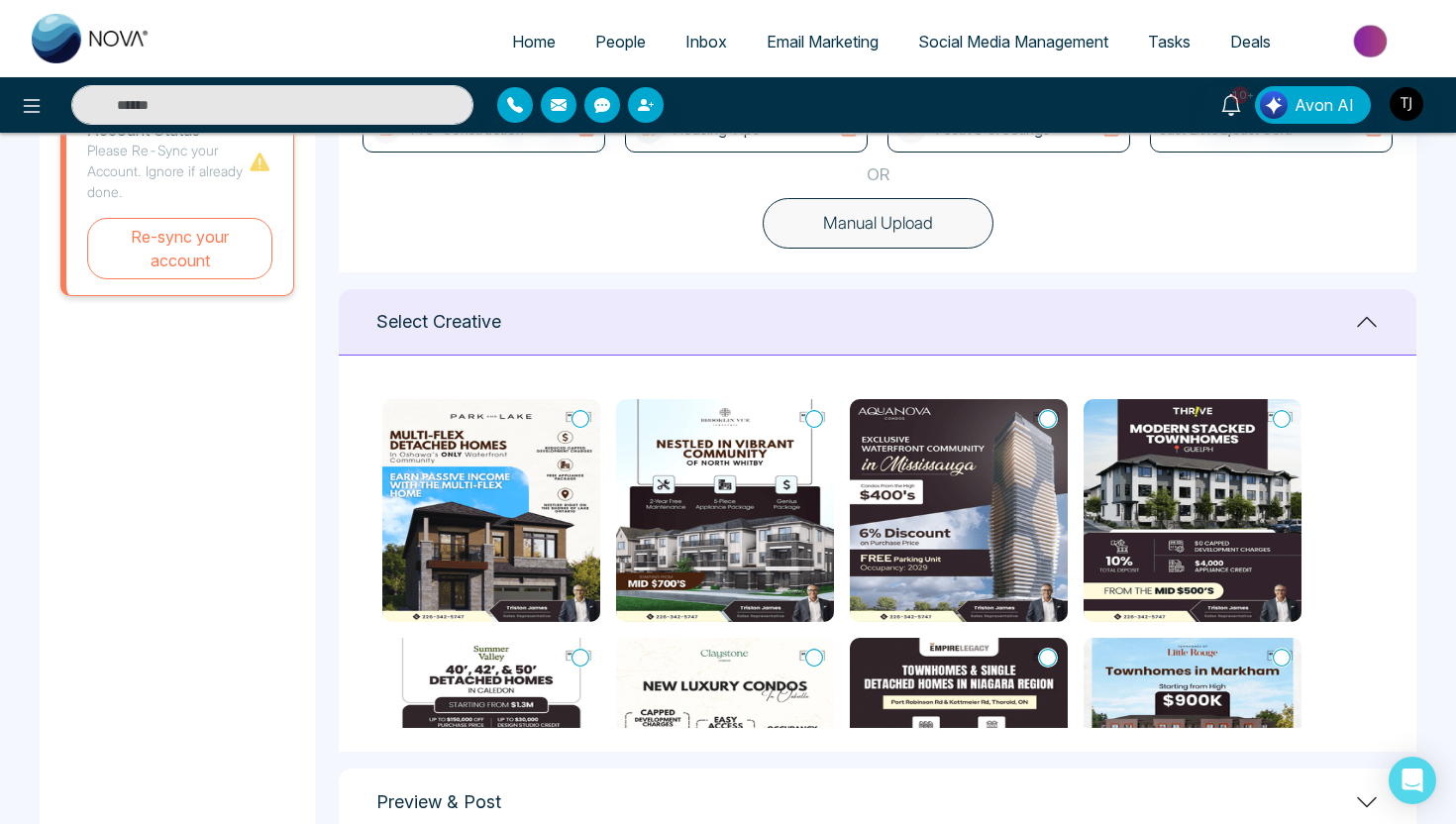 click 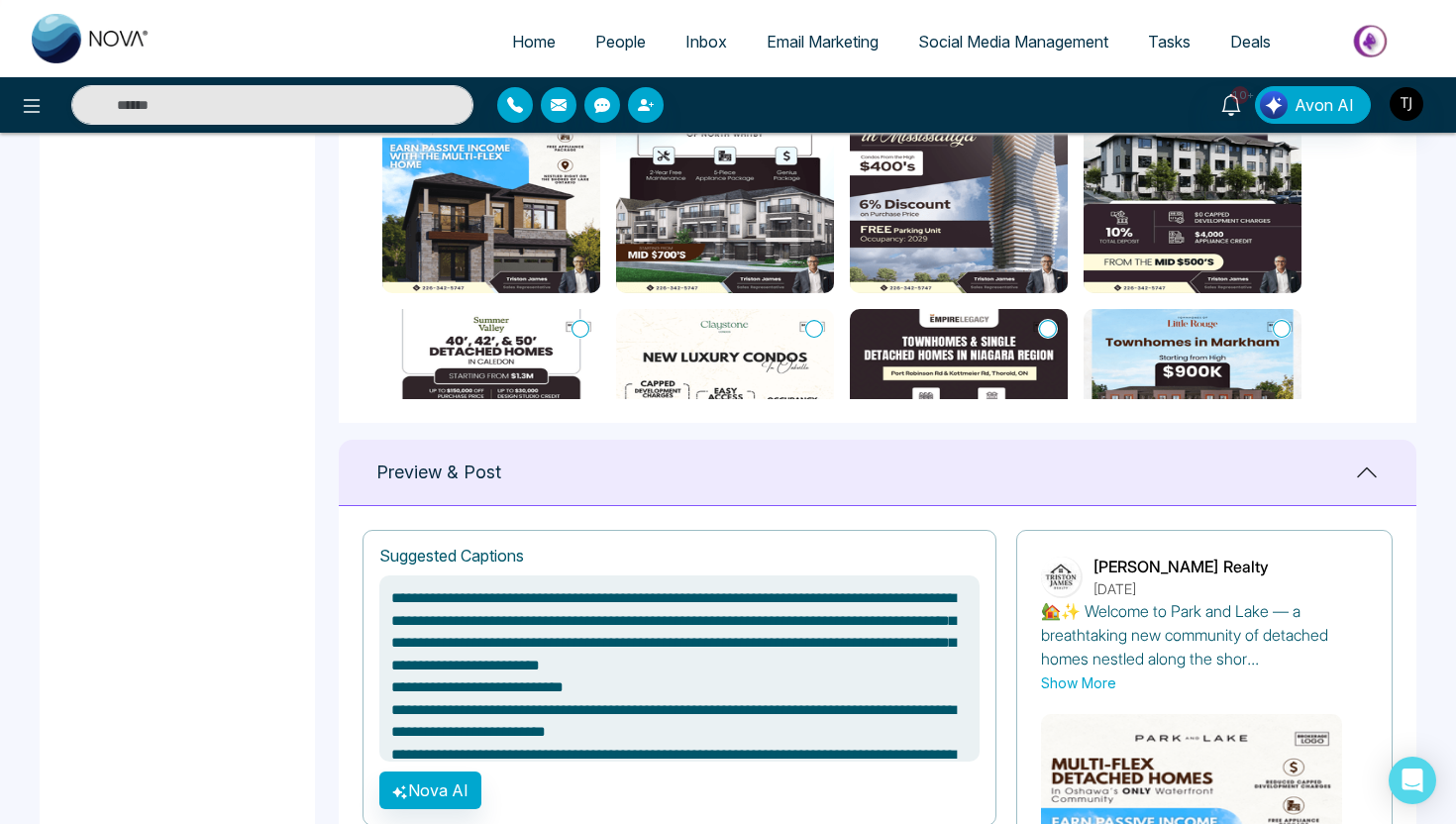 scroll, scrollTop: 974, scrollLeft: 0, axis: vertical 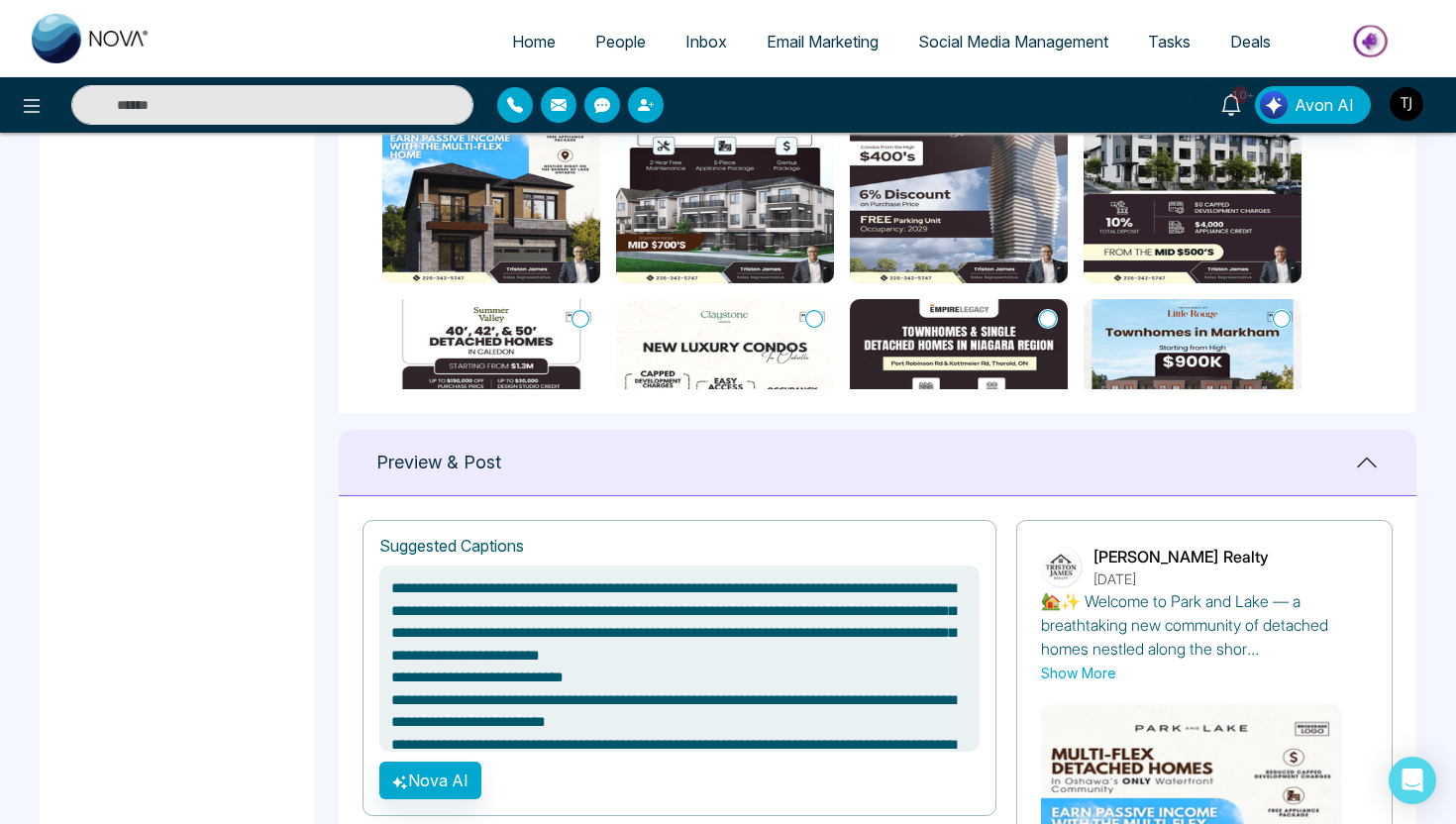 click on "**********" at bounding box center [679, 659] 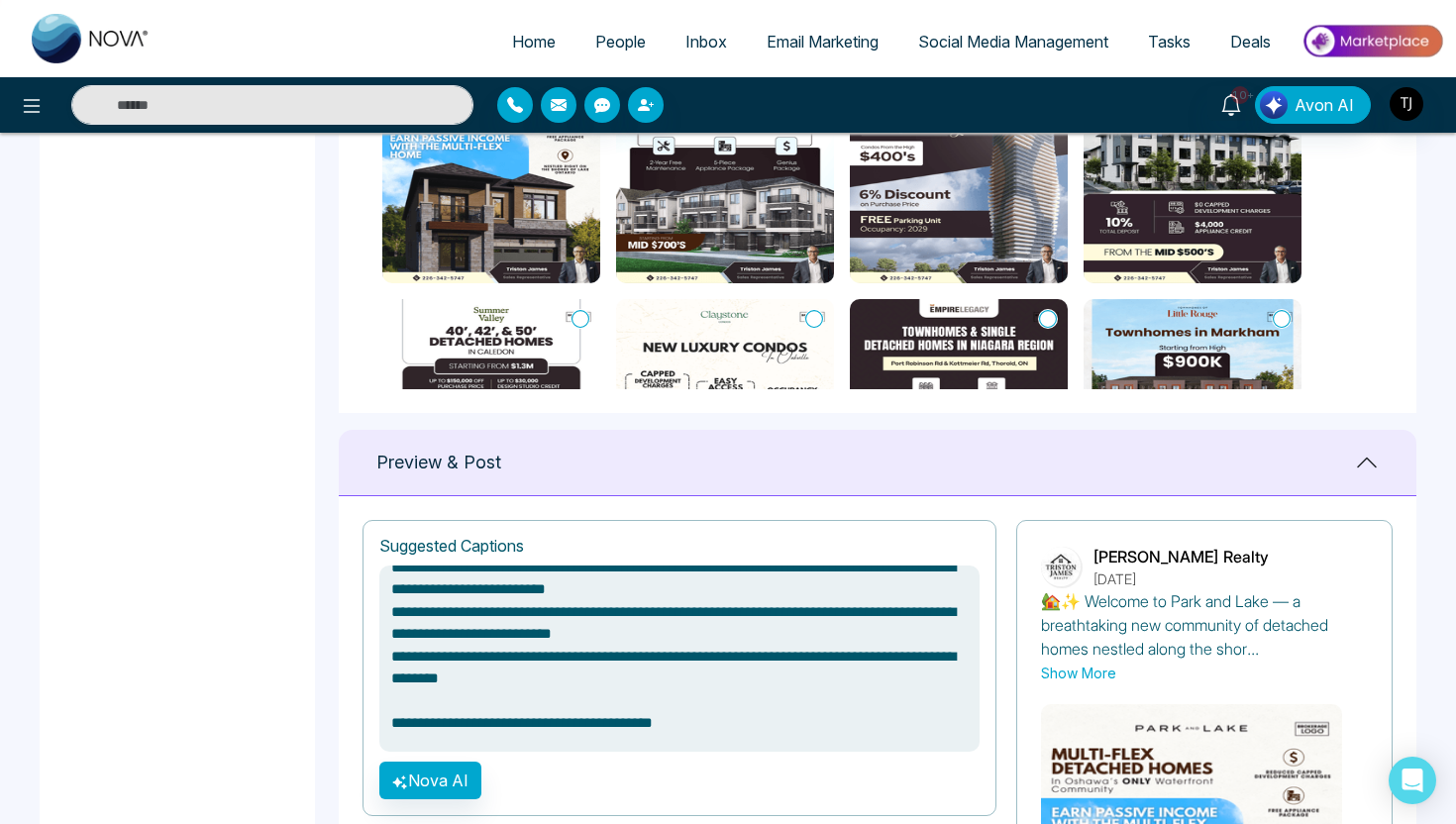 scroll, scrollTop: 216, scrollLeft: 0, axis: vertical 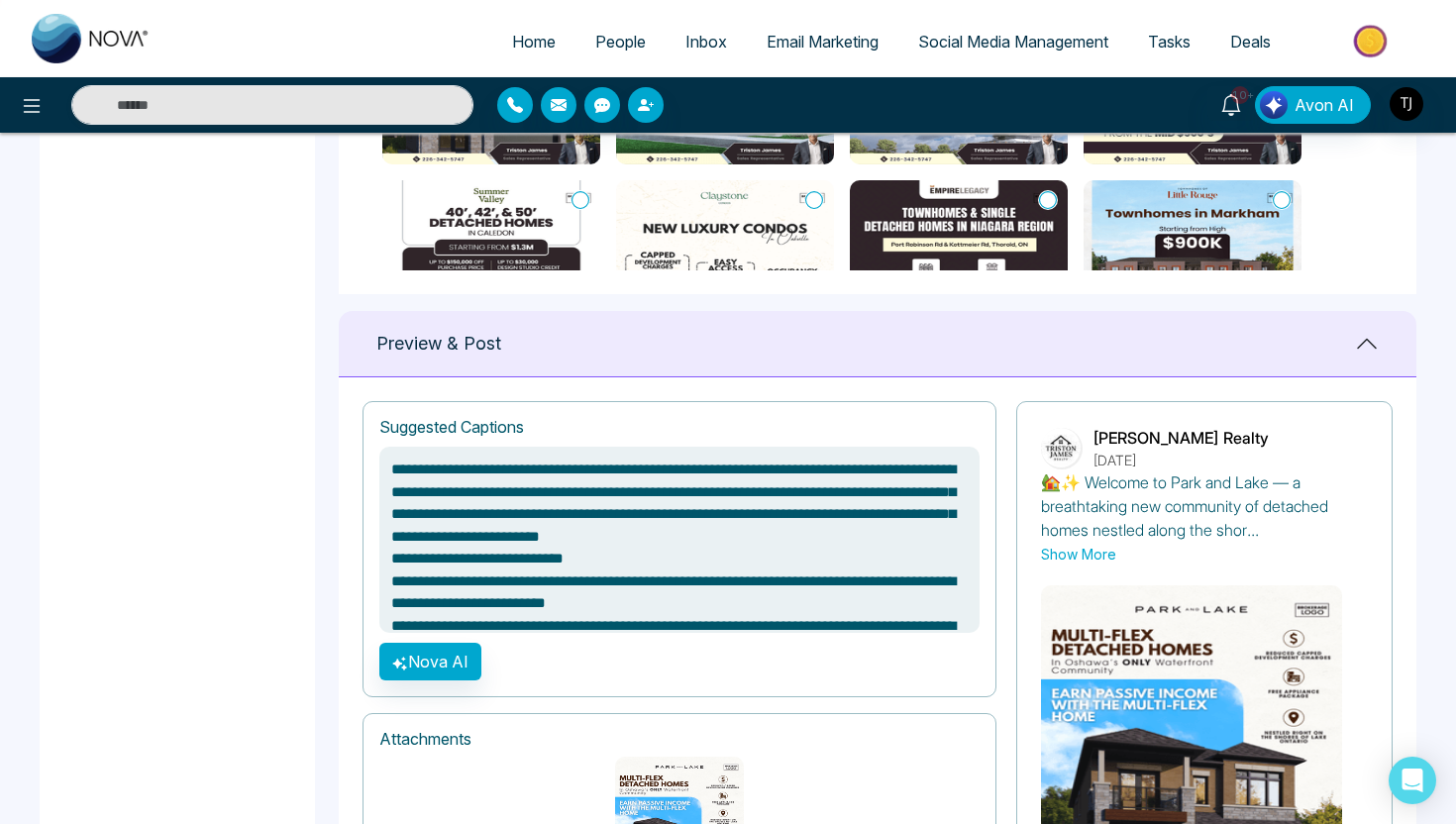 click 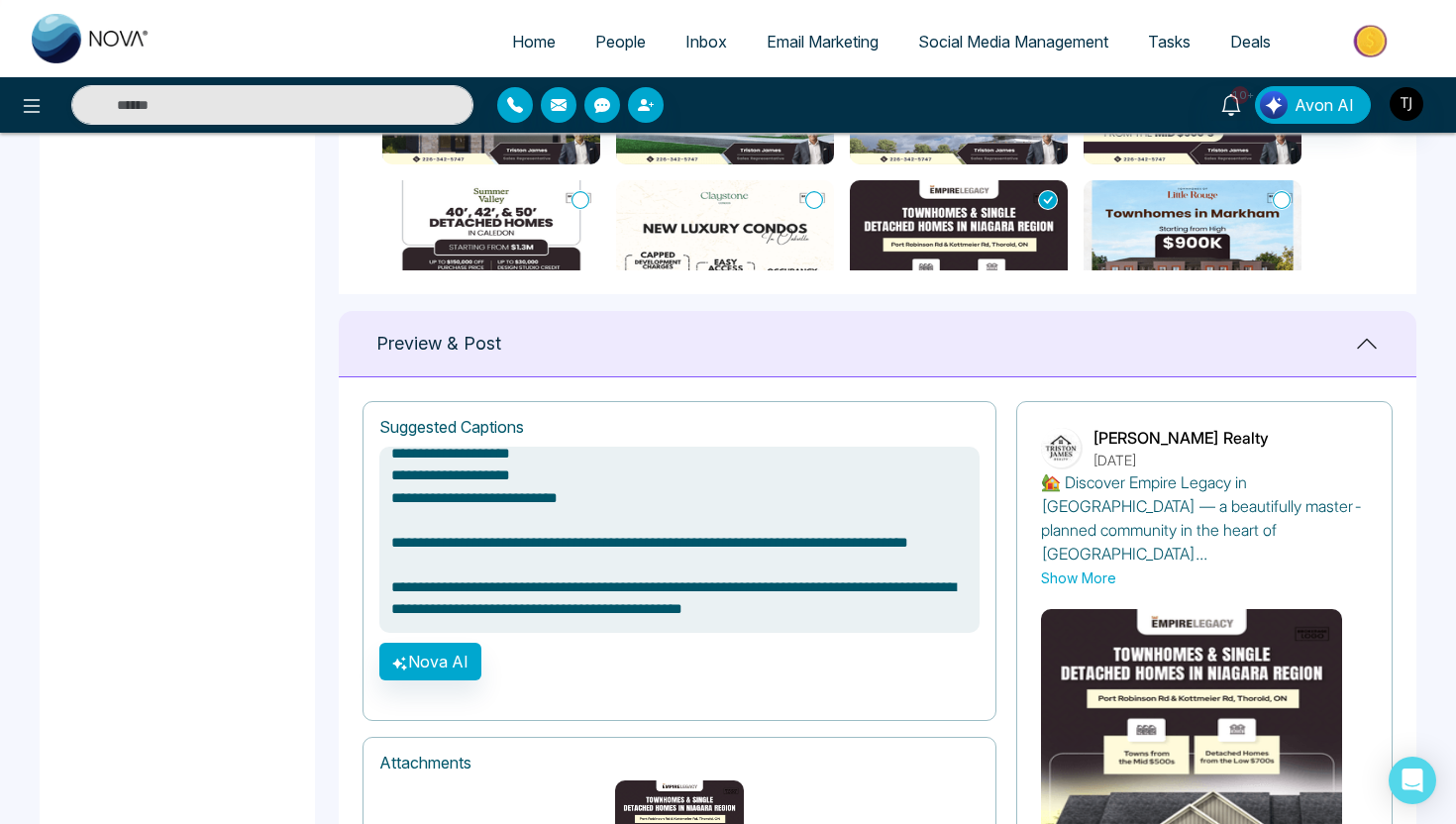 scroll, scrollTop: 239, scrollLeft: 0, axis: vertical 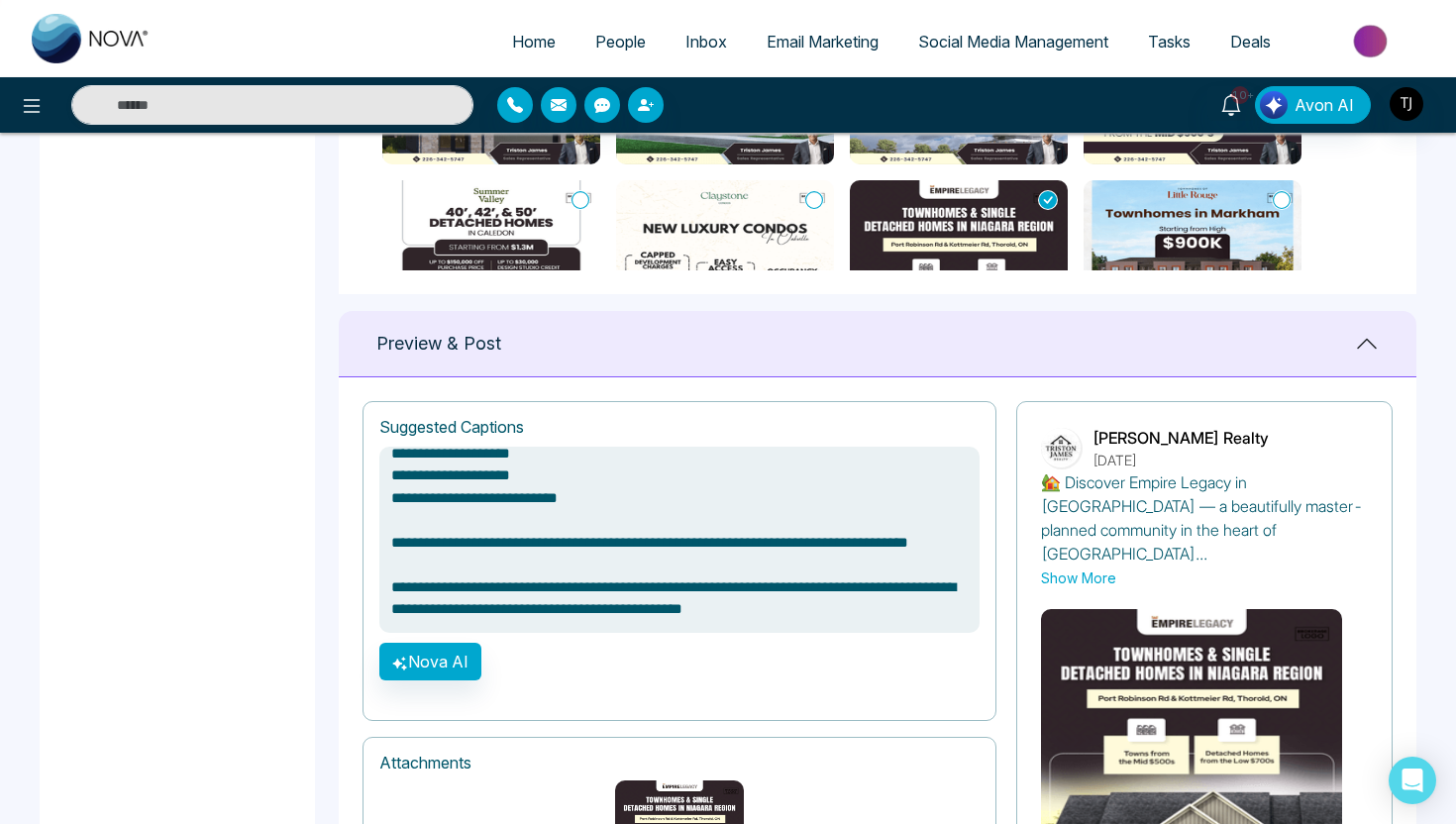 click 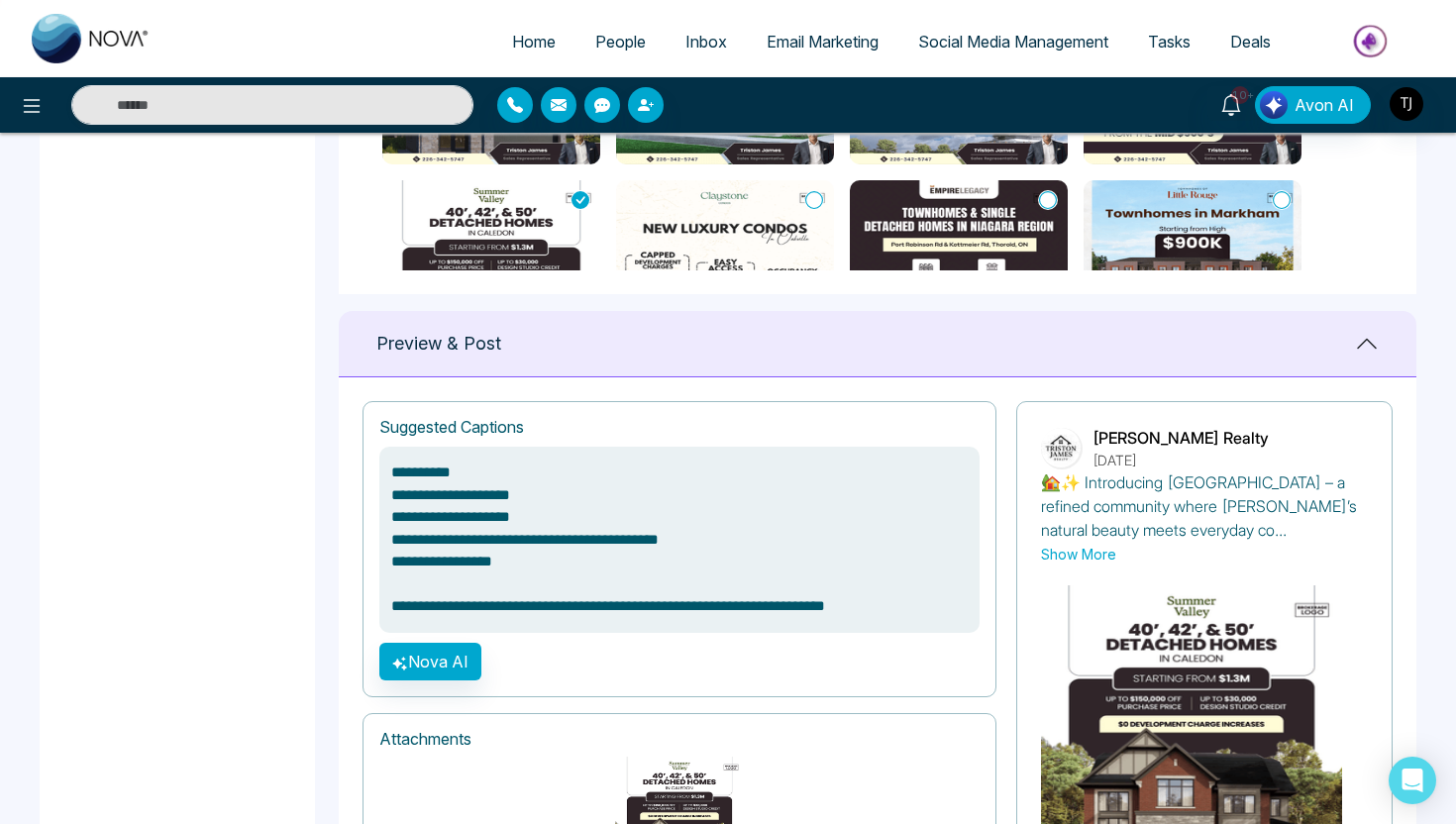 scroll, scrollTop: 328, scrollLeft: 0, axis: vertical 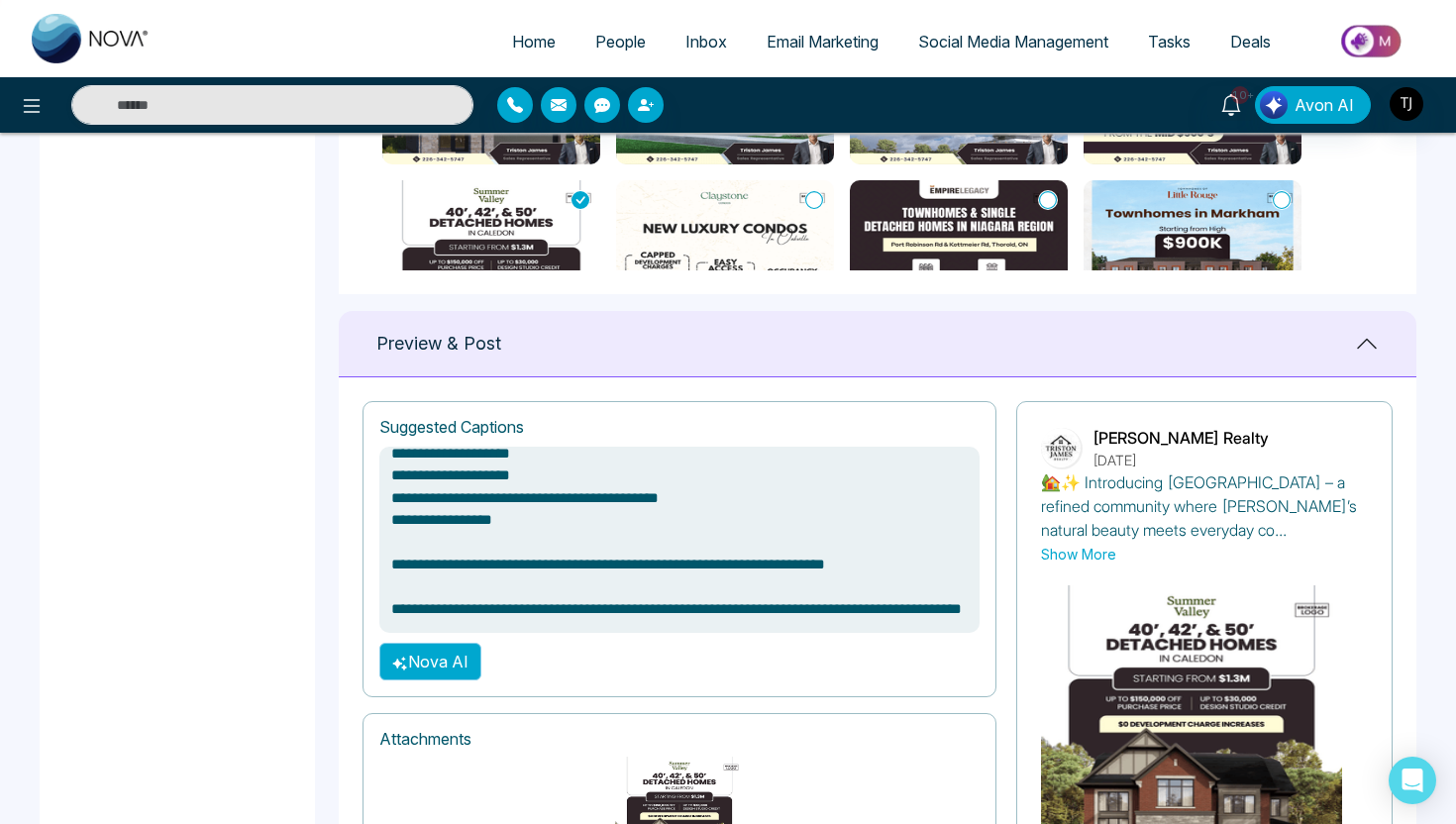 click on "Nova AI" at bounding box center [430, 662] 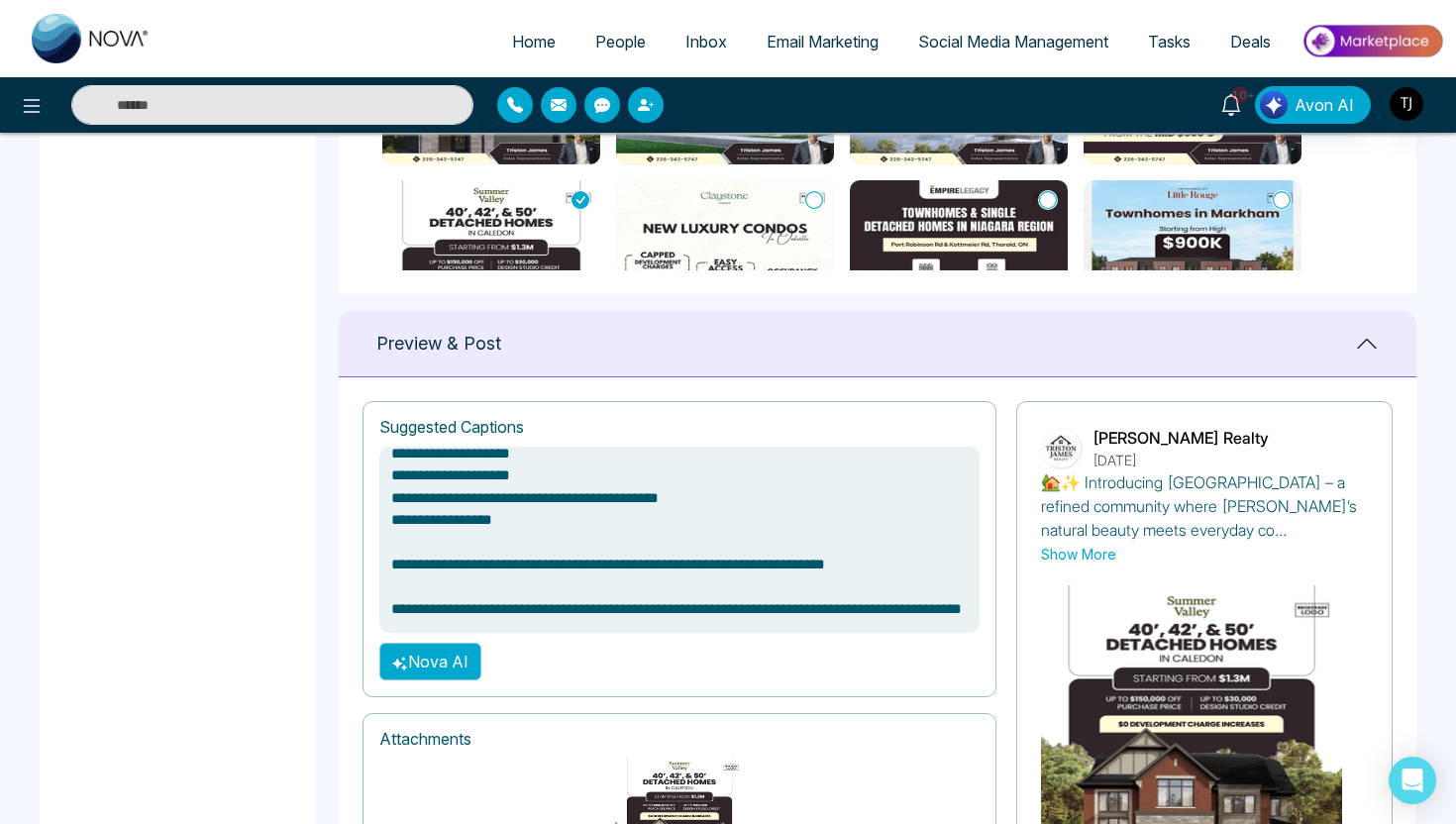 type on "**********" 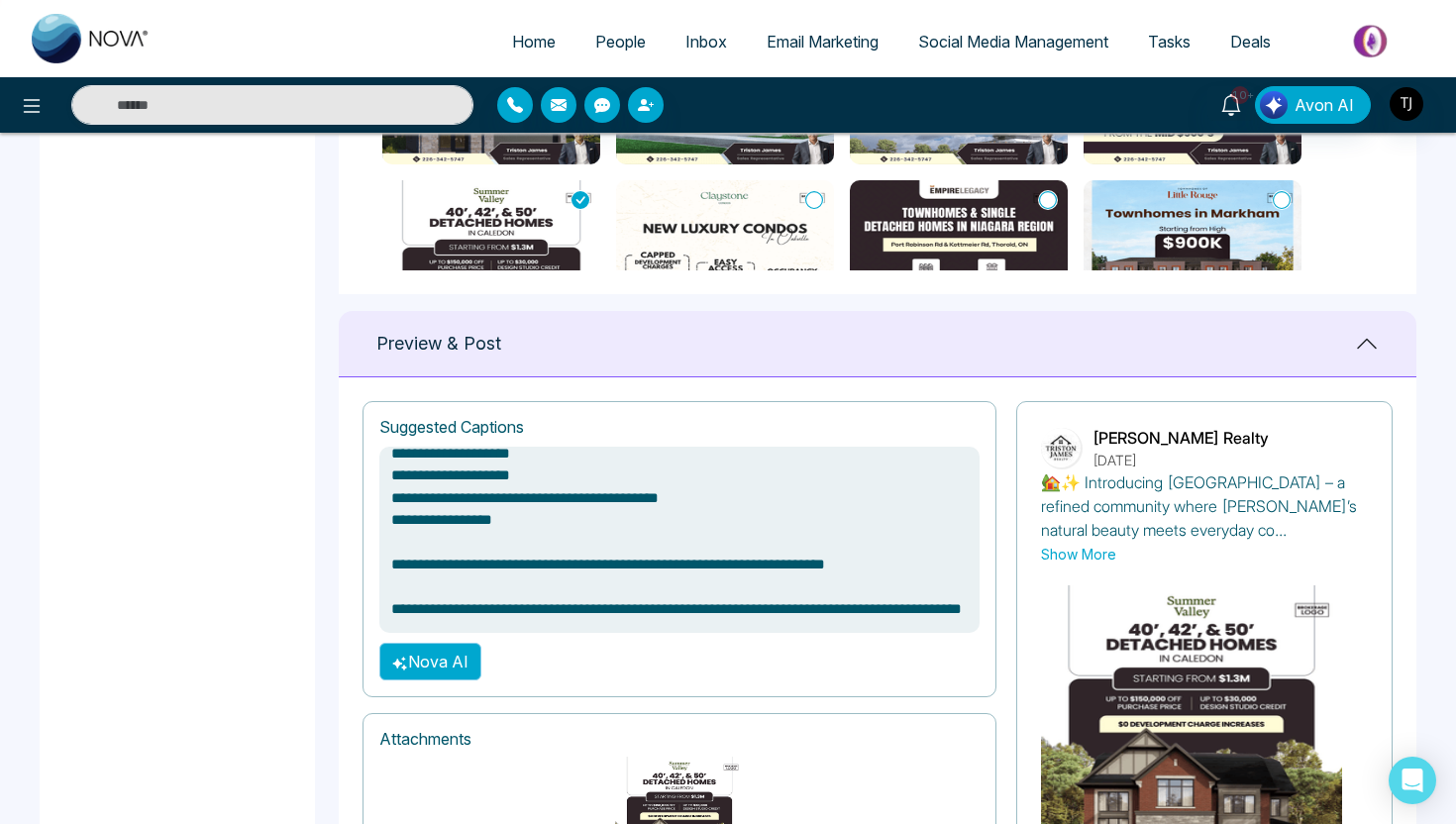 type on "**********" 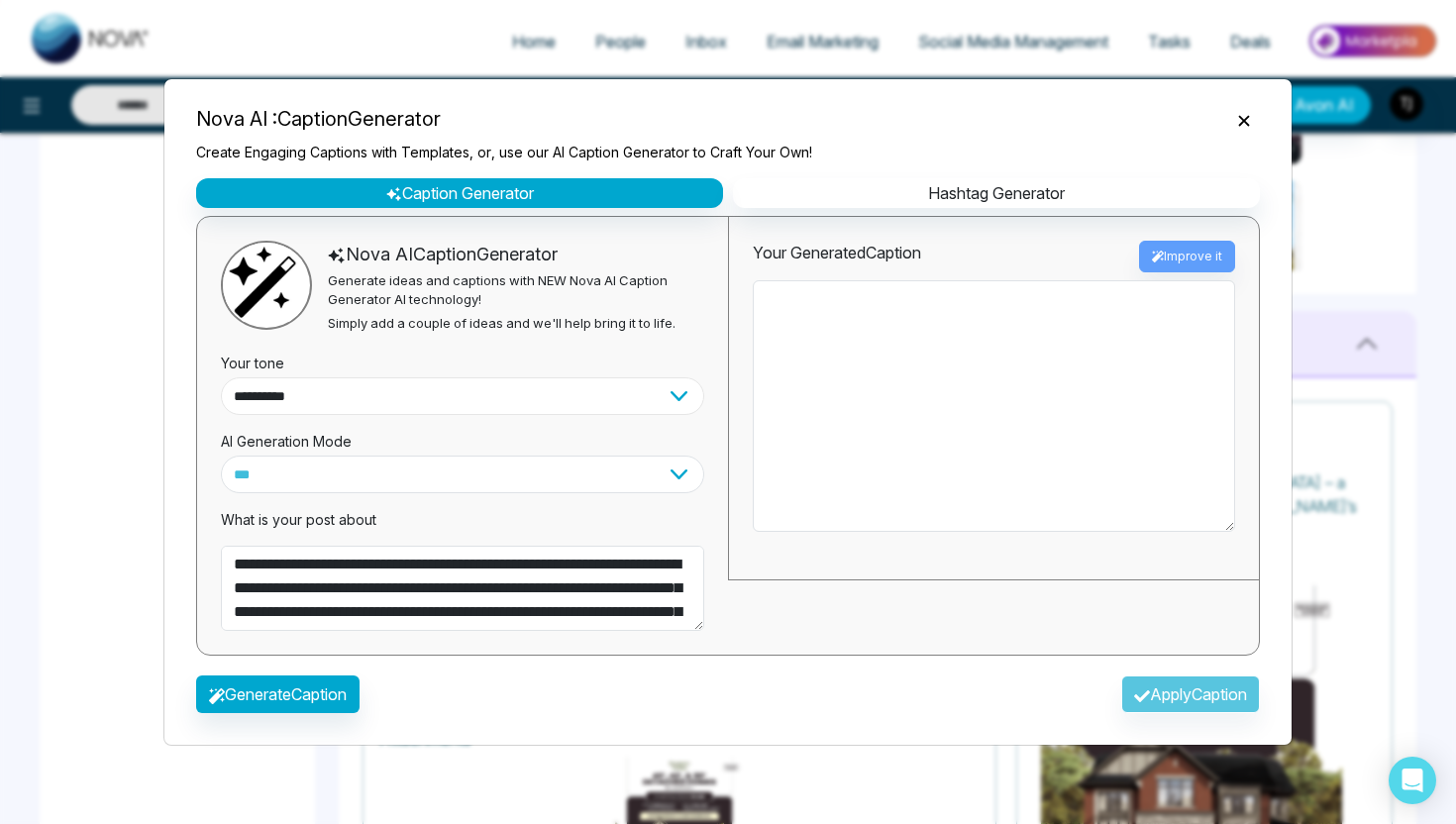 click on "**********" at bounding box center [463, 396] 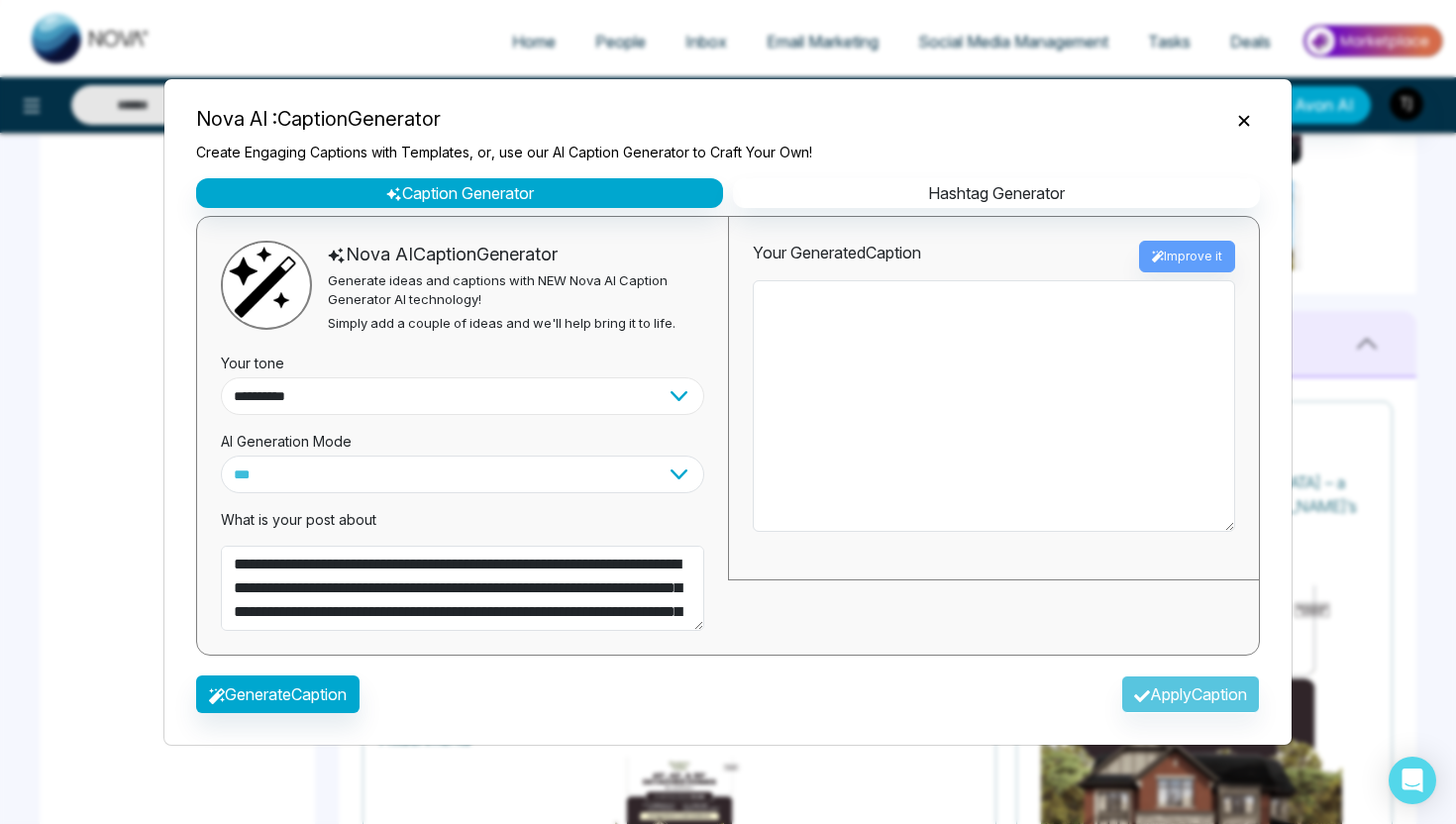 select on "**********" 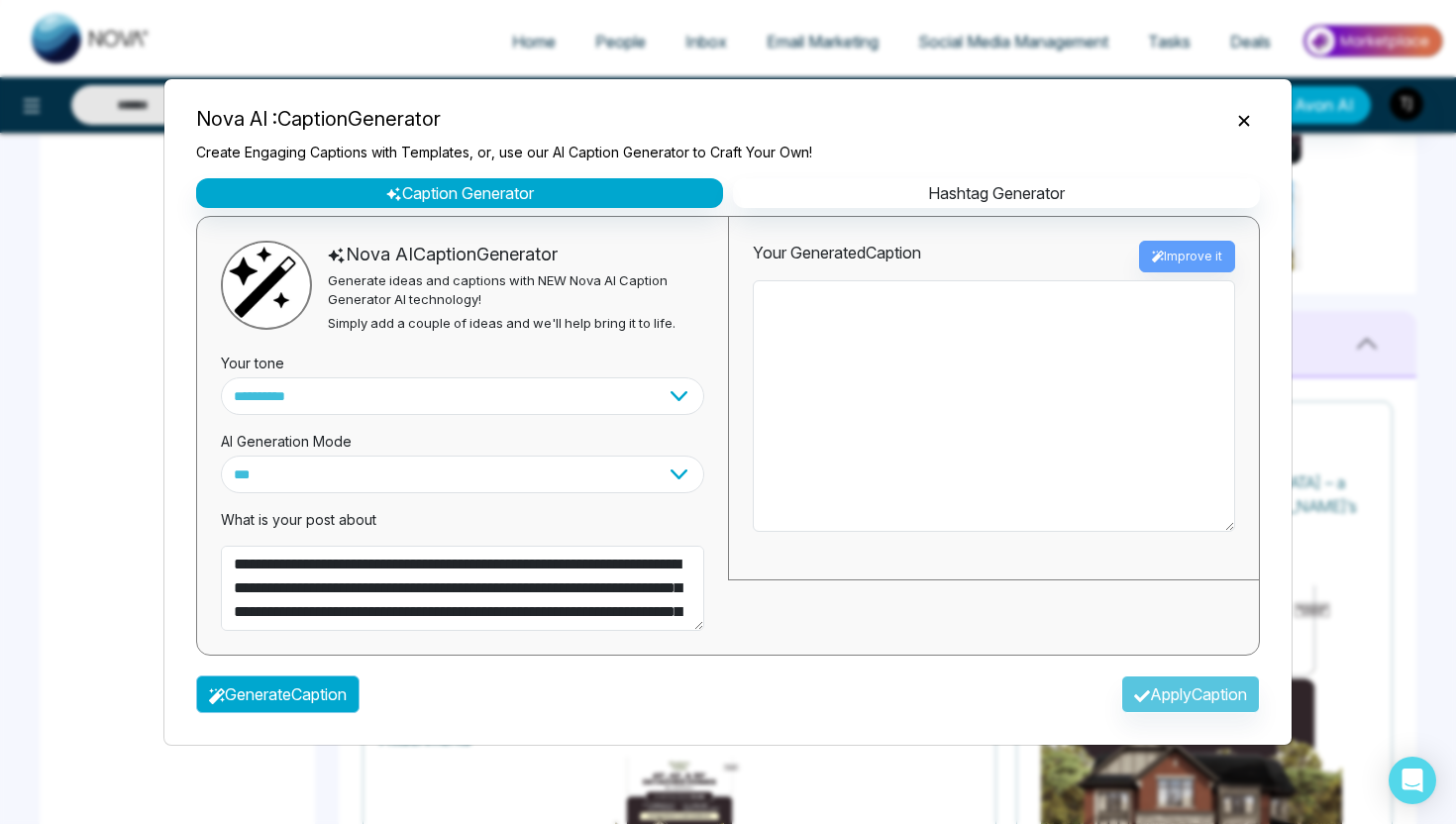 click on "Generate  Caption" at bounding box center (277, 694) 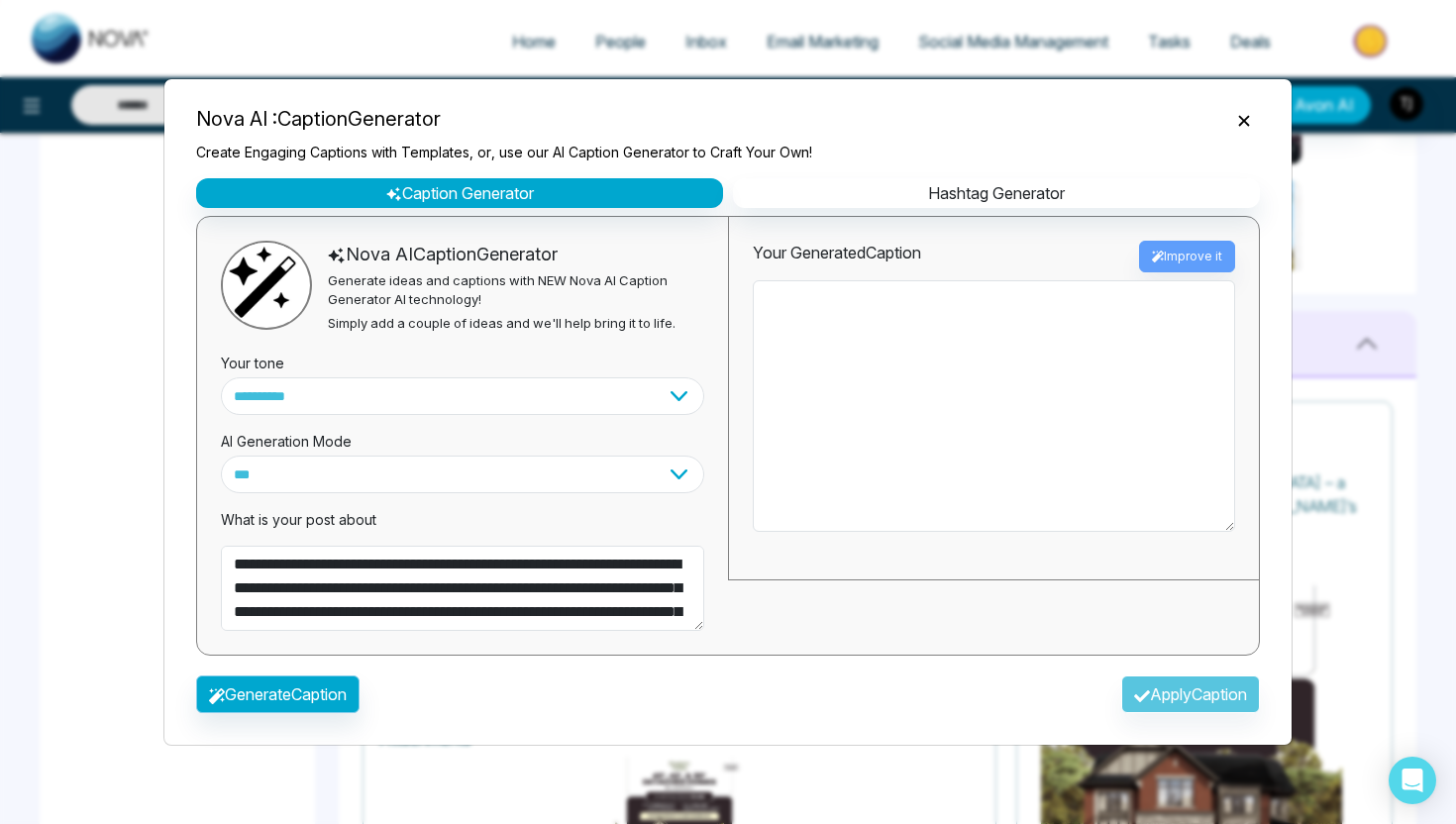 type on "**********" 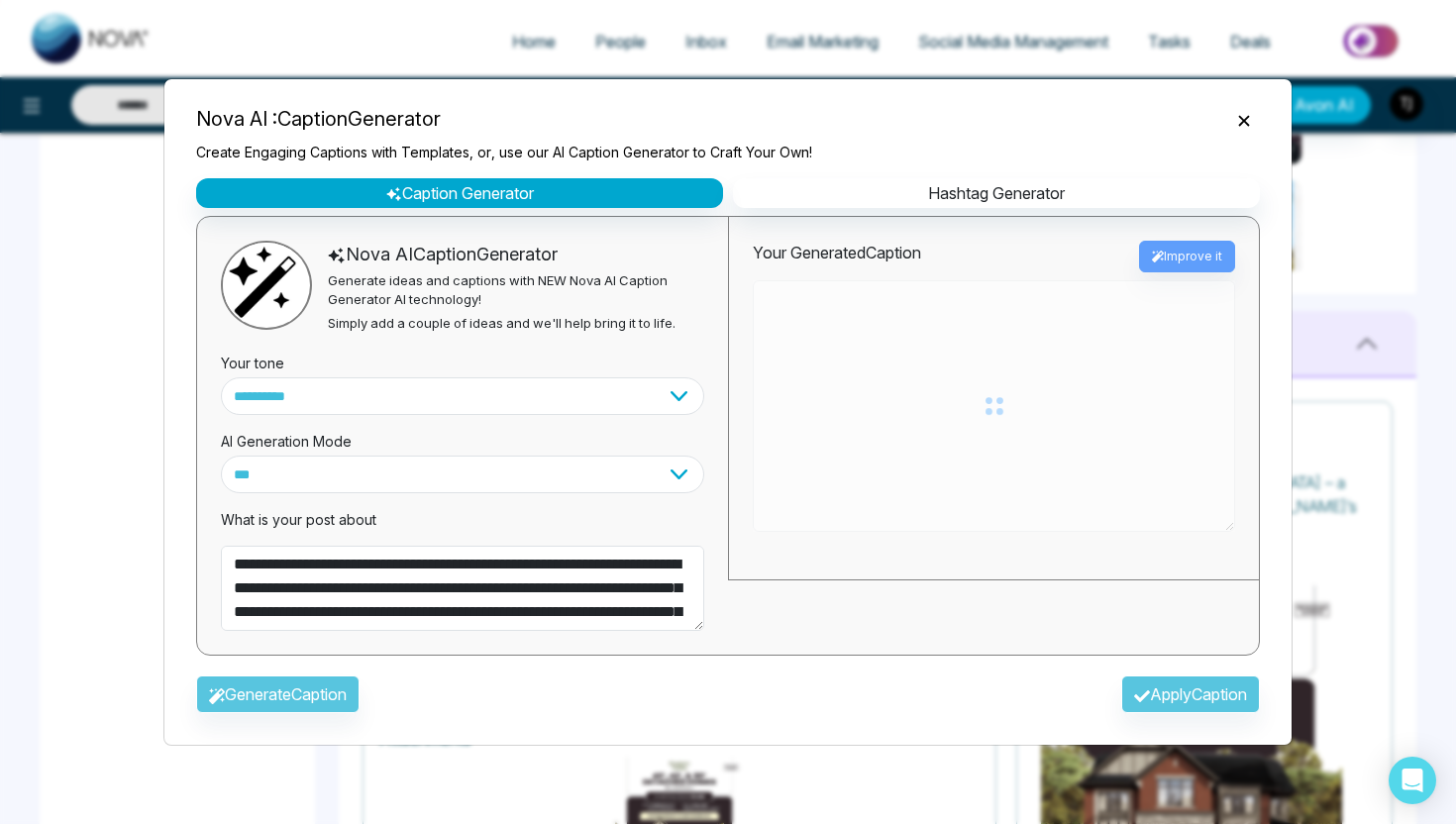 type on "**********" 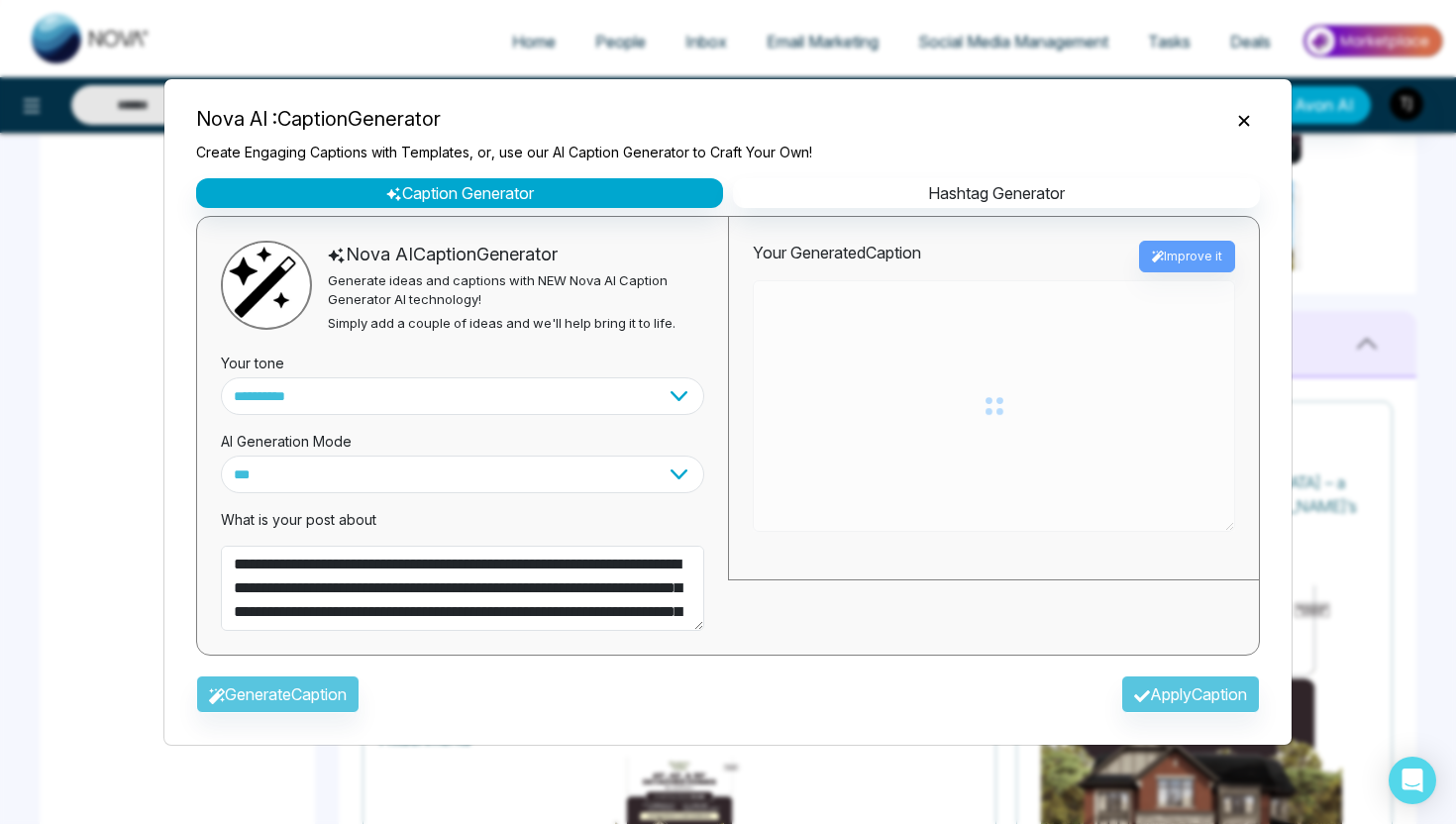 type on "**********" 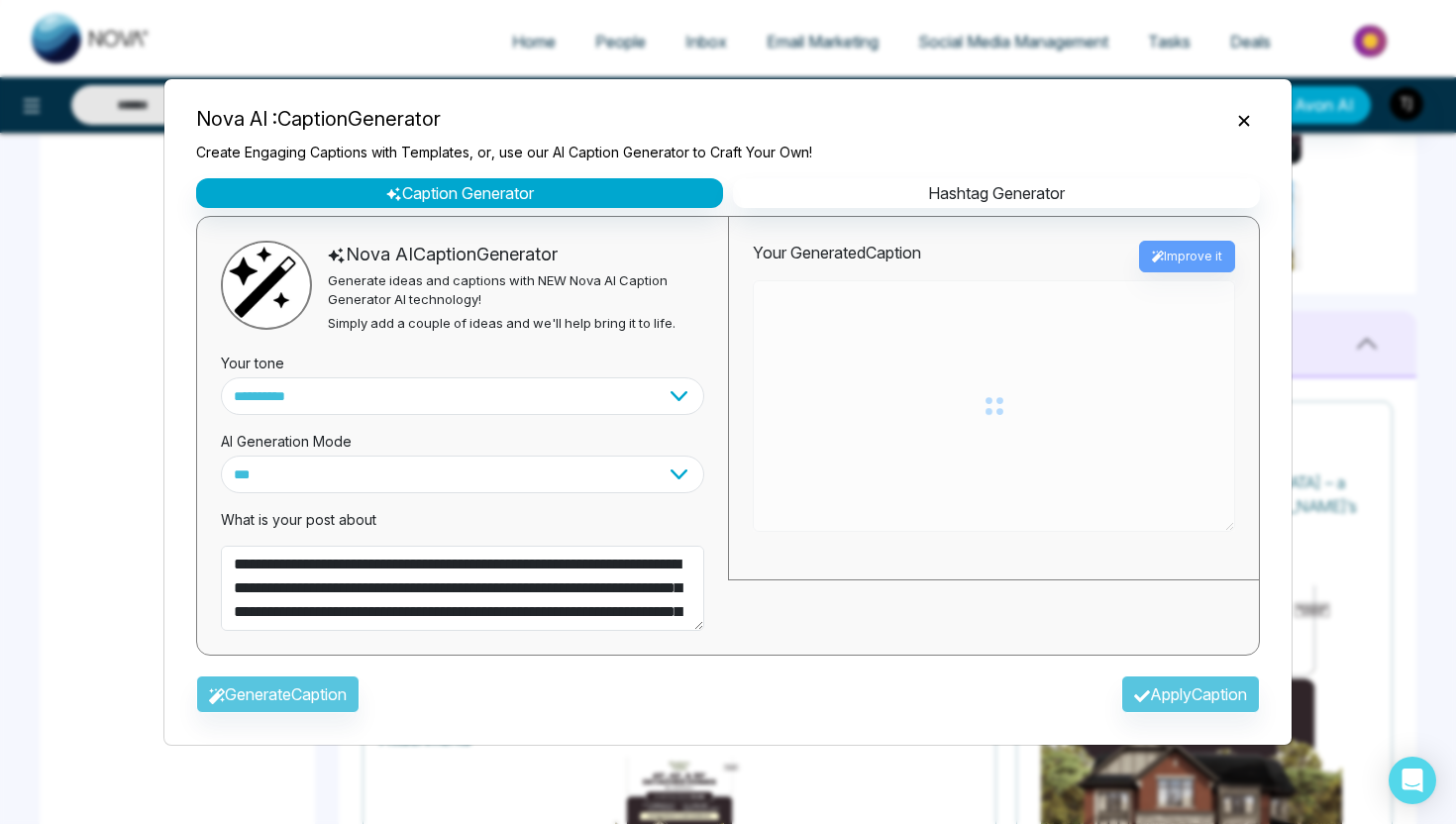 type on "**********" 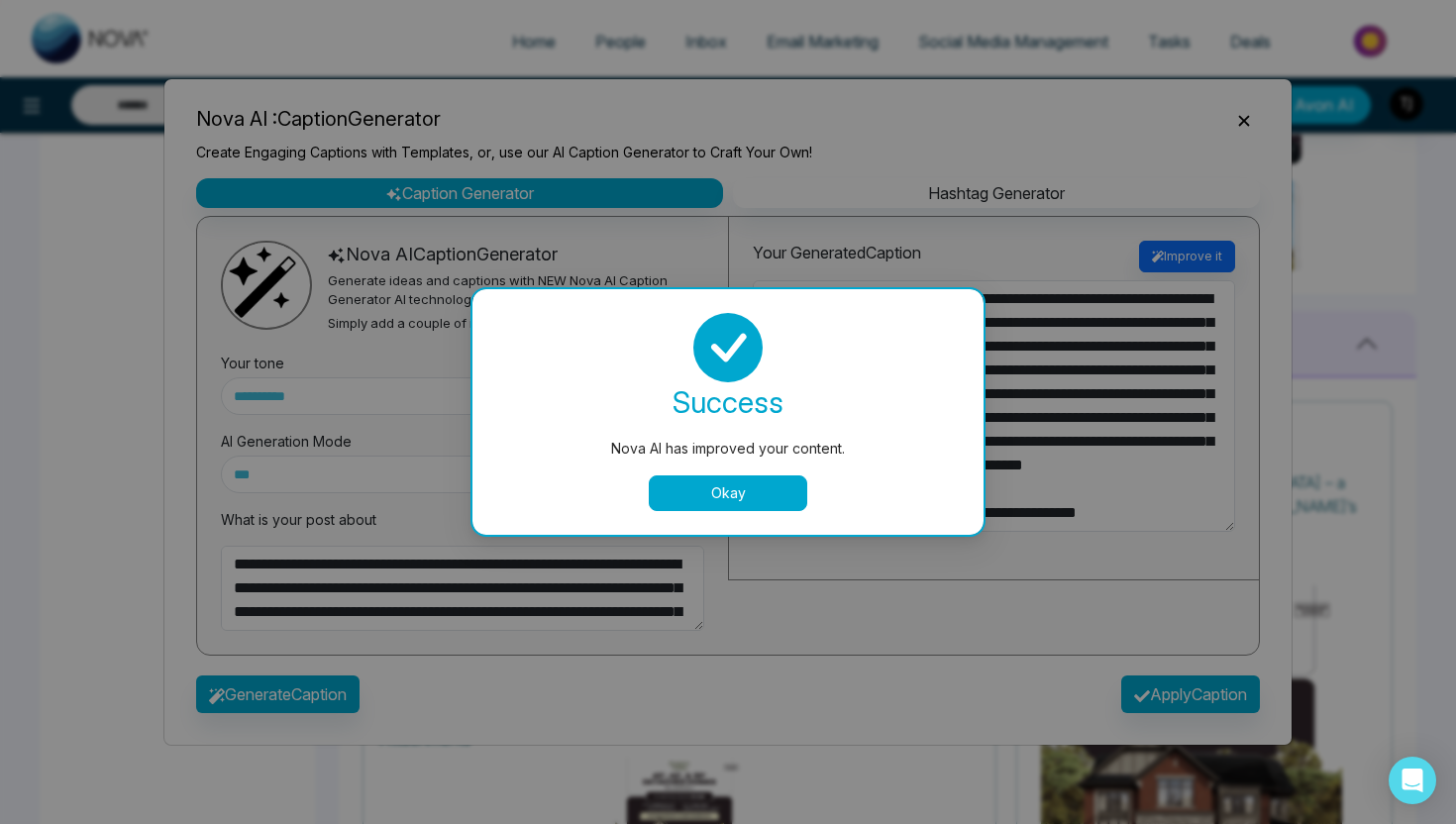 click on "Okay" at bounding box center [728, 493] 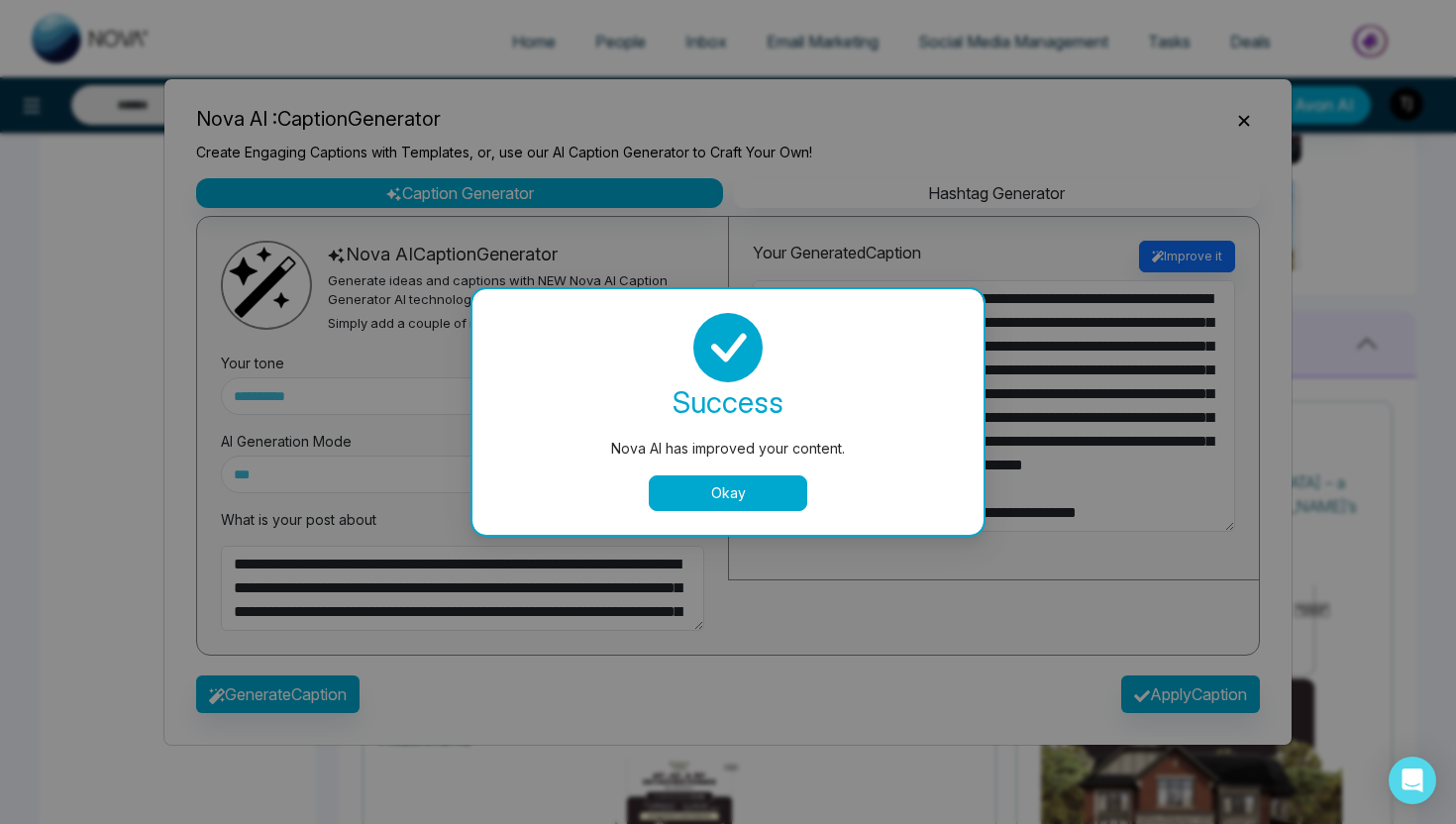type on "**********" 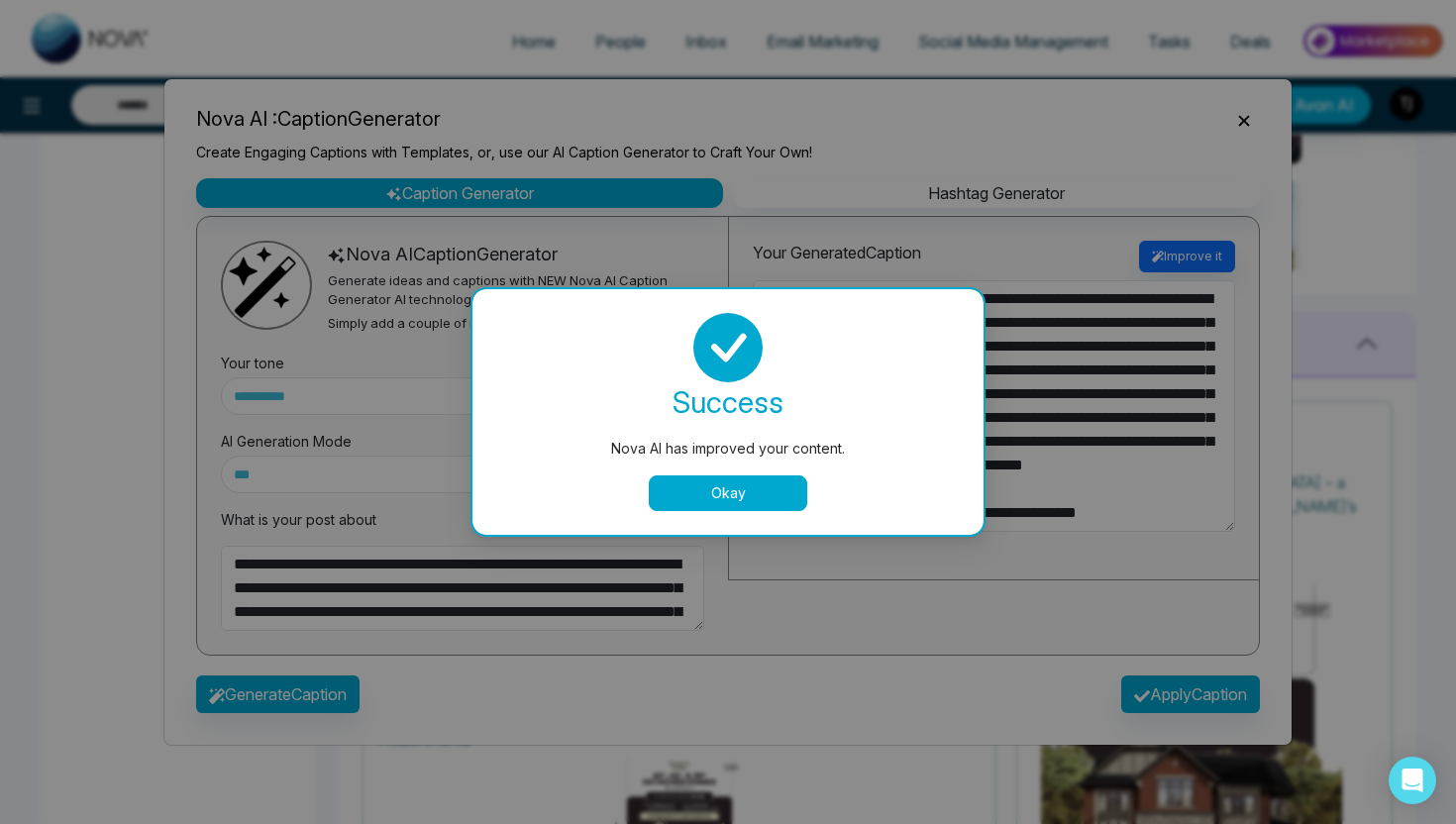 type on "**********" 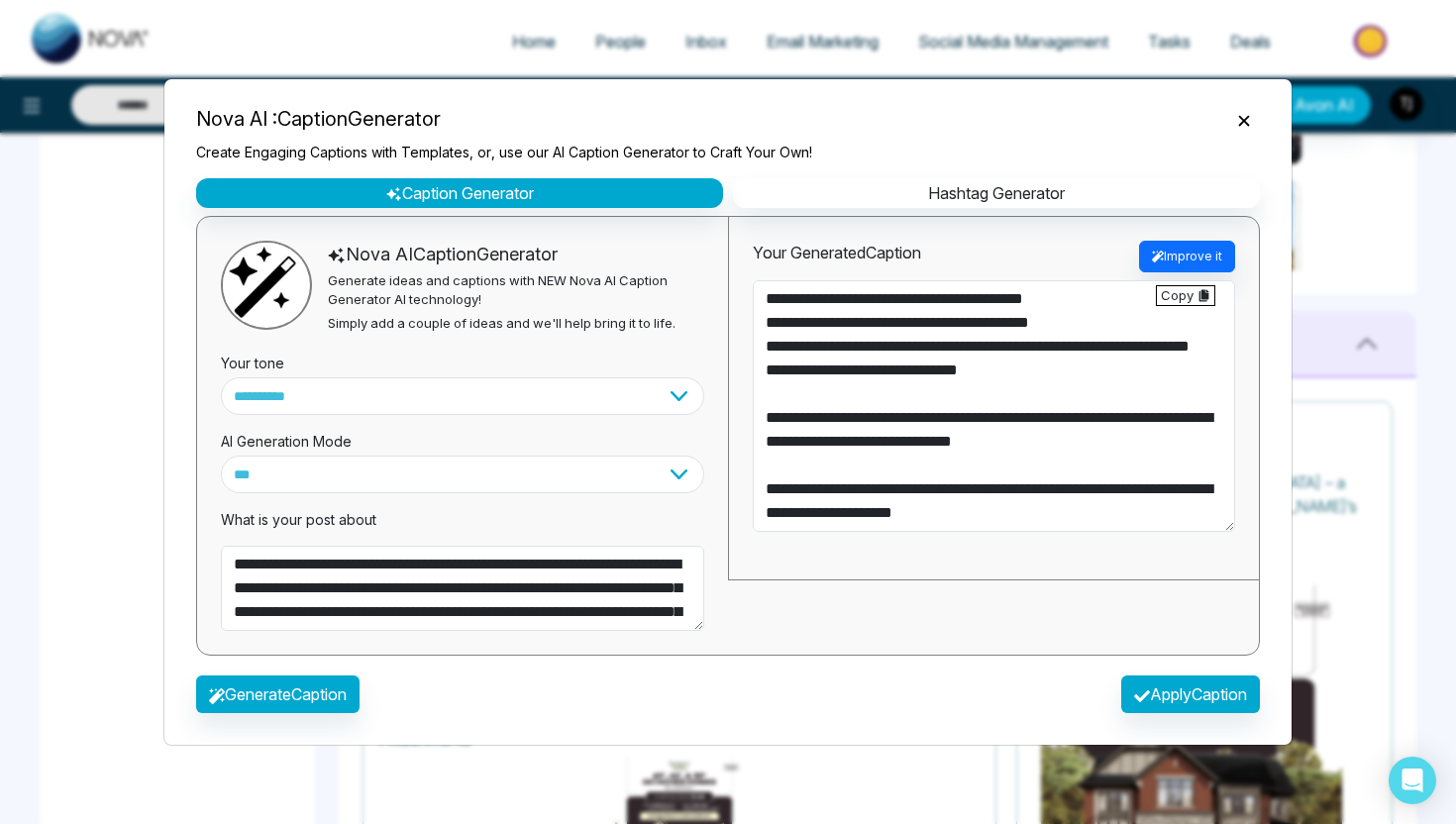 scroll, scrollTop: 499, scrollLeft: 0, axis: vertical 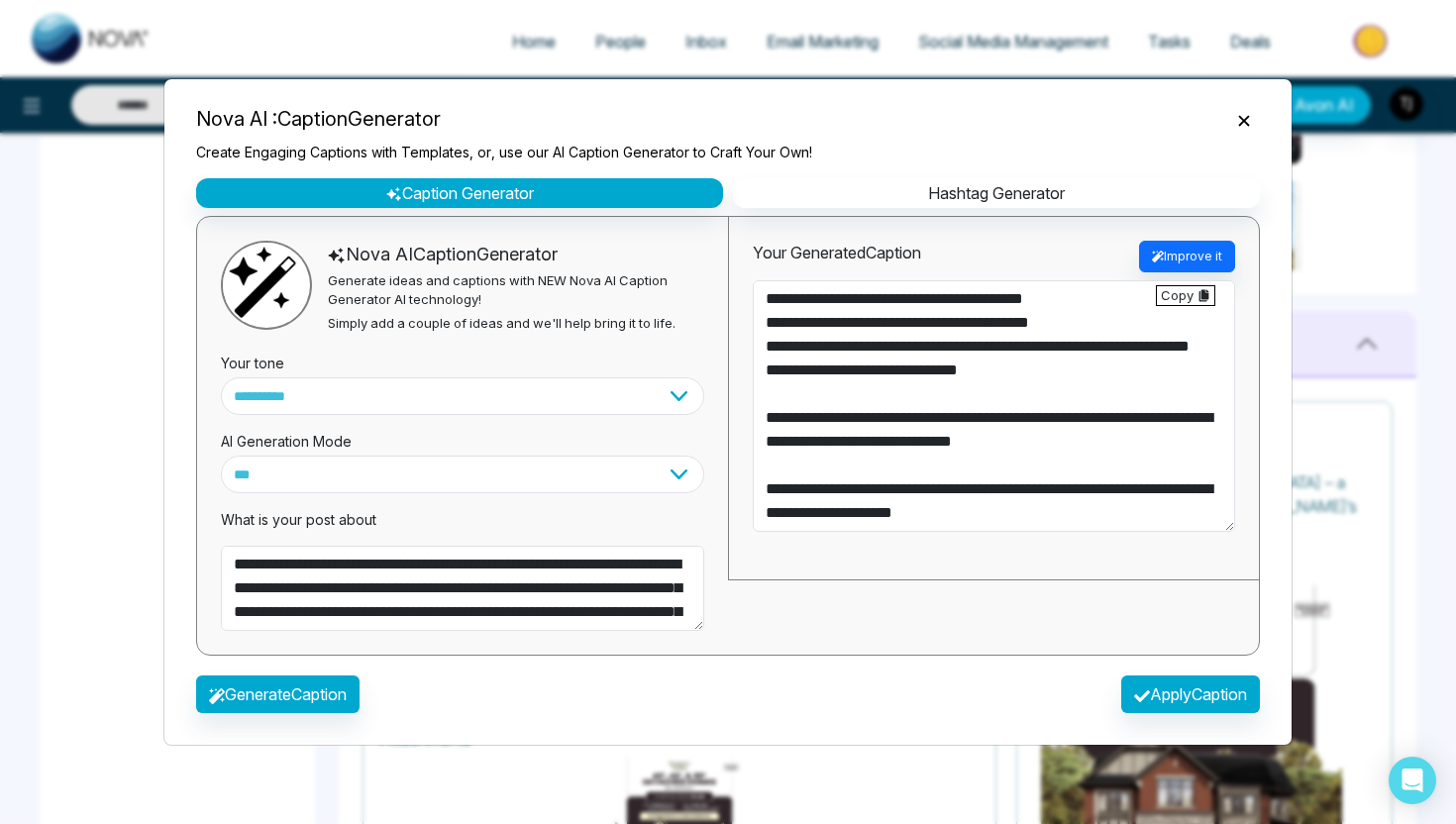 type on "**********" 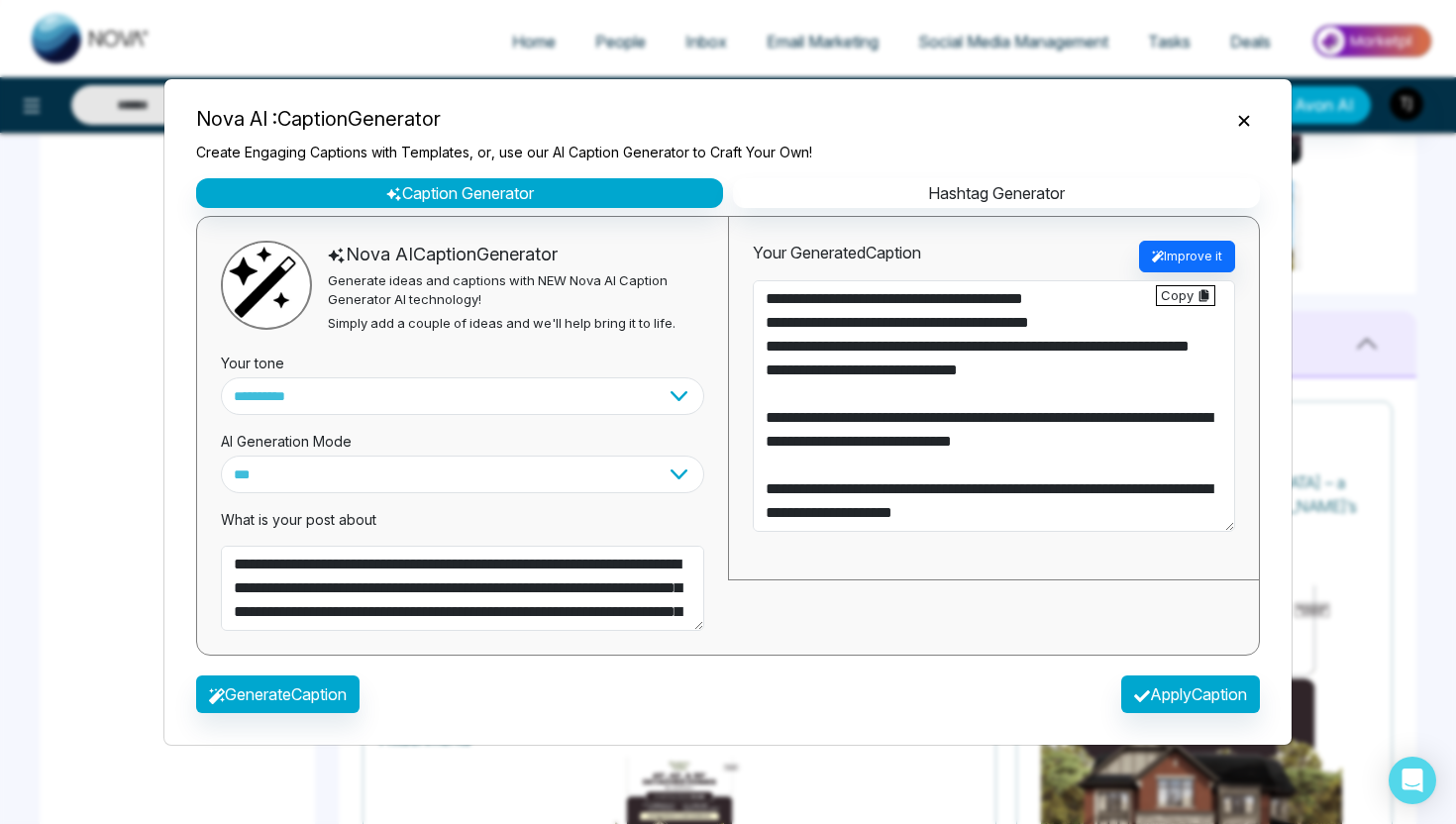 type on "**********" 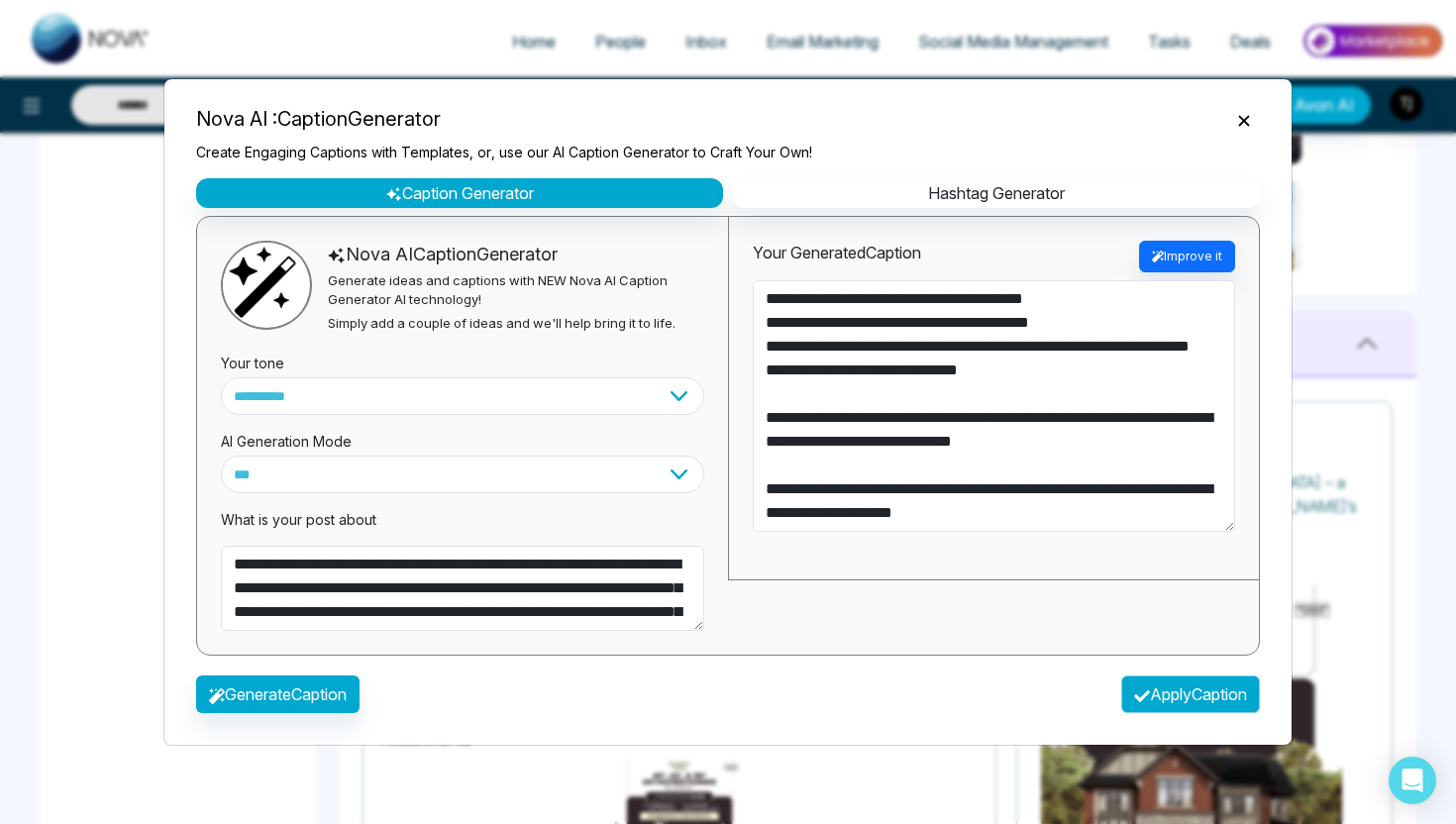 click on "Apply  Caption" at bounding box center (1191, 694) 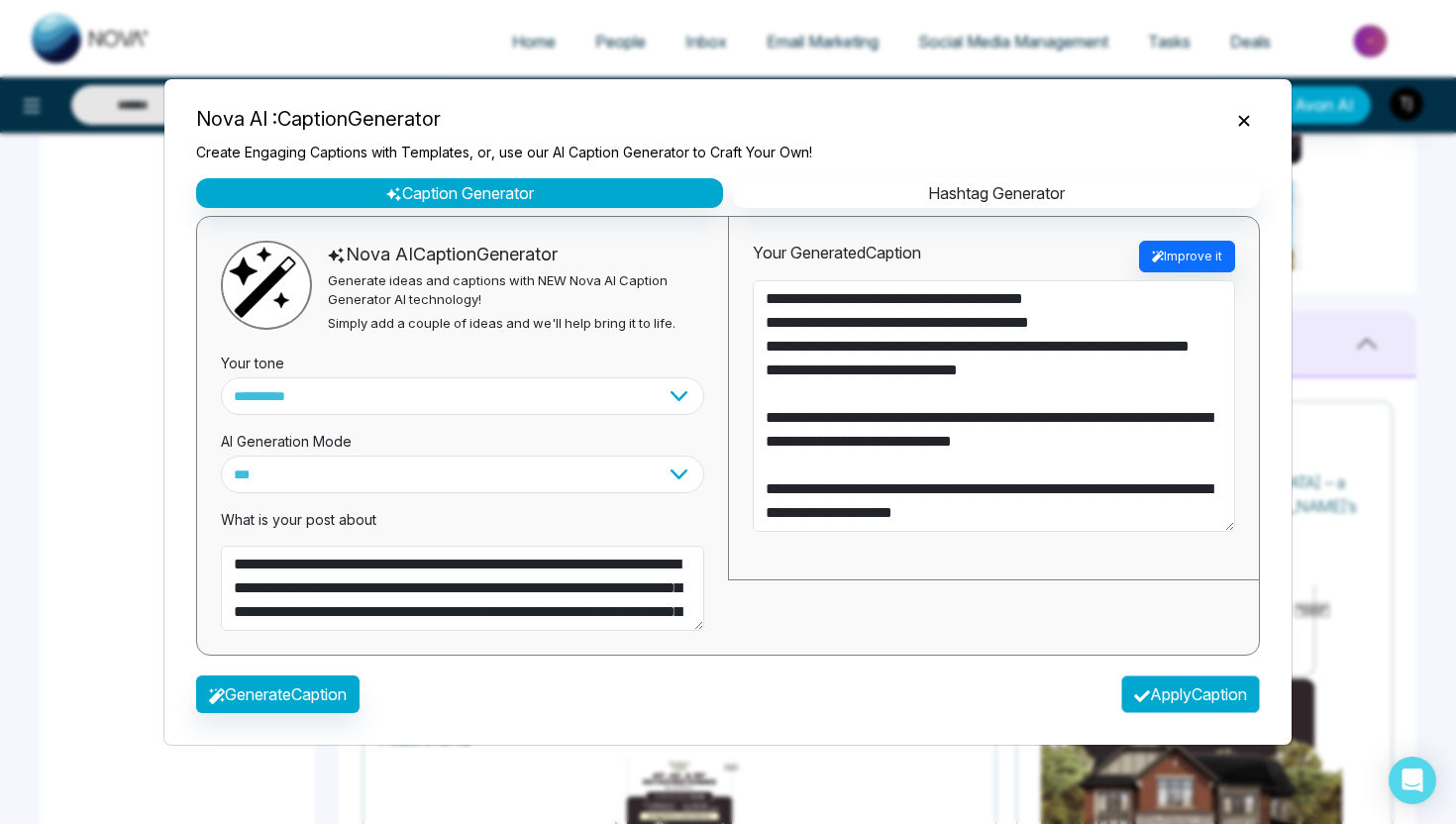type on "**********" 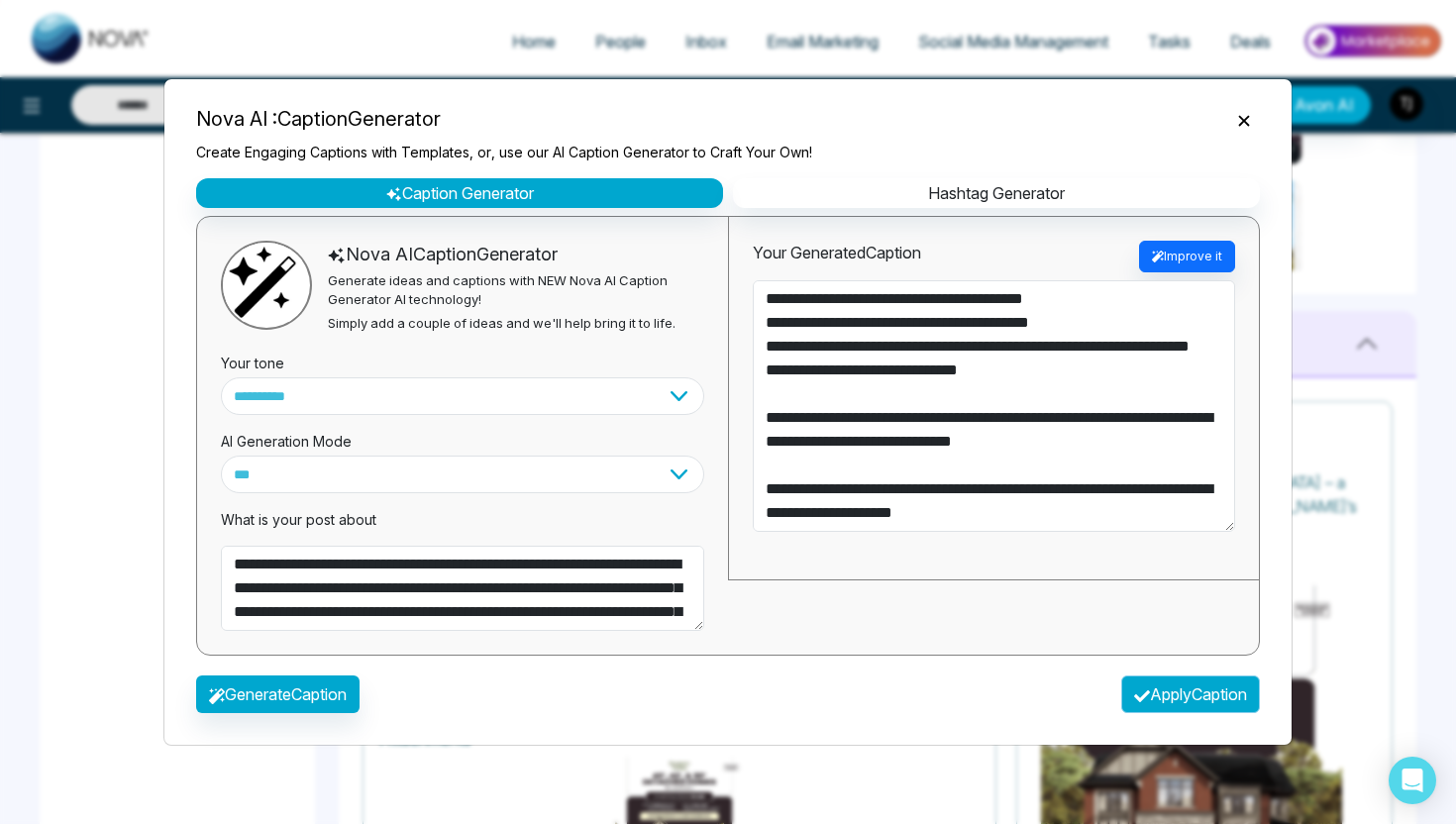 type on "**********" 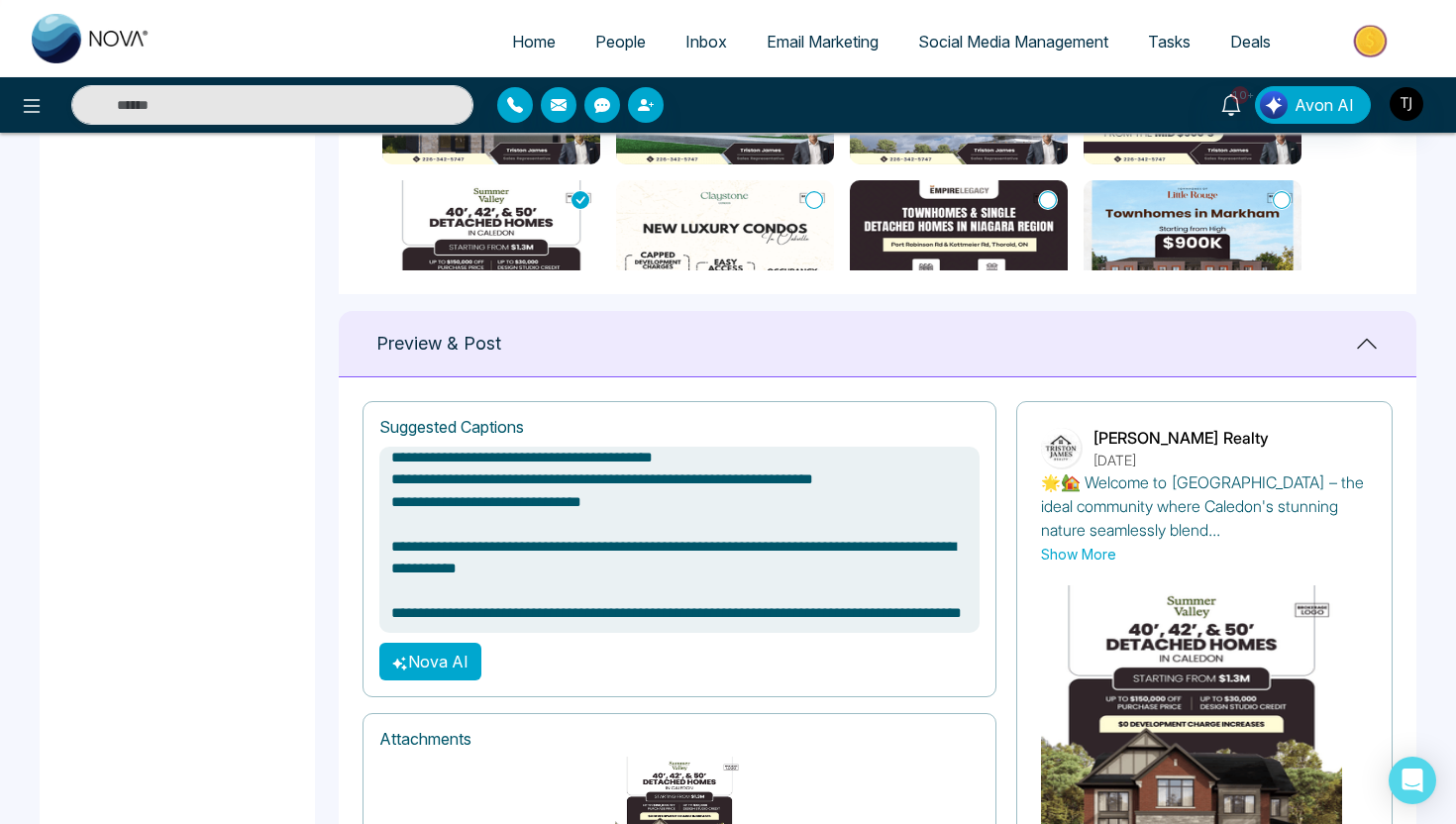 scroll, scrollTop: 394, scrollLeft: 0, axis: vertical 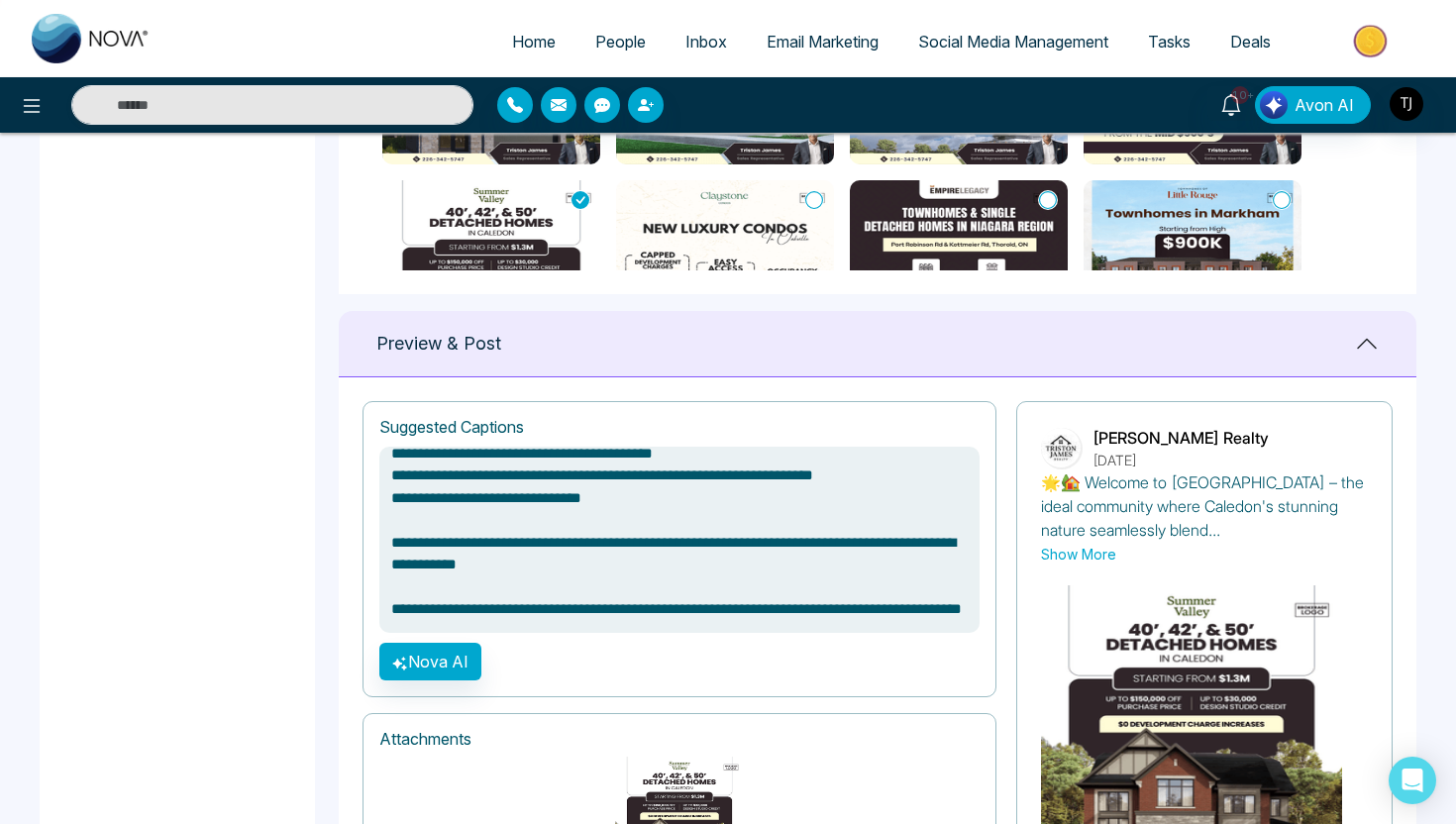 click on "Show More" at bounding box center [1079, 554] 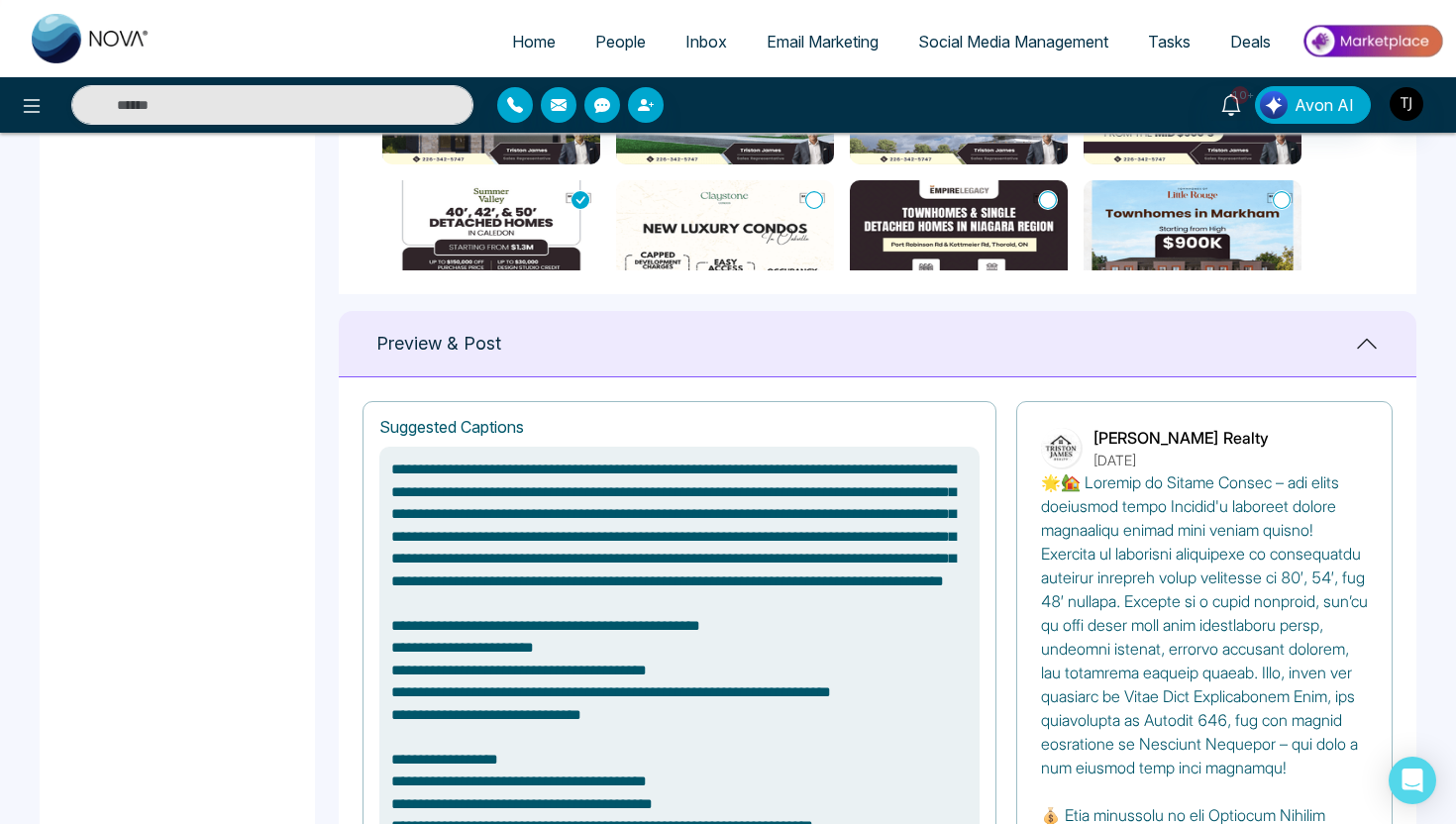 scroll, scrollTop: 0, scrollLeft: 0, axis: both 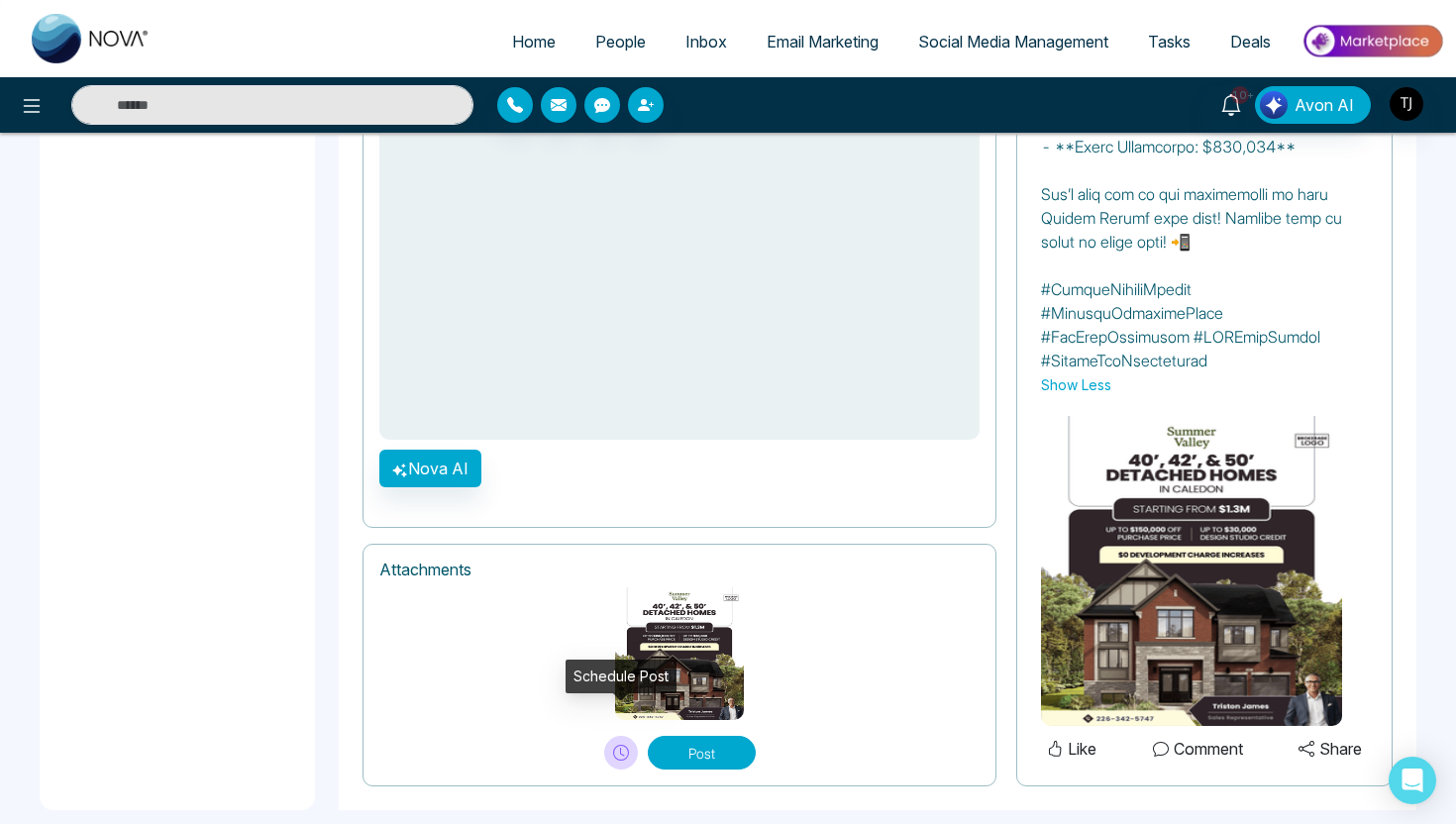 click 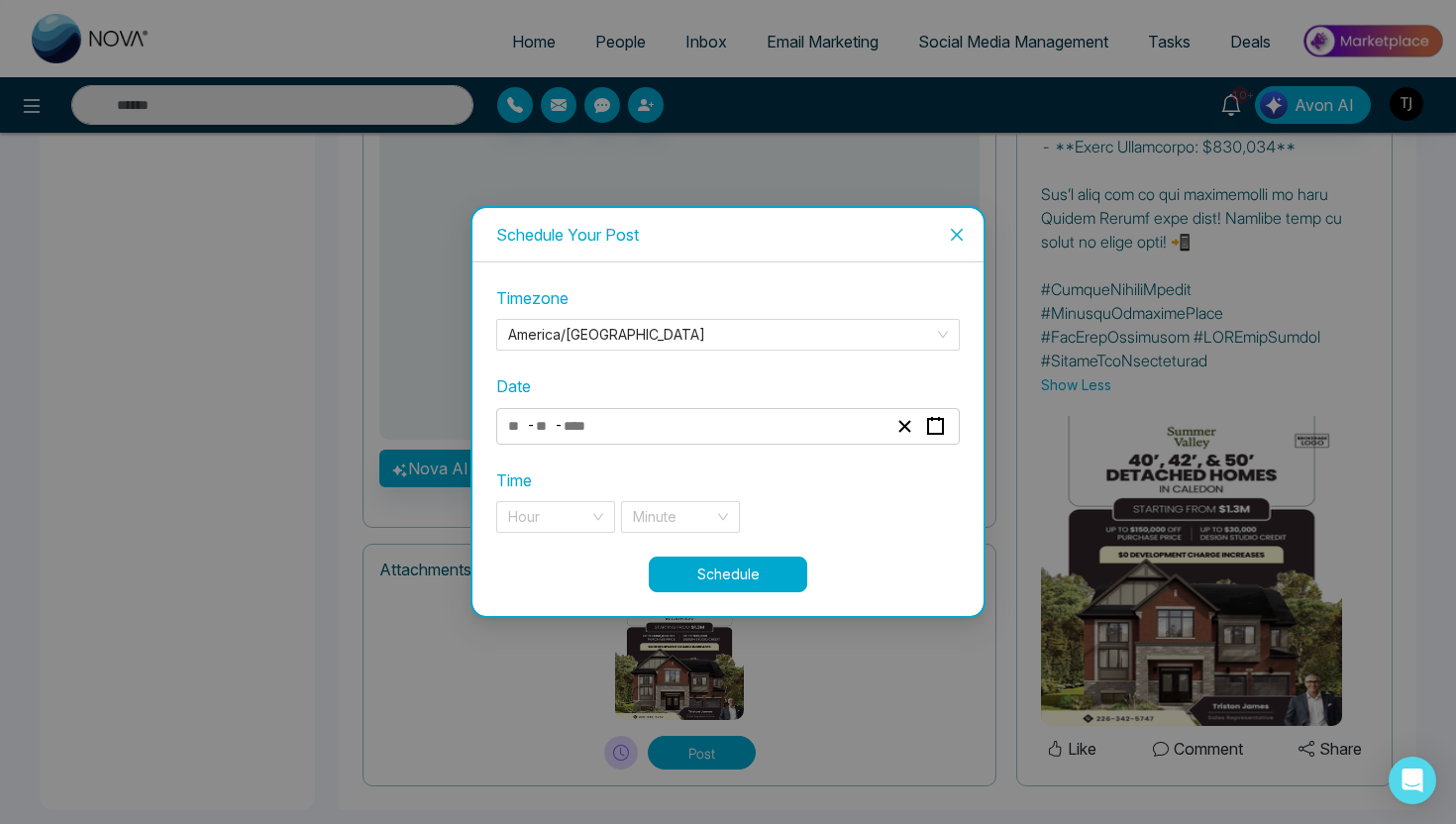 click 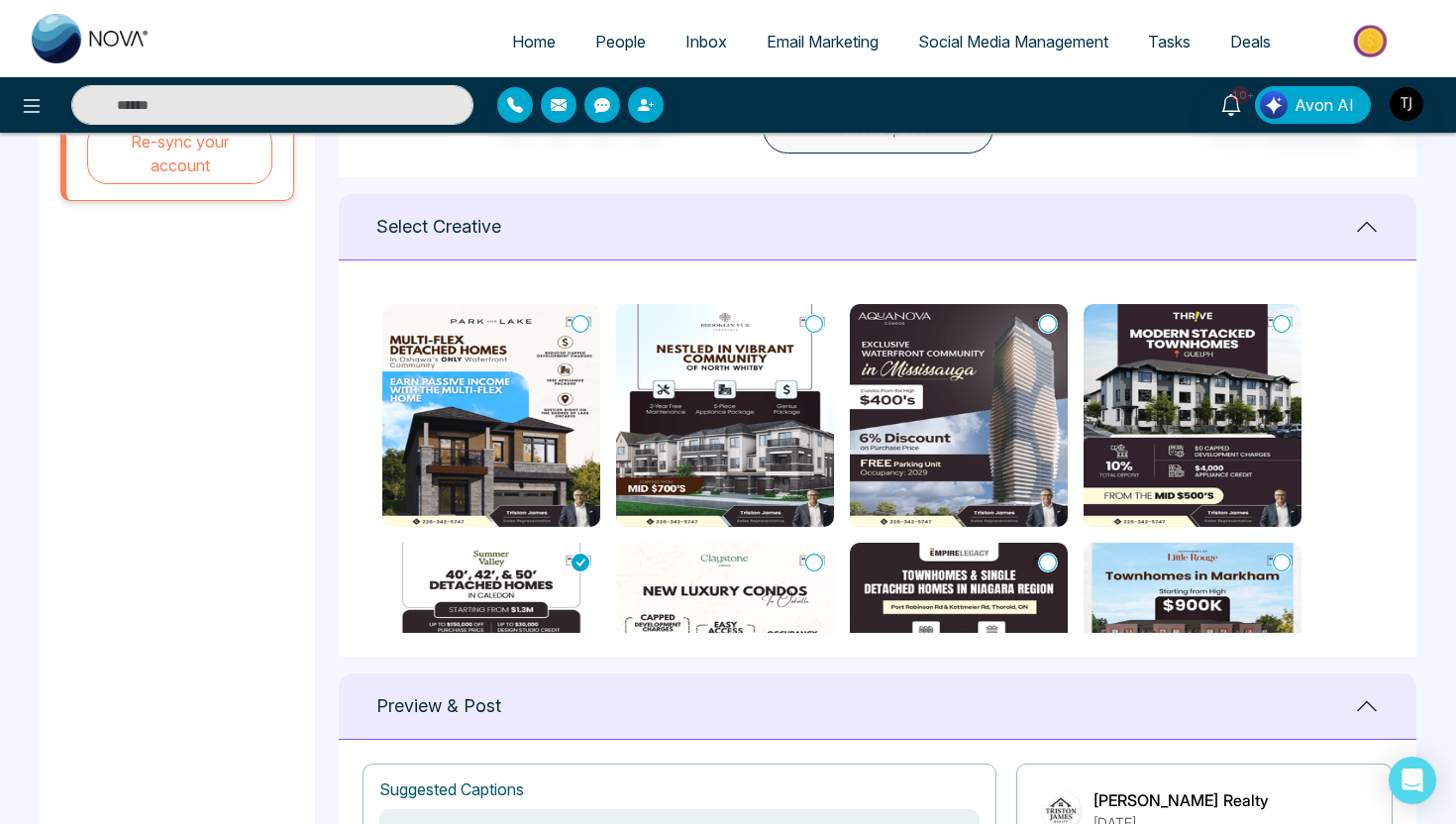 scroll, scrollTop: 724, scrollLeft: 0, axis: vertical 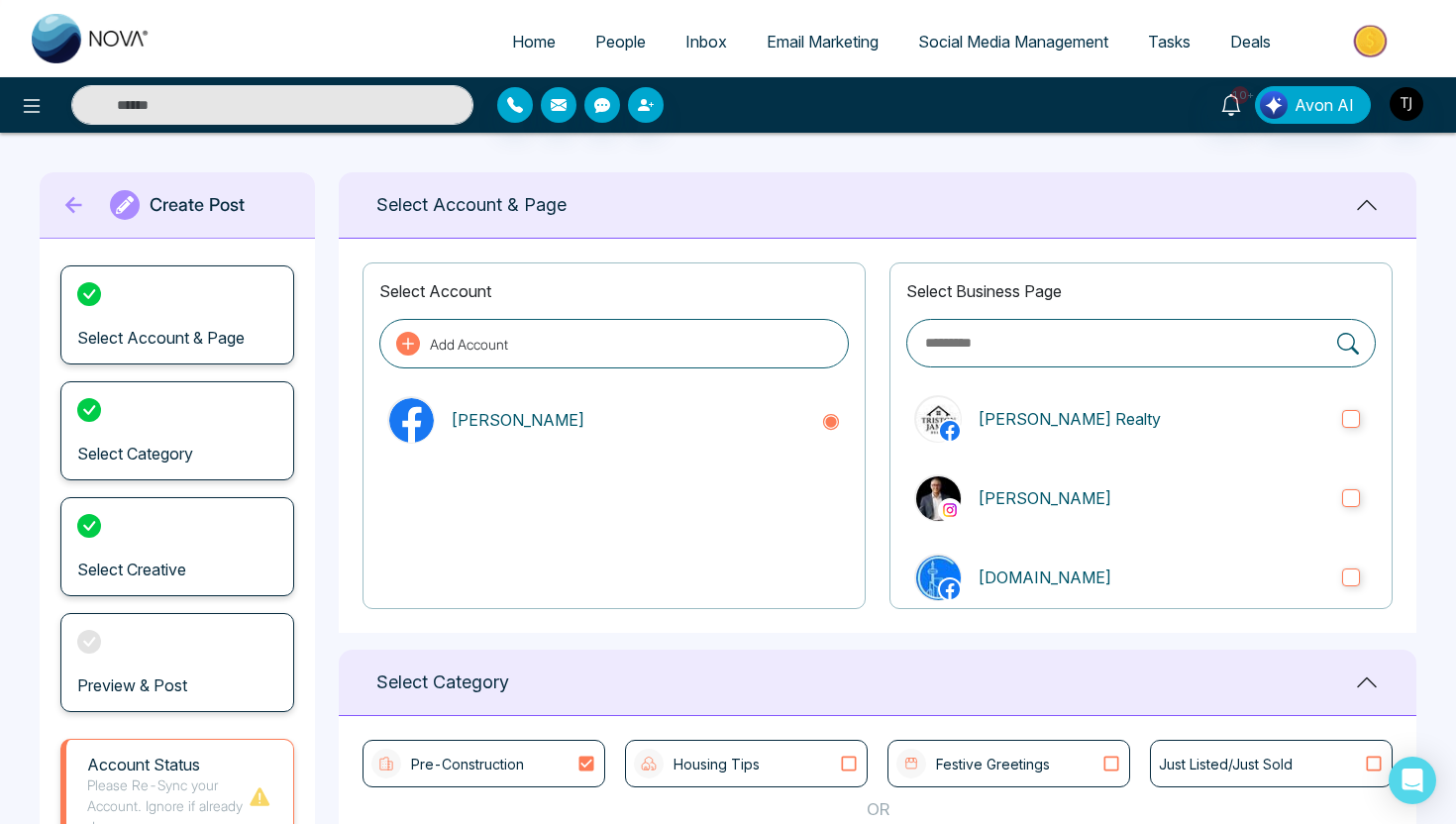 click 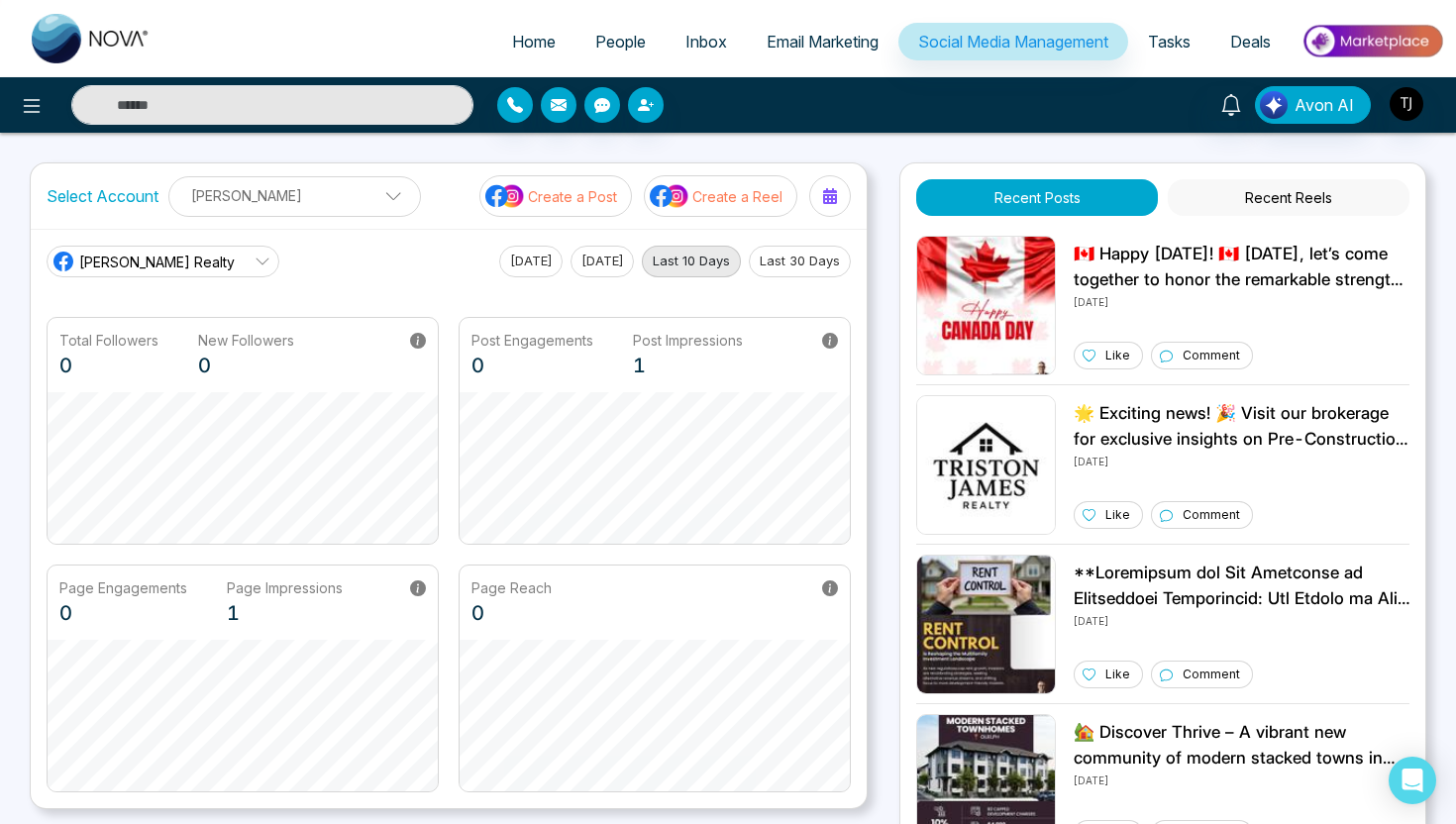 click on "Create a Reel" at bounding box center (737, 196) 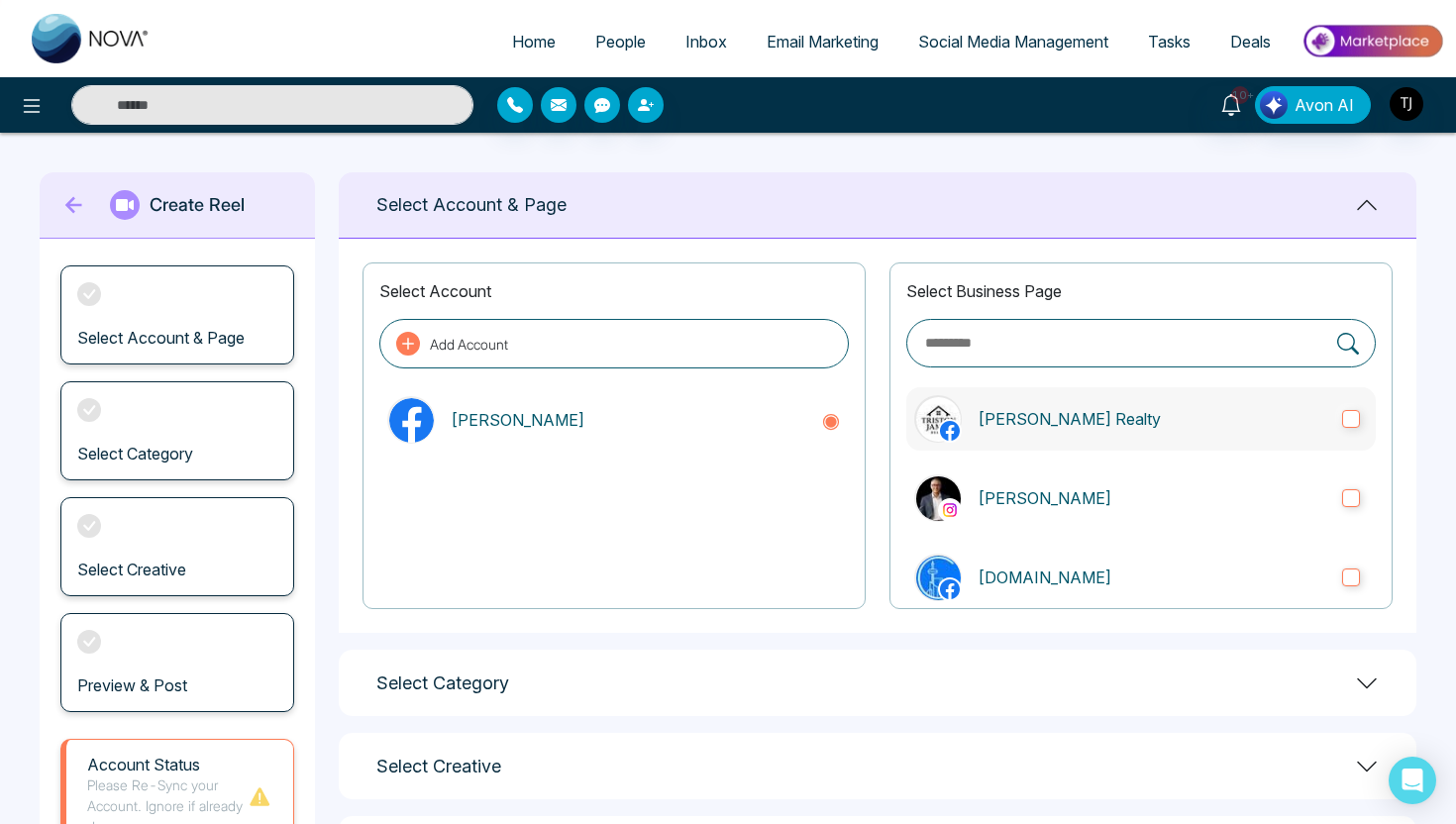 click on "[PERSON_NAME] Realty" at bounding box center (1152, 419) 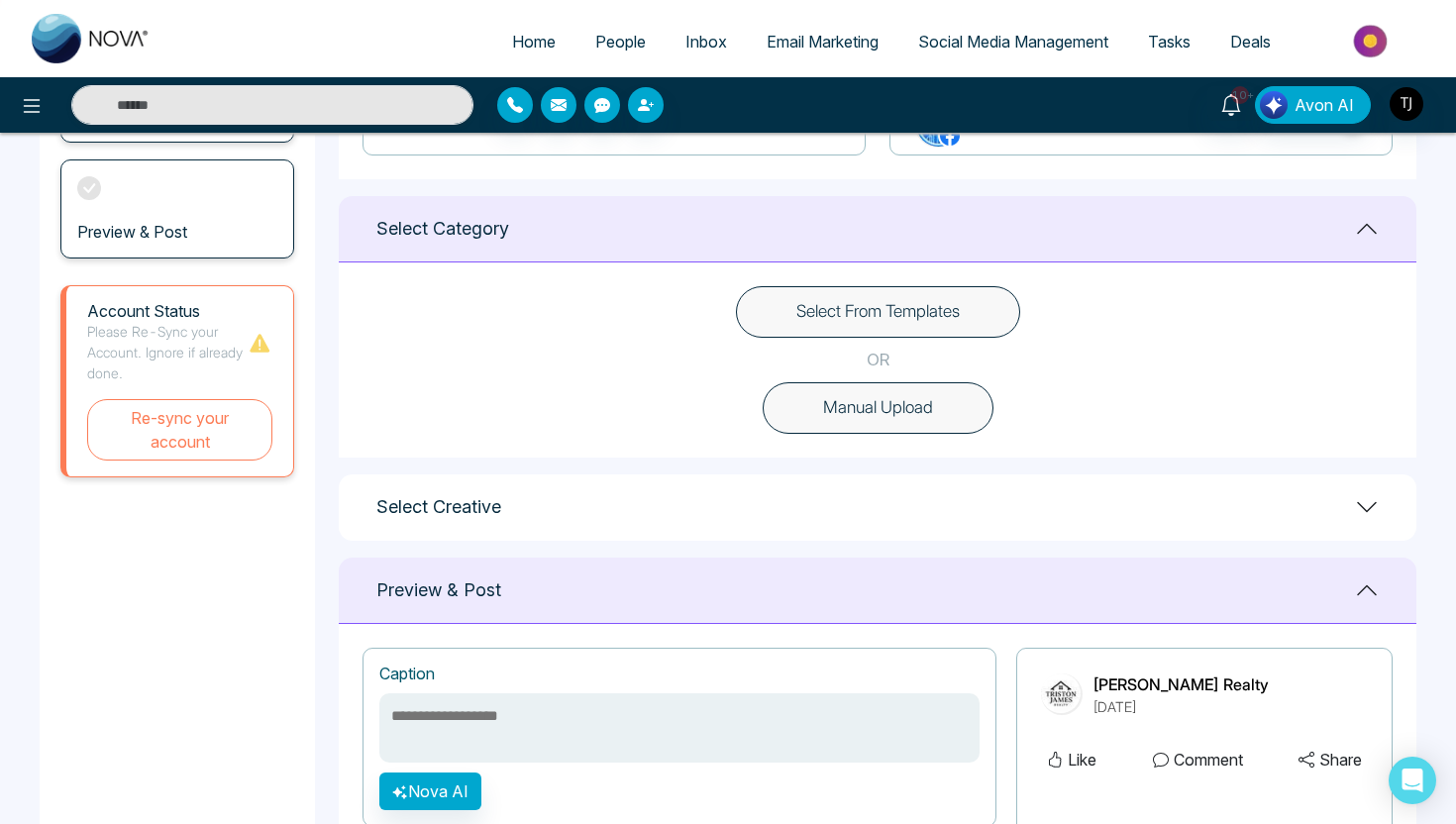 scroll, scrollTop: 492, scrollLeft: 0, axis: vertical 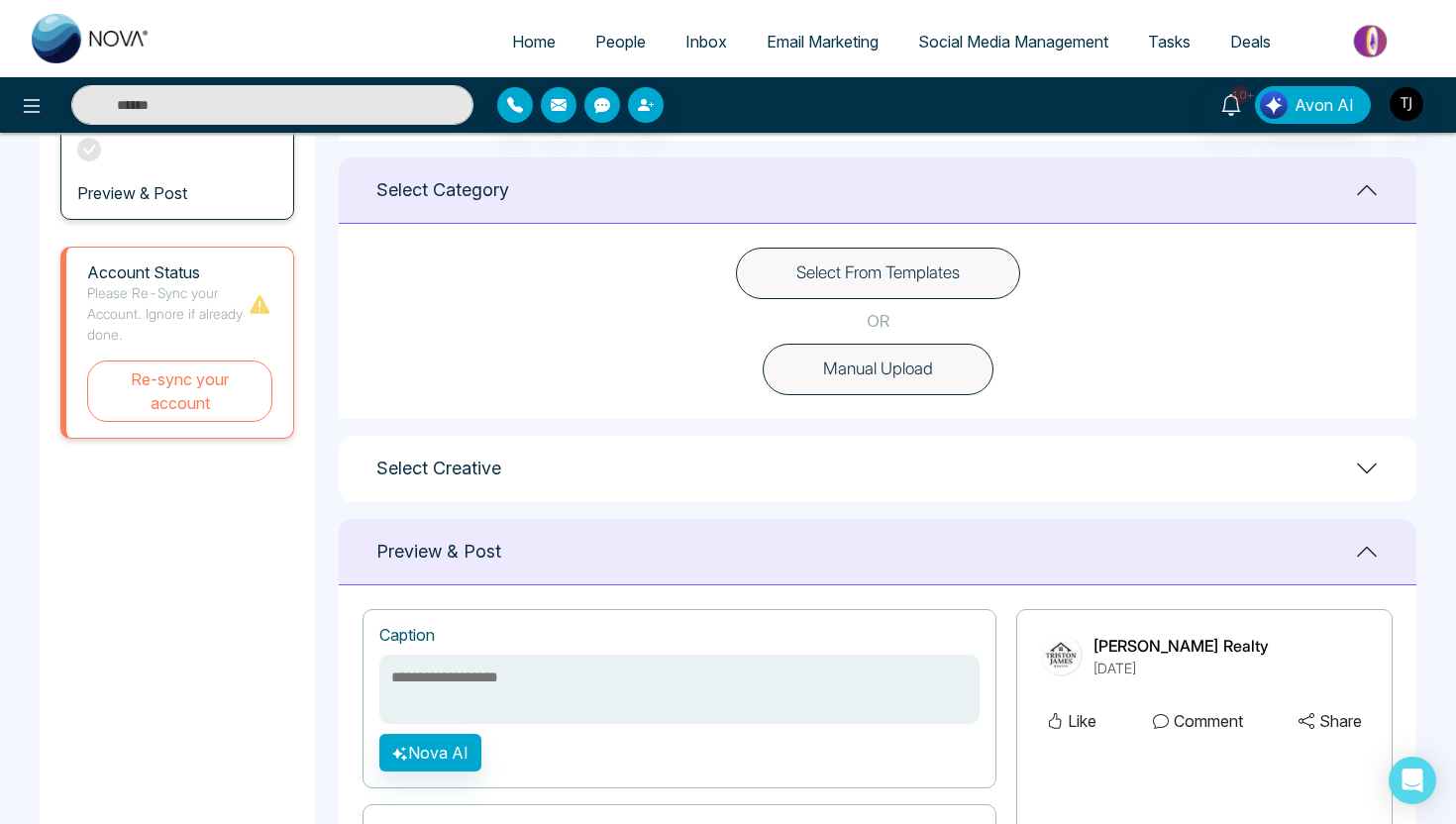 click on "Select From Templates" at bounding box center [878, 273] 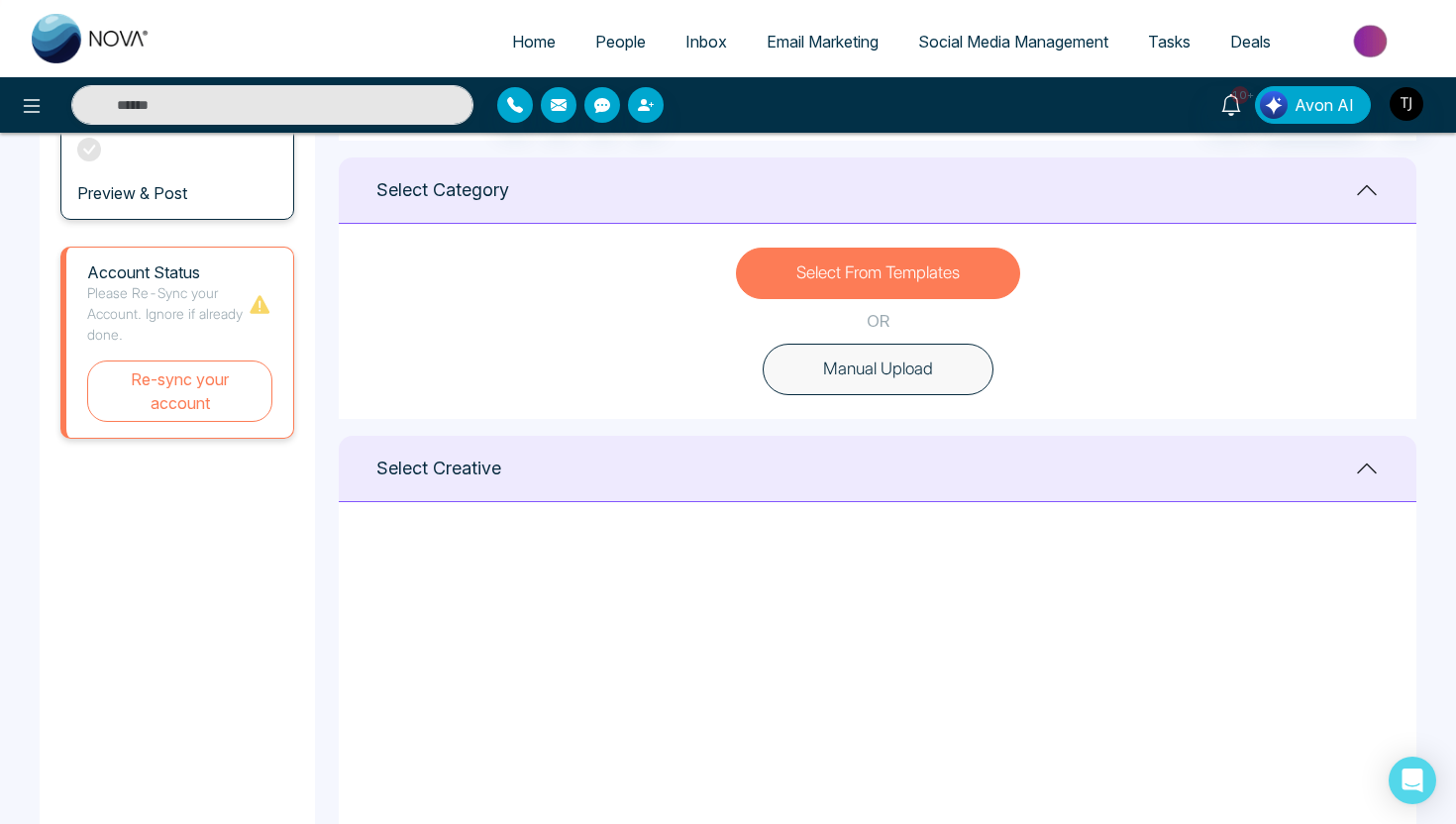 scroll, scrollTop: 0, scrollLeft: 0, axis: both 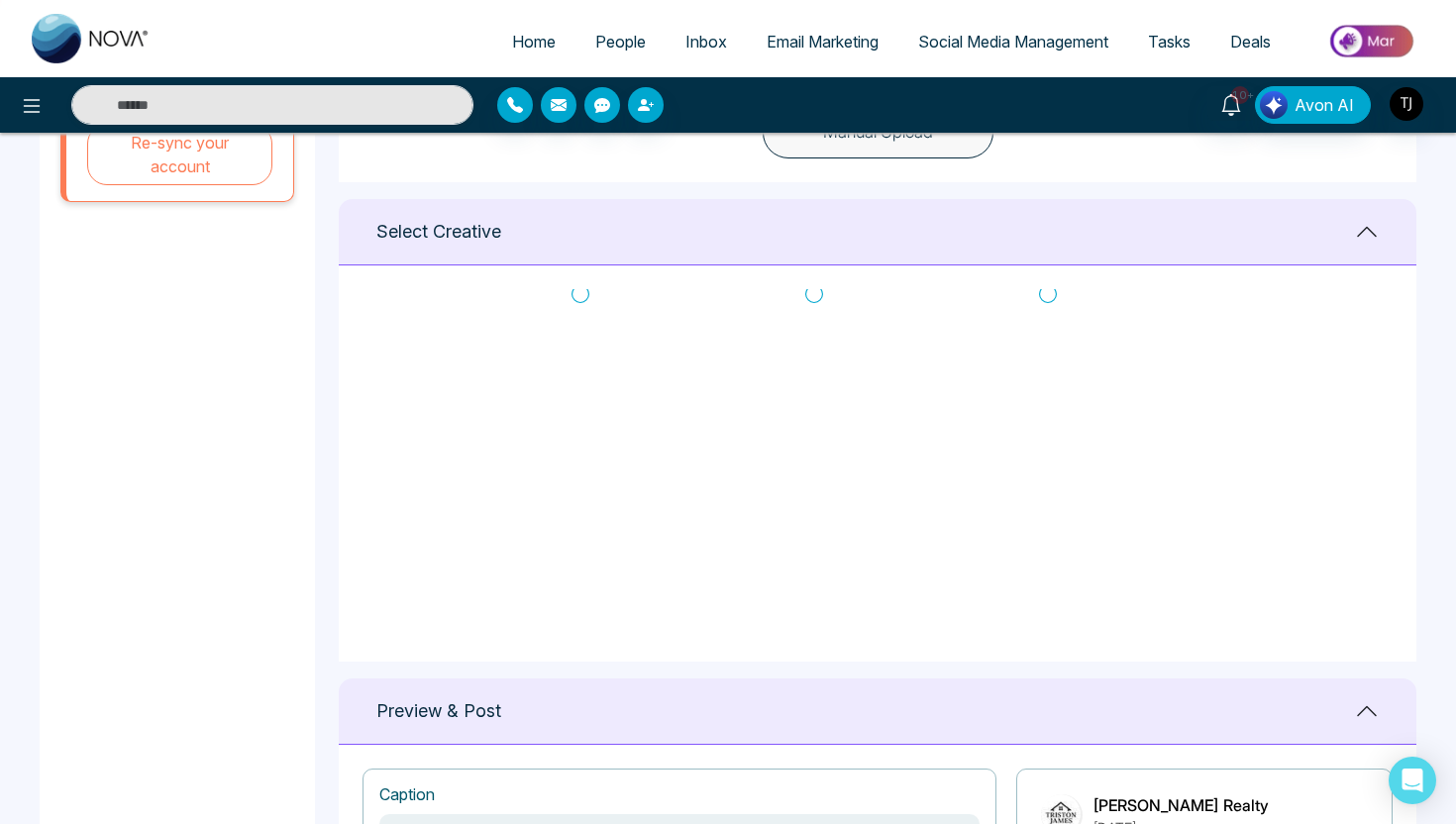 click 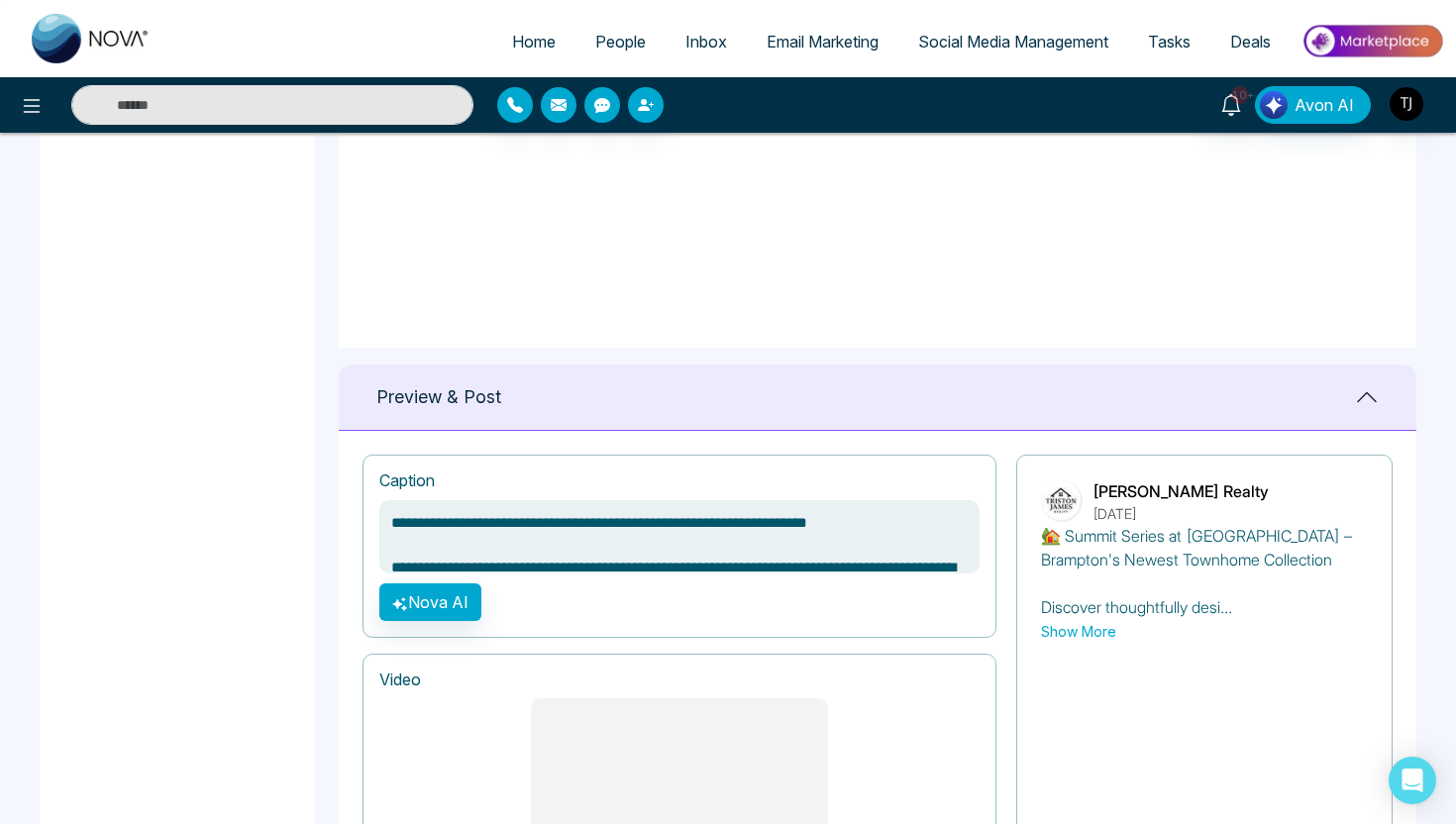 scroll, scrollTop: 1057, scrollLeft: 0, axis: vertical 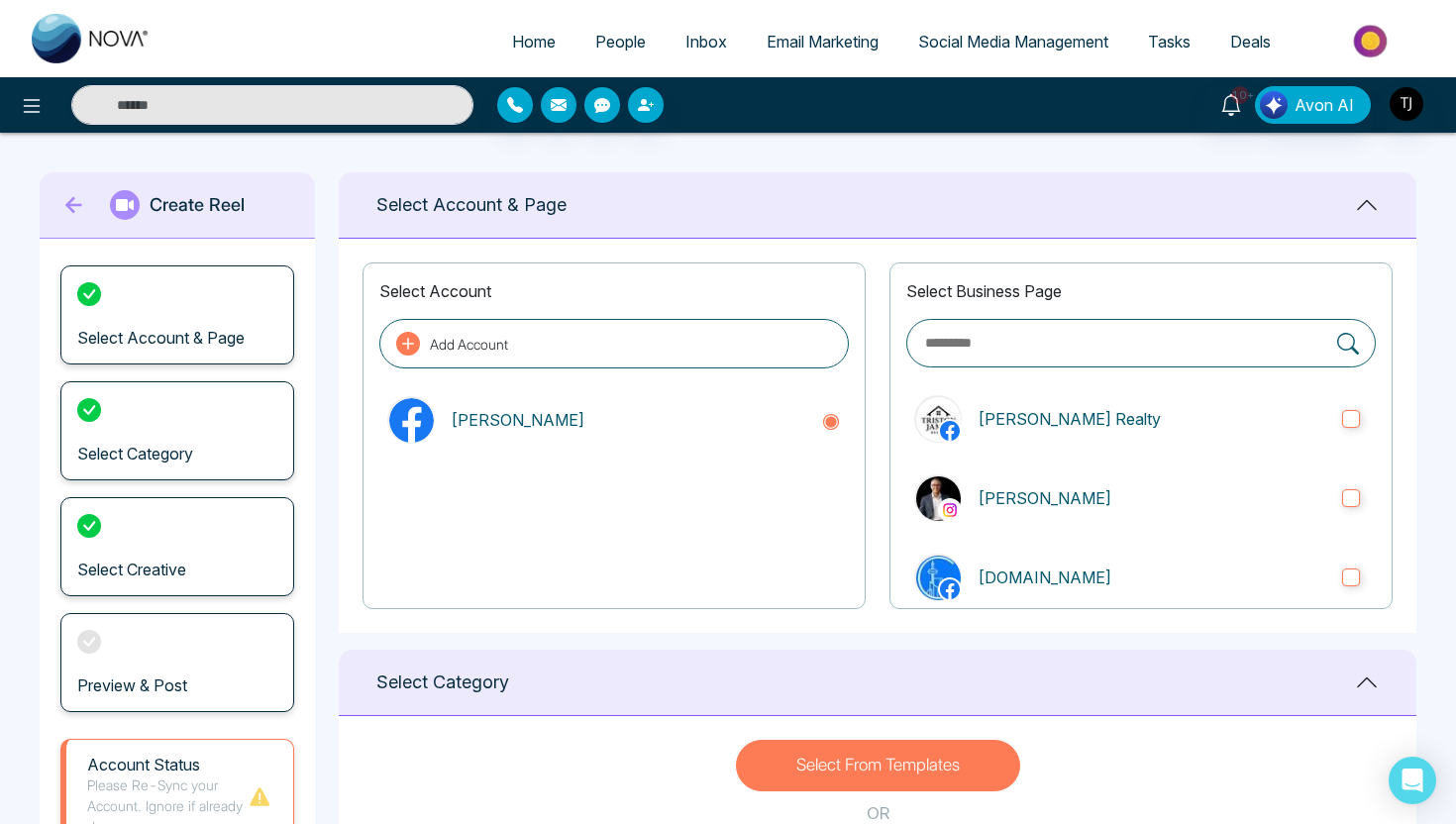 click 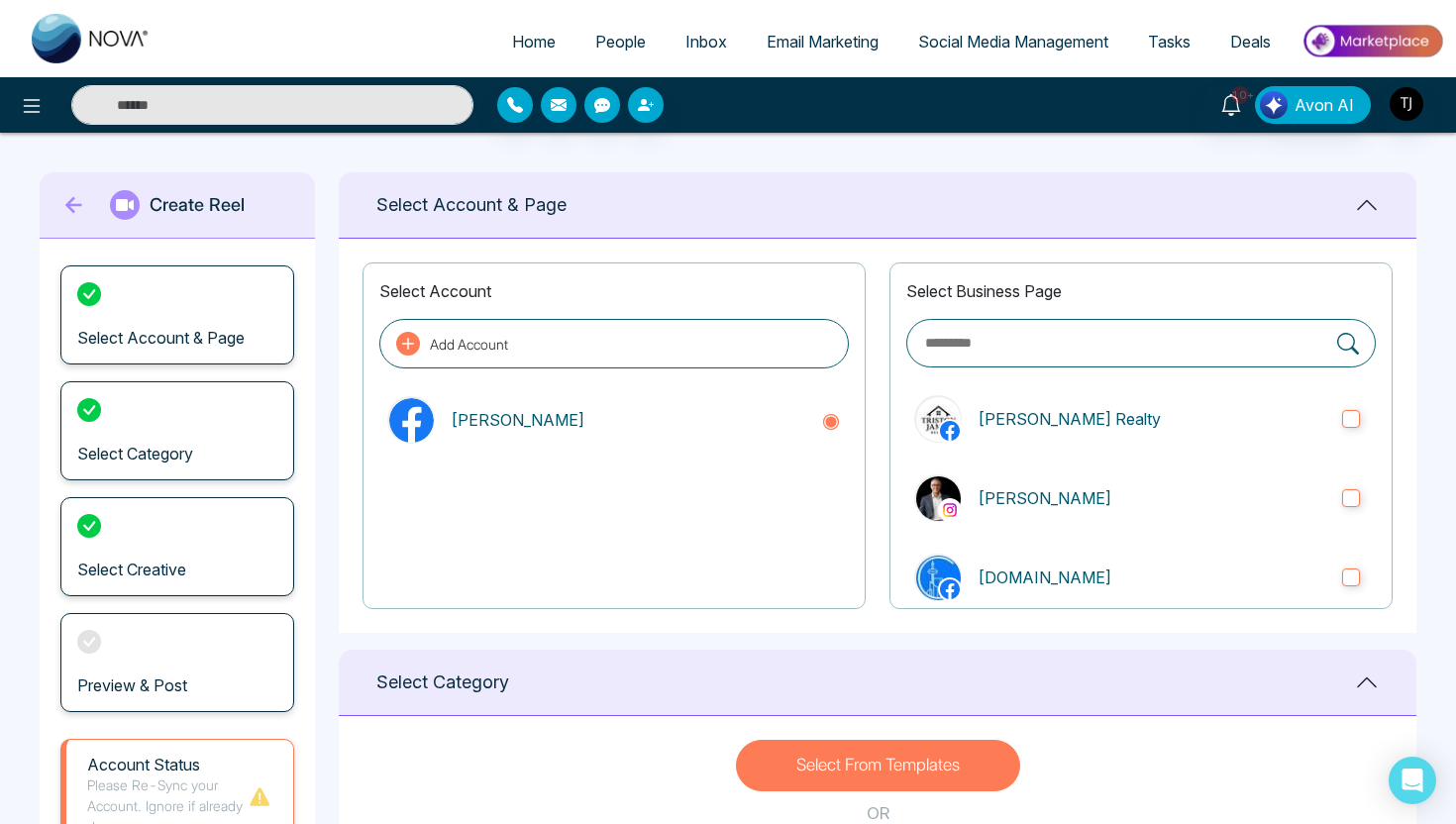 type on "**********" 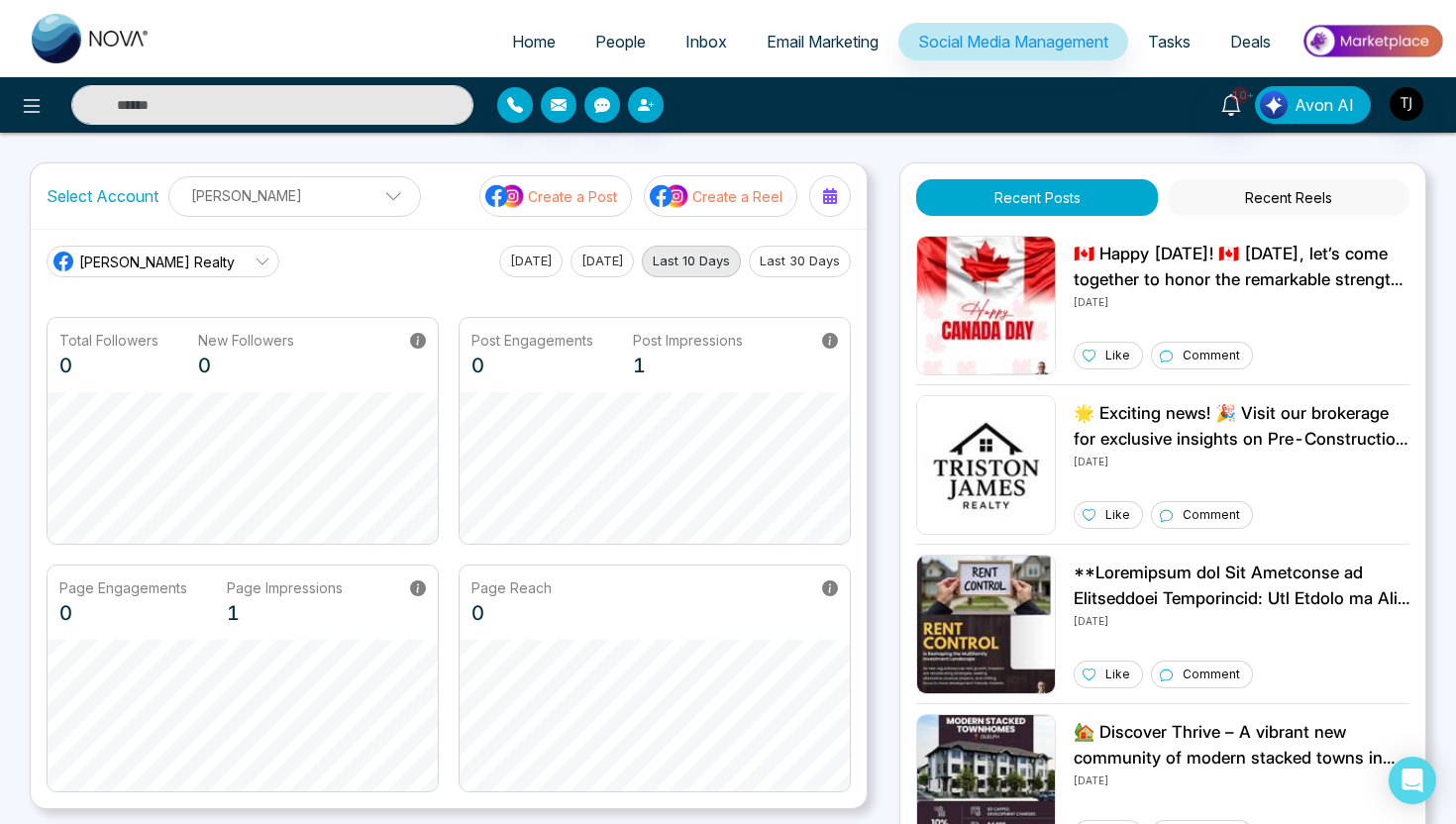 click on "Avon AI" at bounding box center (1324, 105) 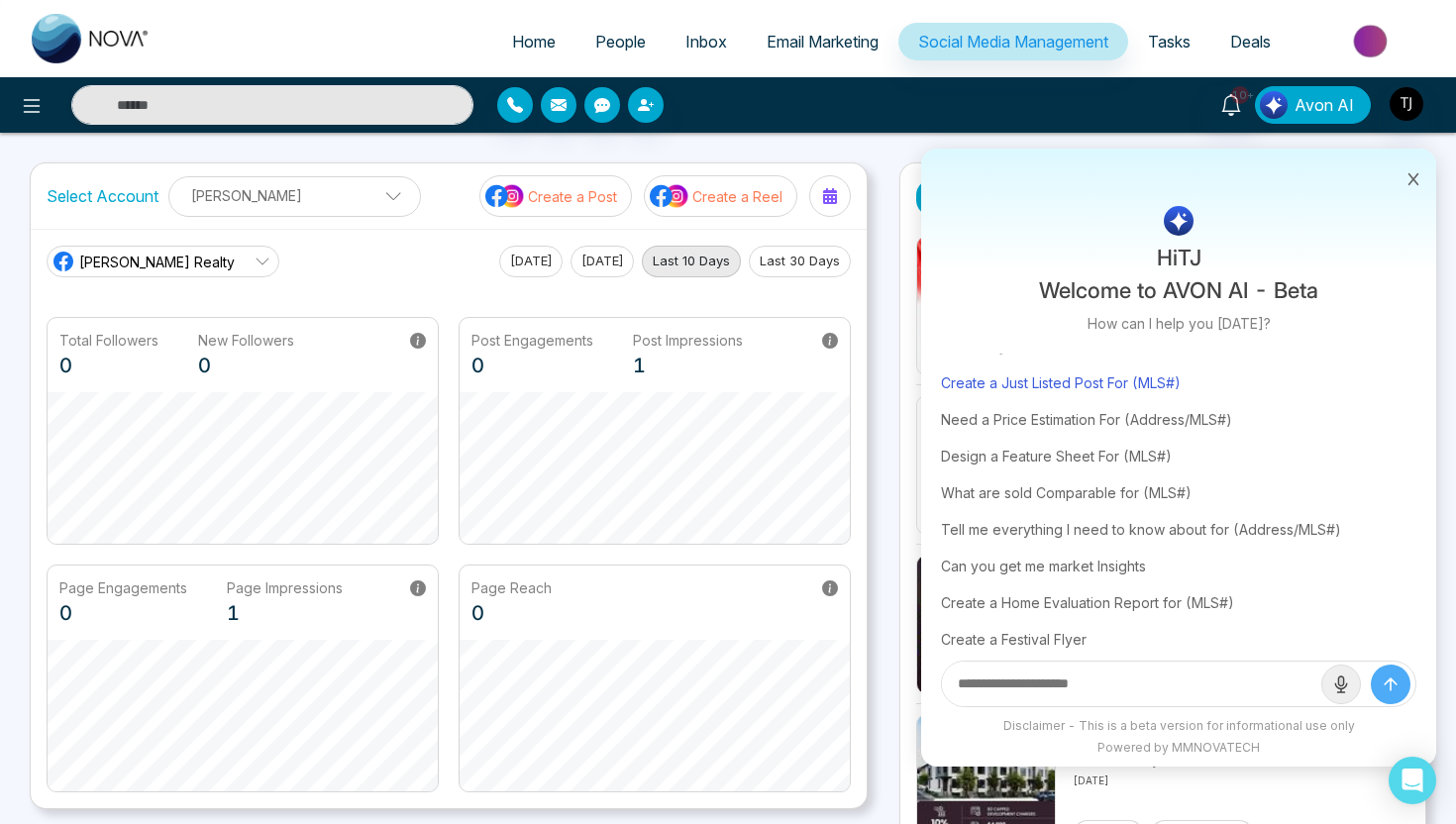 scroll, scrollTop: 45, scrollLeft: 0, axis: vertical 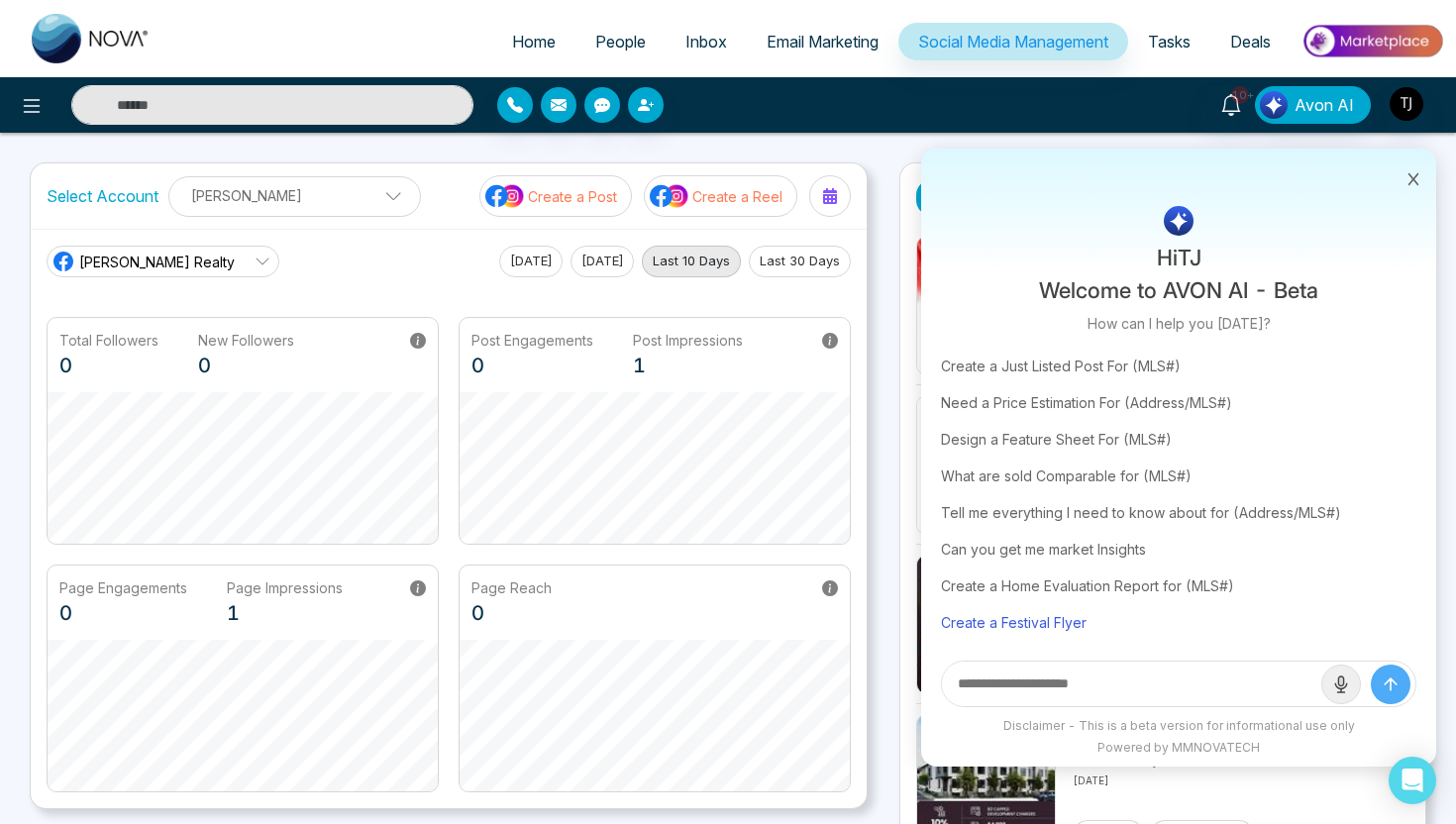 click on "Create a Festival Flyer" at bounding box center (1179, 622) 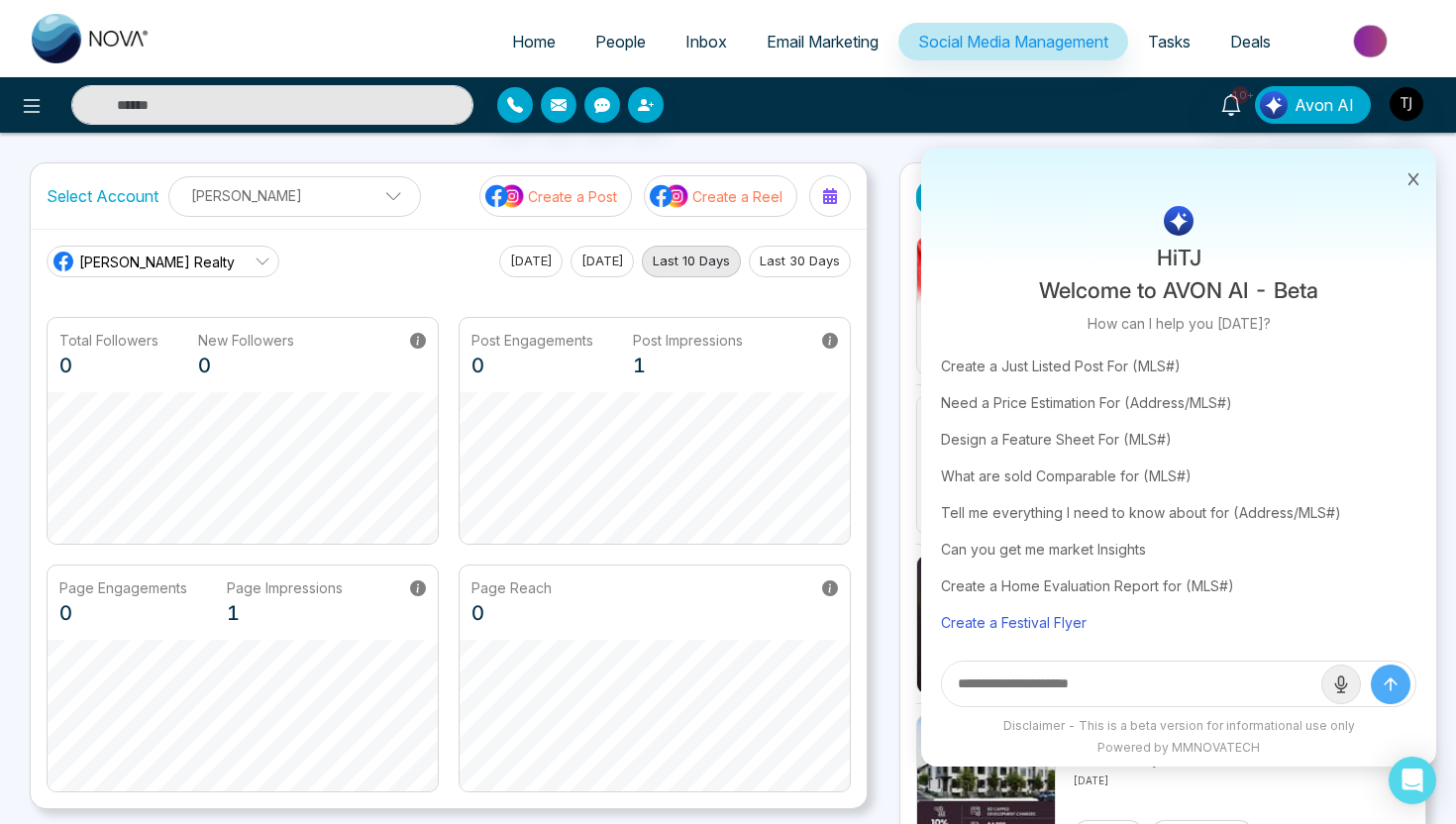 type on "**********" 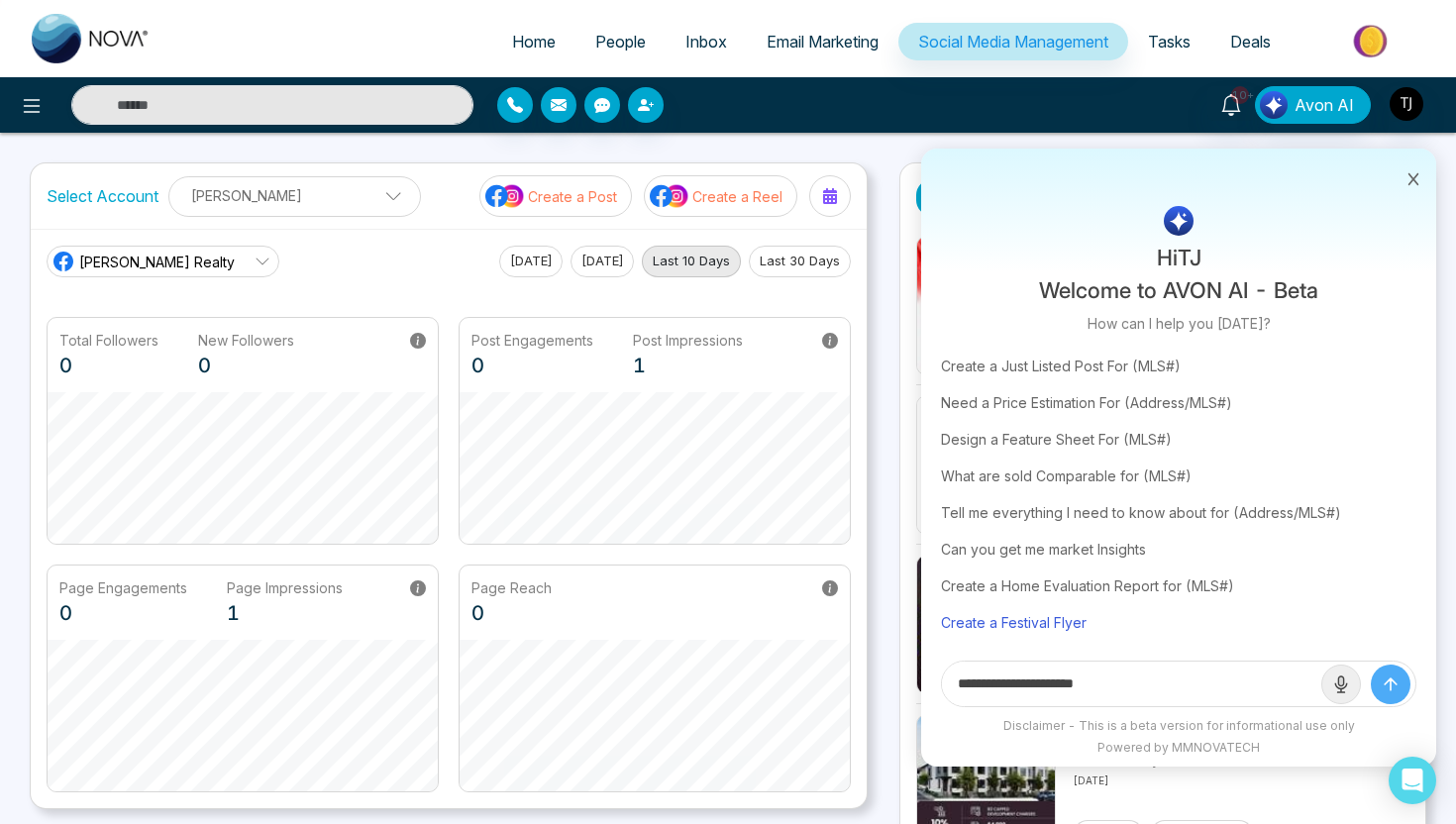 scroll, scrollTop: 0, scrollLeft: 0, axis: both 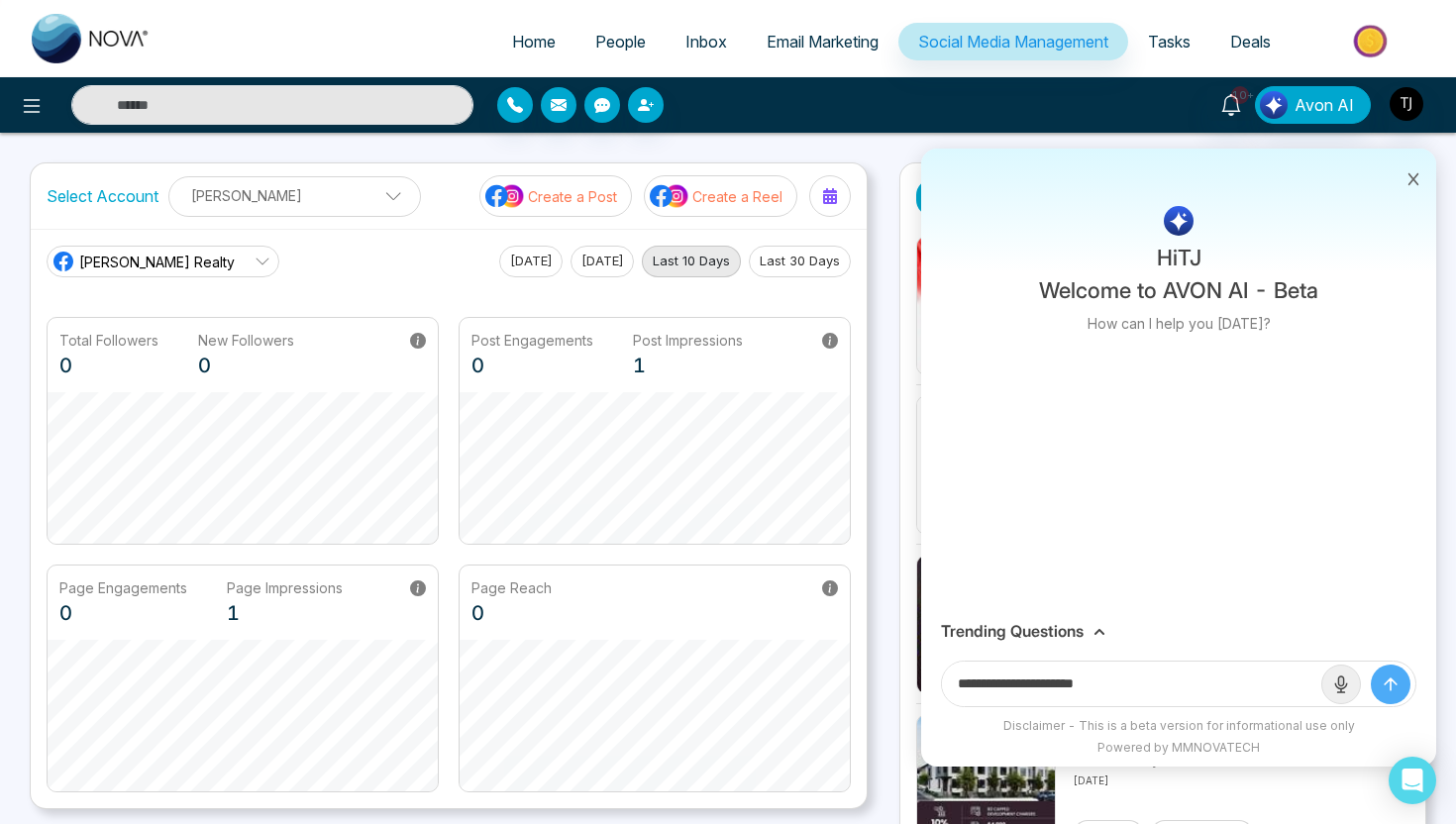 click 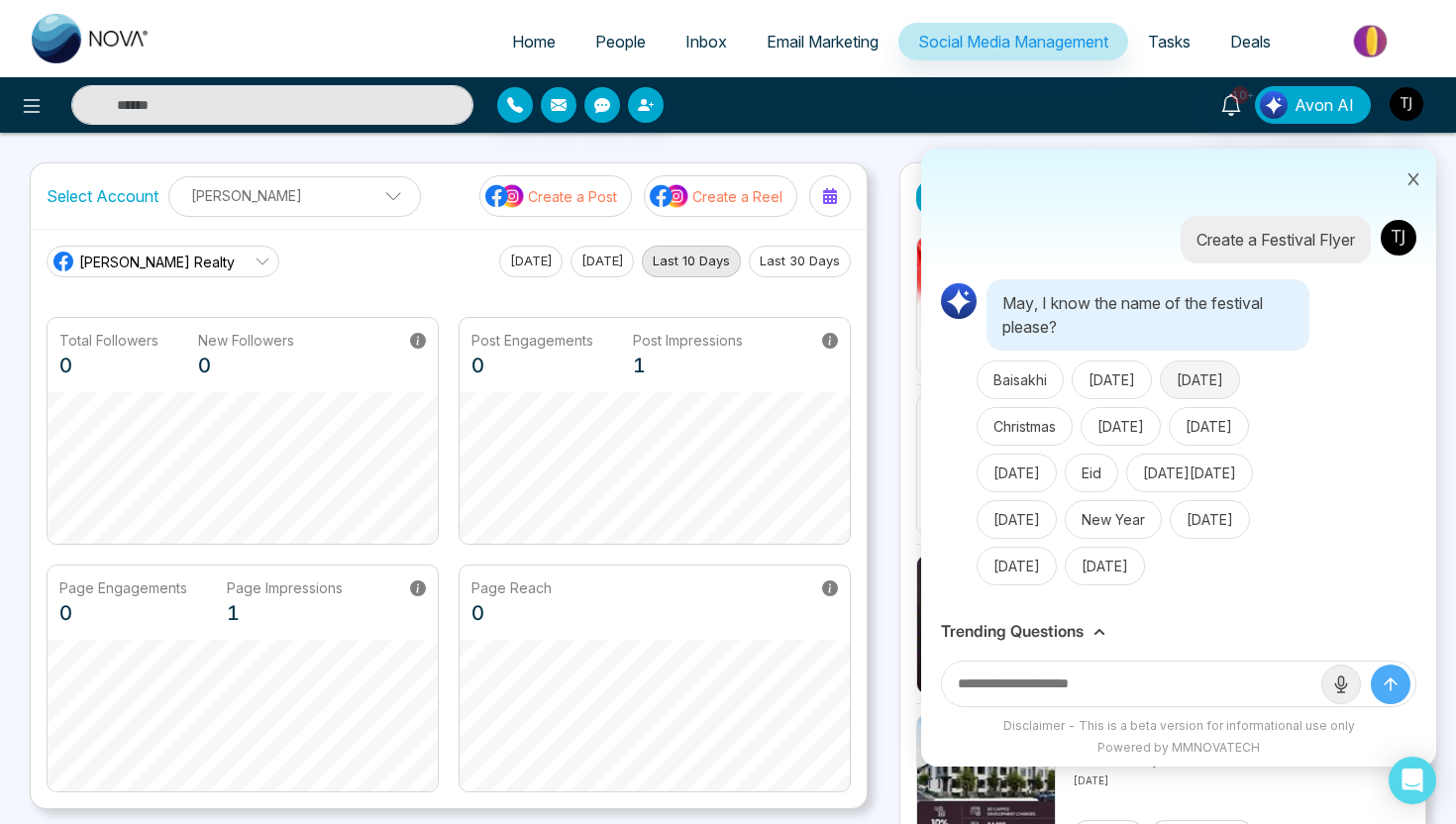 scroll, scrollTop: 36, scrollLeft: 0, axis: vertical 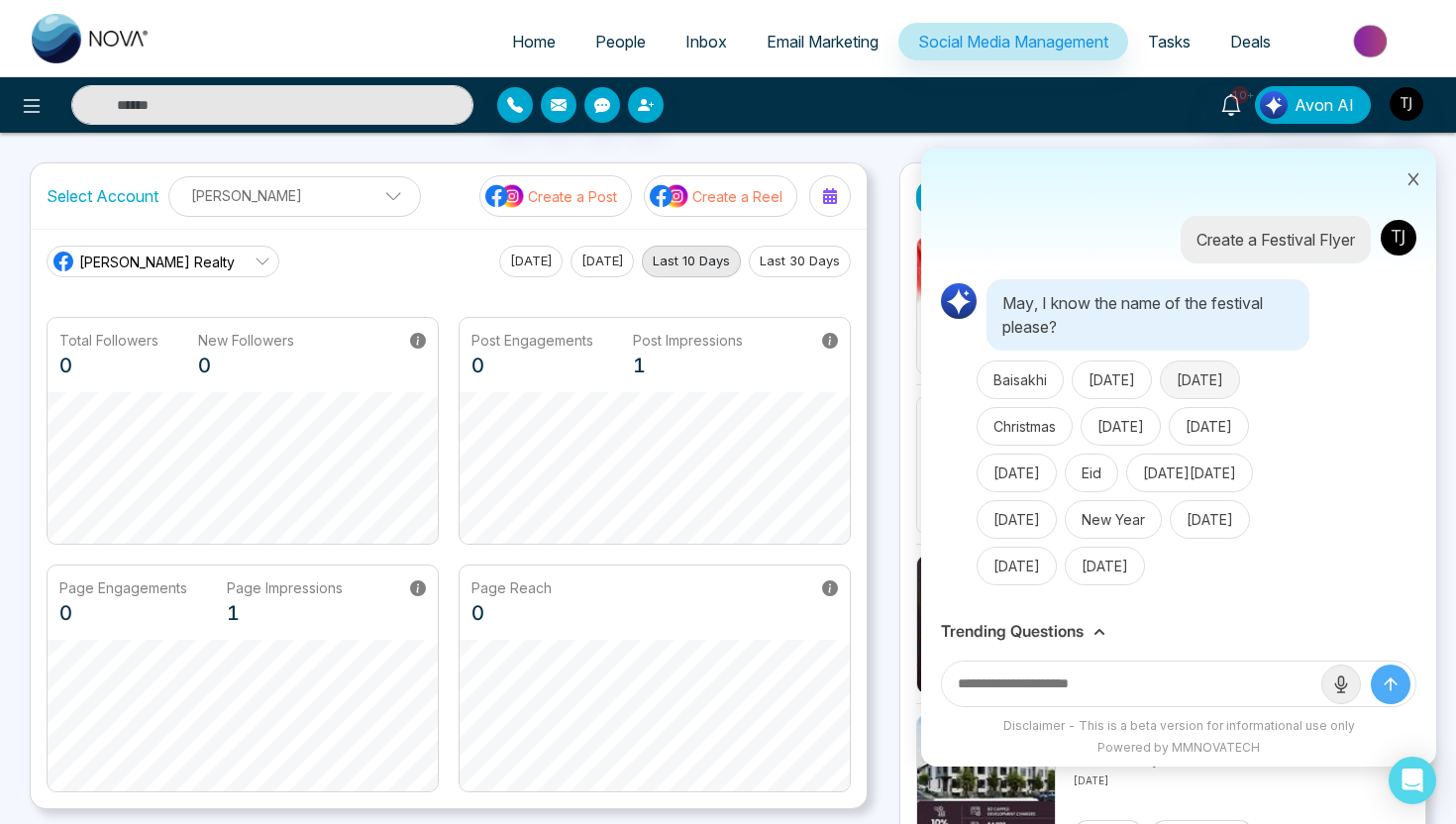 click on "[DATE]" at bounding box center [1199, 379] 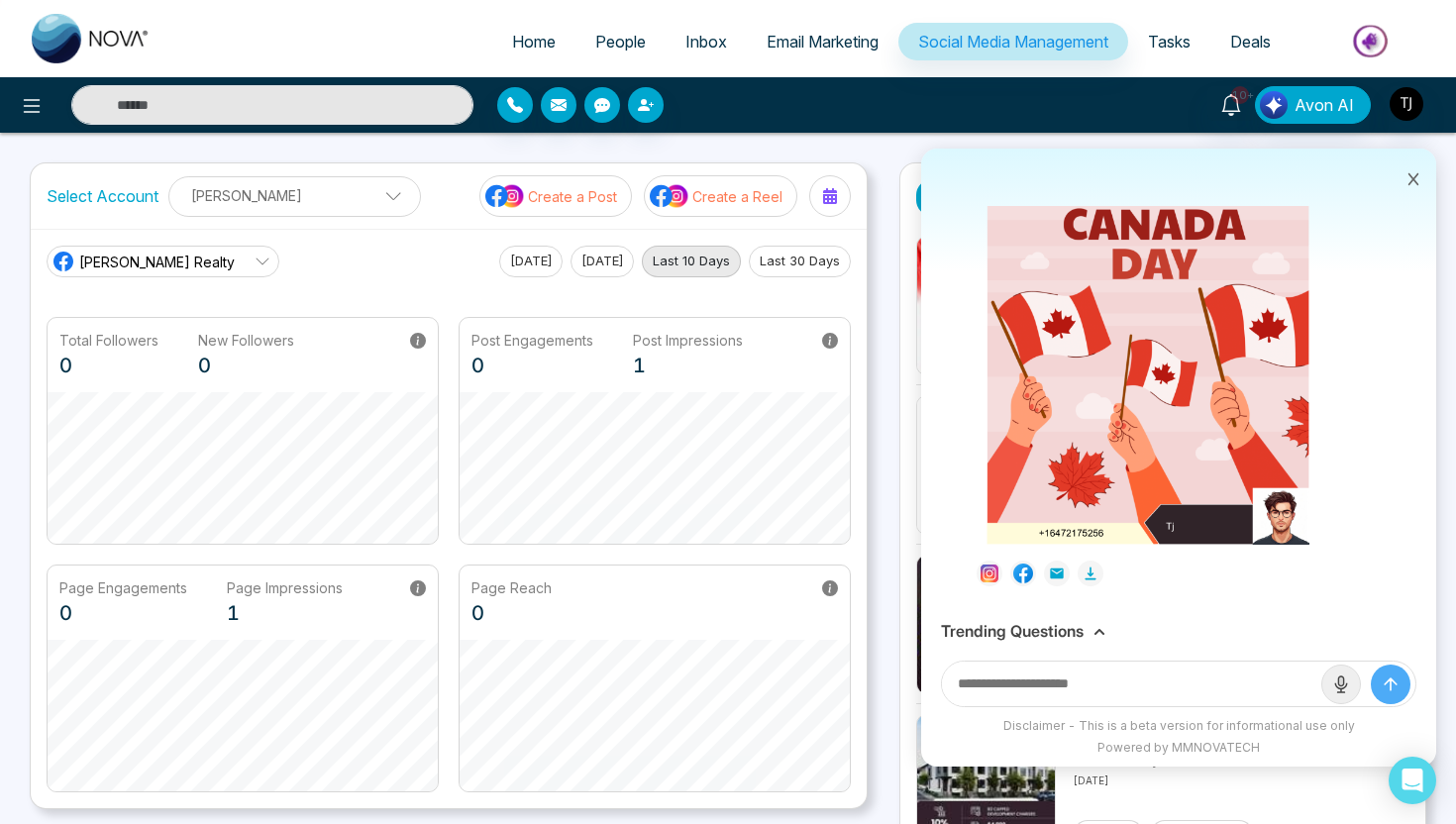 scroll, scrollTop: 681, scrollLeft: 0, axis: vertical 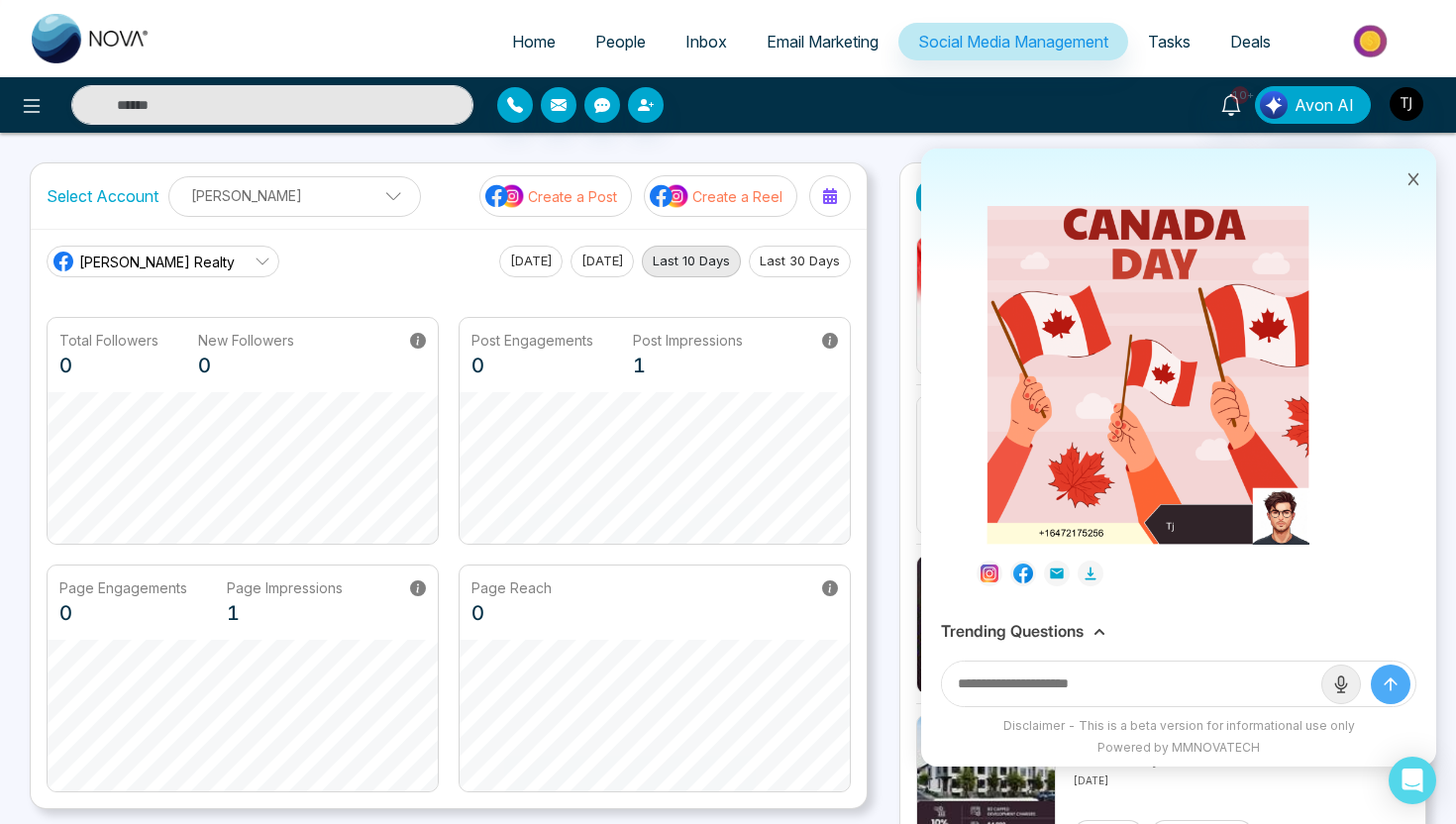 click on "Trending Questions" at bounding box center [1012, 631] 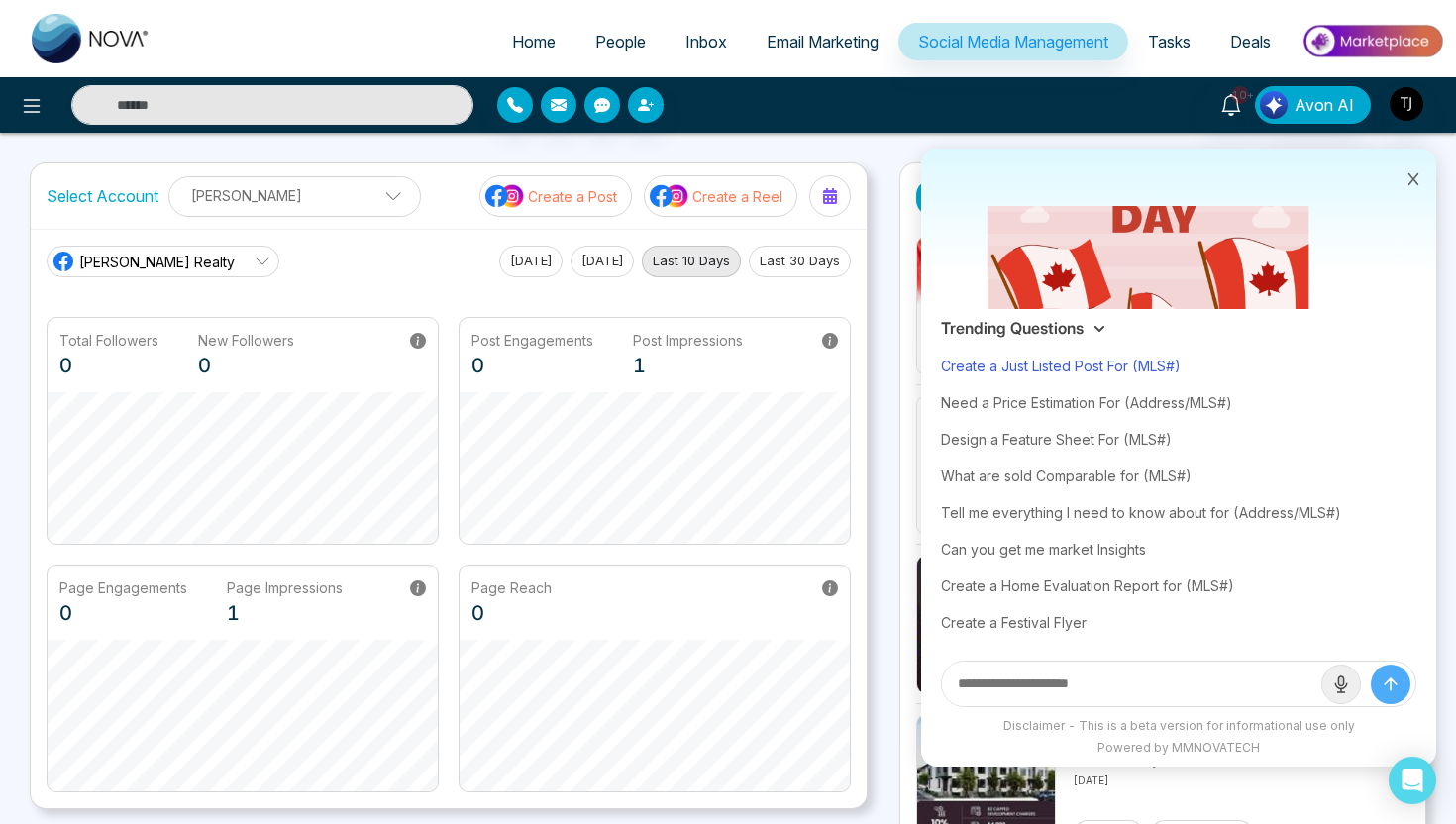 click on "Create a Just Listed Post For (MLS#)" at bounding box center (1179, 365) 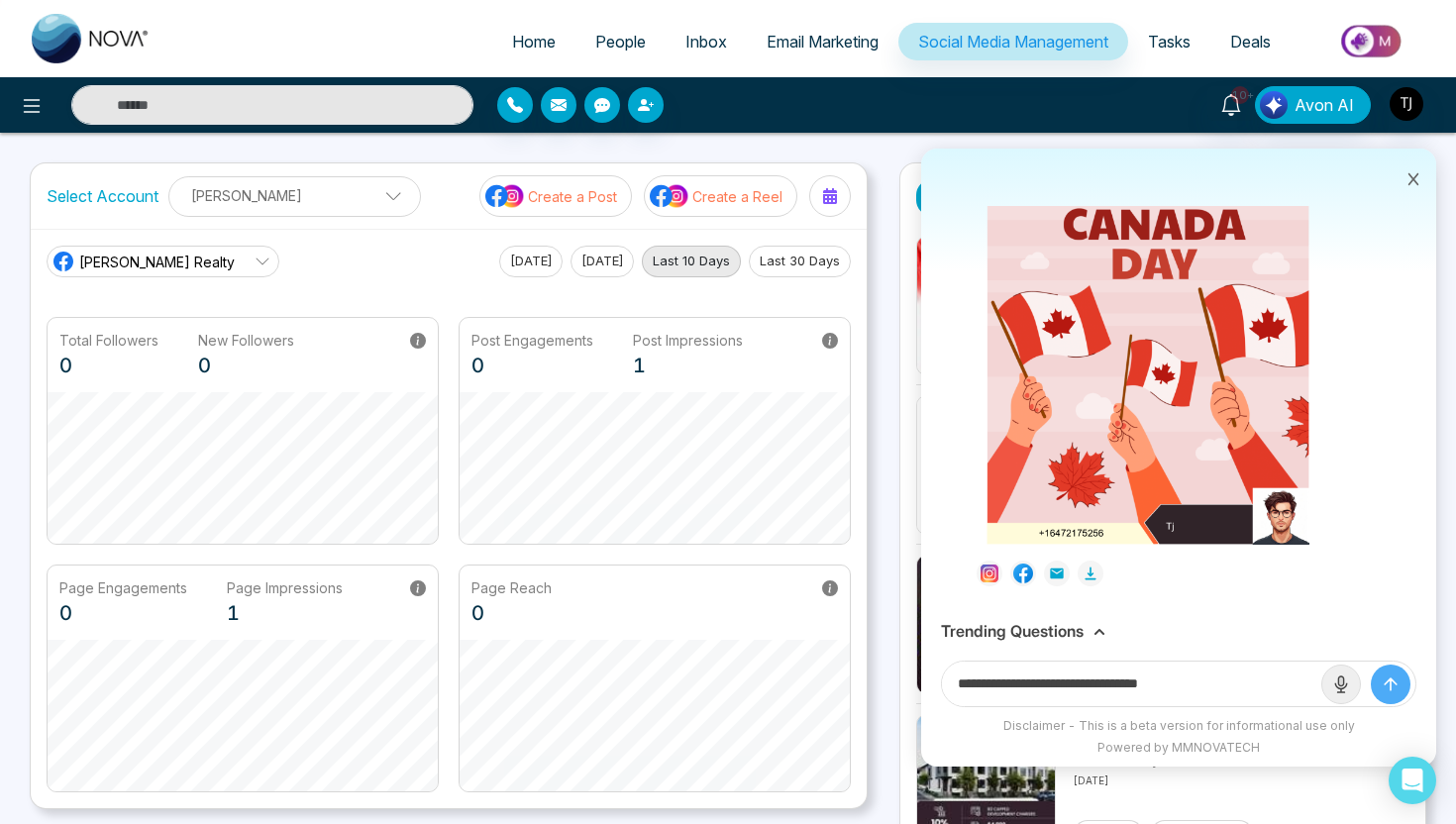 drag, startPoint x: 1148, startPoint y: 683, endPoint x: 1224, endPoint y: 688, distance: 76.1643 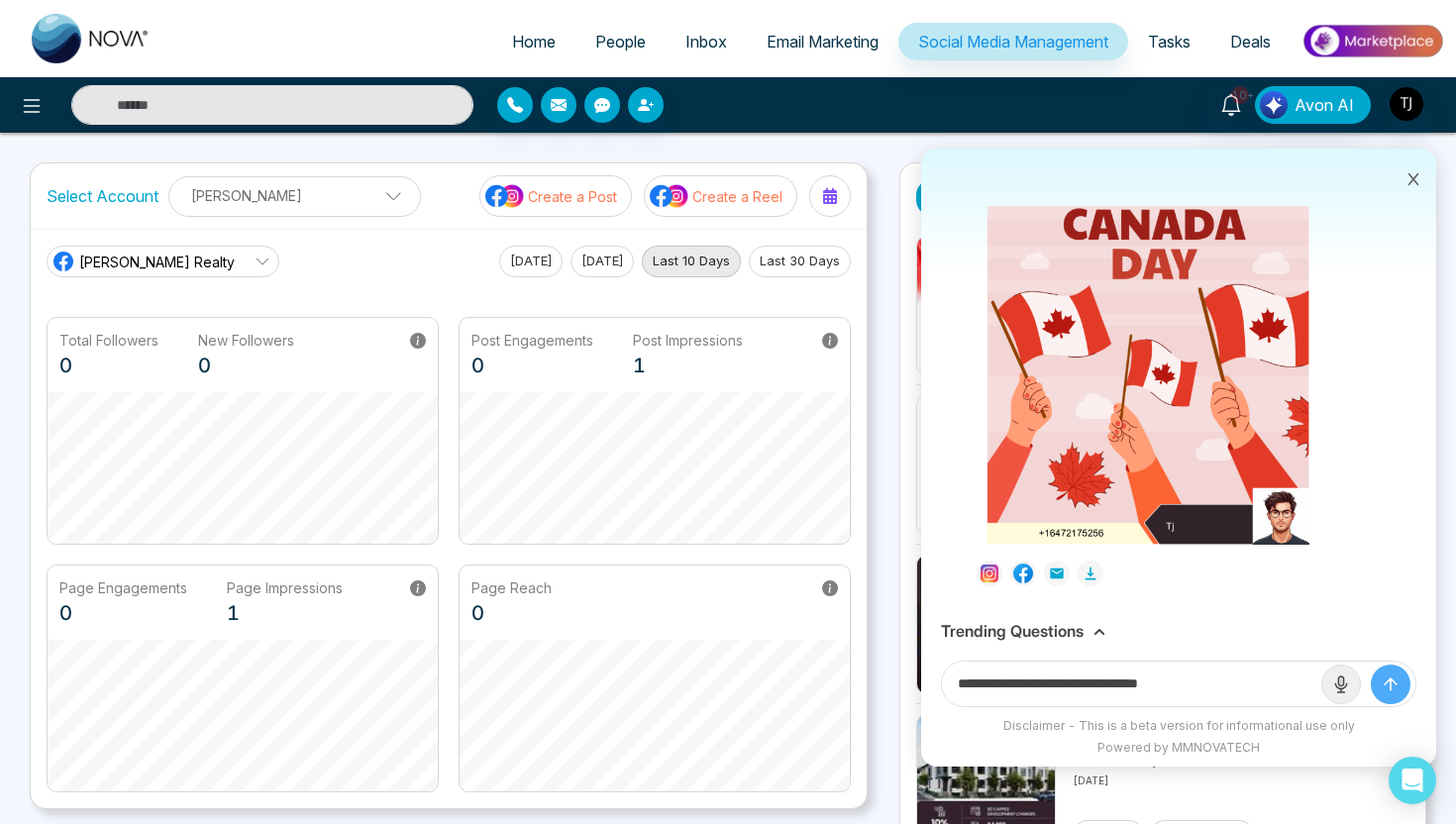 click on "**********" at bounding box center (1131, 683) 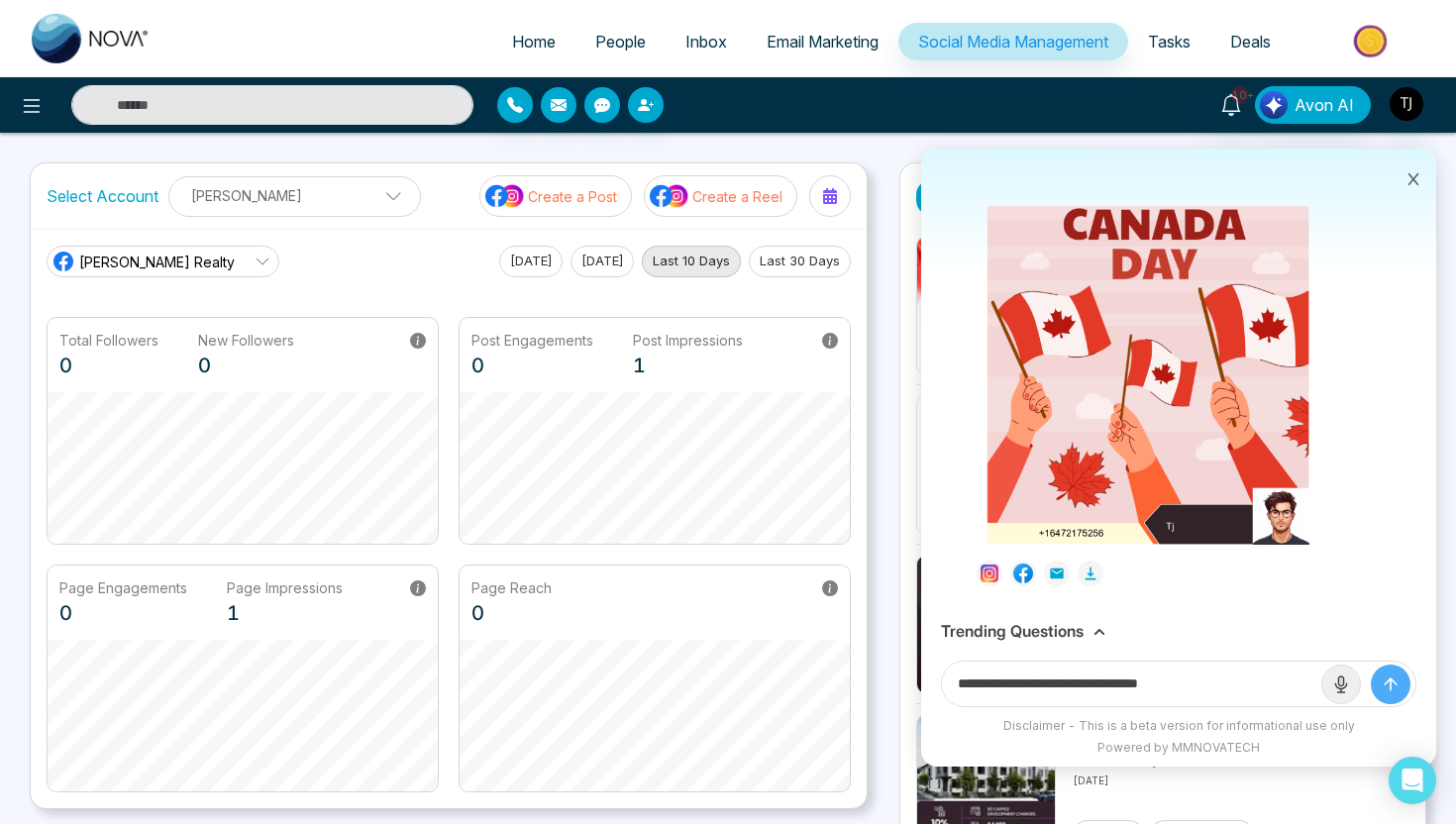 paste on "***" 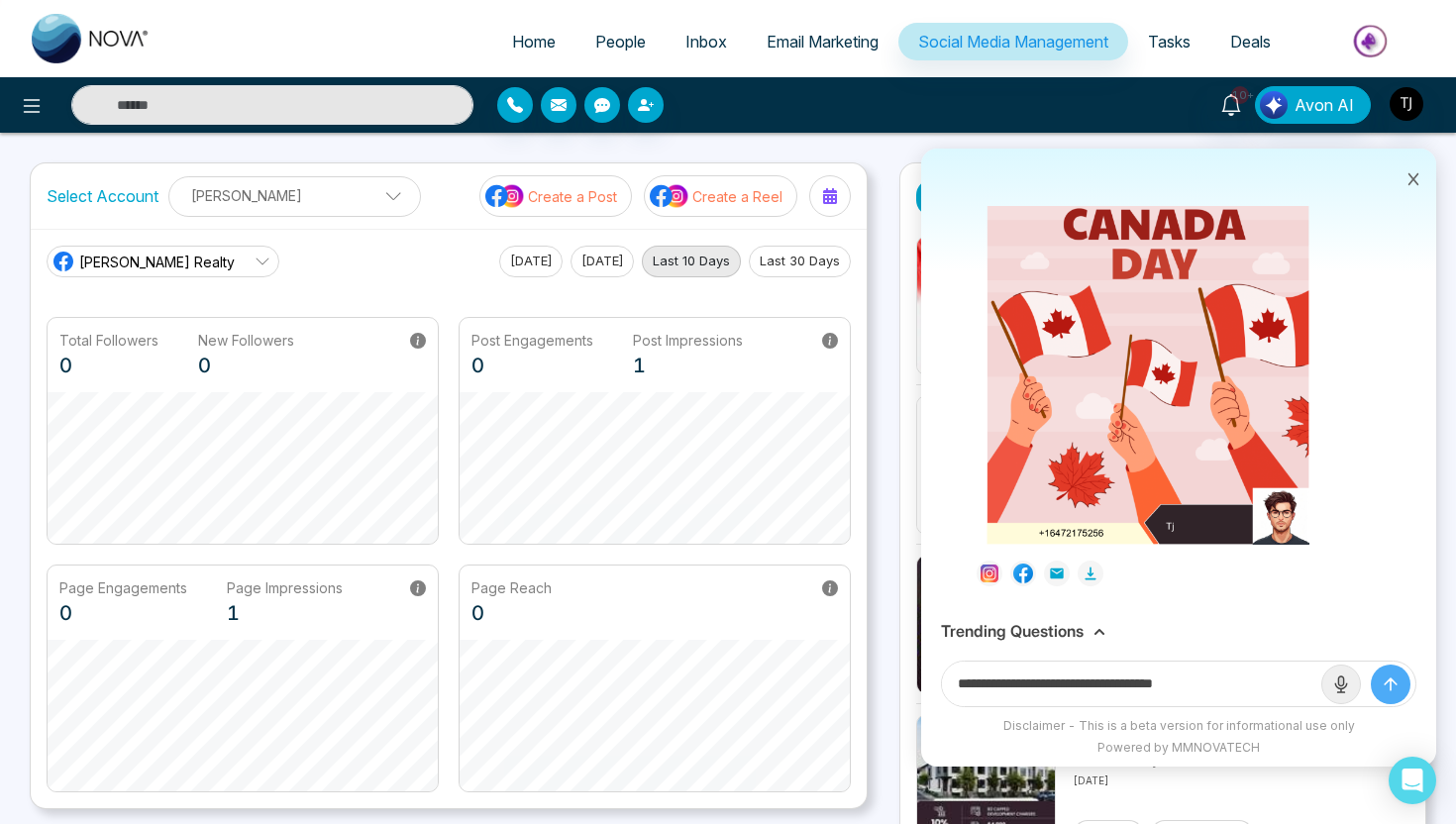 type on "**********" 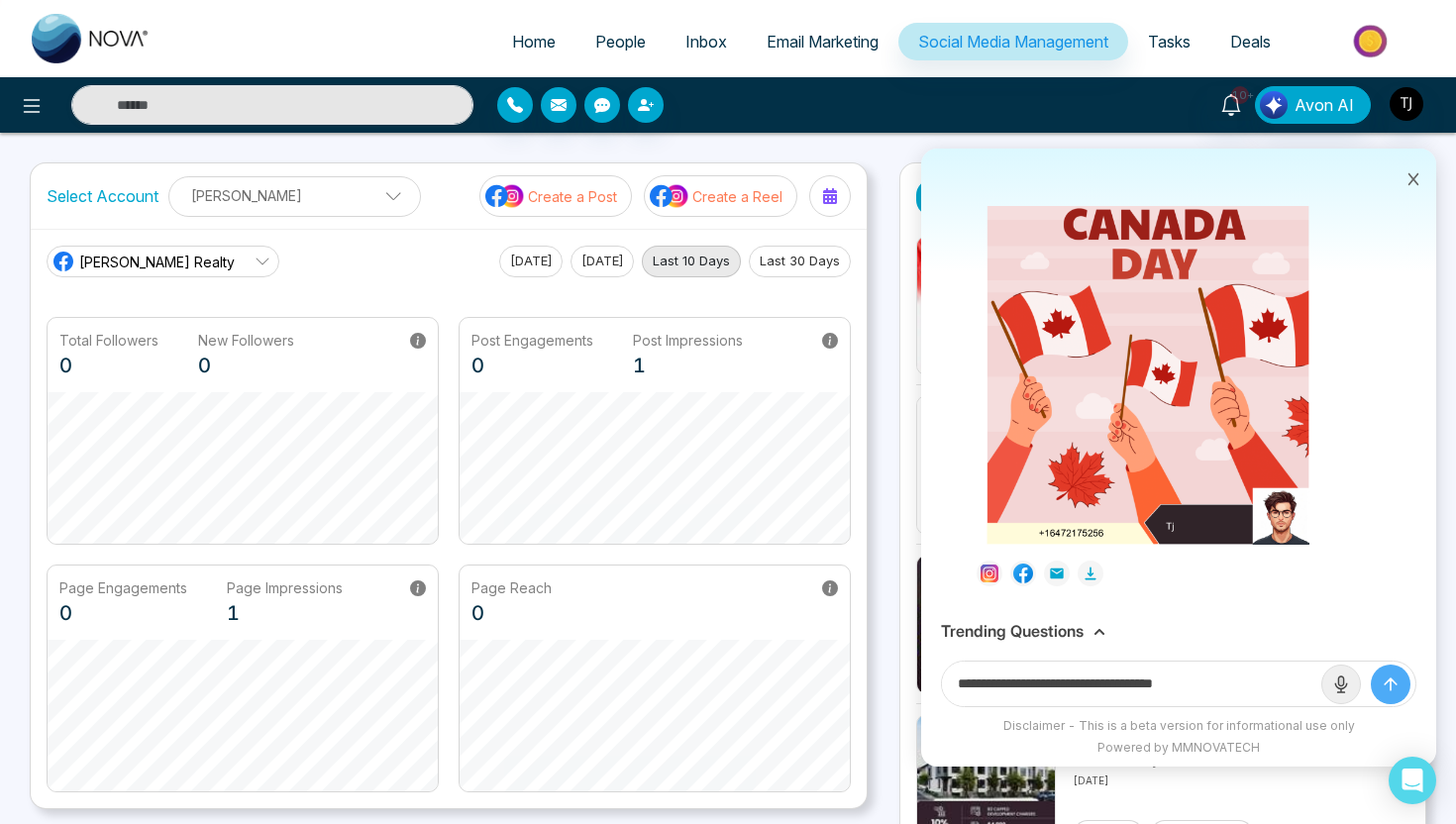 click at bounding box center [1391, 684] 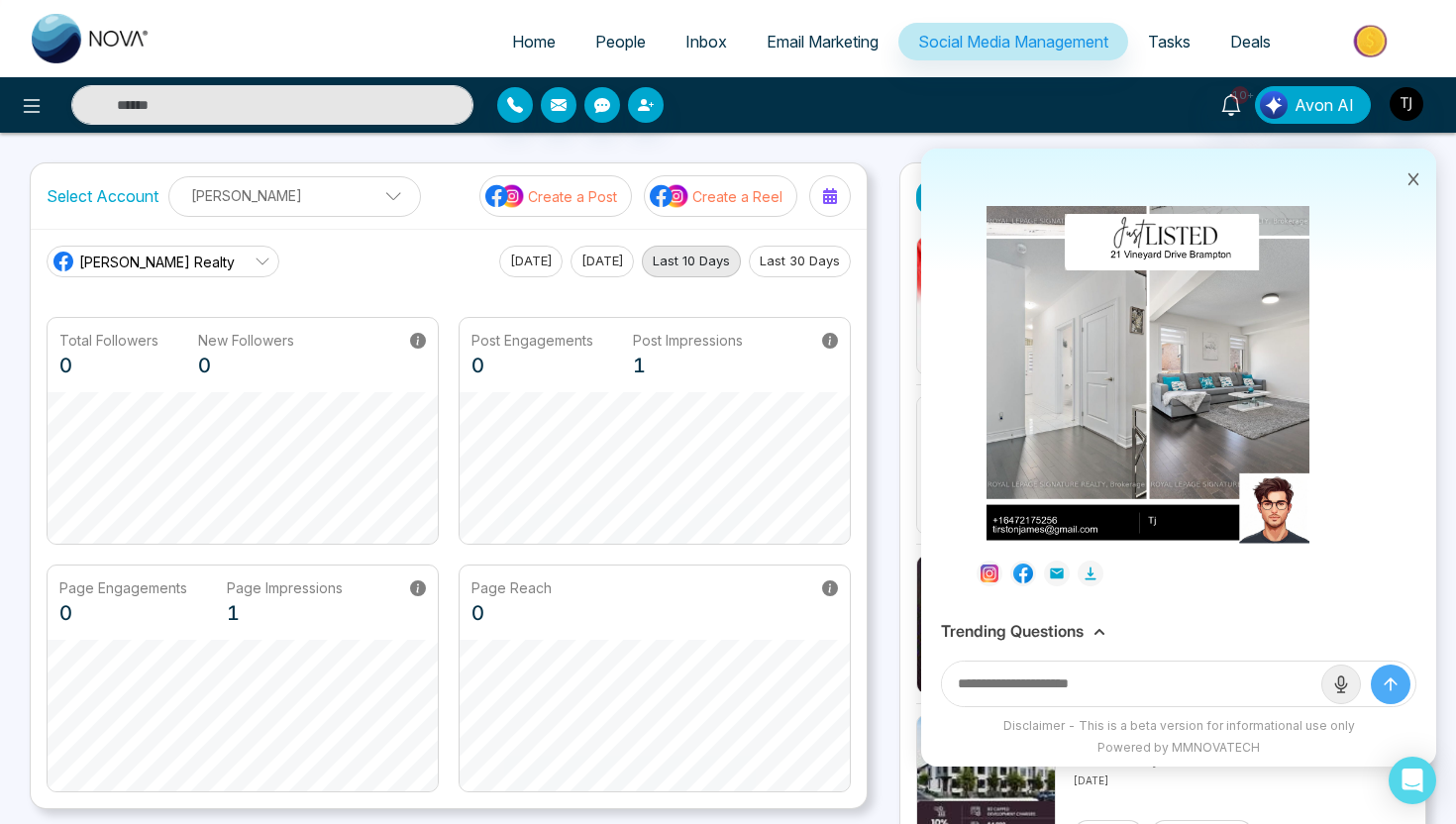scroll, scrollTop: 1511, scrollLeft: 0, axis: vertical 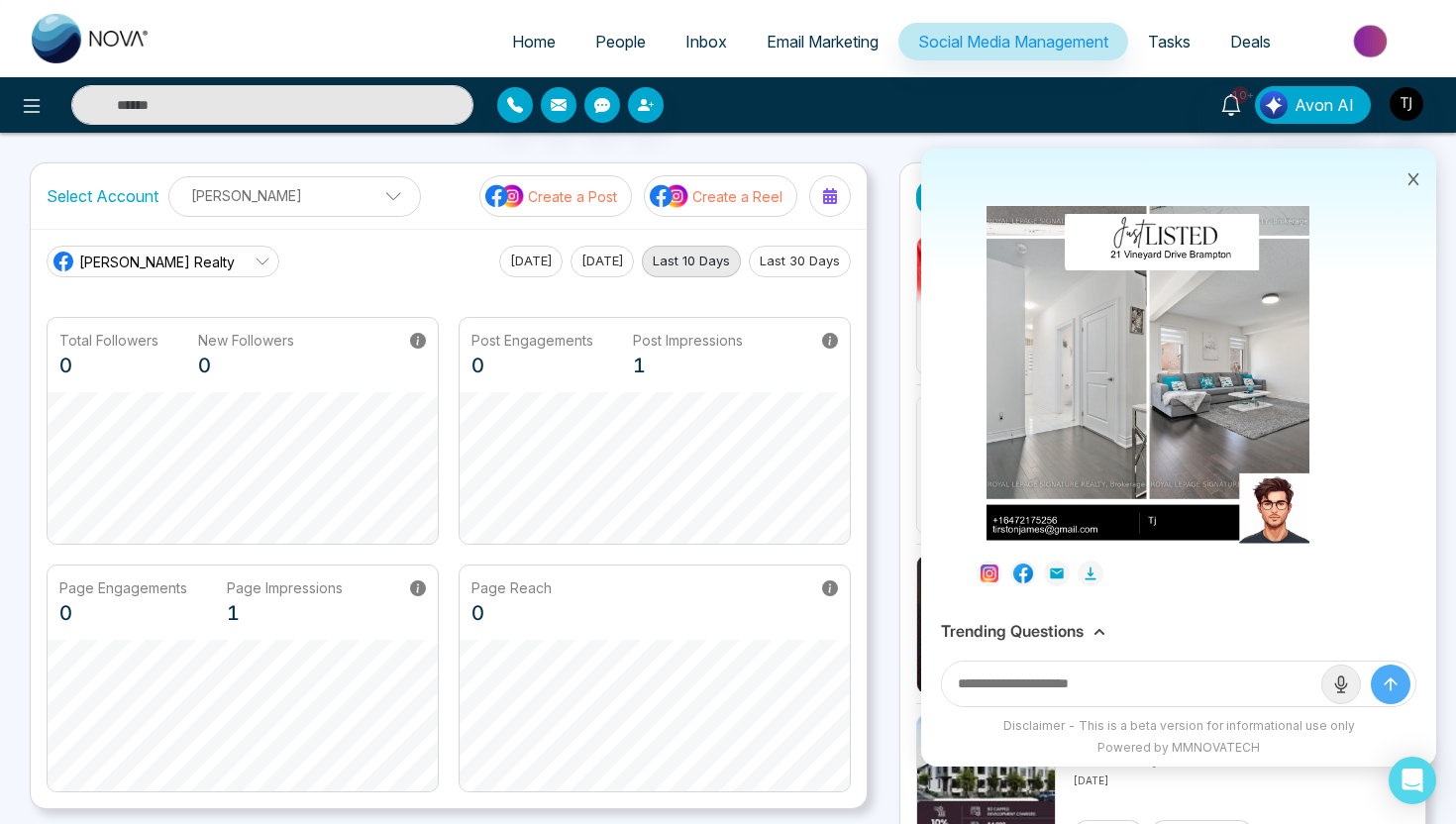 click on "Trending Questions" at bounding box center (1012, 631) 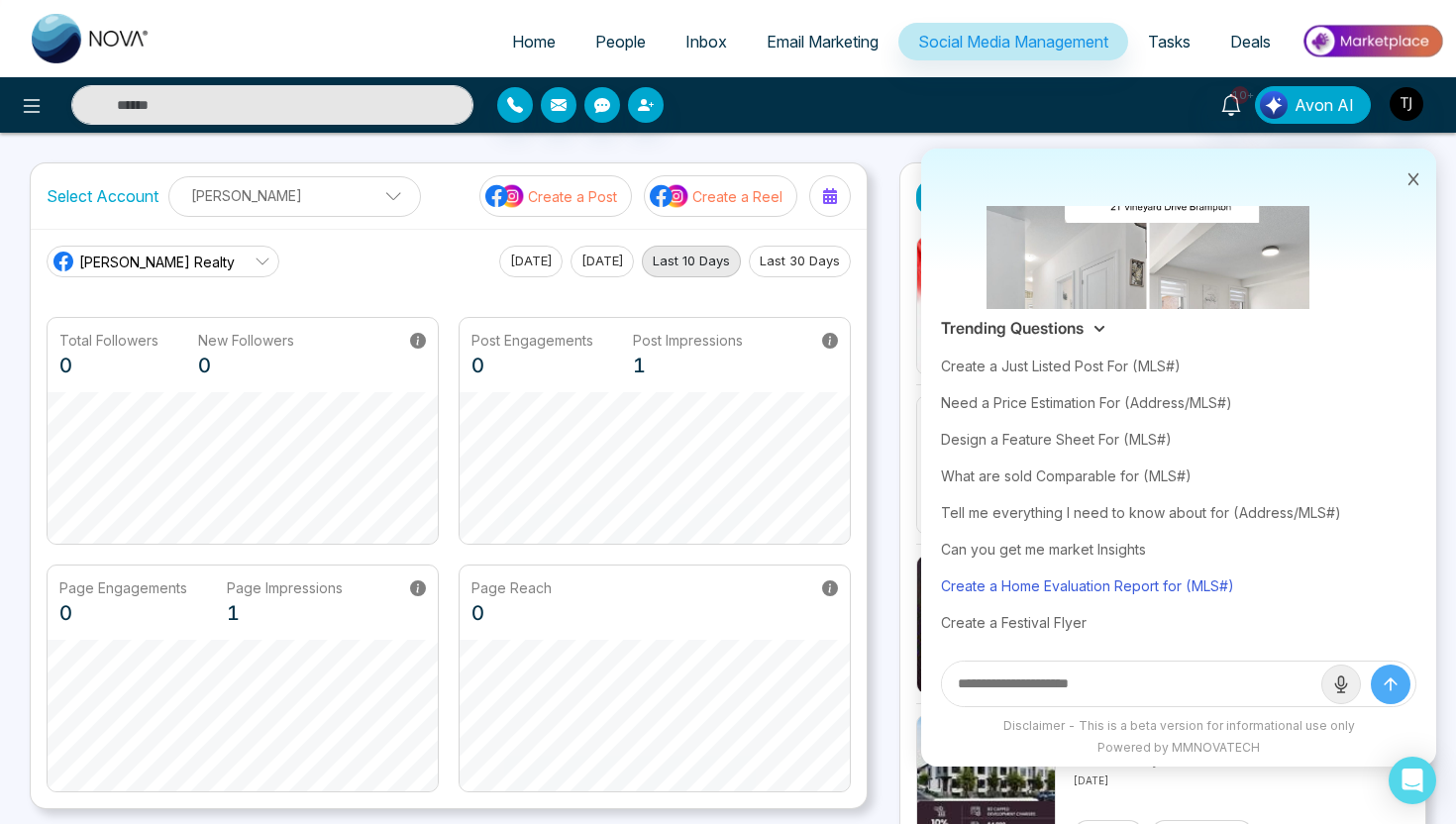 click on "Create a Home Evaluation Report for (MLS#)" at bounding box center [1179, 585] 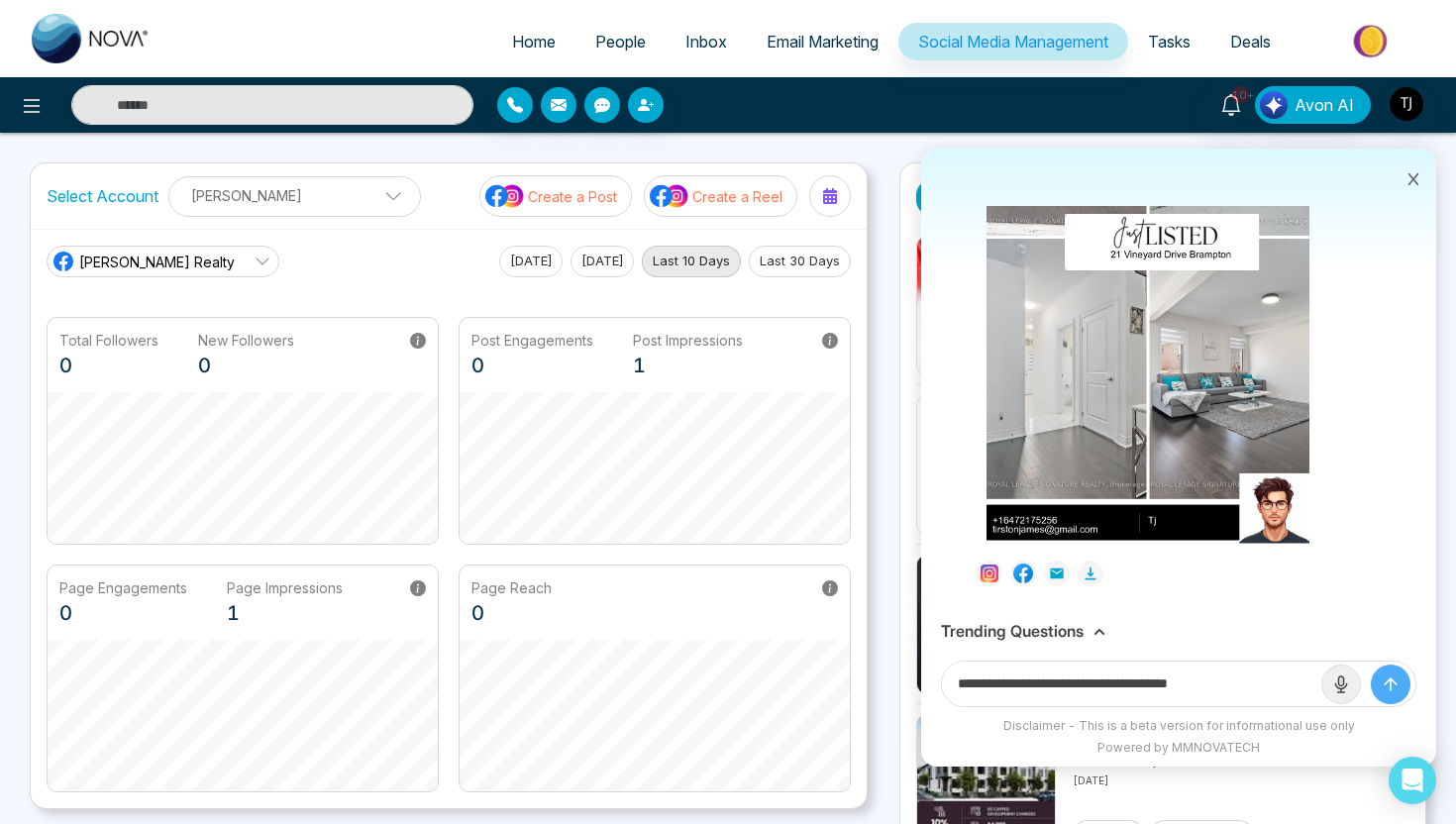 drag, startPoint x: 1201, startPoint y: 686, endPoint x: 1294, endPoint y: 684, distance: 93.0215 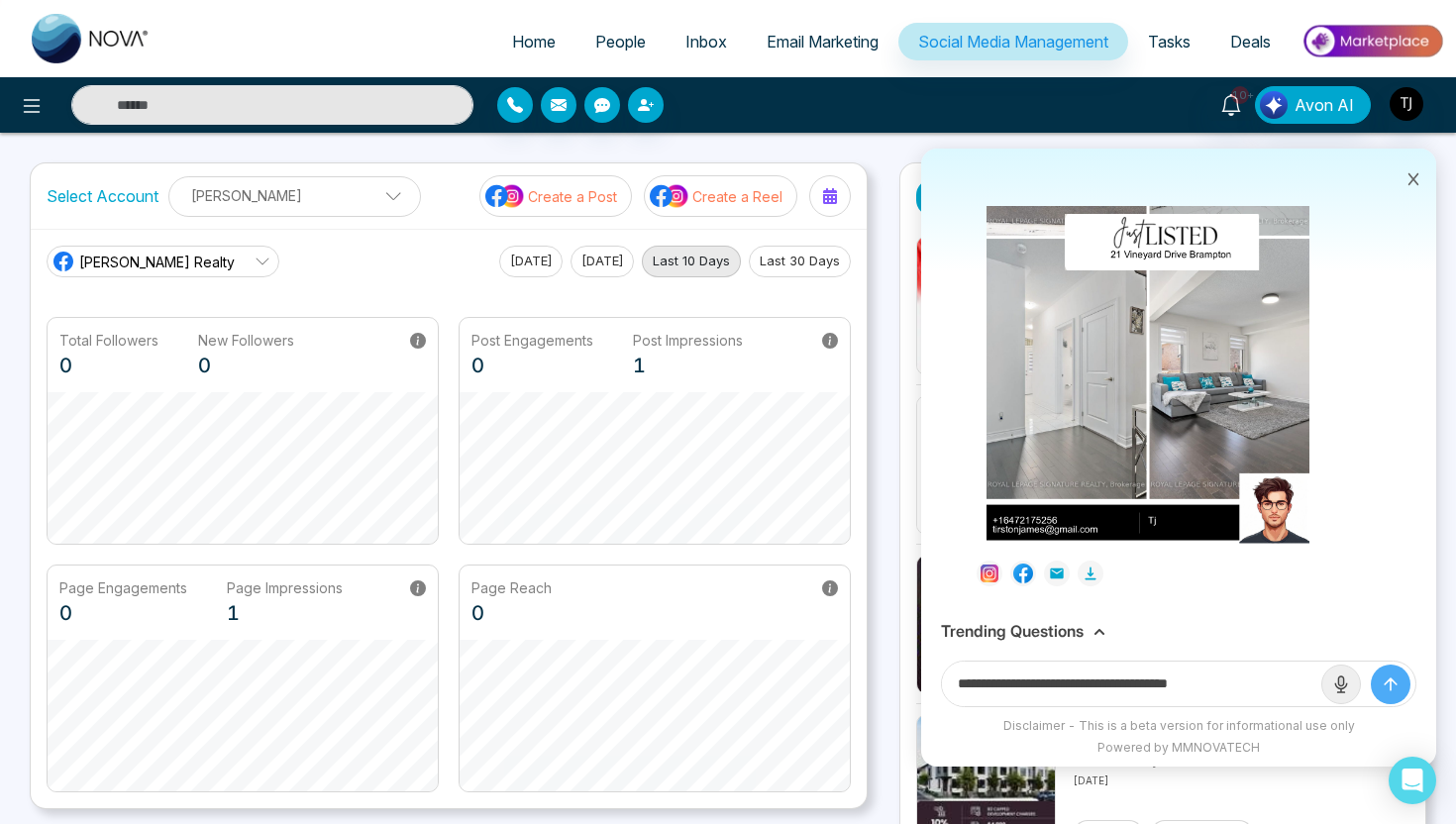 click on "**********" at bounding box center (1131, 683) 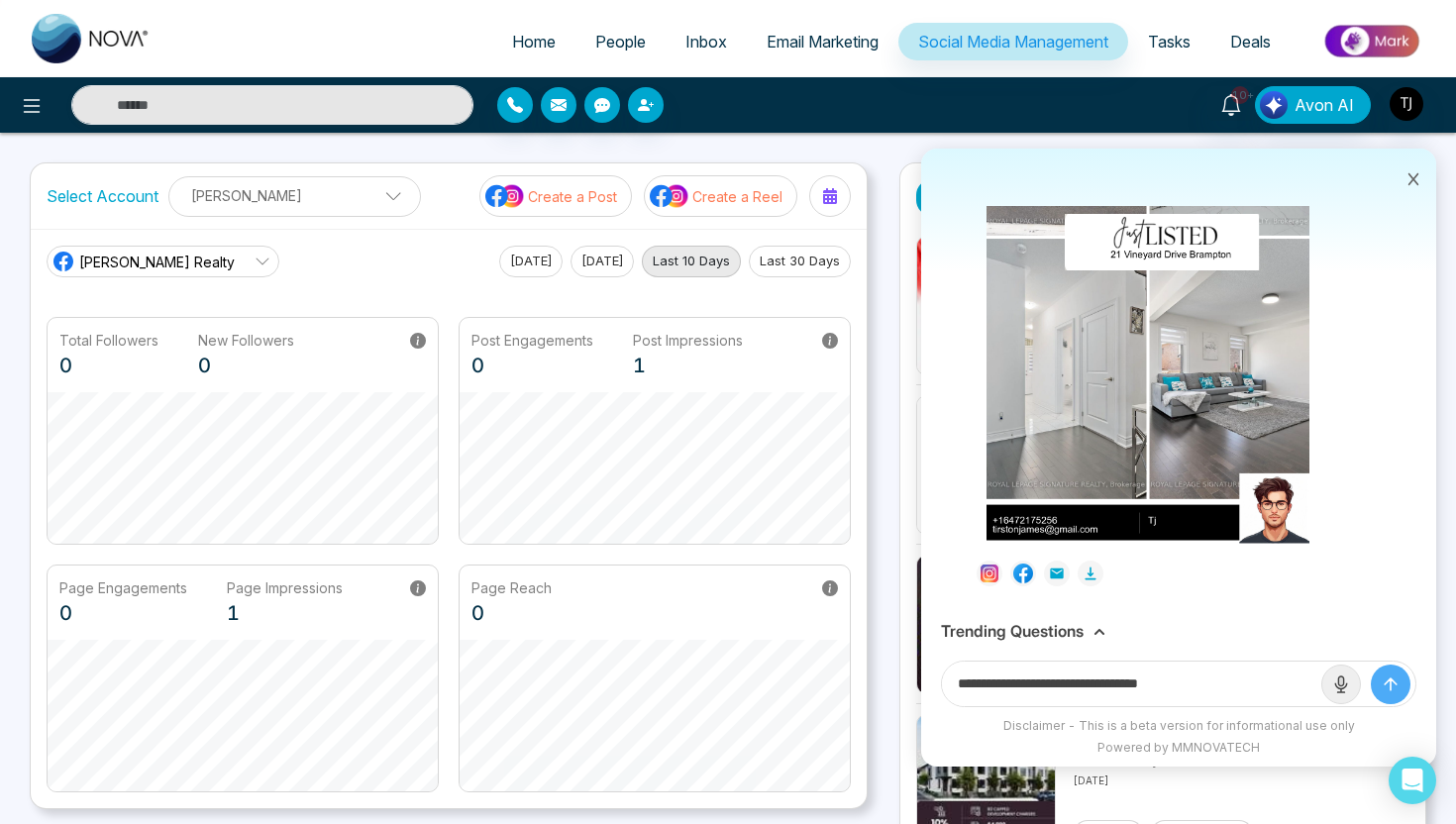 paste on "**********" 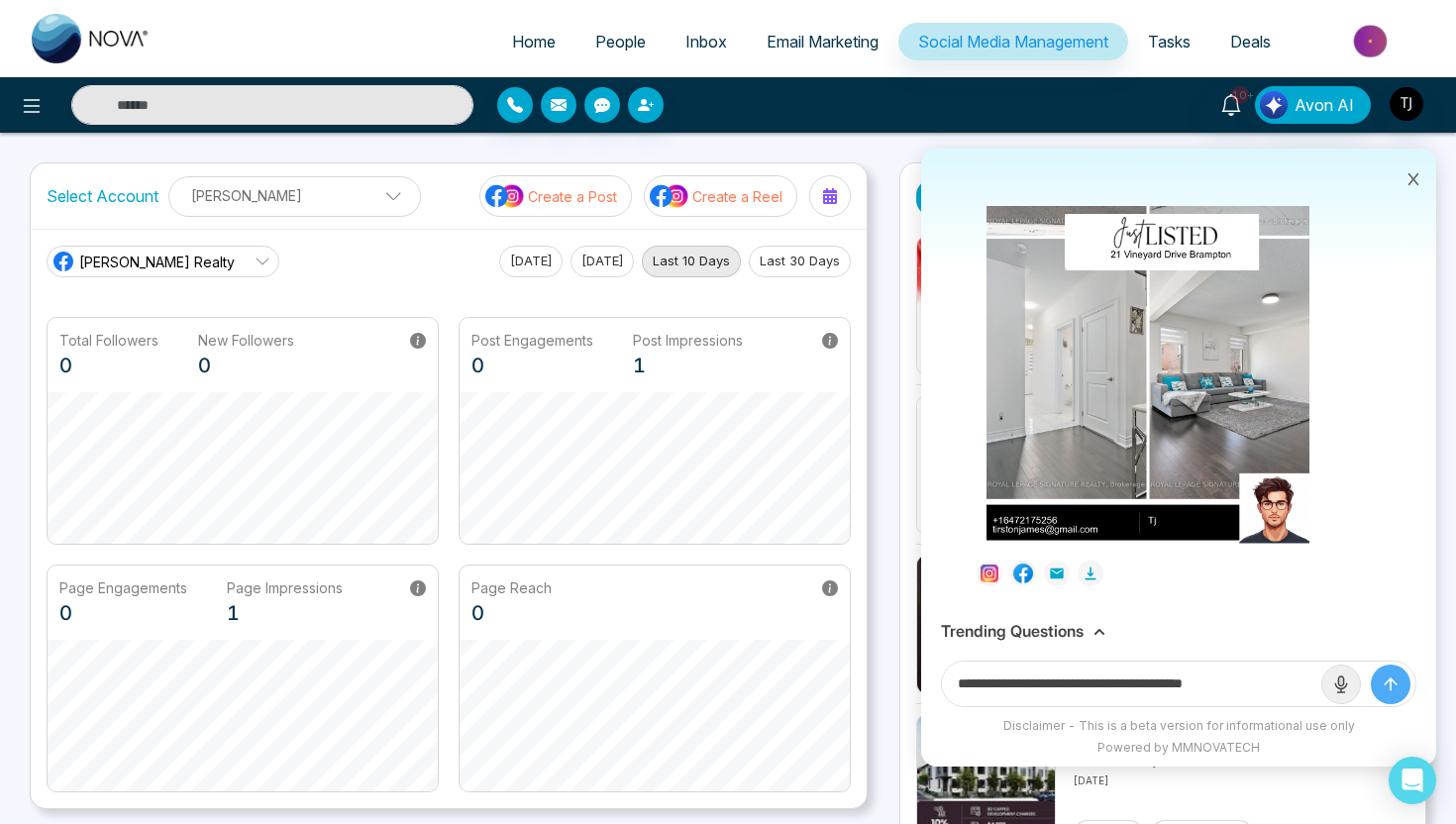type on "**********" 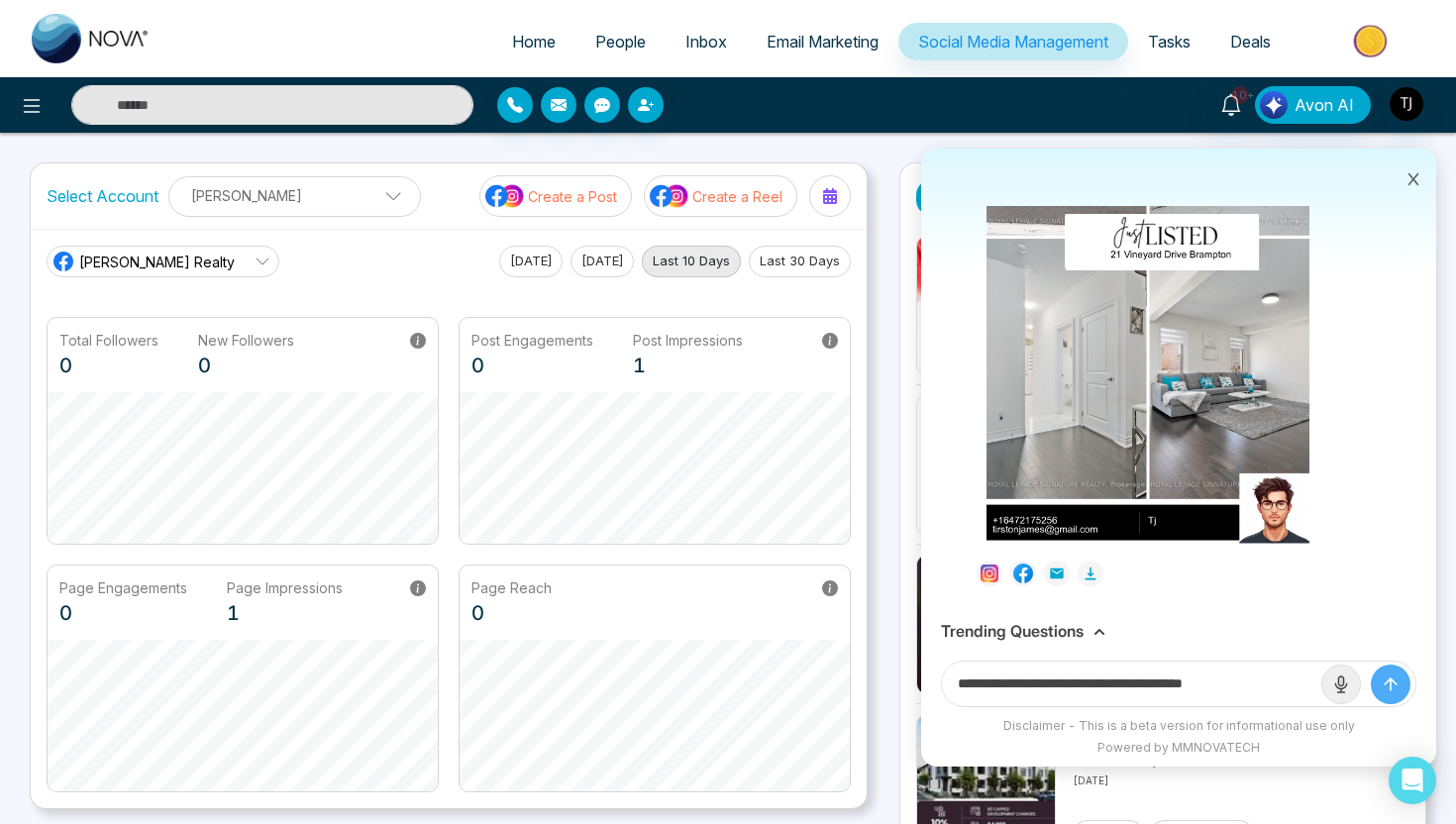 click at bounding box center (1391, 684) 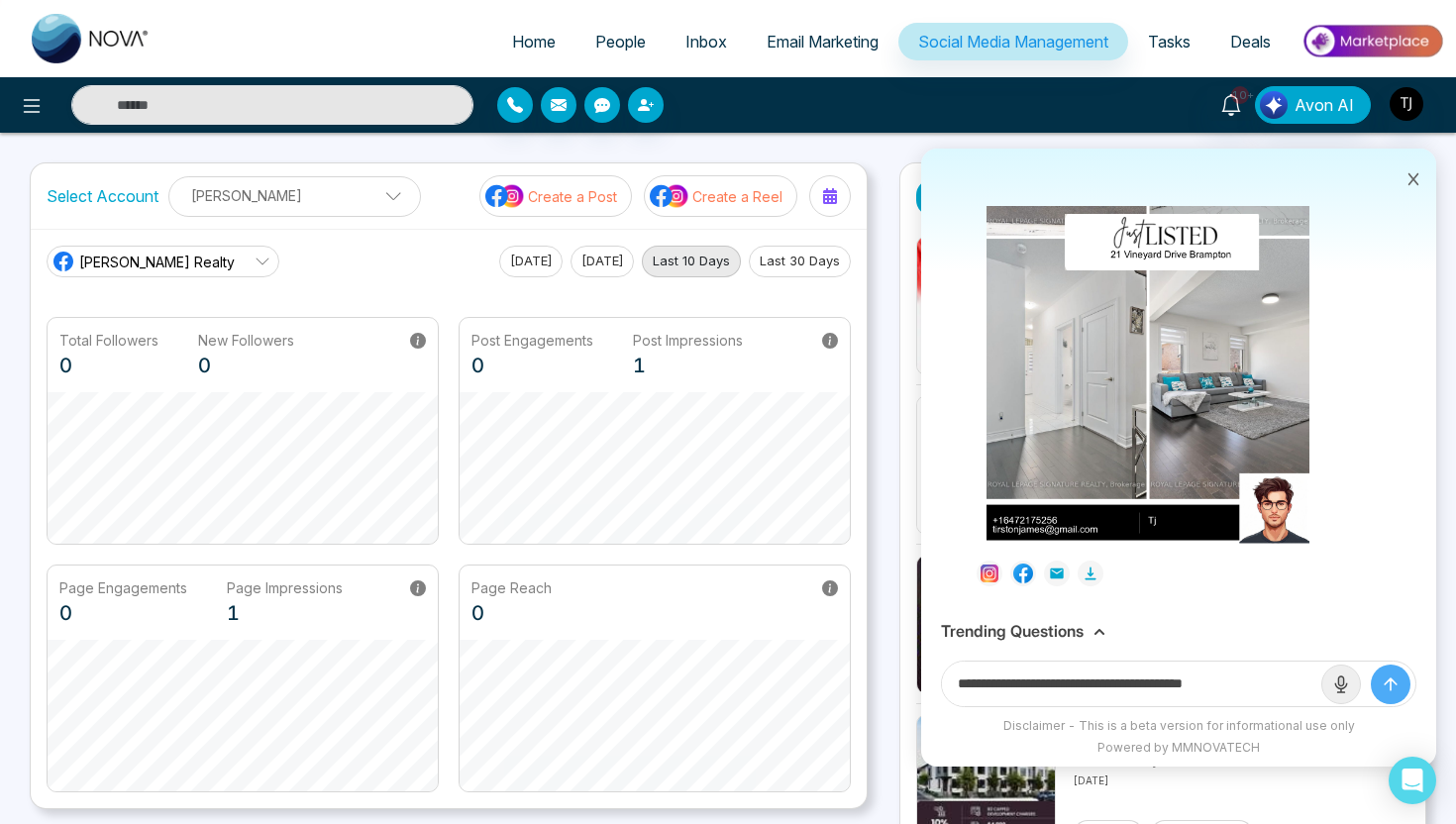type 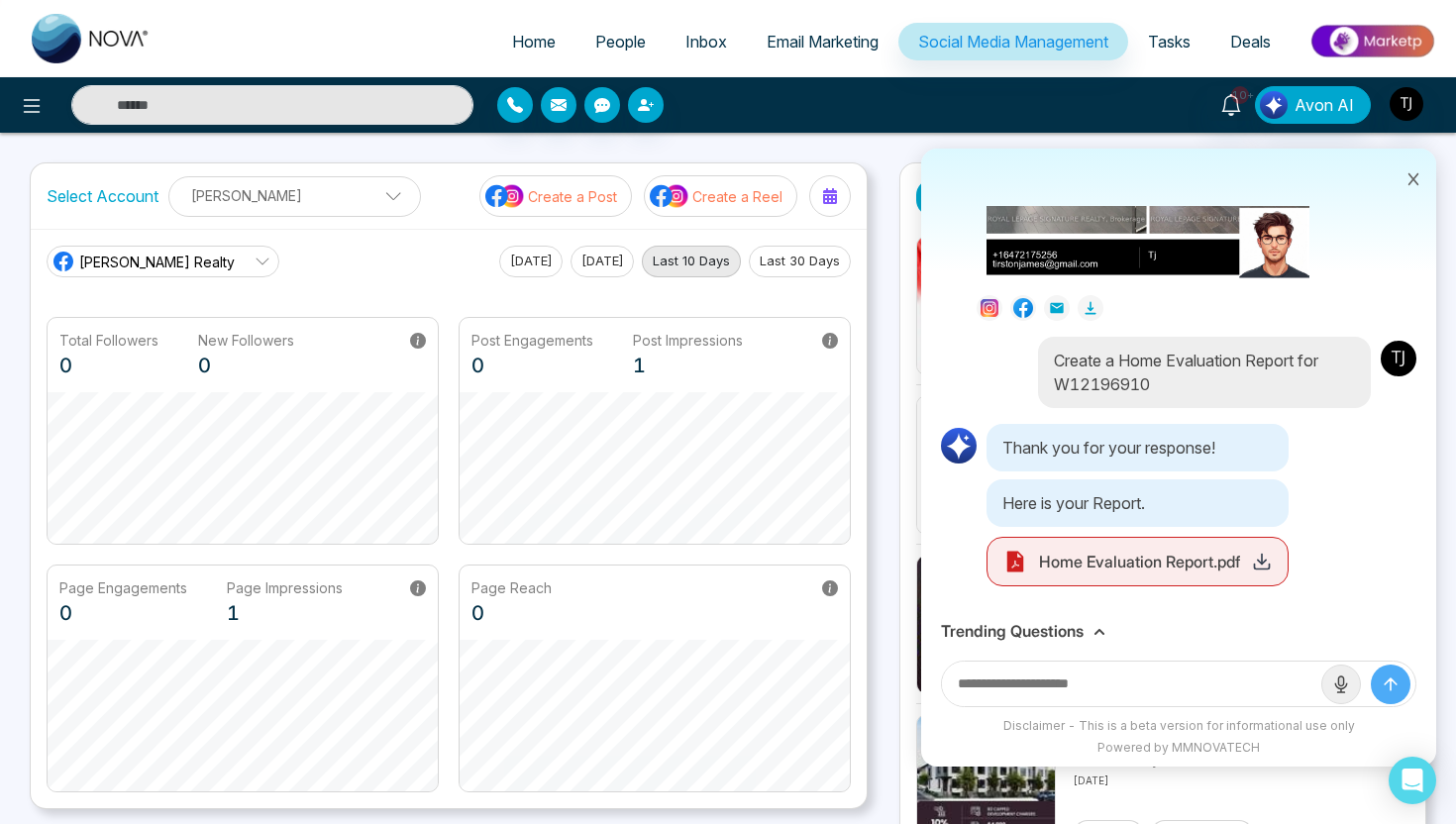scroll, scrollTop: 1768, scrollLeft: 0, axis: vertical 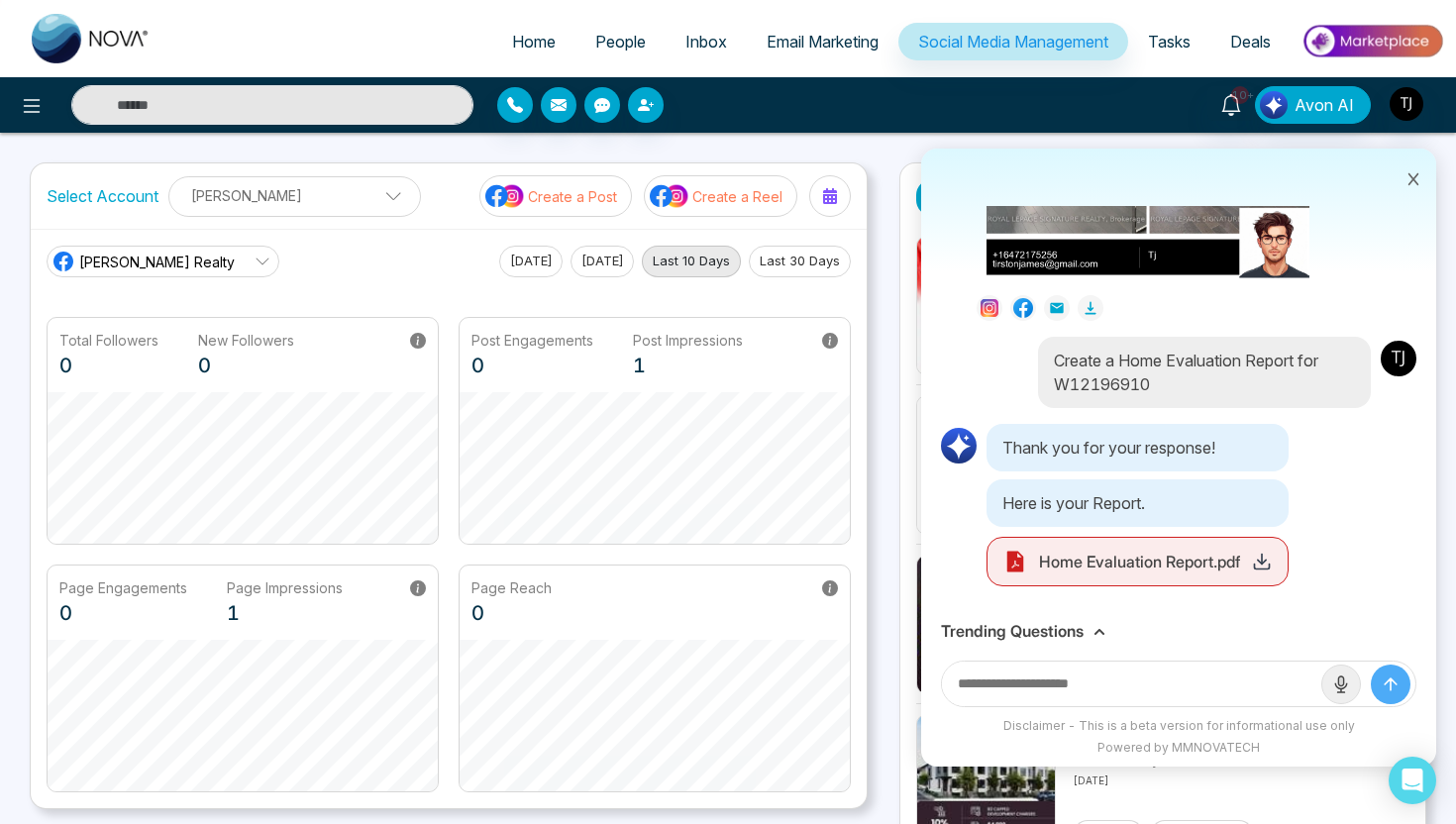 click 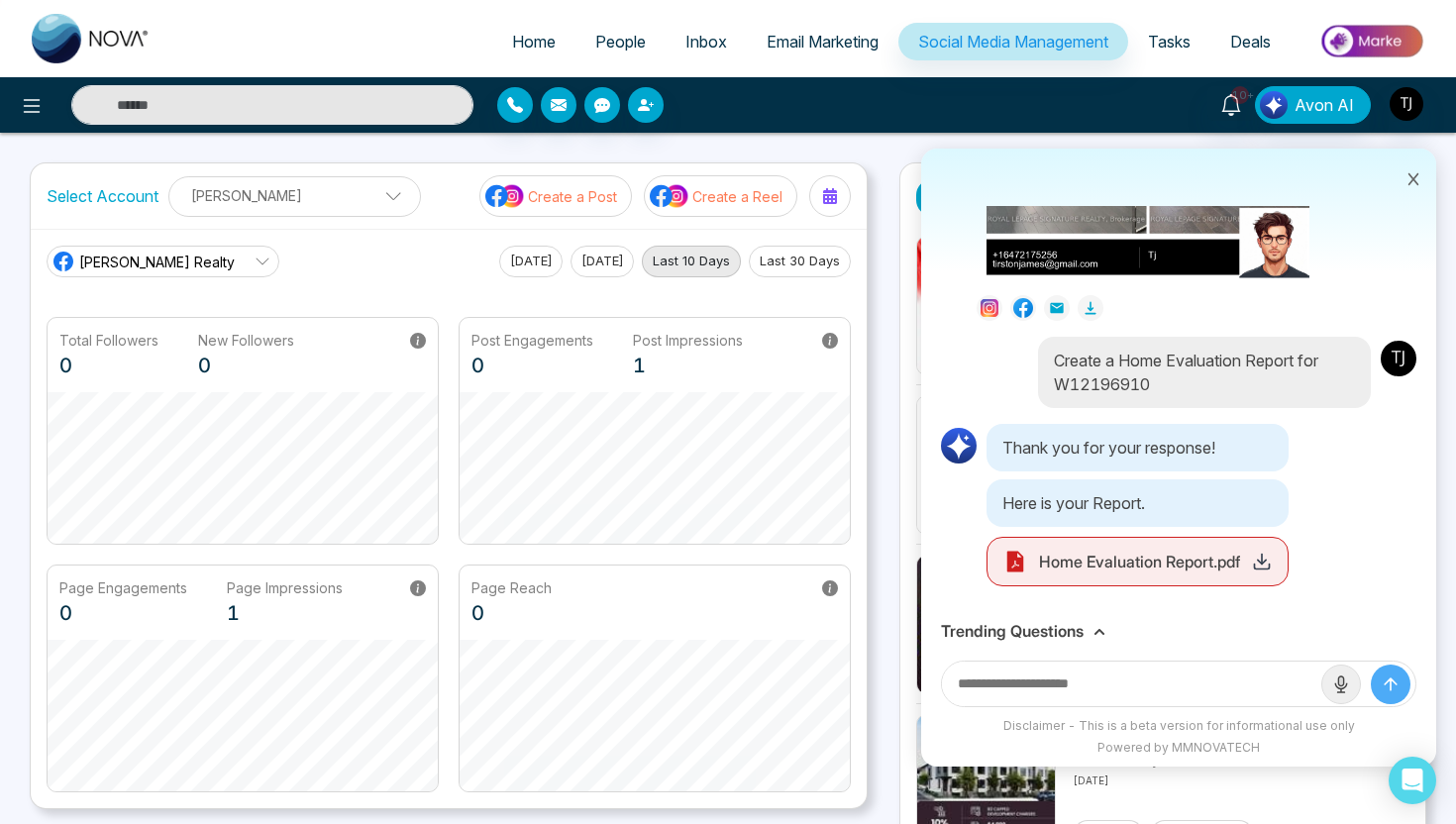 scroll, scrollTop: 1768, scrollLeft: 0, axis: vertical 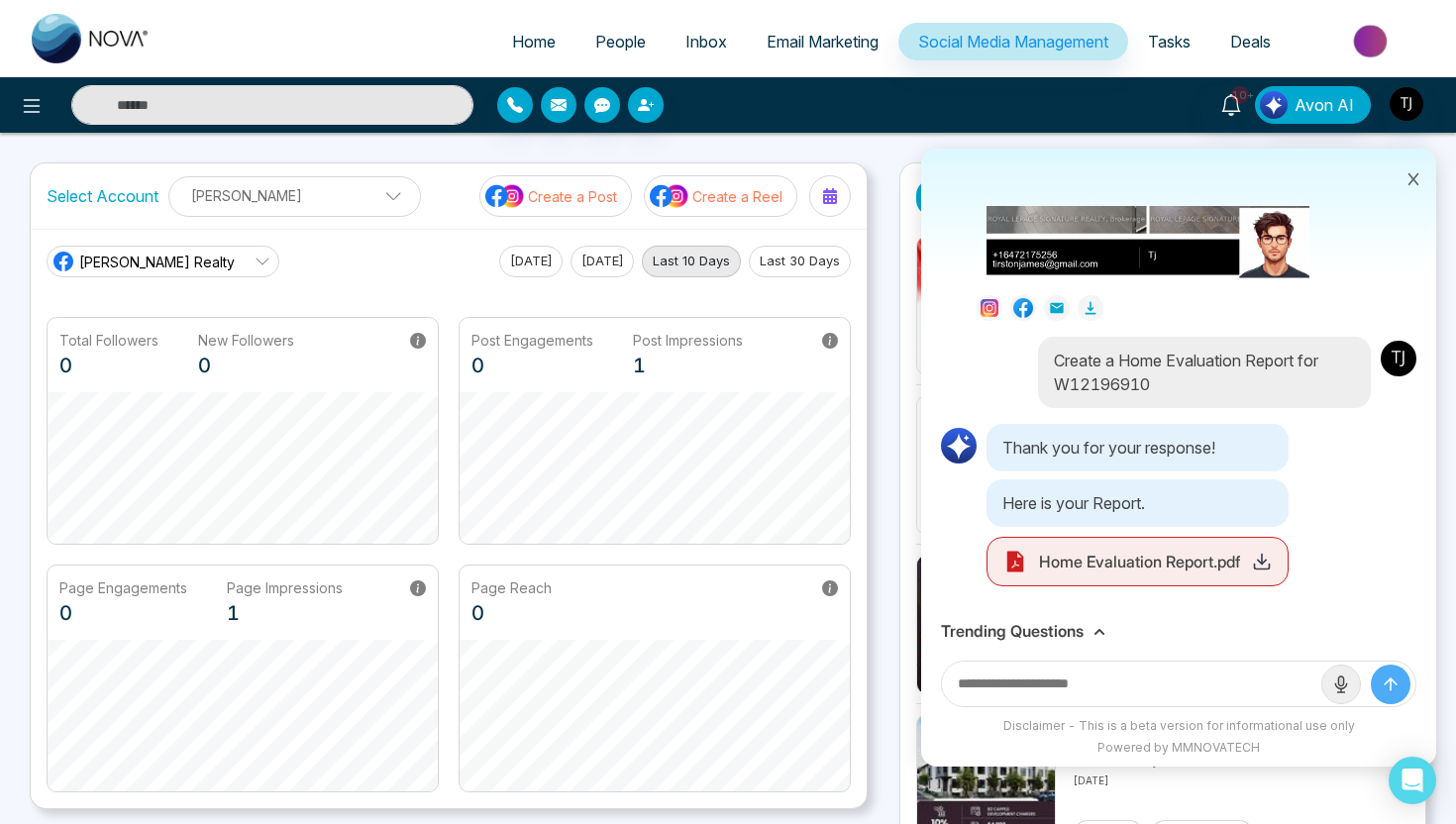 click on "Trending Questions" at bounding box center [1012, 631] 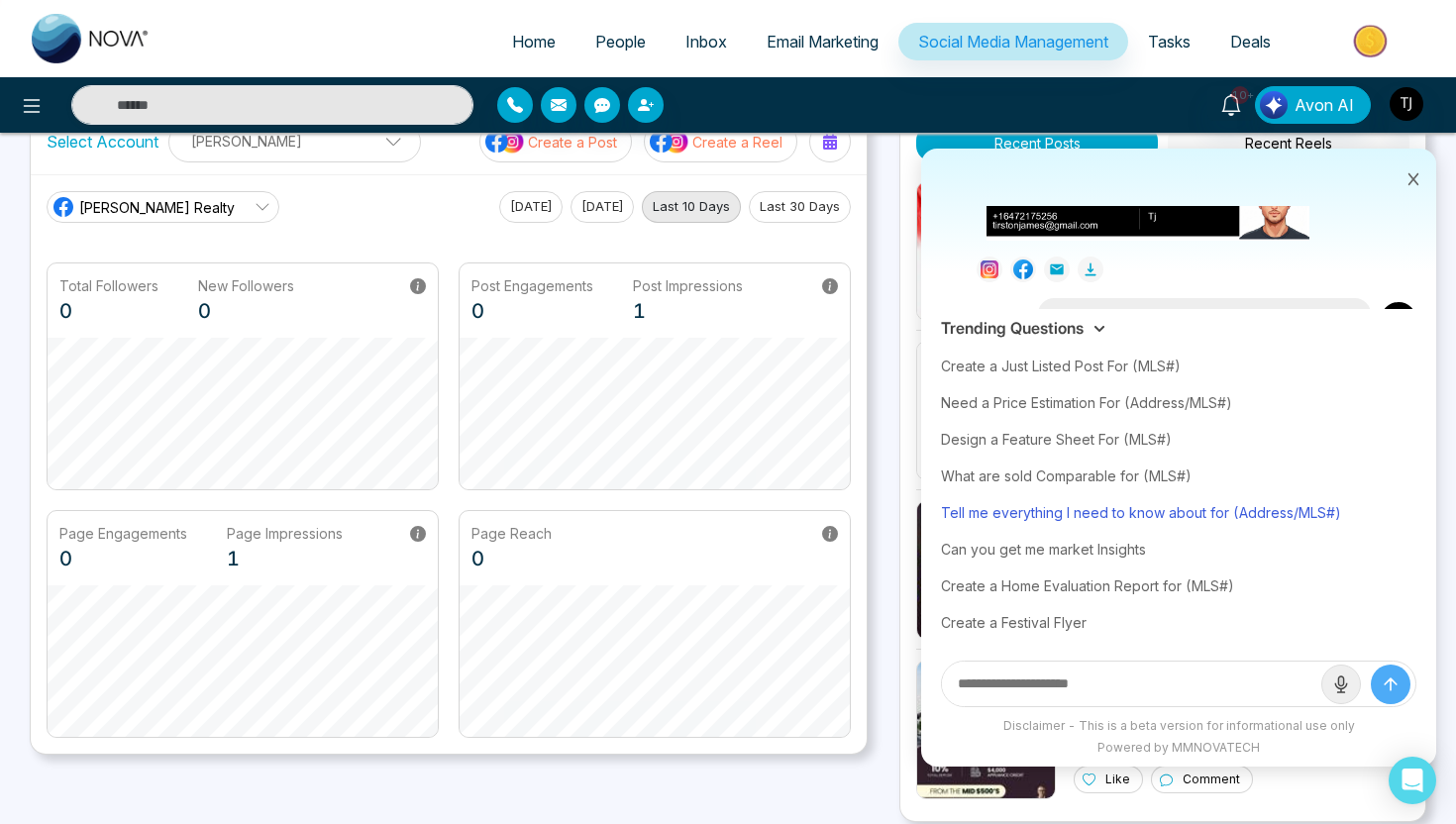 scroll, scrollTop: 55, scrollLeft: 0, axis: vertical 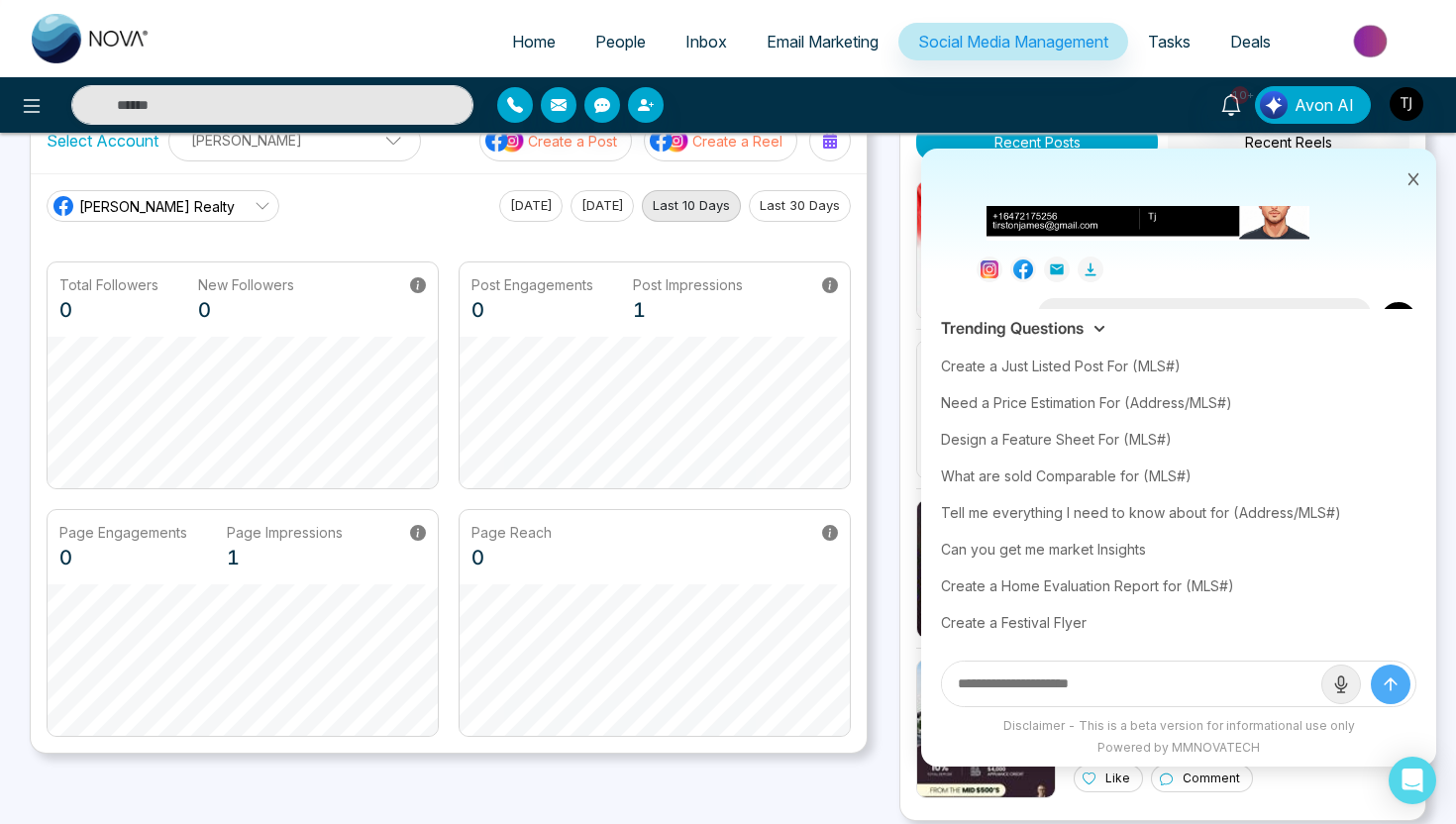 click 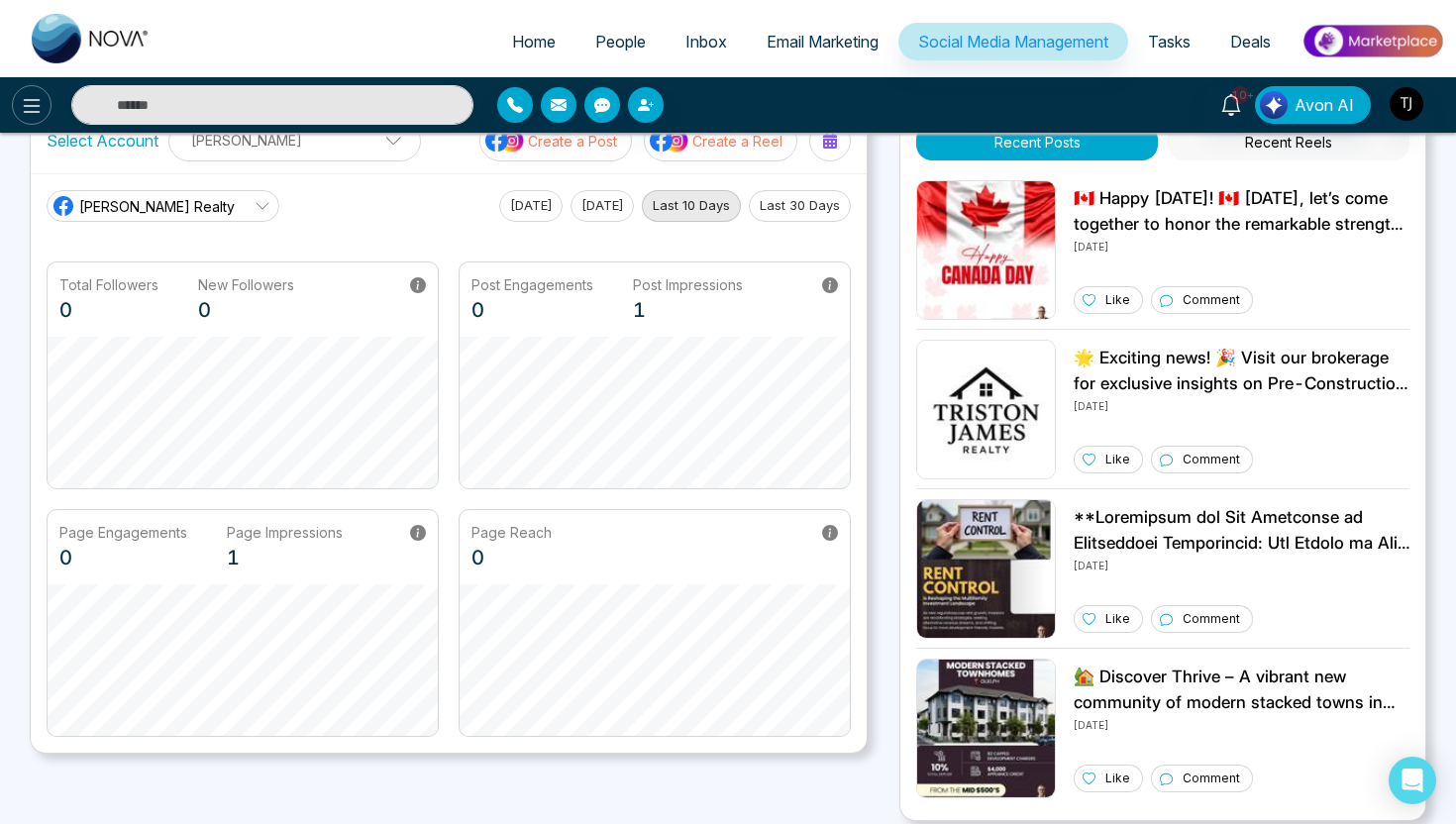 click 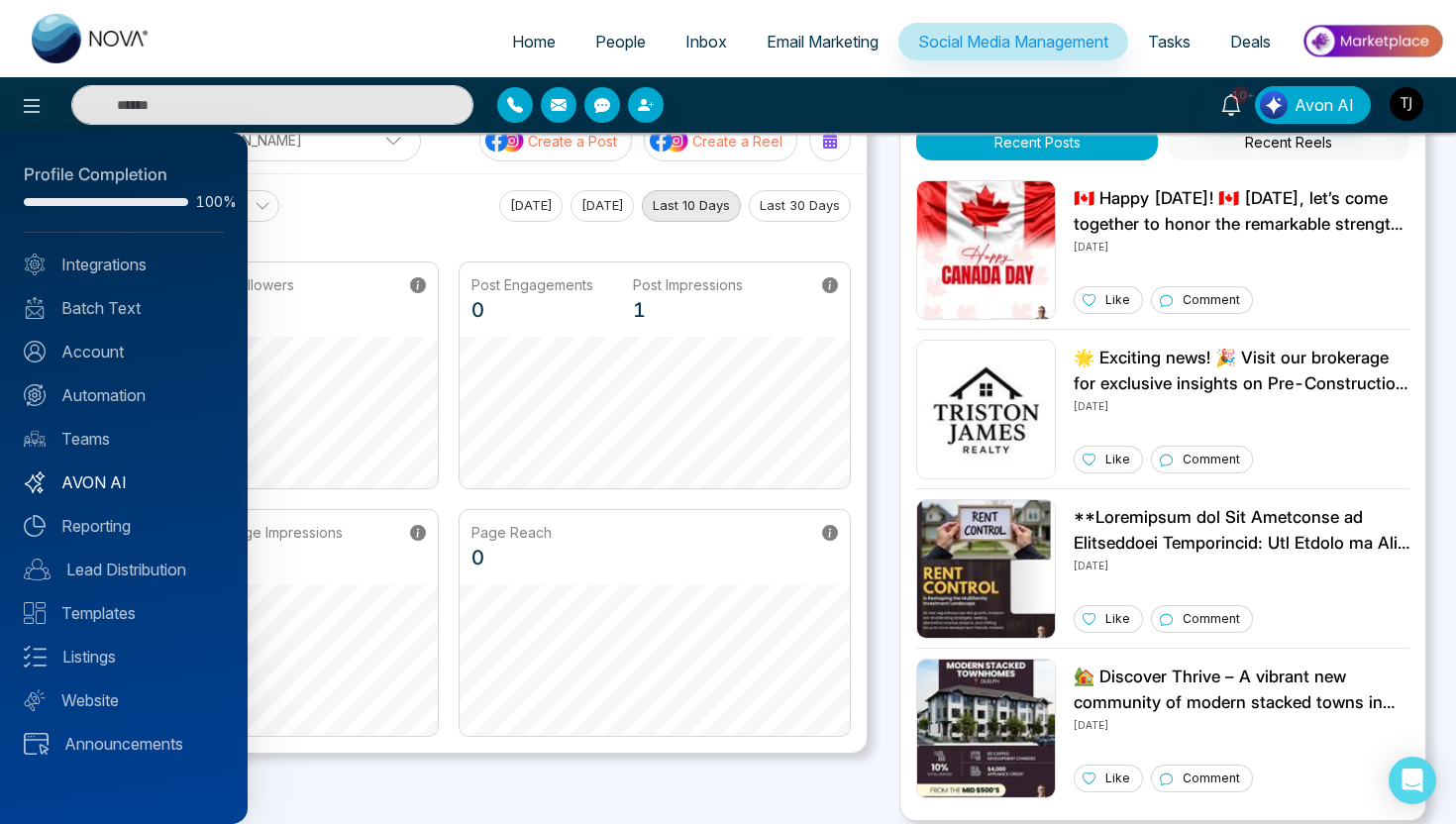 click on "AVON AI" at bounding box center (124, 482) 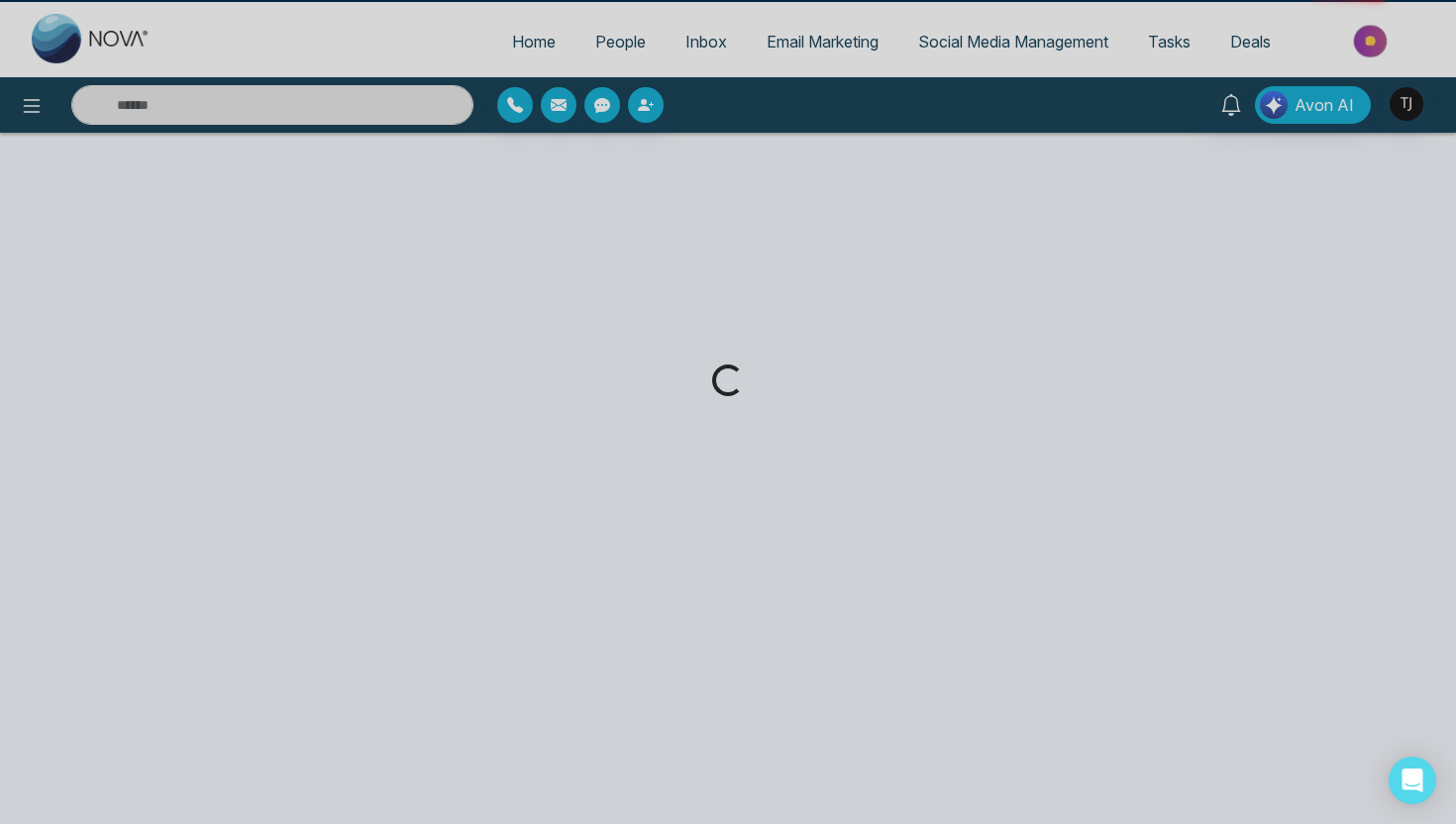 scroll, scrollTop: 0, scrollLeft: 0, axis: both 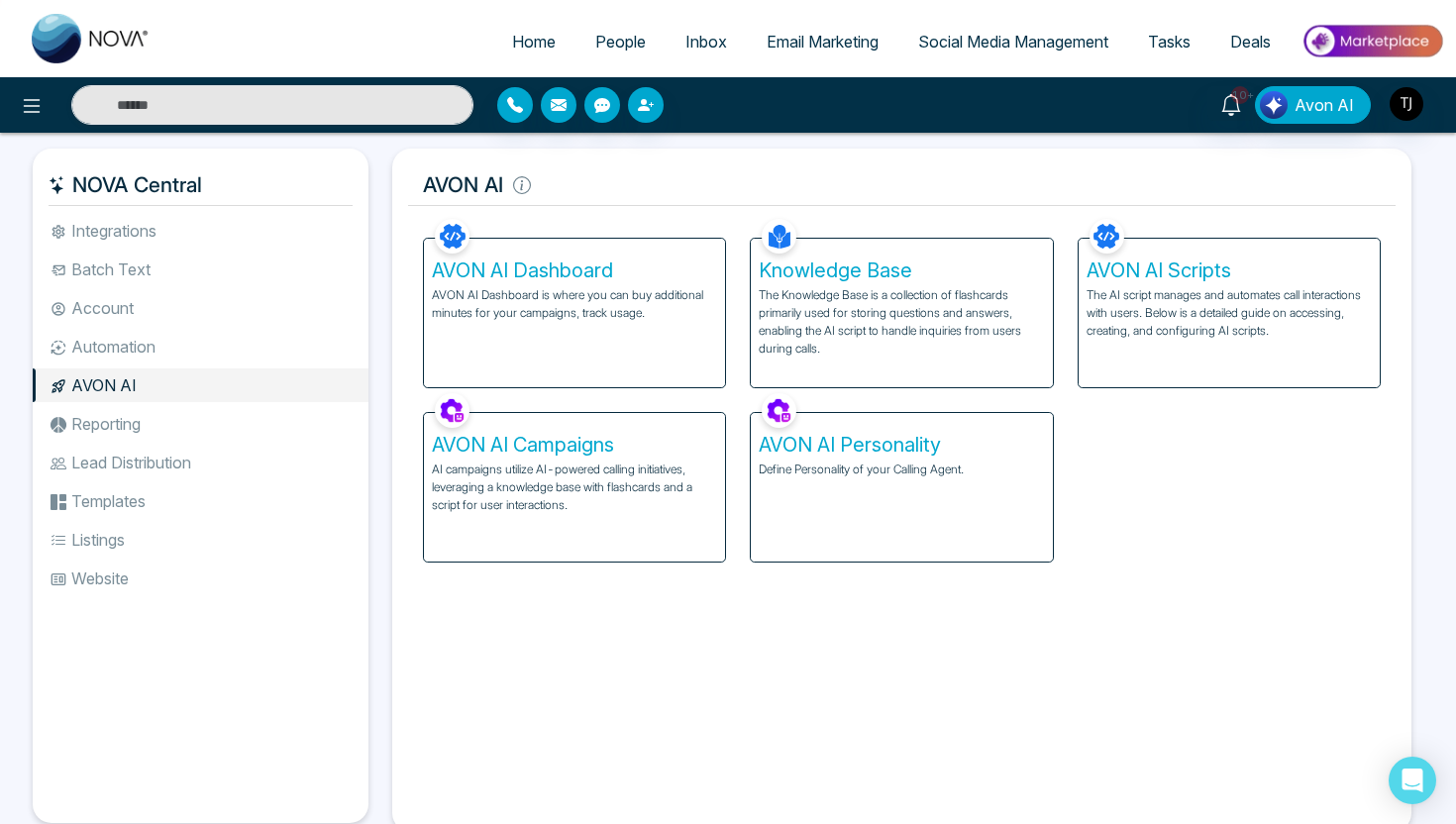 click on "Knowledge Base The Knowledge Base is a collection of flashcards primarily used for storing questions and answers, enabling the AI script to handle inquiries from users during calls." at bounding box center [901, 313] 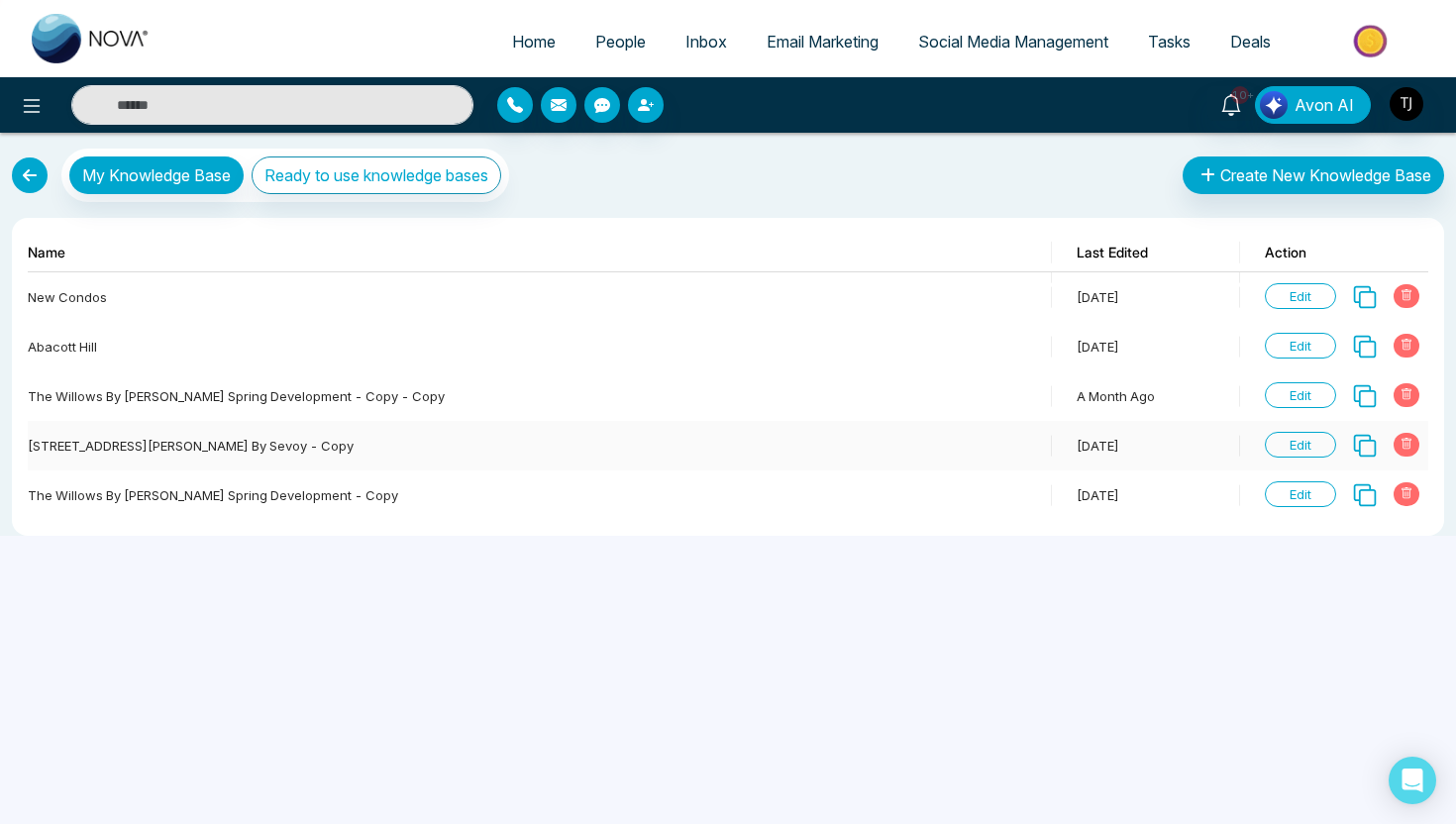 click on "Edit" at bounding box center [1300, 445] 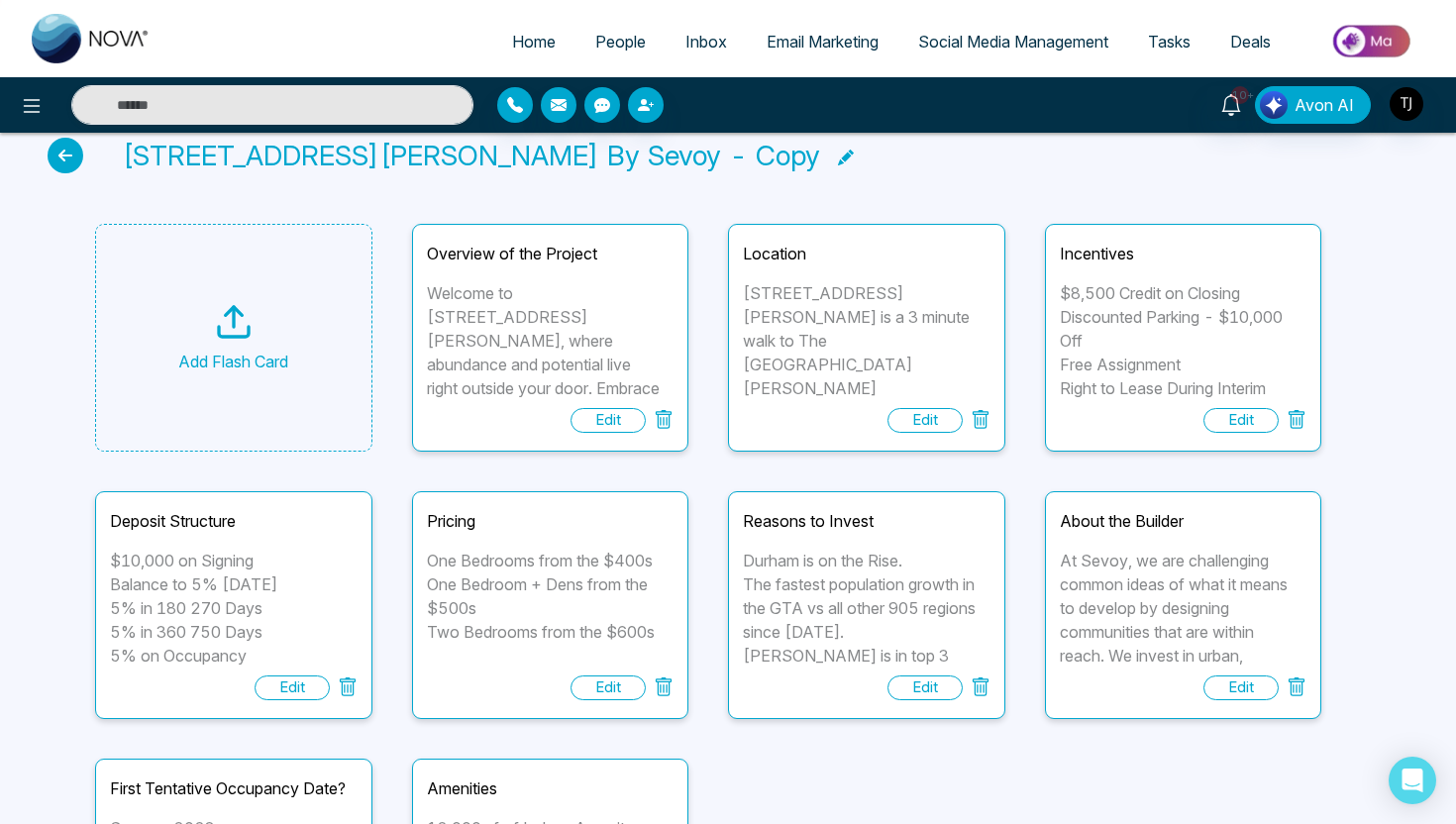 scroll, scrollTop: 47, scrollLeft: 0, axis: vertical 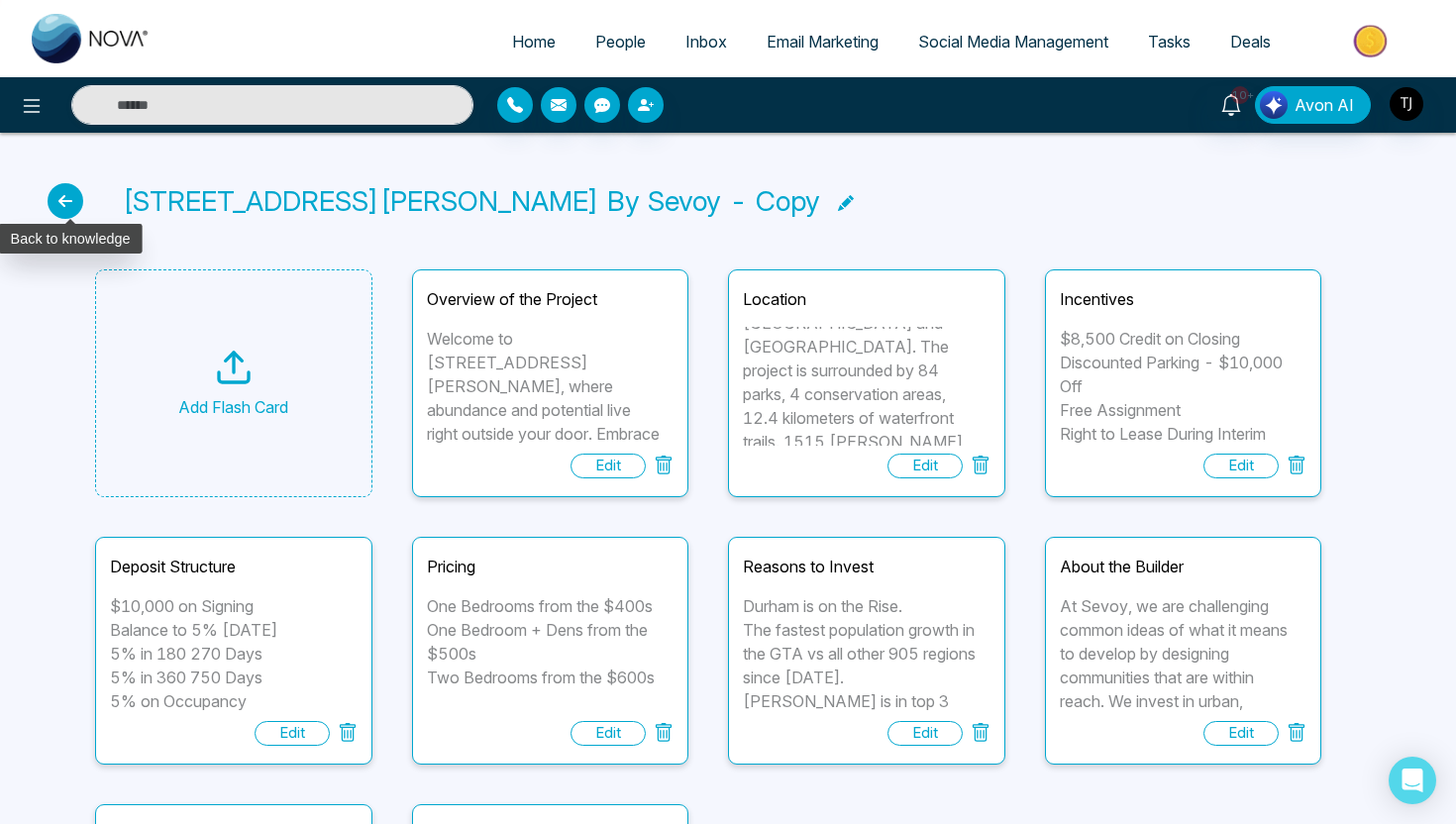 click at bounding box center [65, 201] 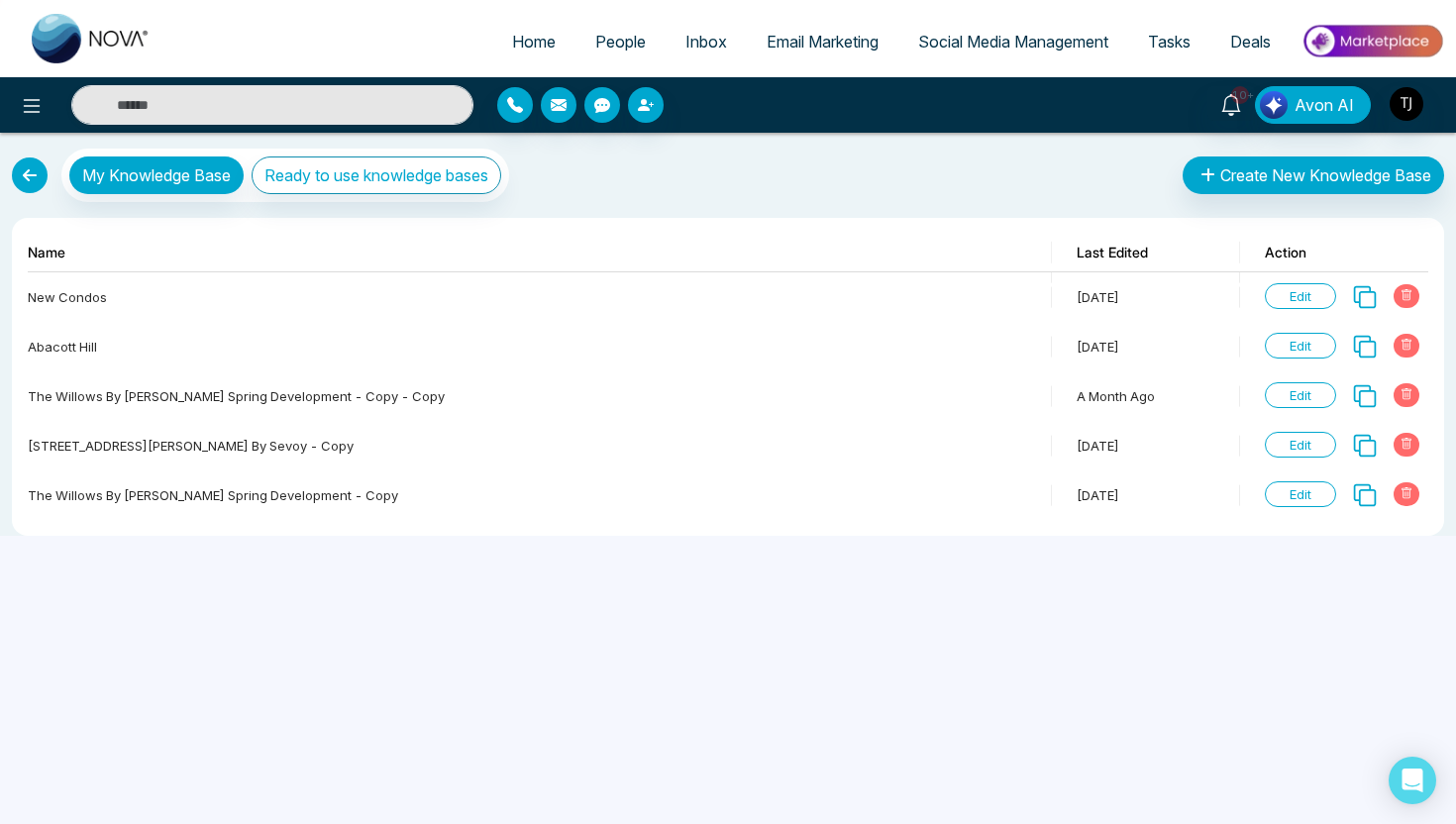 click at bounding box center (30, 175) 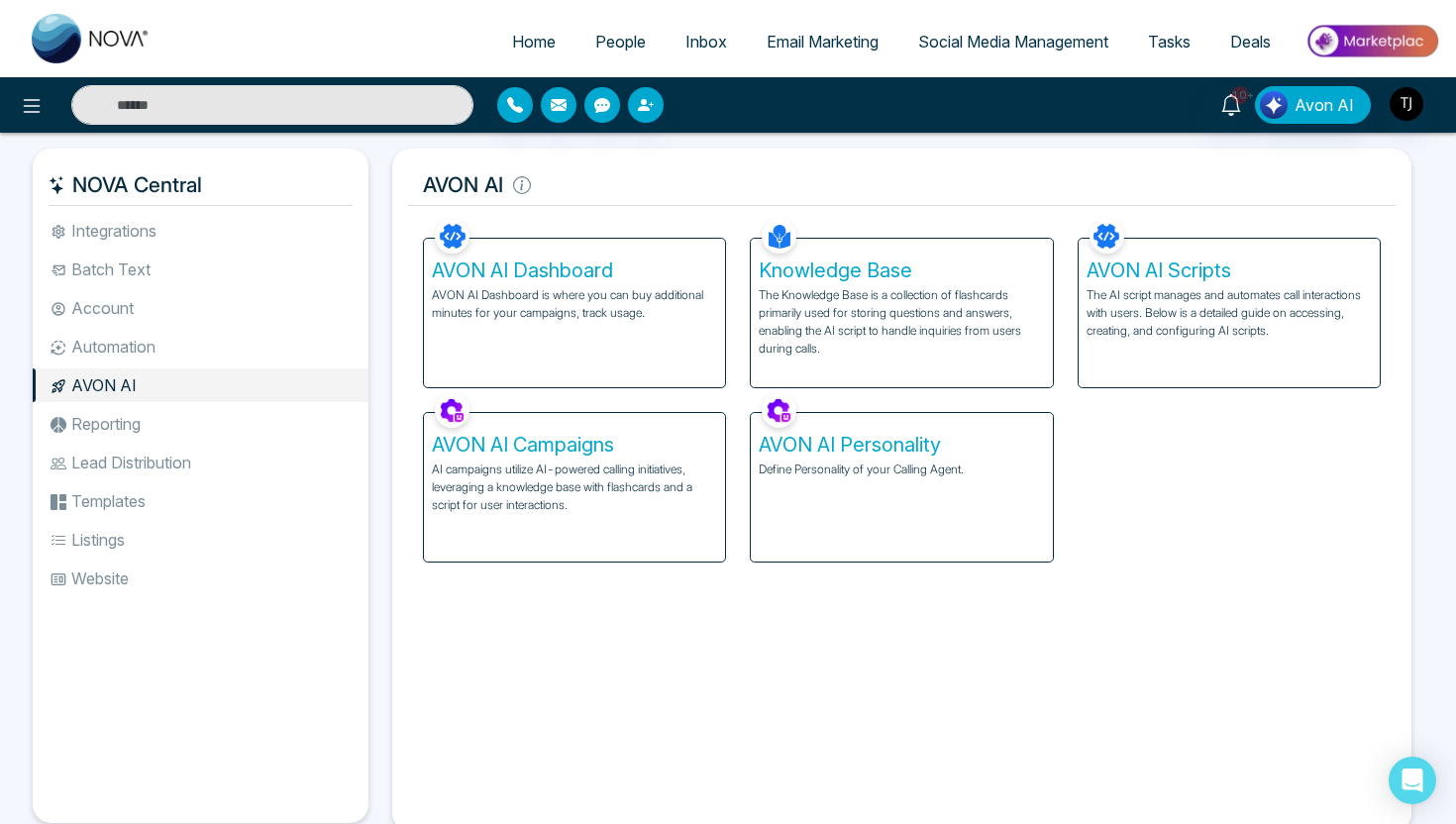 click on "AVON AI Scripts The AI script manages and automates call interactions with users. Below is a detailed guide on accessing, creating, and configuring AI scripts." at bounding box center [1229, 313] 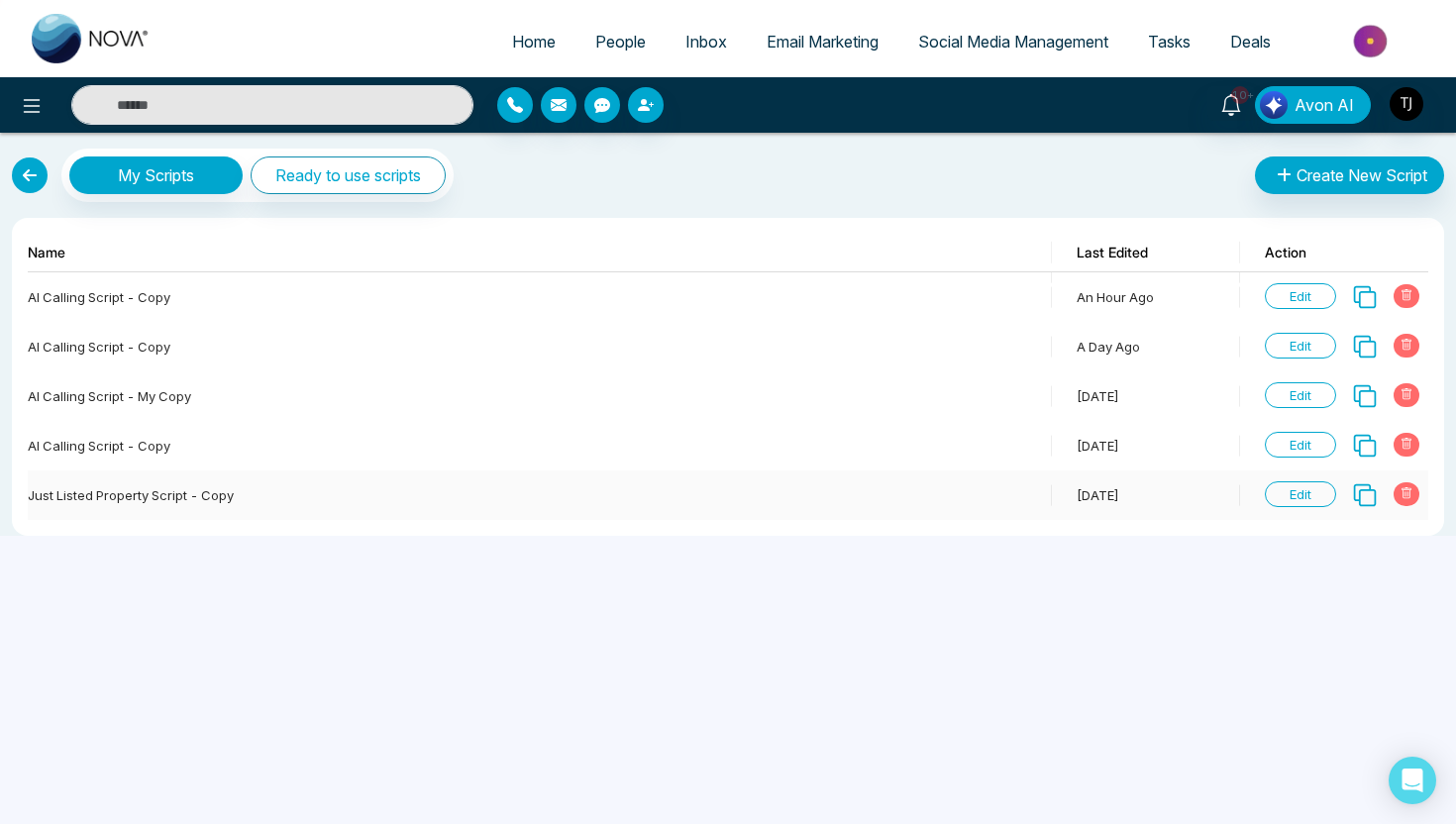 click on "Edit" at bounding box center (1300, 494) 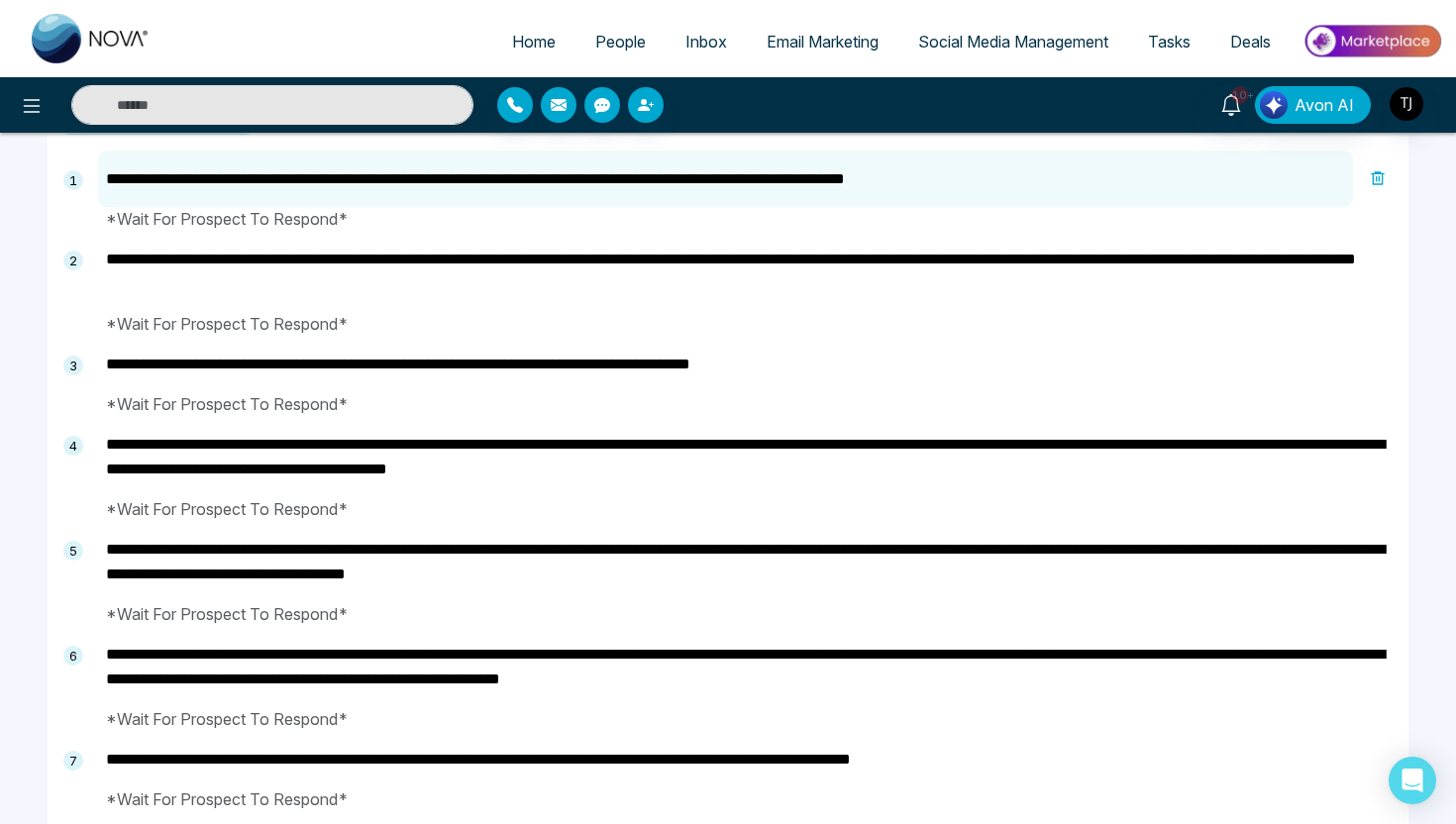 scroll, scrollTop: 0, scrollLeft: 0, axis: both 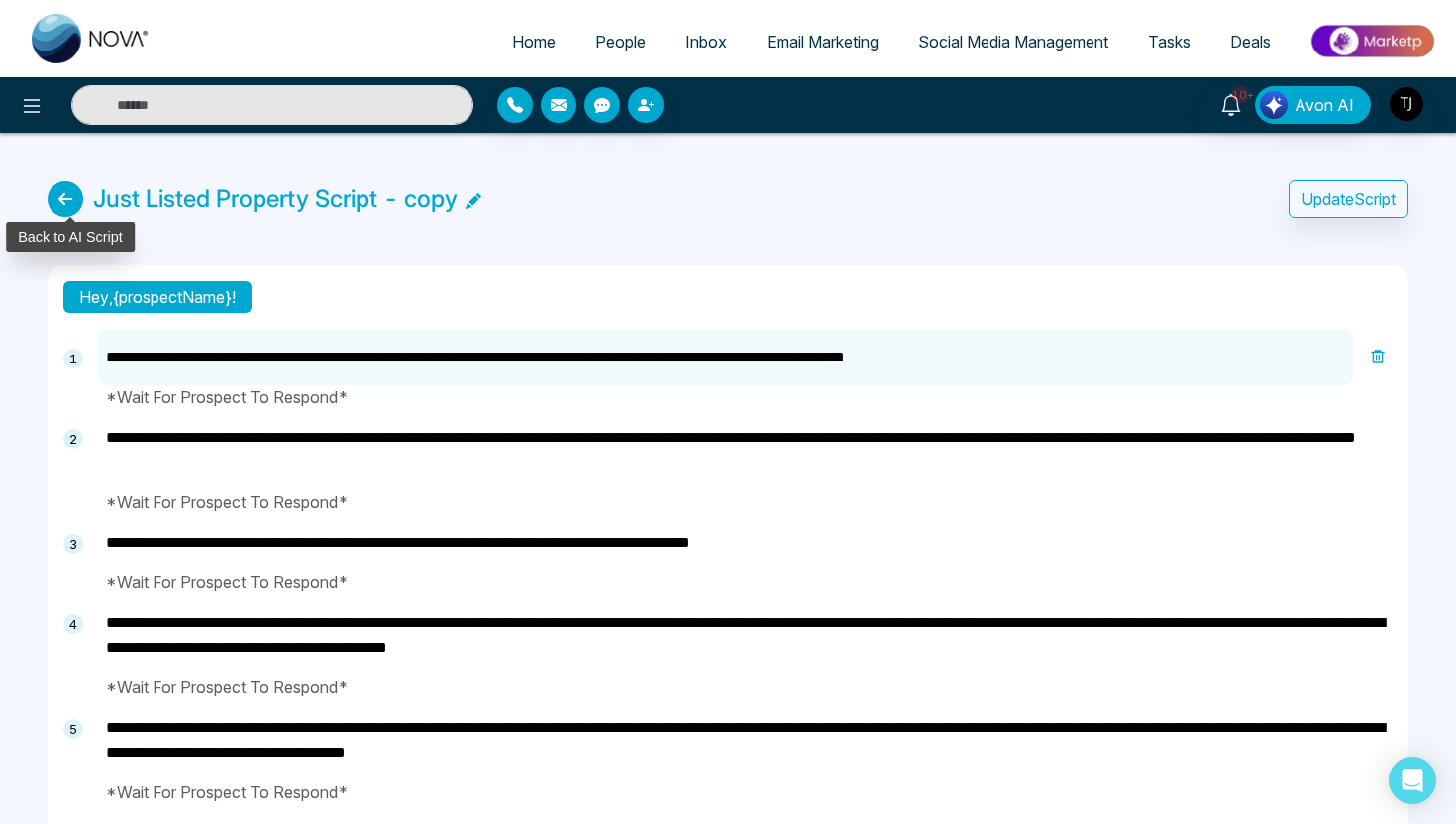 click at bounding box center (65, 199) 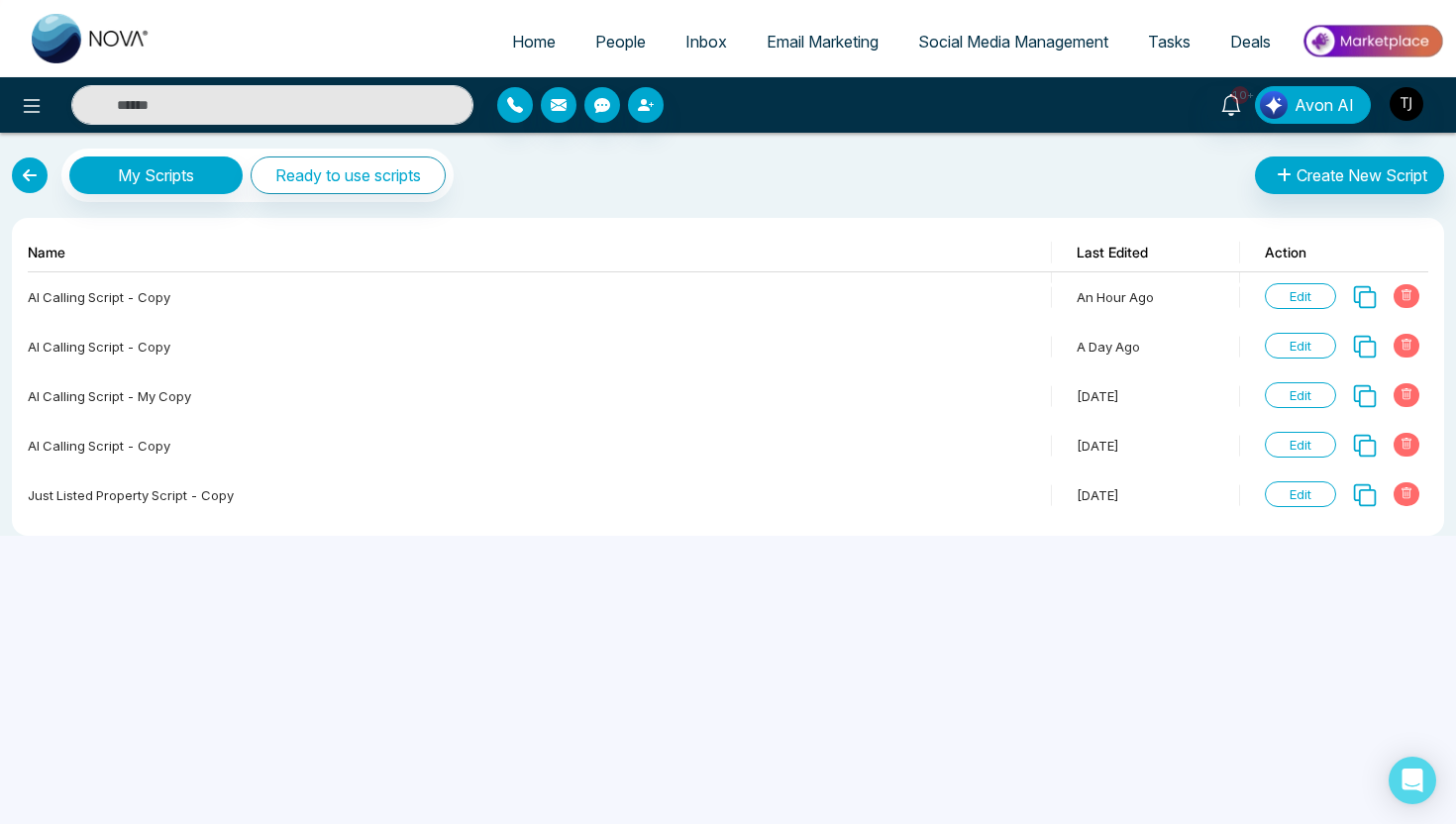 click at bounding box center [30, 175] 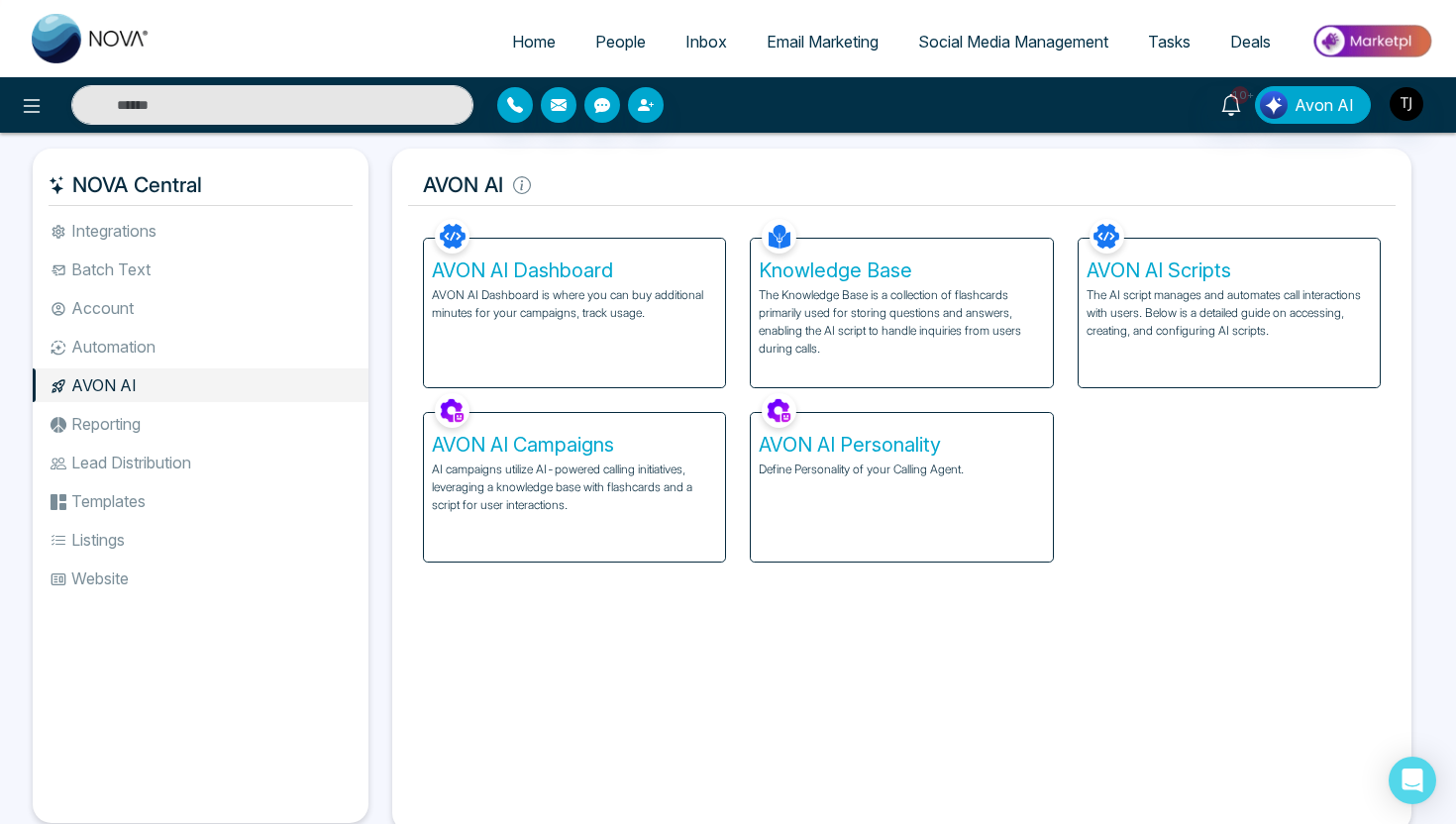 click on "AVON AI Campaigns AI campaigns utilize AI-powered calling initiatives, leveraging a knowledge base with flashcards and a script for user interactions." at bounding box center (574, 487) 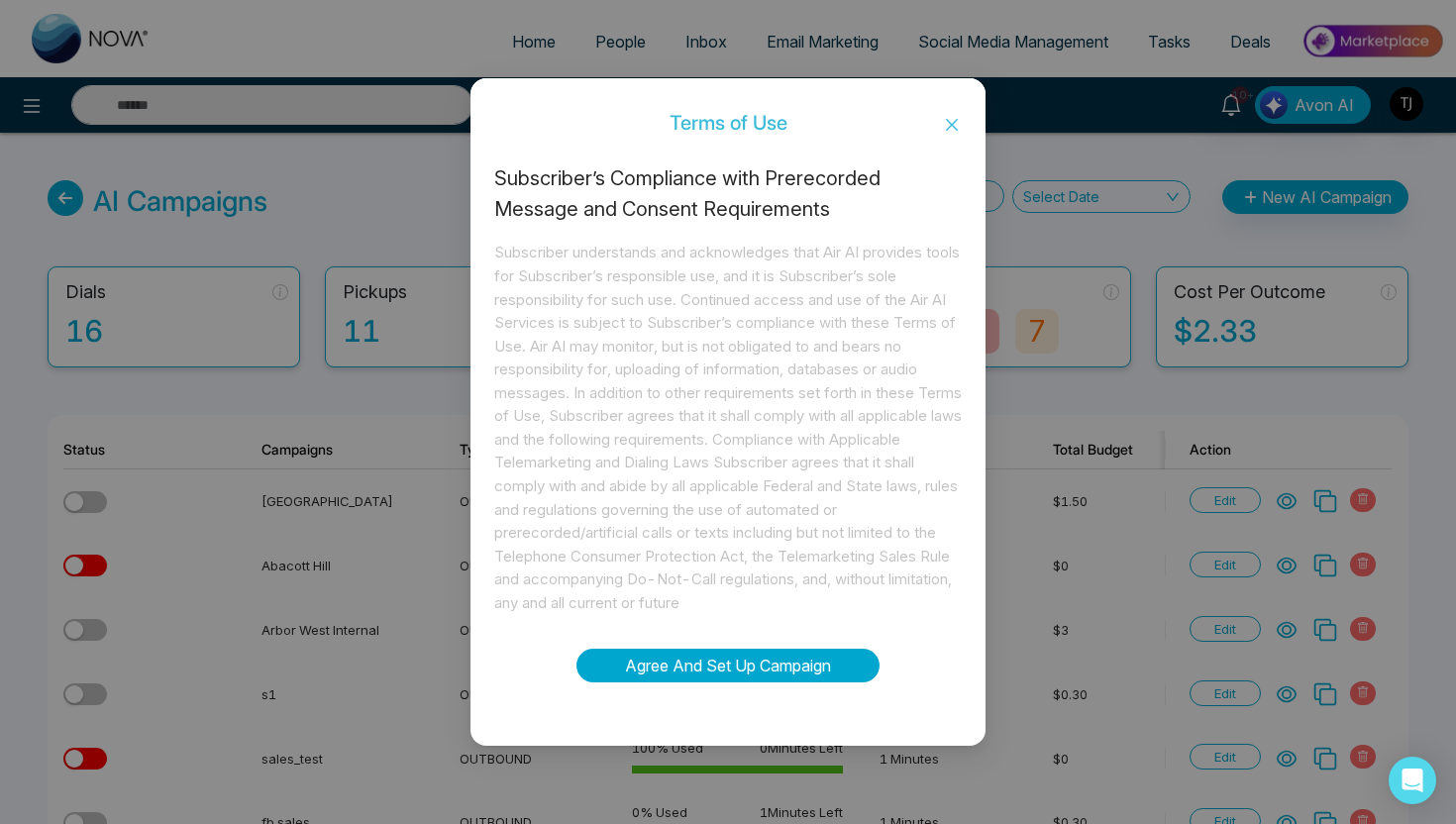 click on "Agree And Set Up Campaign" at bounding box center (728, 666) 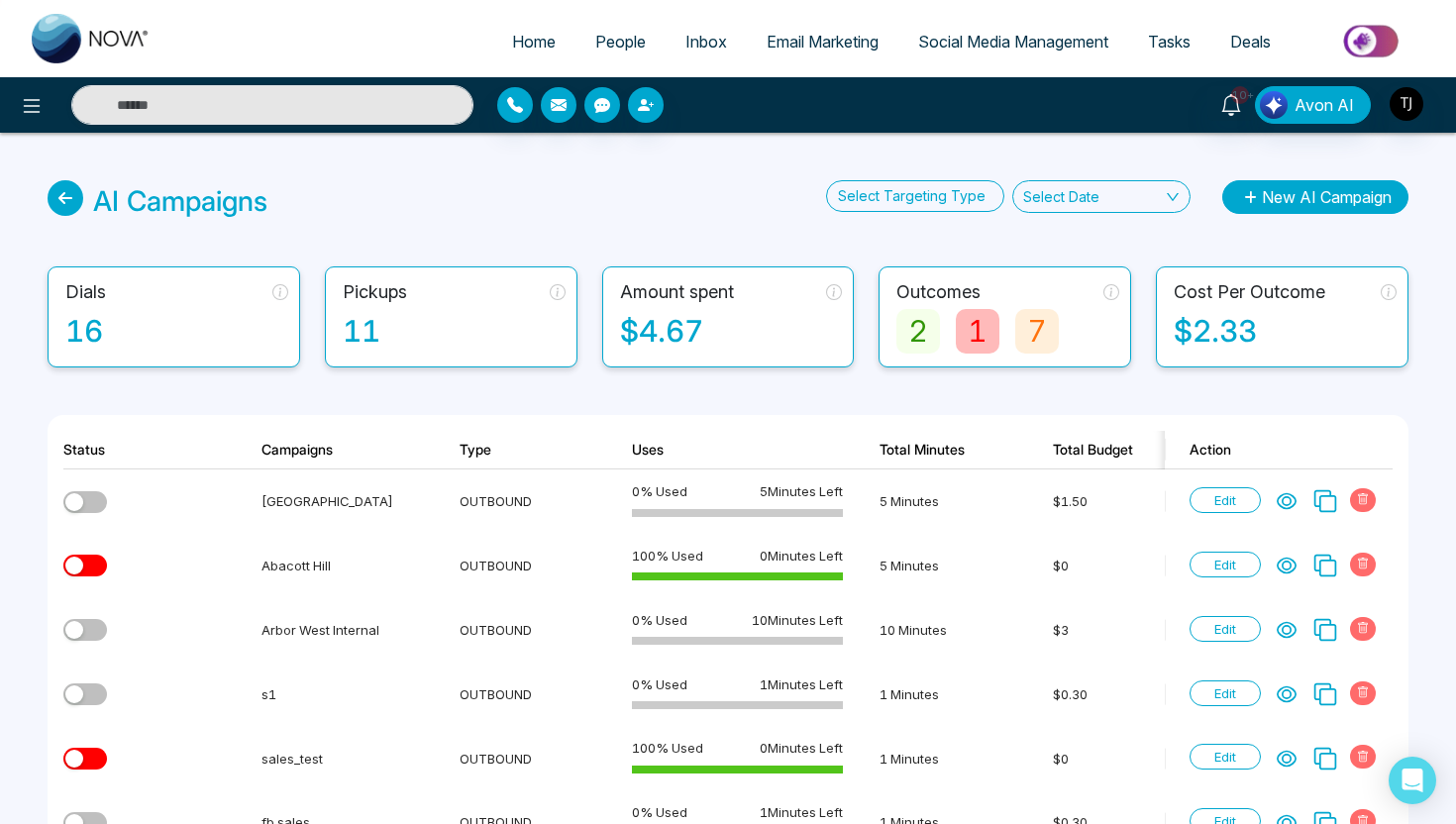 click on "New AI Campaign" at bounding box center (1315, 197) 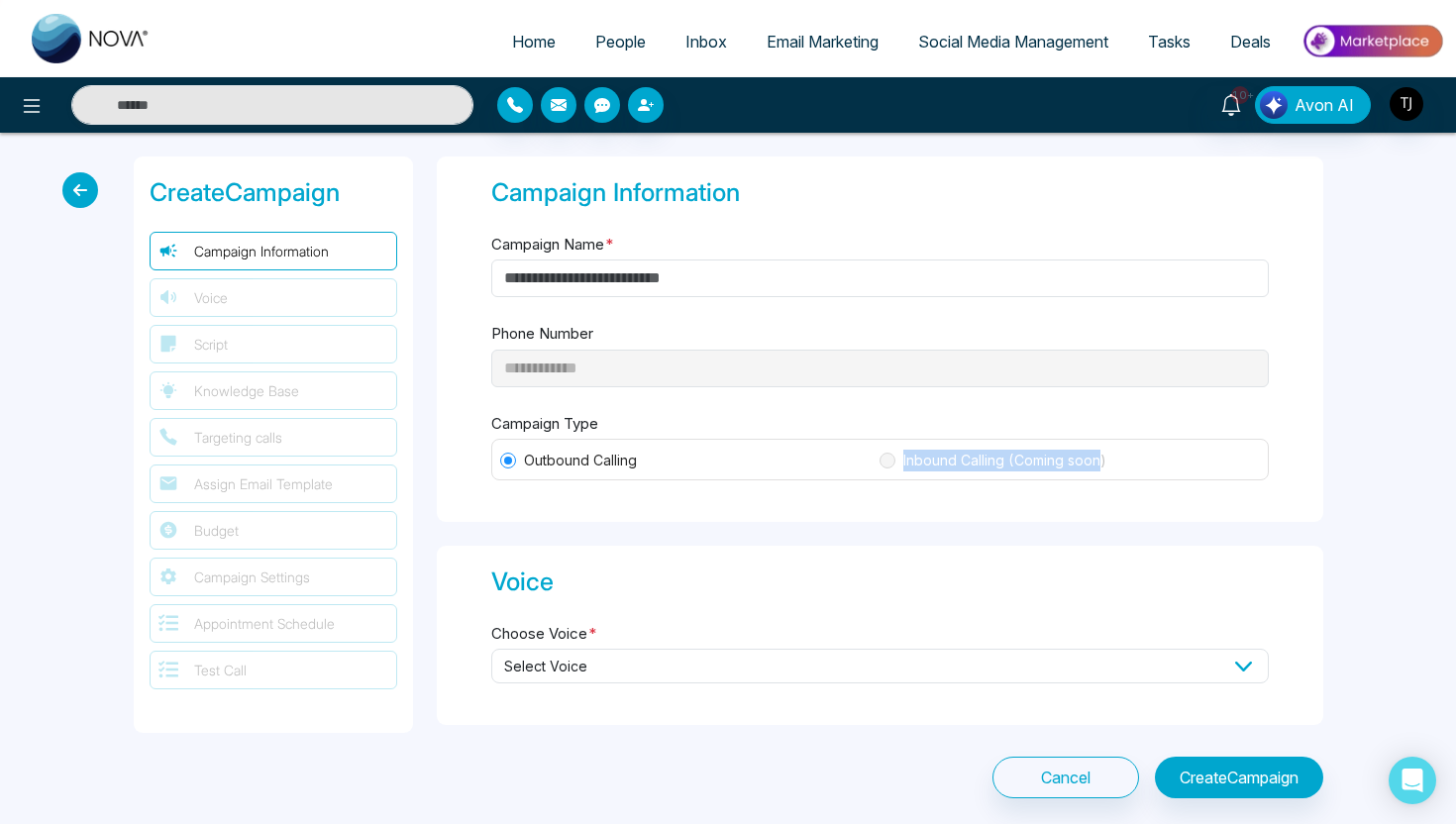 drag, startPoint x: 899, startPoint y: 462, endPoint x: 1102, endPoint y: 464, distance: 203.00985 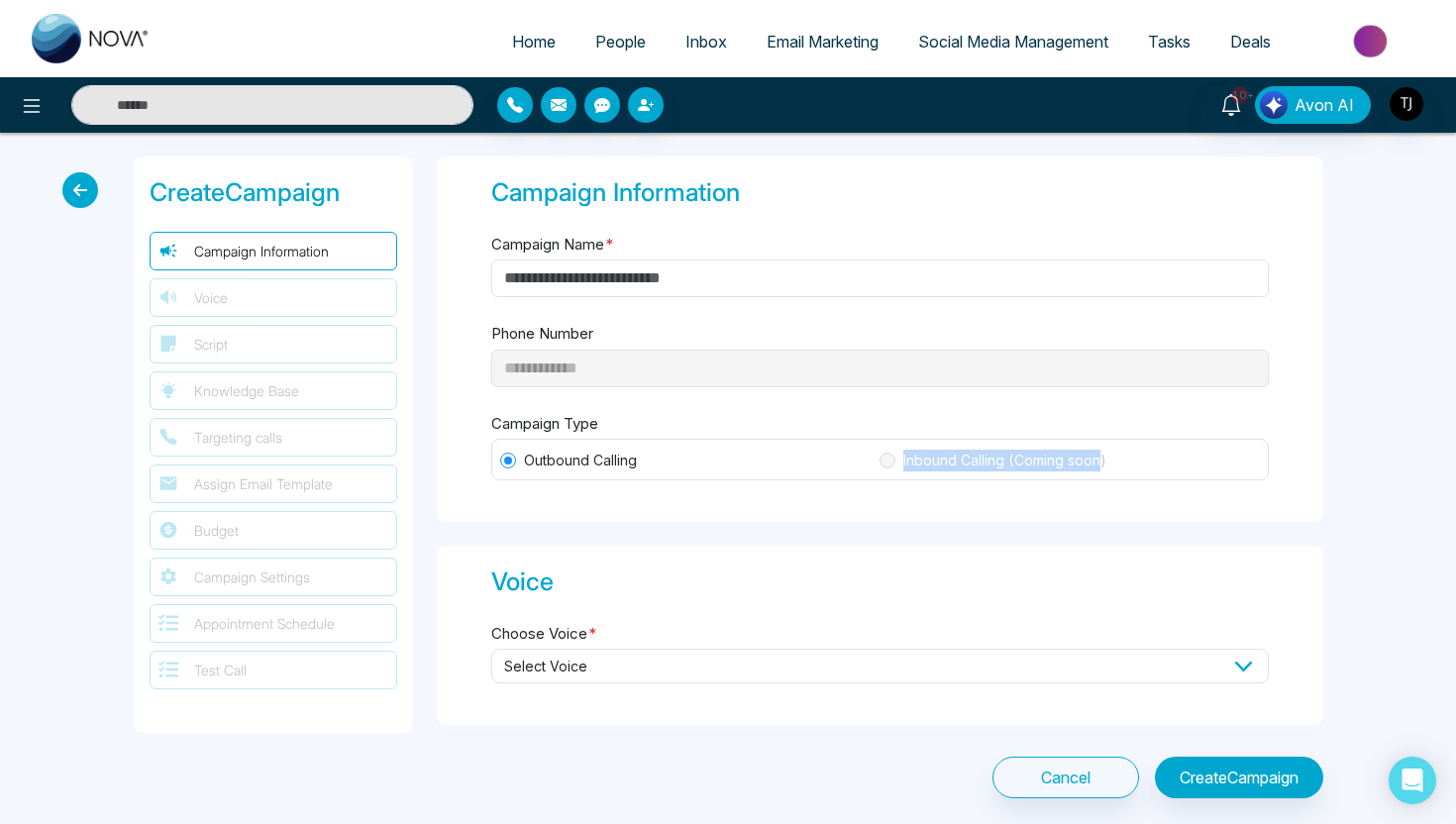 click on "Inbound Calling (Coming soon)" at bounding box center [1004, 461] 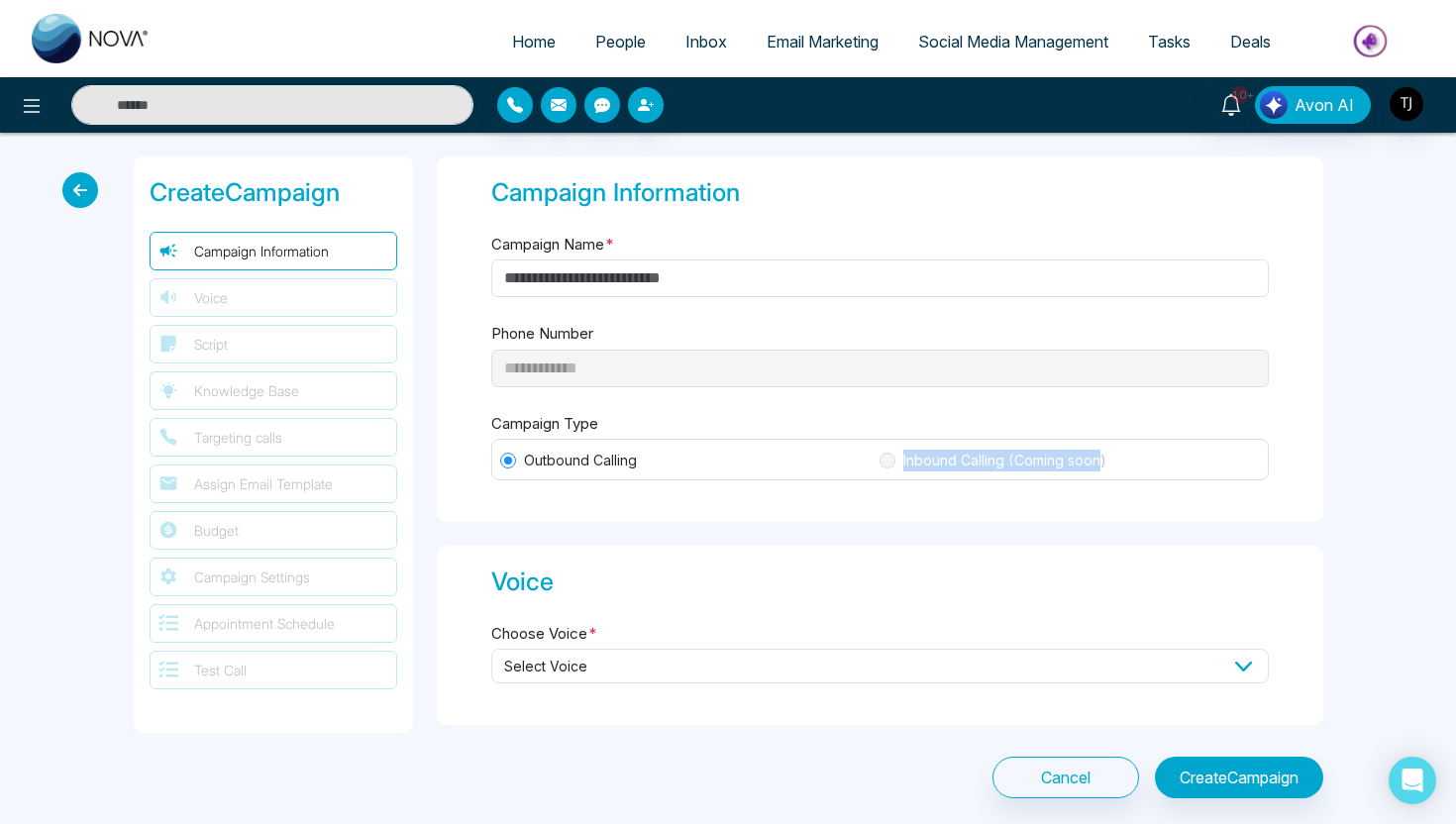 click on "Inbound Calling (Coming soon)" at bounding box center (1004, 461) 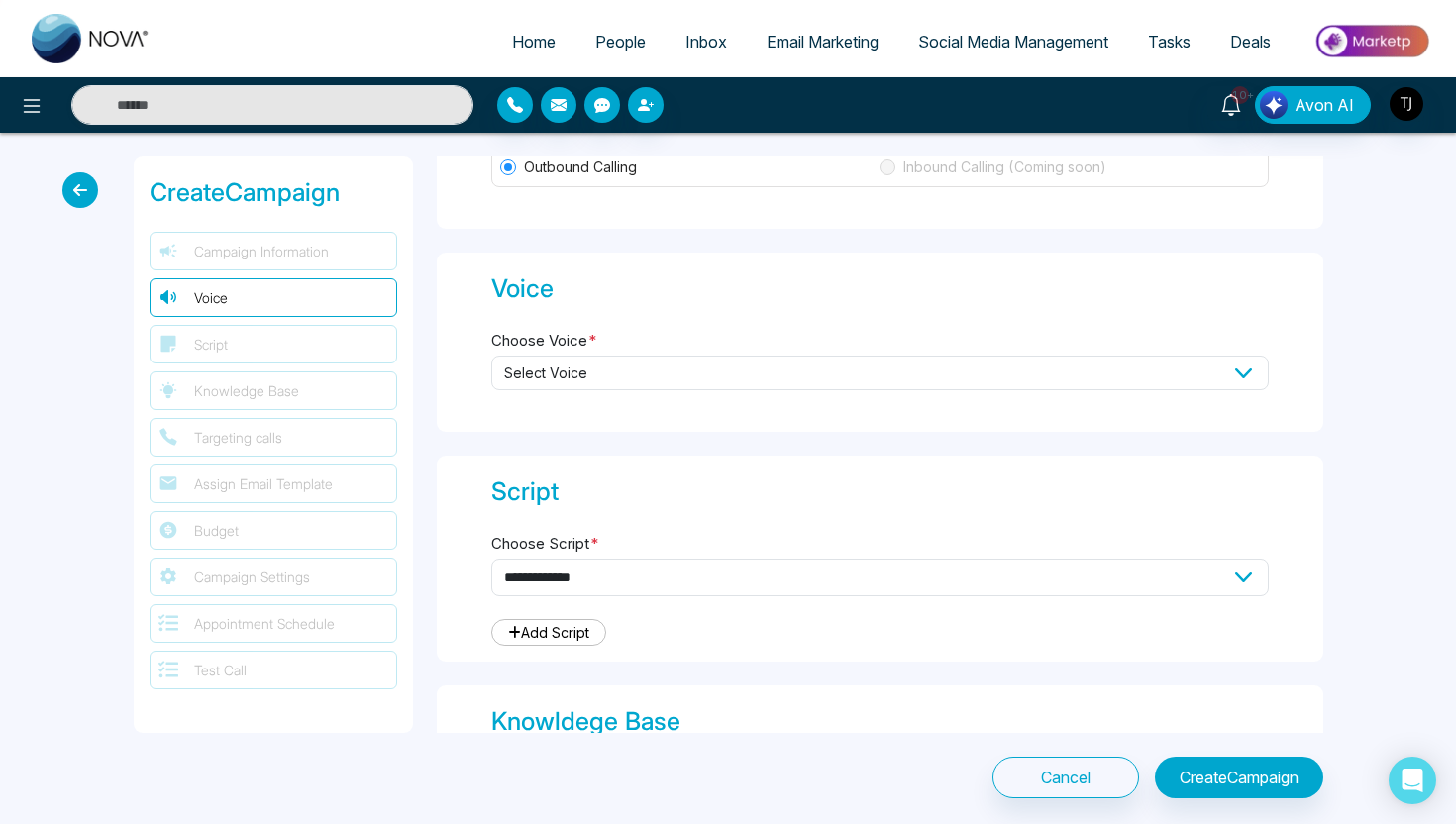 scroll, scrollTop: 346, scrollLeft: 0, axis: vertical 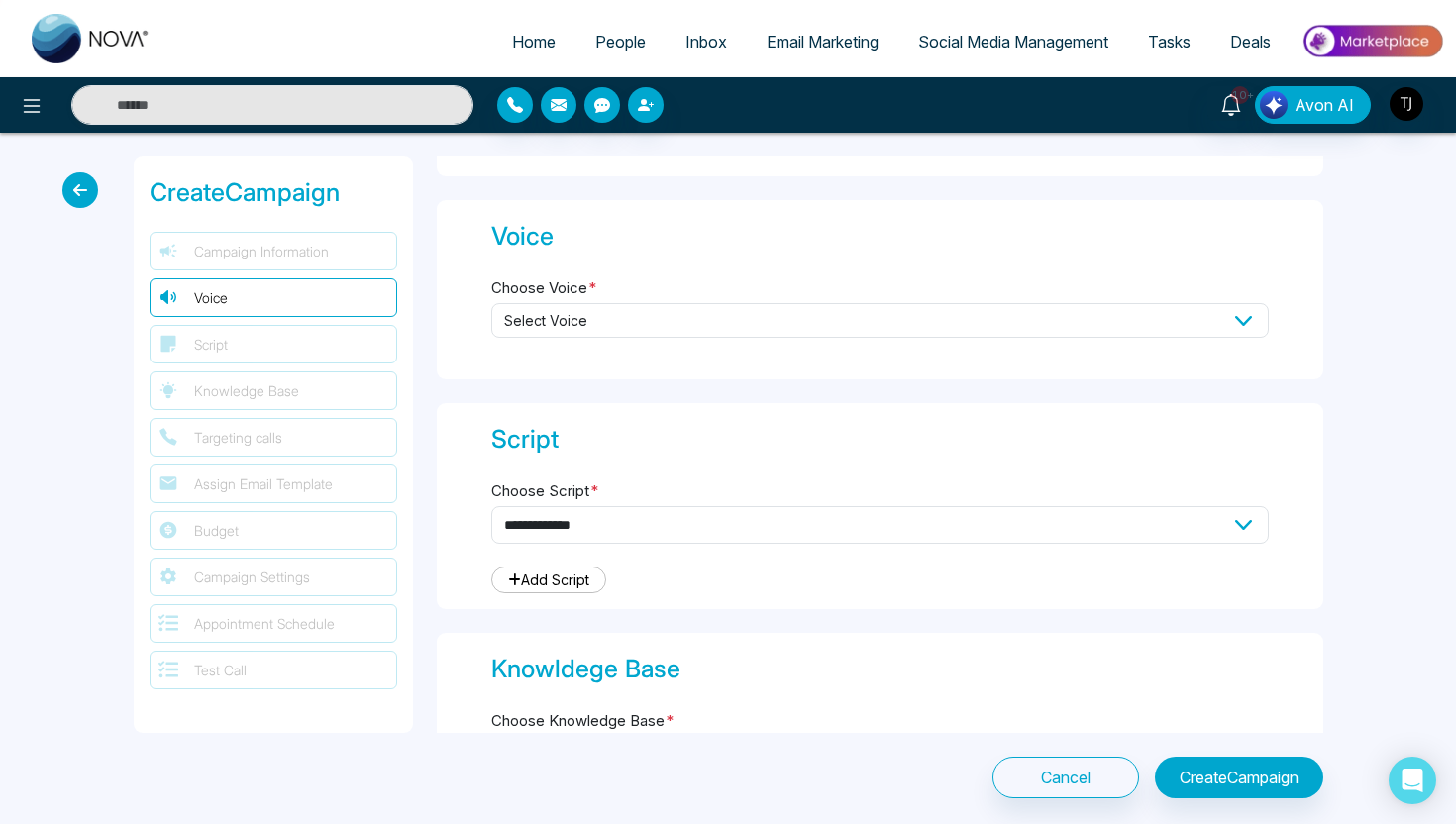 click on "Select Voice" at bounding box center [880, 320] 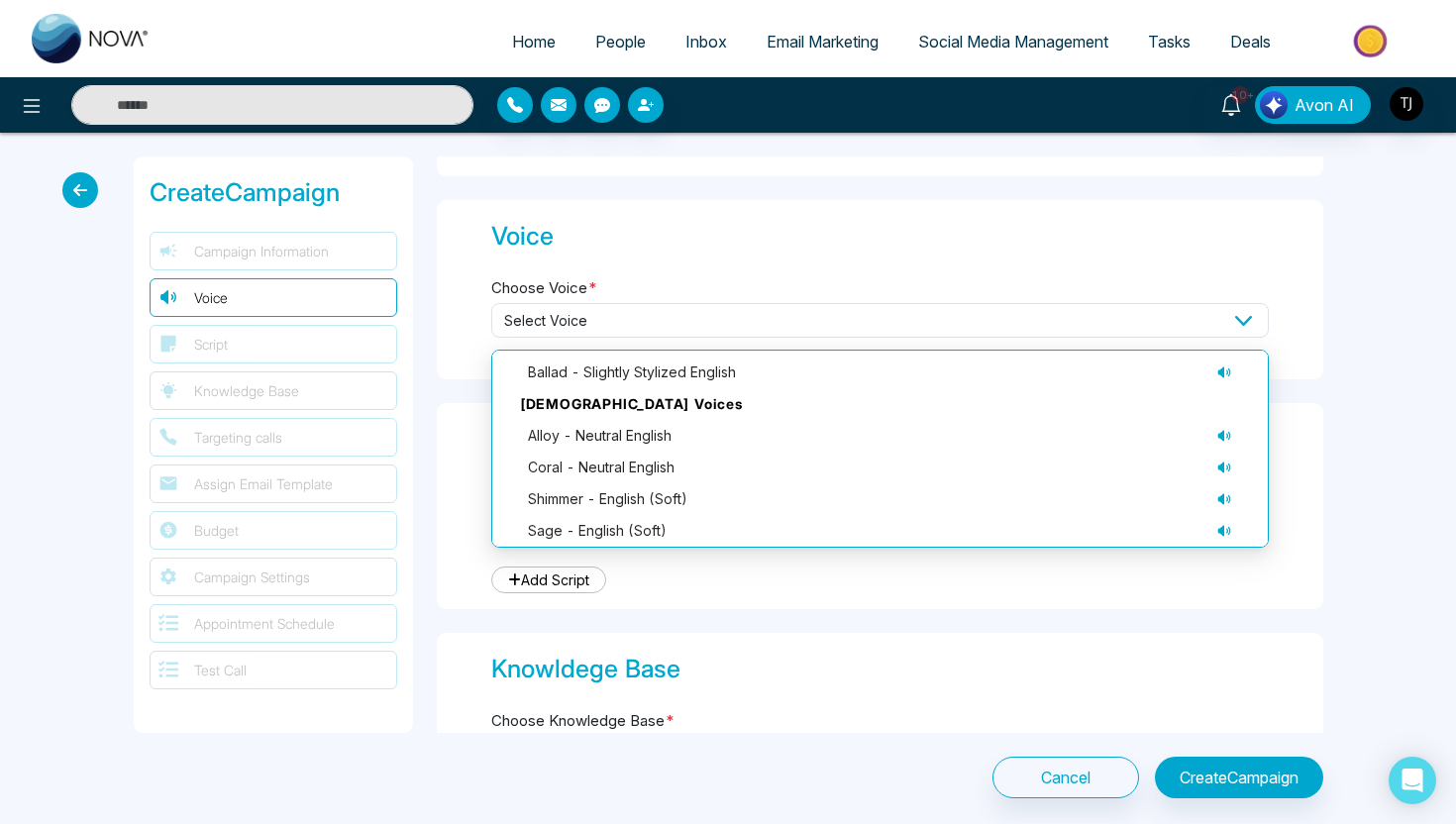 scroll, scrollTop: 137, scrollLeft: 0, axis: vertical 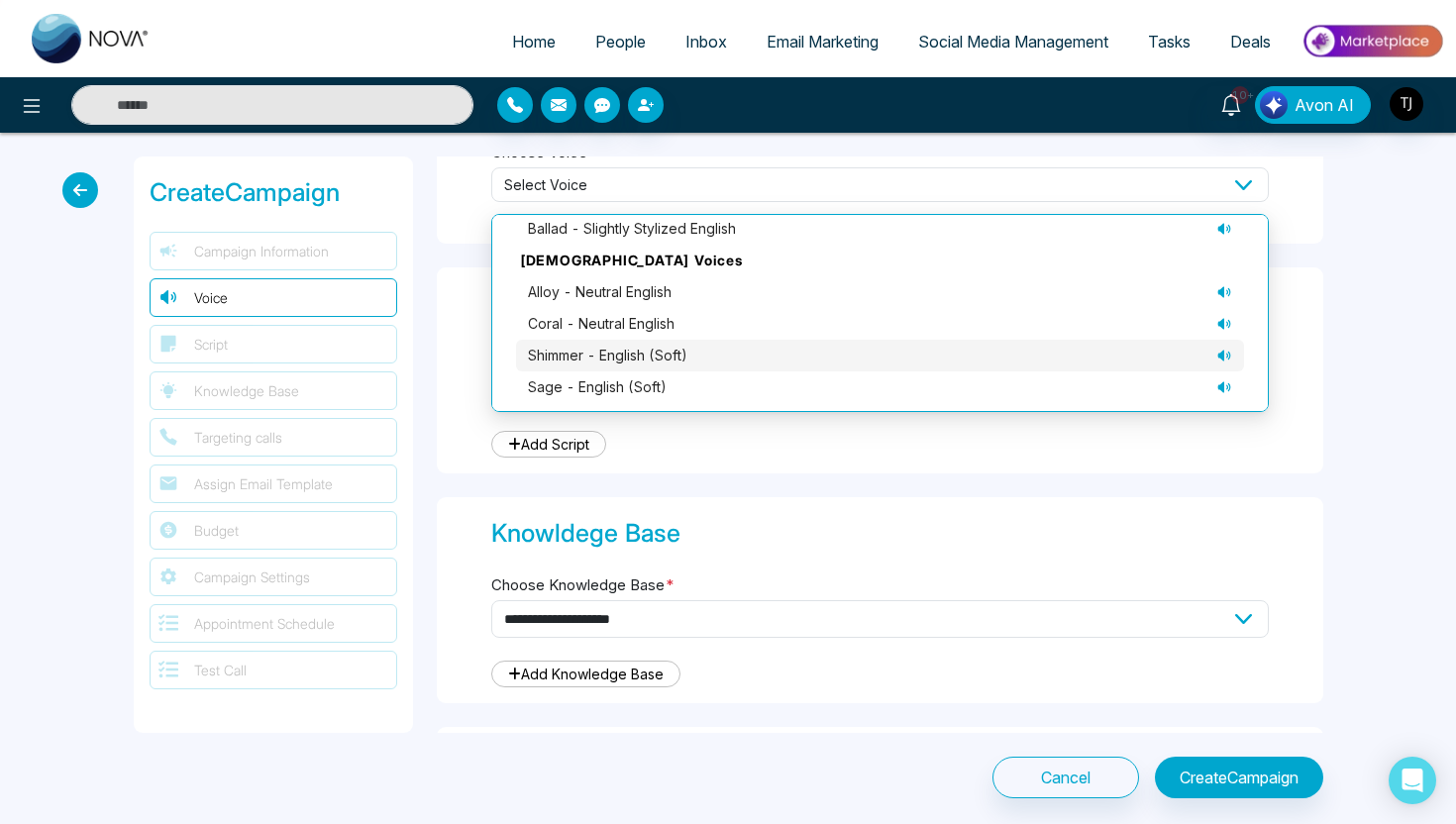 click on "shimmer - English (soft)" at bounding box center (880, 356) 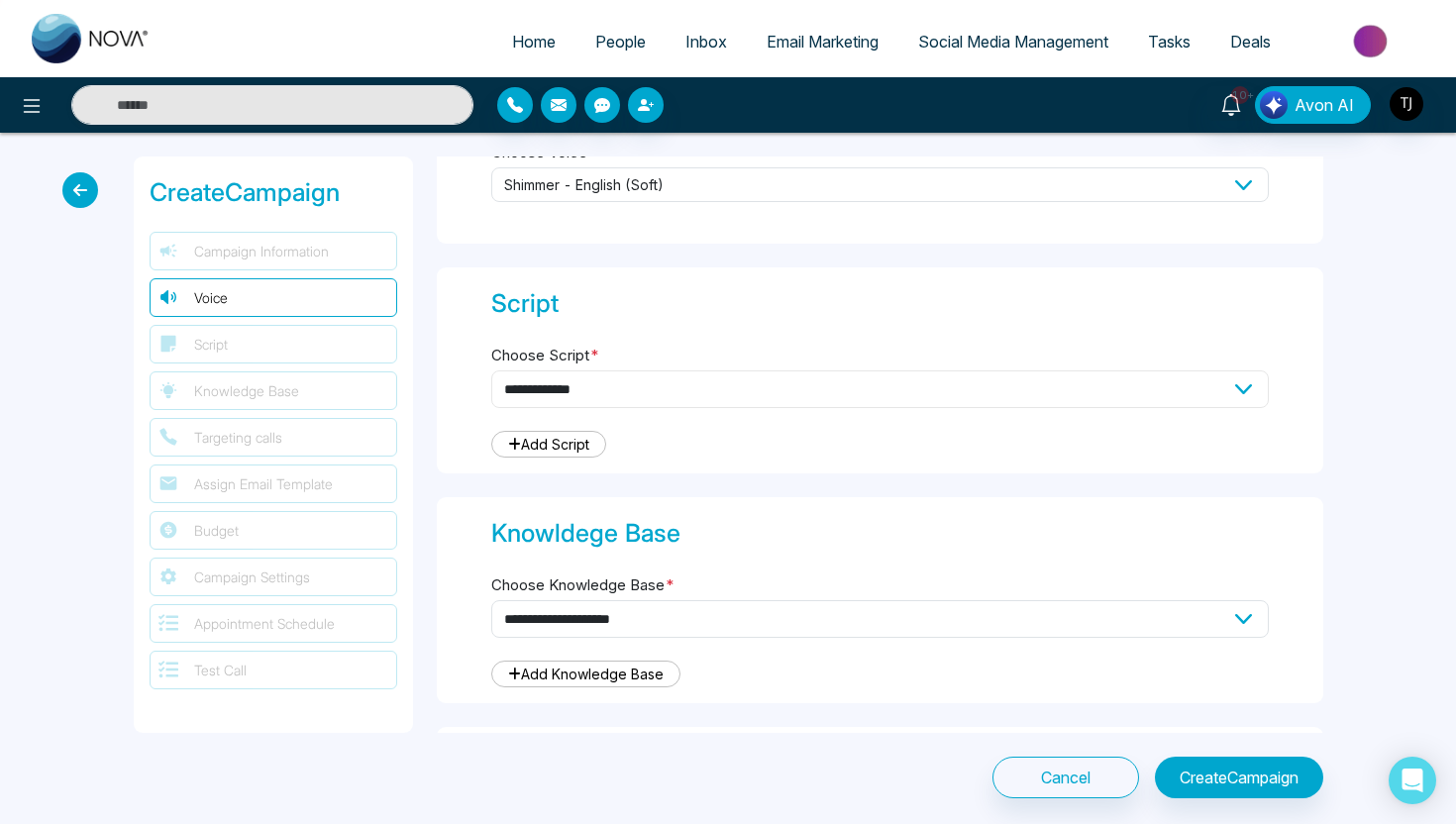 click on "**********" at bounding box center [880, 389] 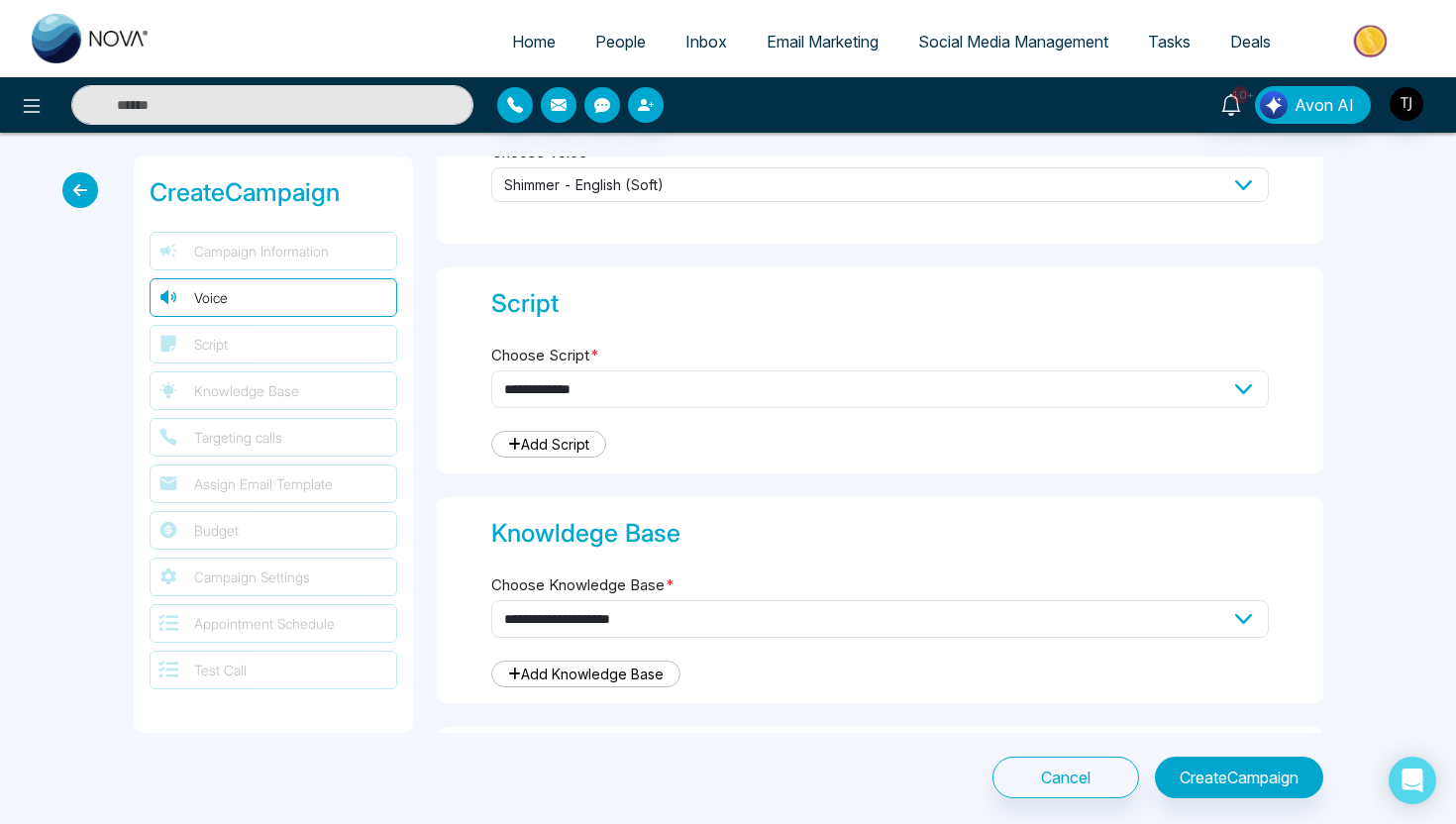 select on "**" 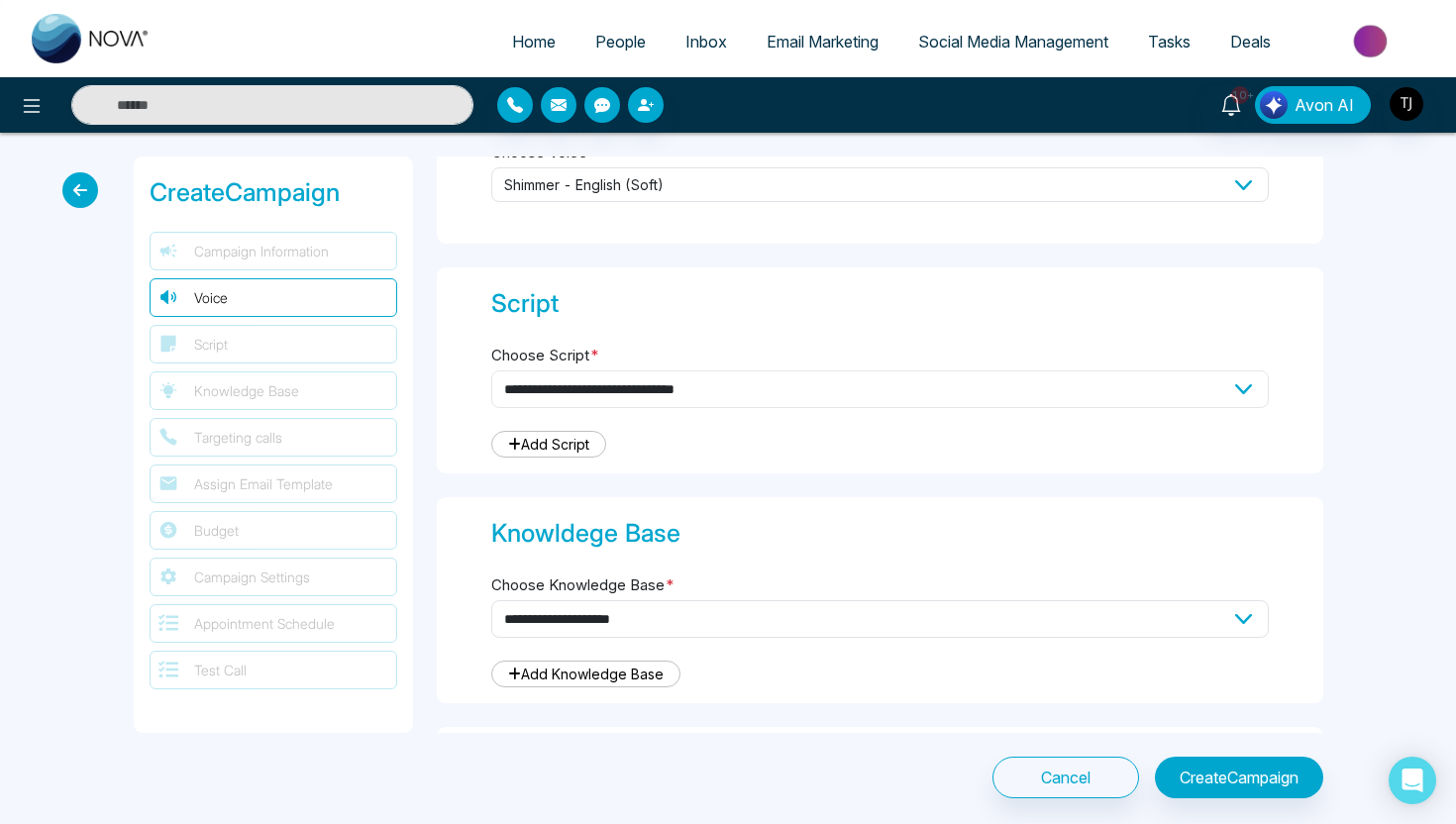 type on "**********" 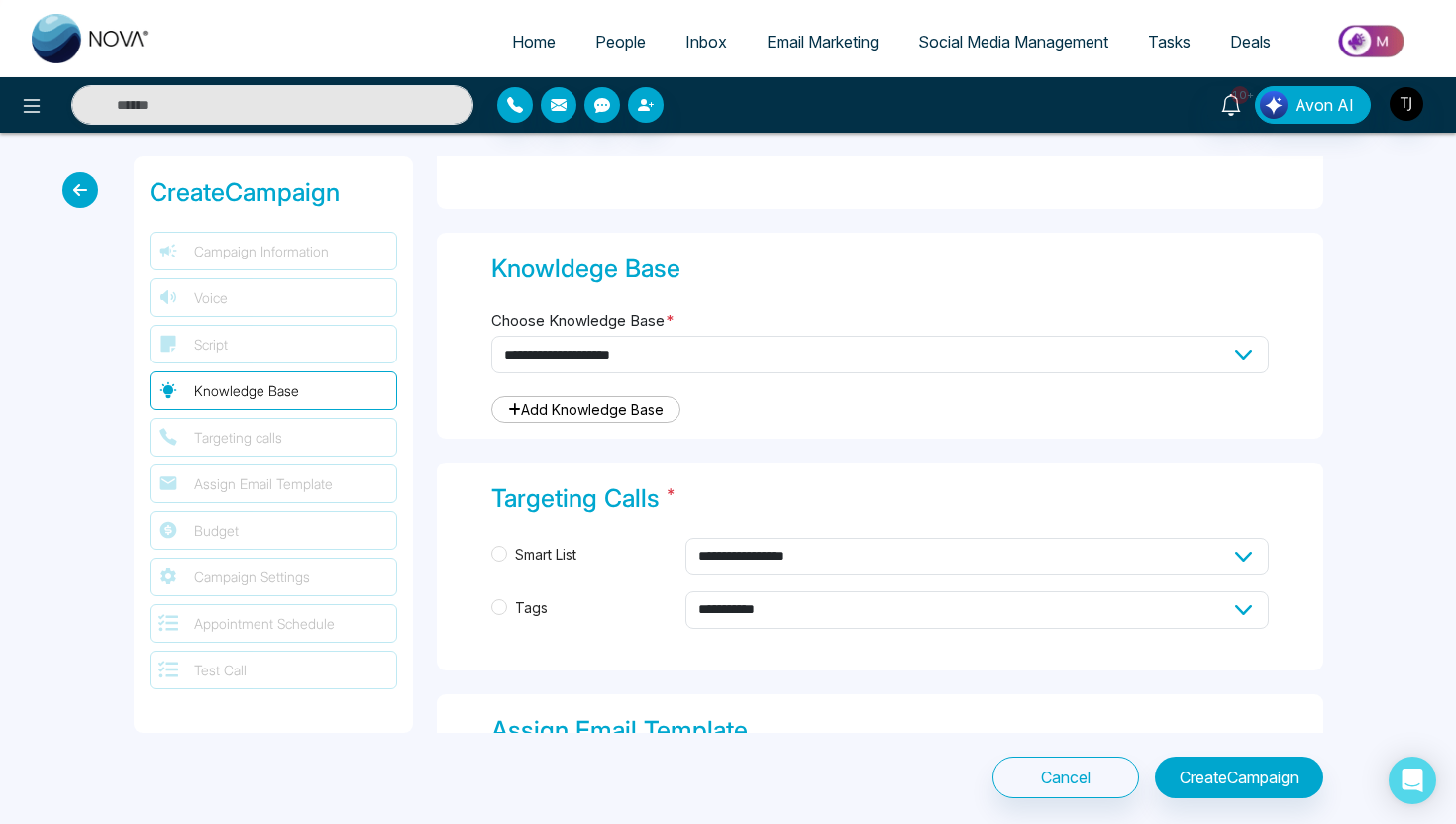 scroll, scrollTop: 1816, scrollLeft: 0, axis: vertical 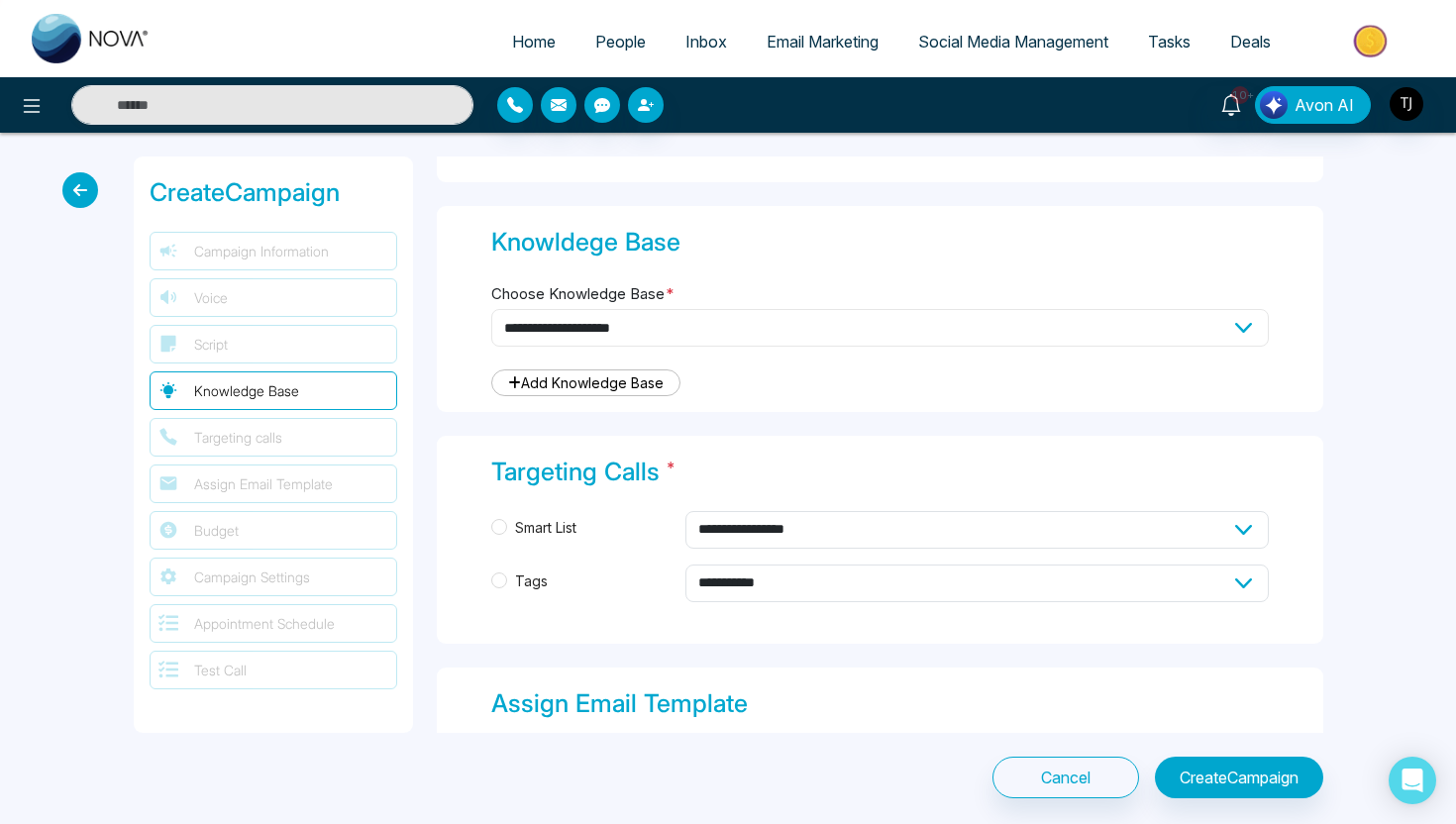 click on "**********" at bounding box center [880, 328] 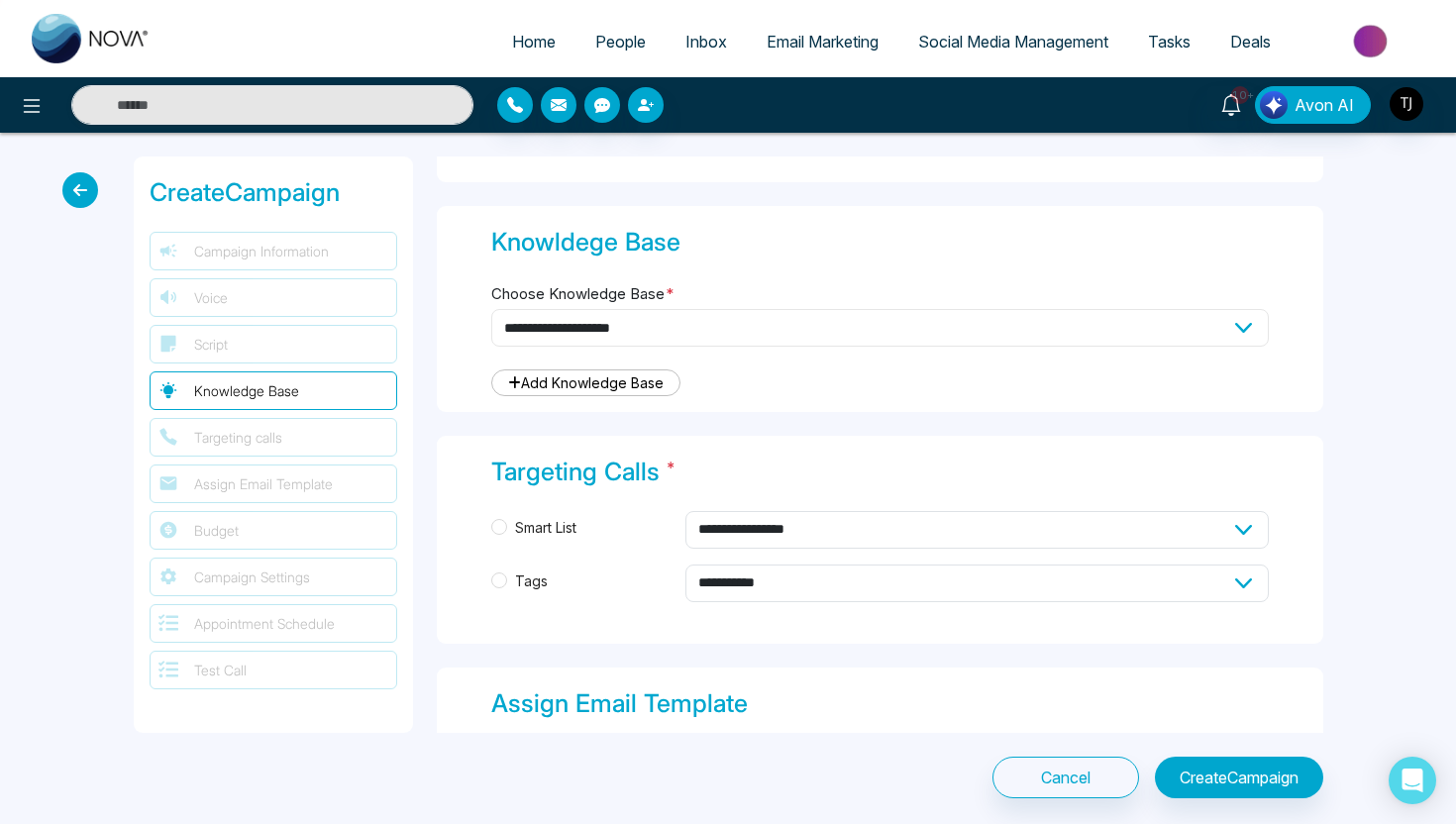 select on "***" 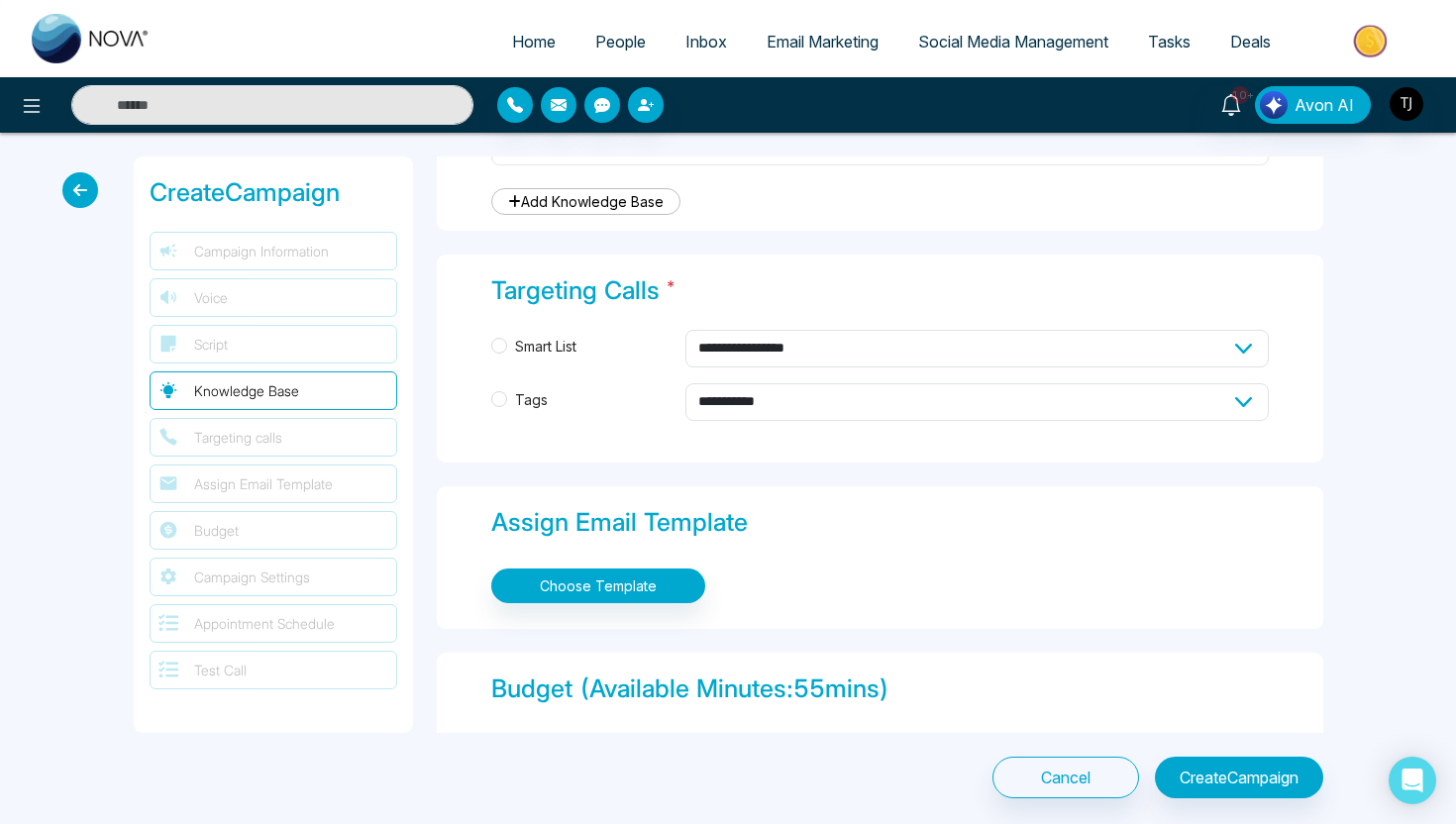 scroll, scrollTop: 2004, scrollLeft: 0, axis: vertical 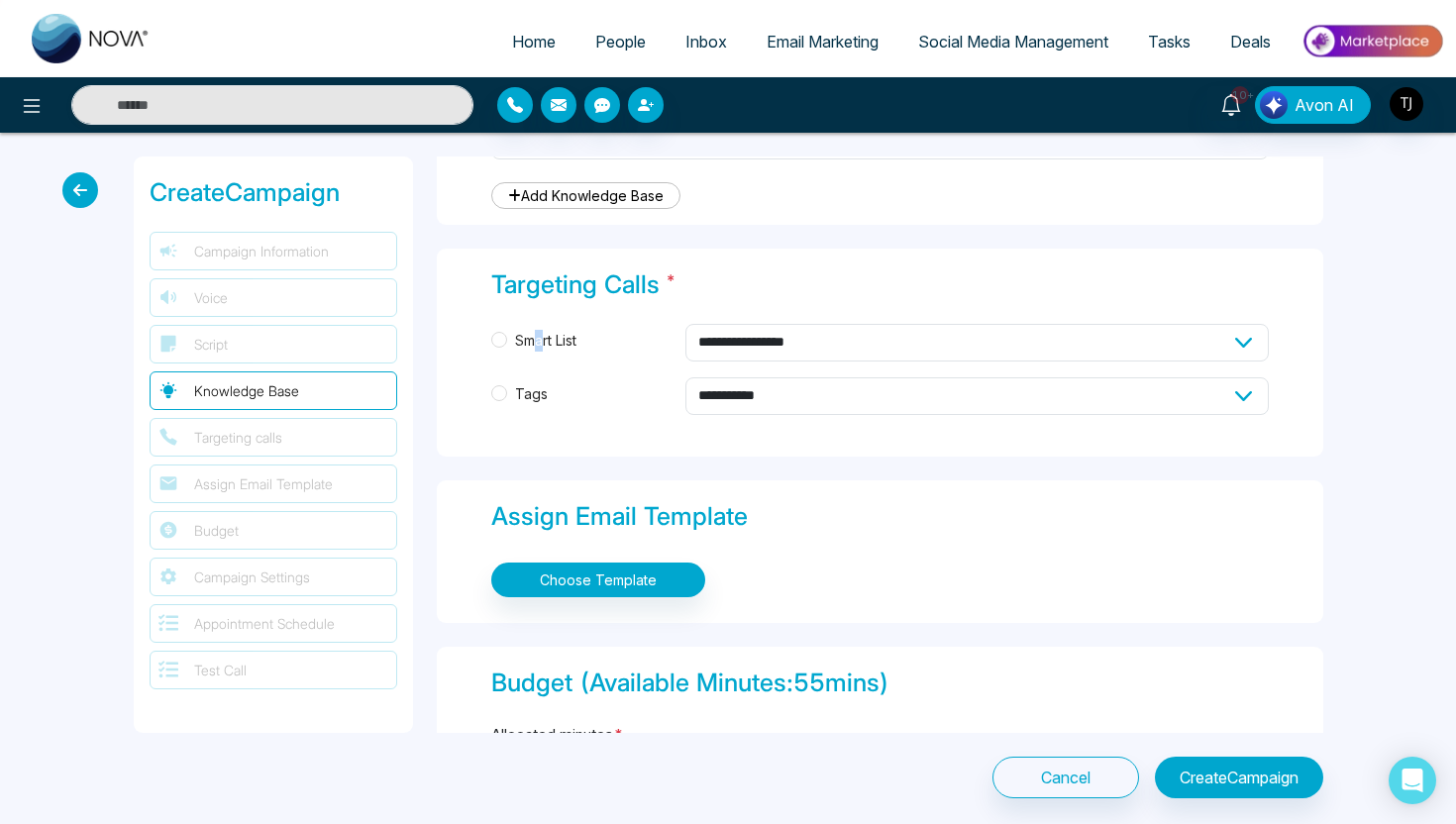 click on "Smart List" at bounding box center [546, 341] 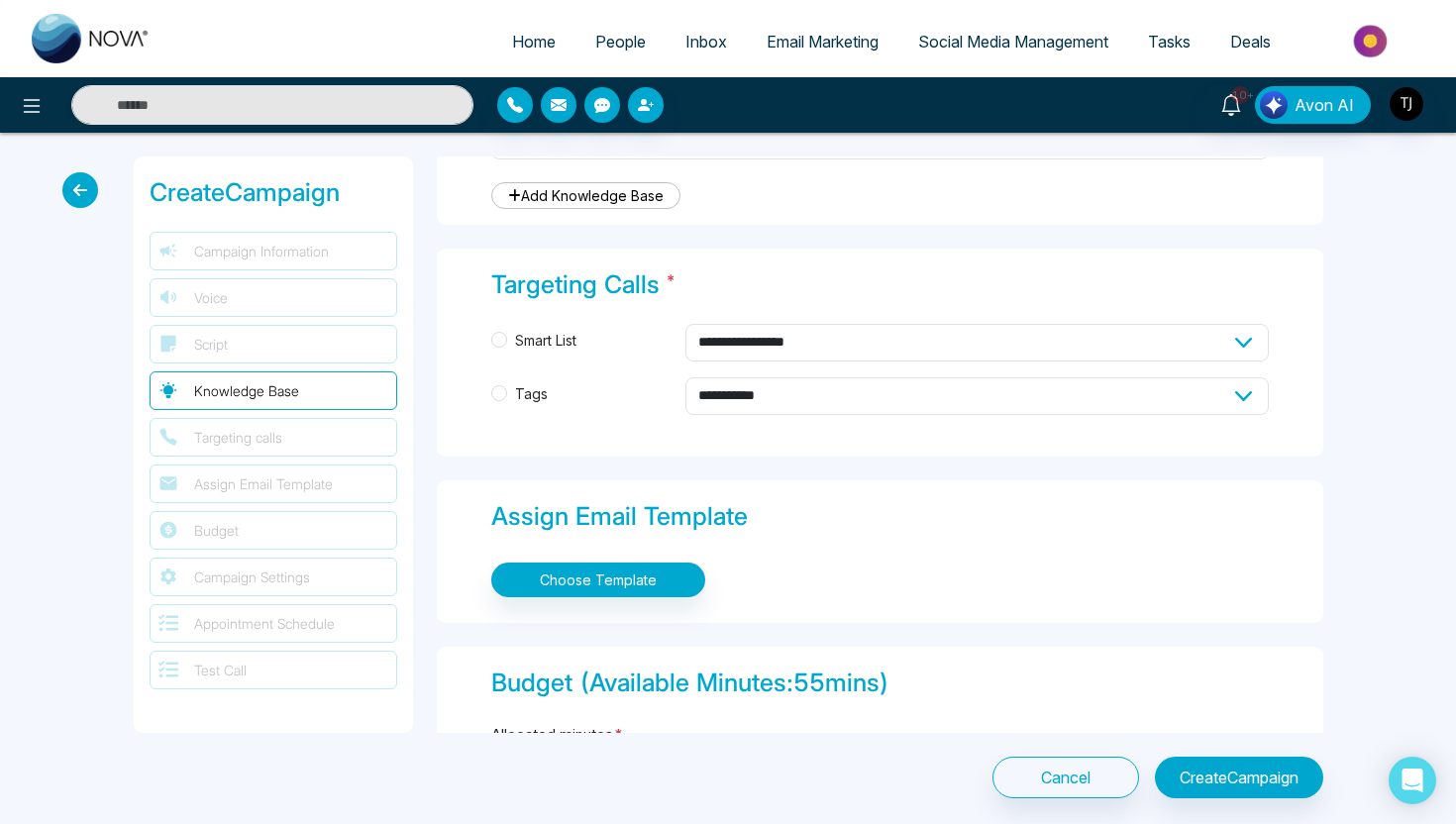 click on "Smart List" at bounding box center (546, 341) 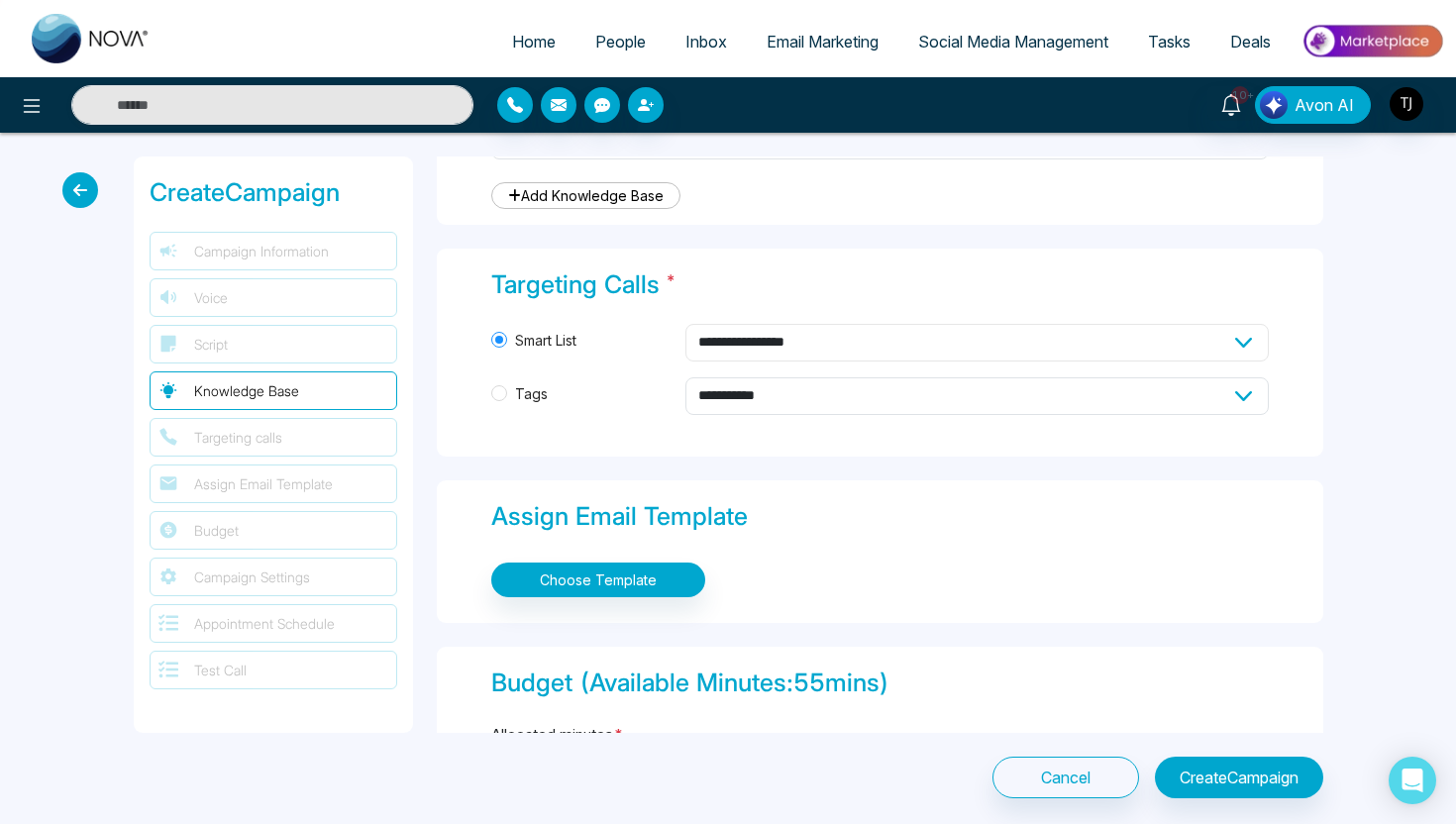 click on "**********" at bounding box center (977, 343) 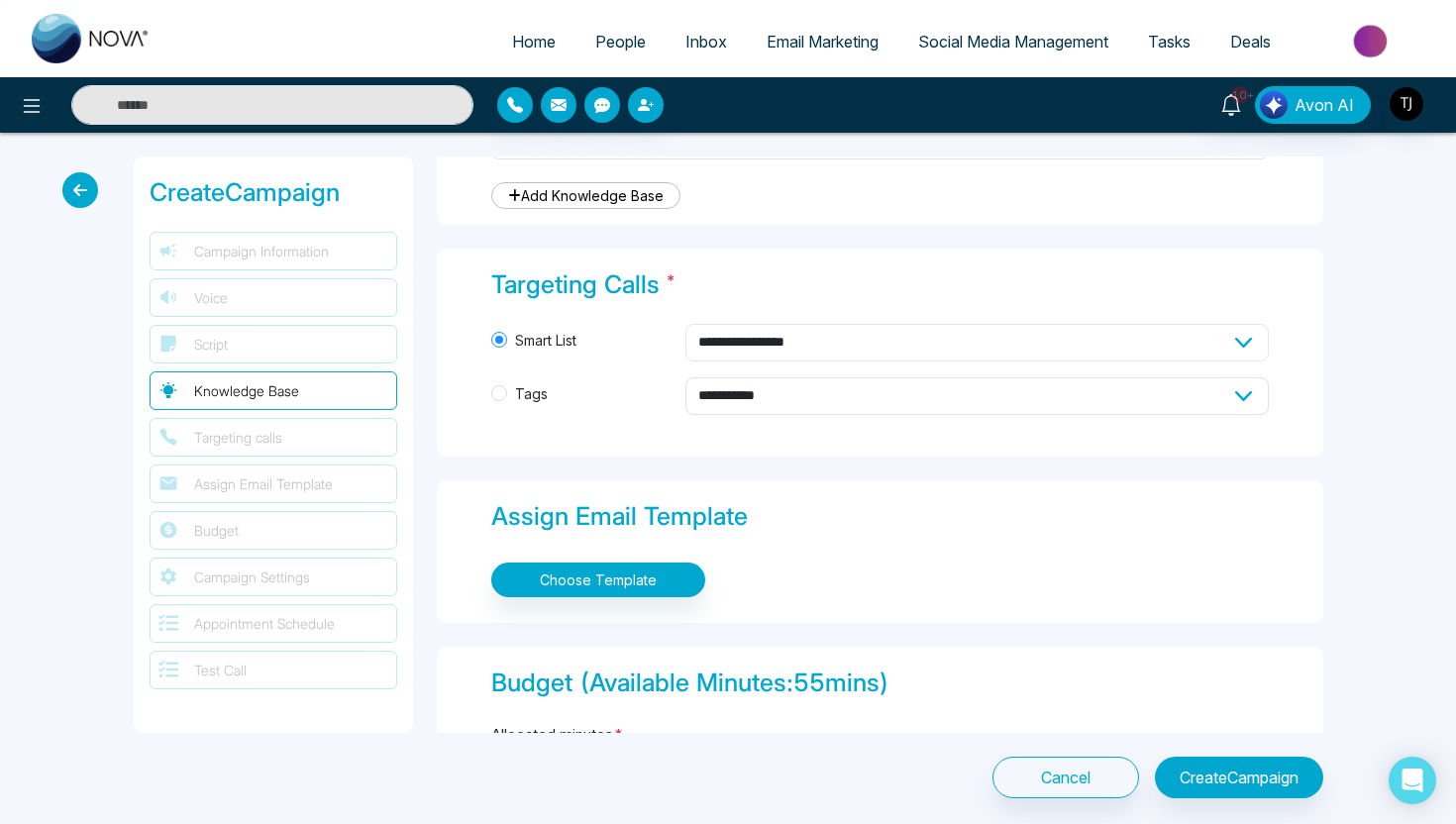 select on "****" 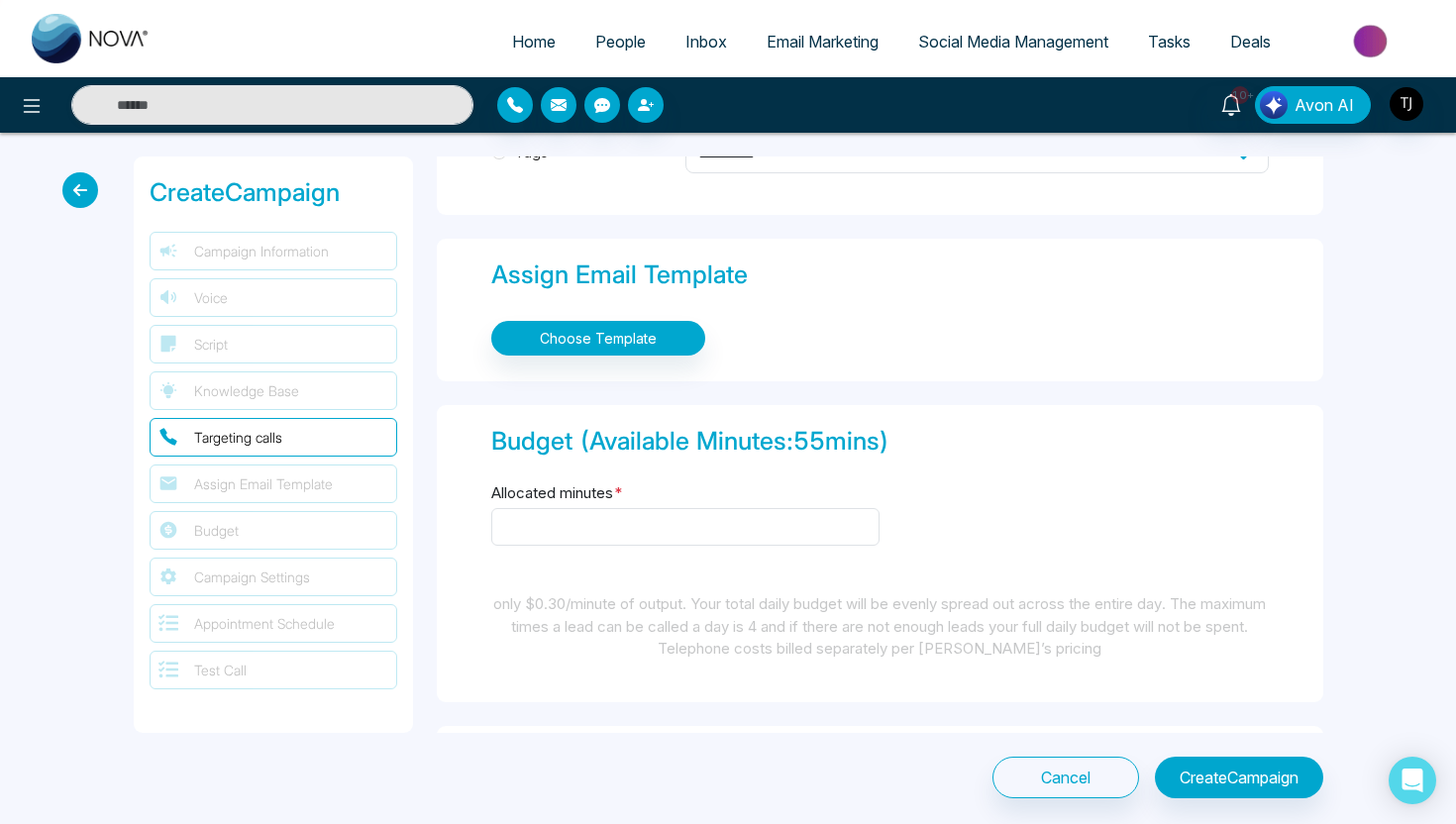 scroll, scrollTop: 2241, scrollLeft: 0, axis: vertical 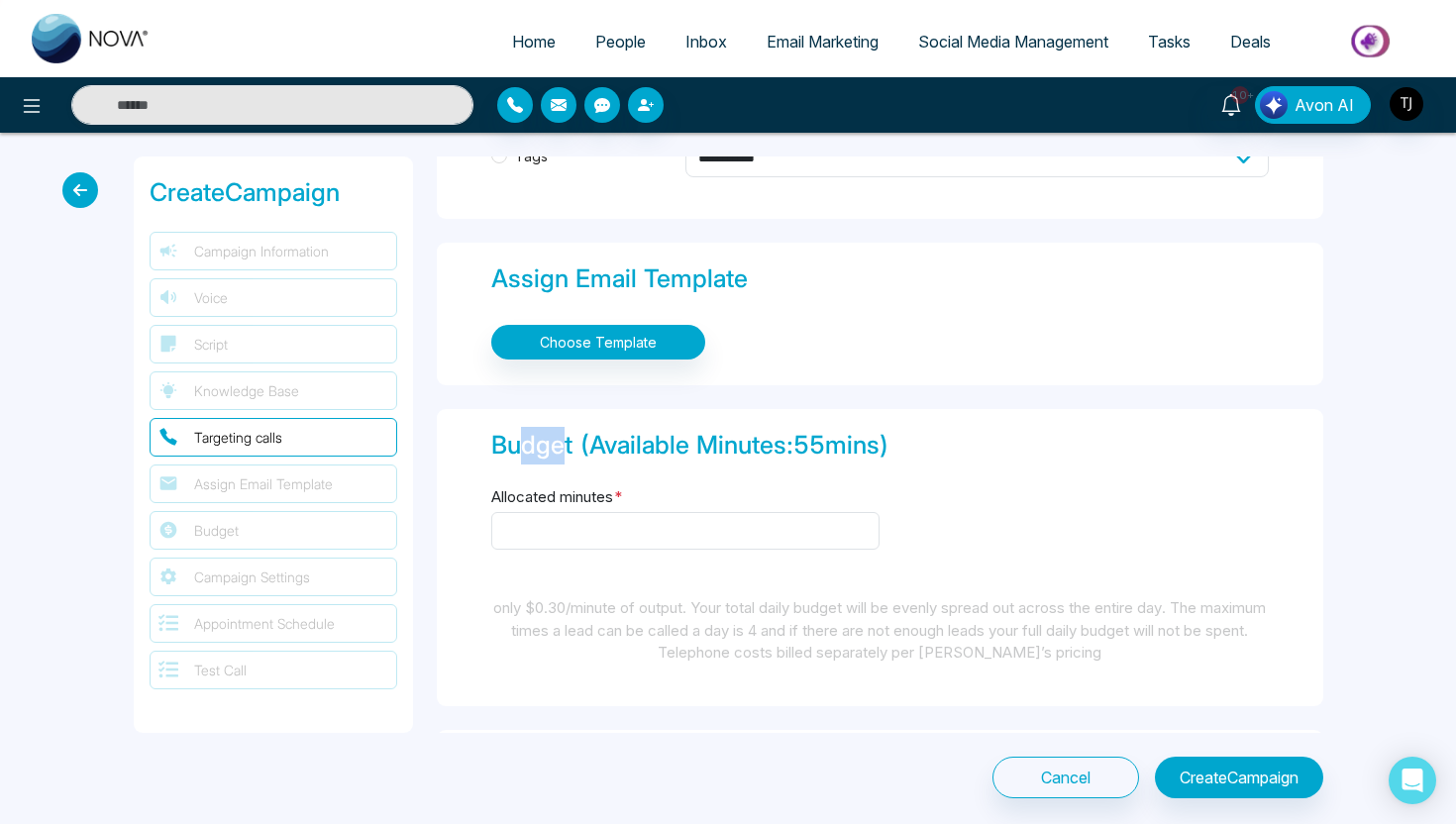 drag, startPoint x: 526, startPoint y: 445, endPoint x: 566, endPoint y: 445, distance: 40 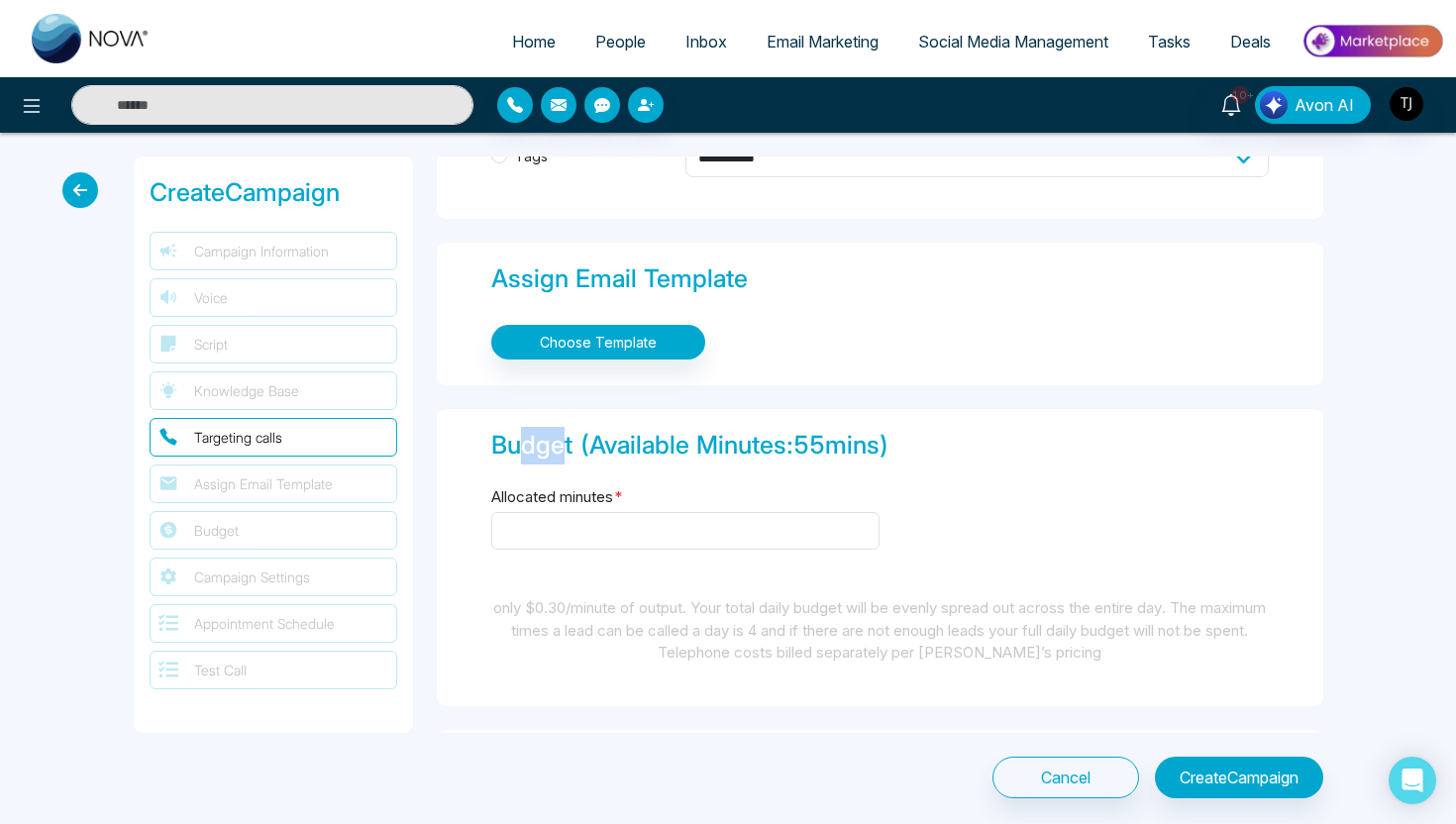 click on "Budget (Available Minutes:  55  mins)" at bounding box center [880, 446] 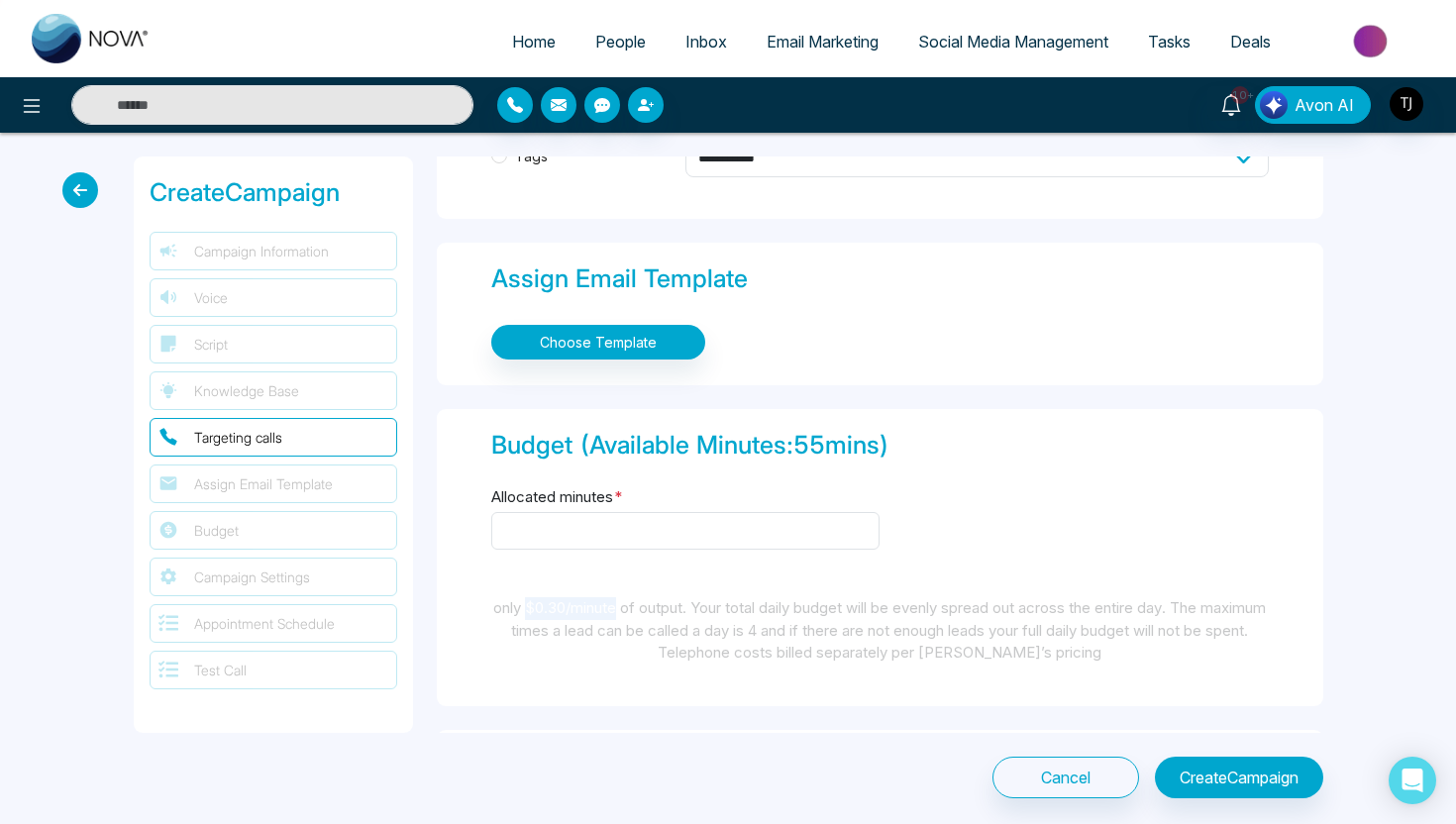 drag, startPoint x: 554, startPoint y: 599, endPoint x: 649, endPoint y: 609, distance: 95.524866 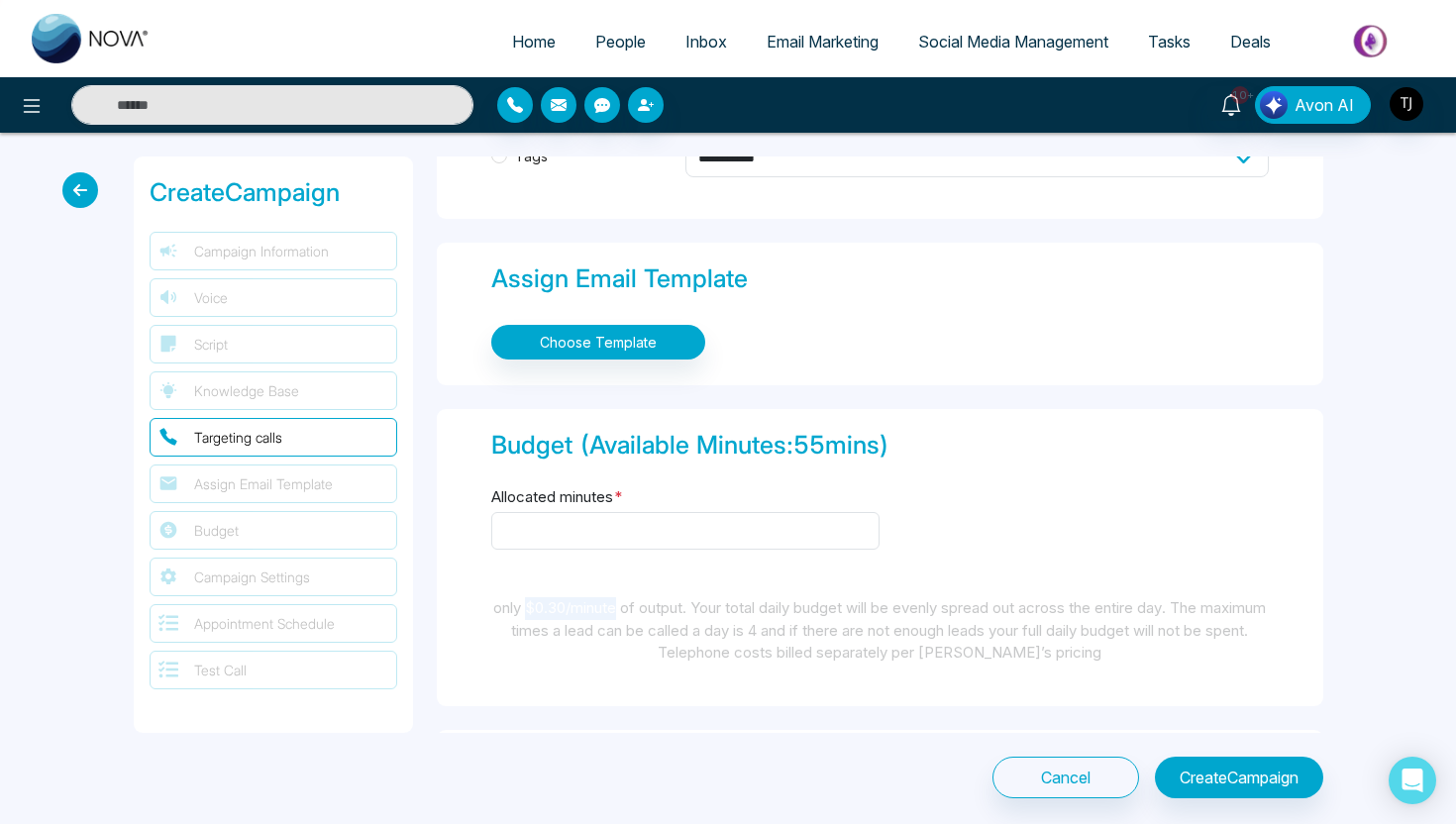 click on "only $0.30/minute of output. Your total daily budget will be evenly spread out across the entire day. The maximum times a lead can be called a day is 4 and if there are not enough leads your full daily budget will not be spent. Telephone costs billed separately per [PERSON_NAME]’s pricing" at bounding box center [880, 631] 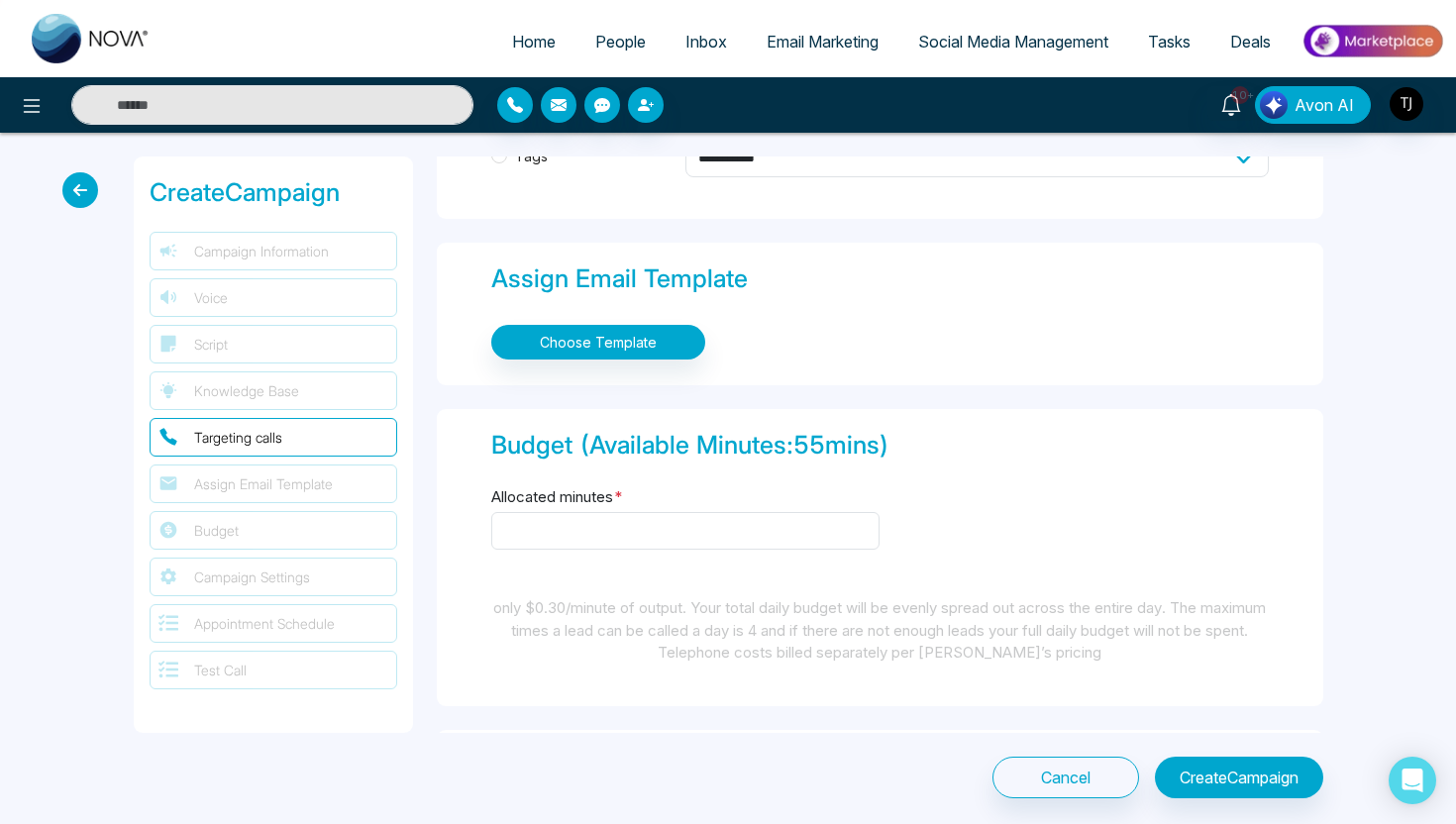 click on "Budget (Available Minutes:  55  mins) Allocated minutes  * only $0.30/minute of output. Your total daily budget will be evenly spread out across the entire day. The maximum times a lead can be called a day is 4 and if there are not enough leads your full daily budget will not be spent. Telephone costs billed separately per [PERSON_NAME]’s pricing" at bounding box center [880, 558] 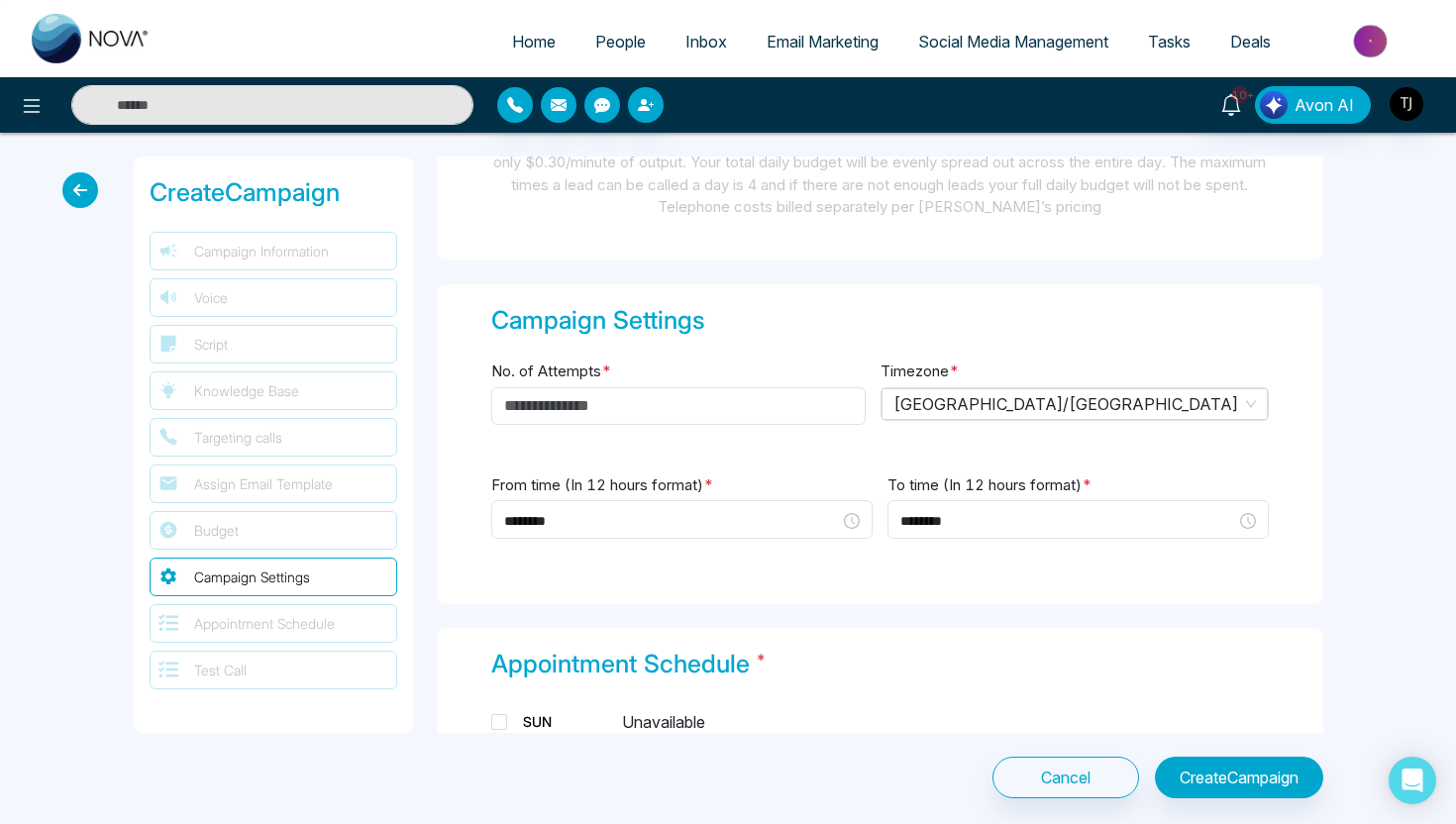 scroll, scrollTop: 2688, scrollLeft: 0, axis: vertical 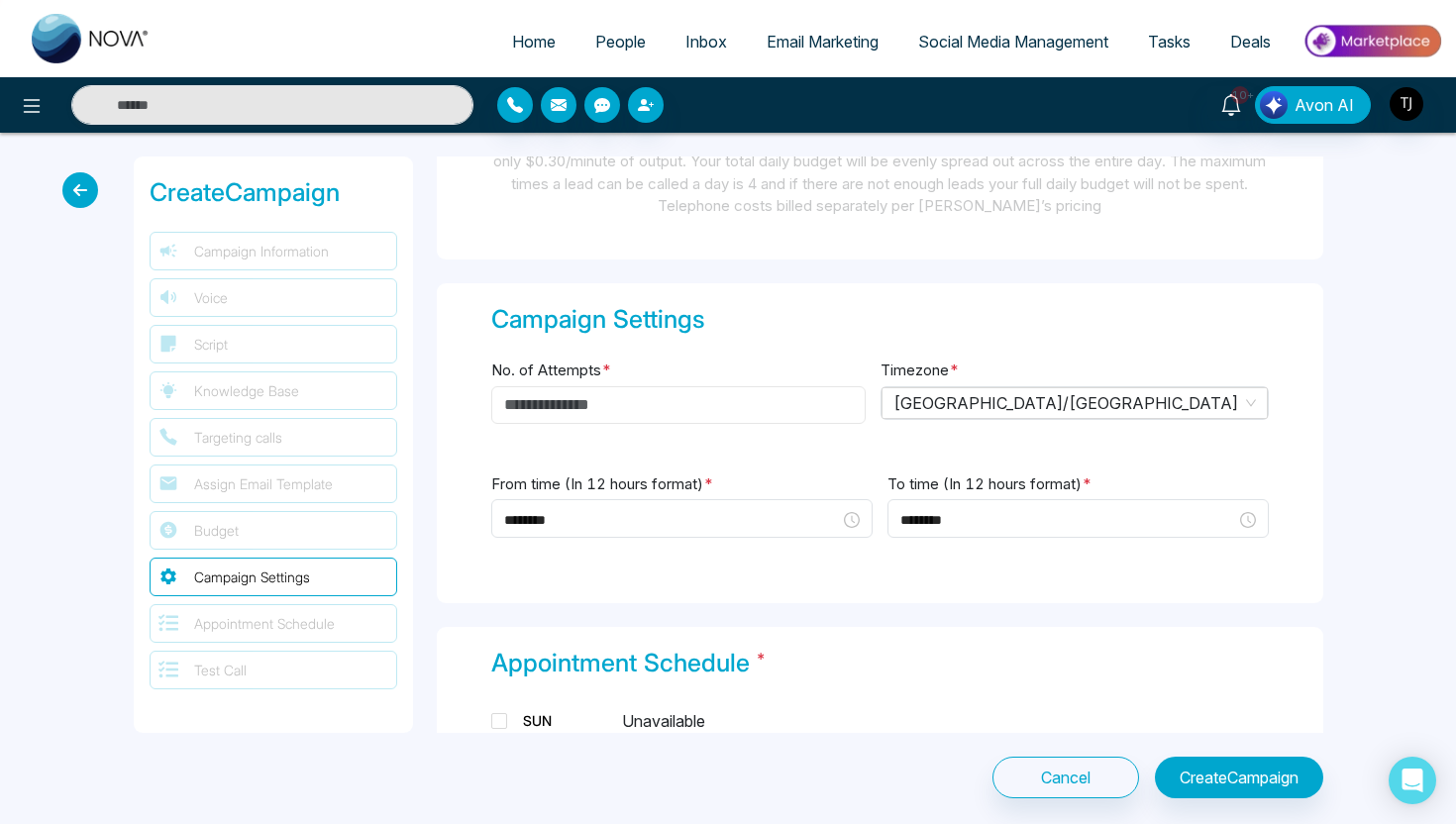 click on "No. of Attempts  *" at bounding box center (678, 405) 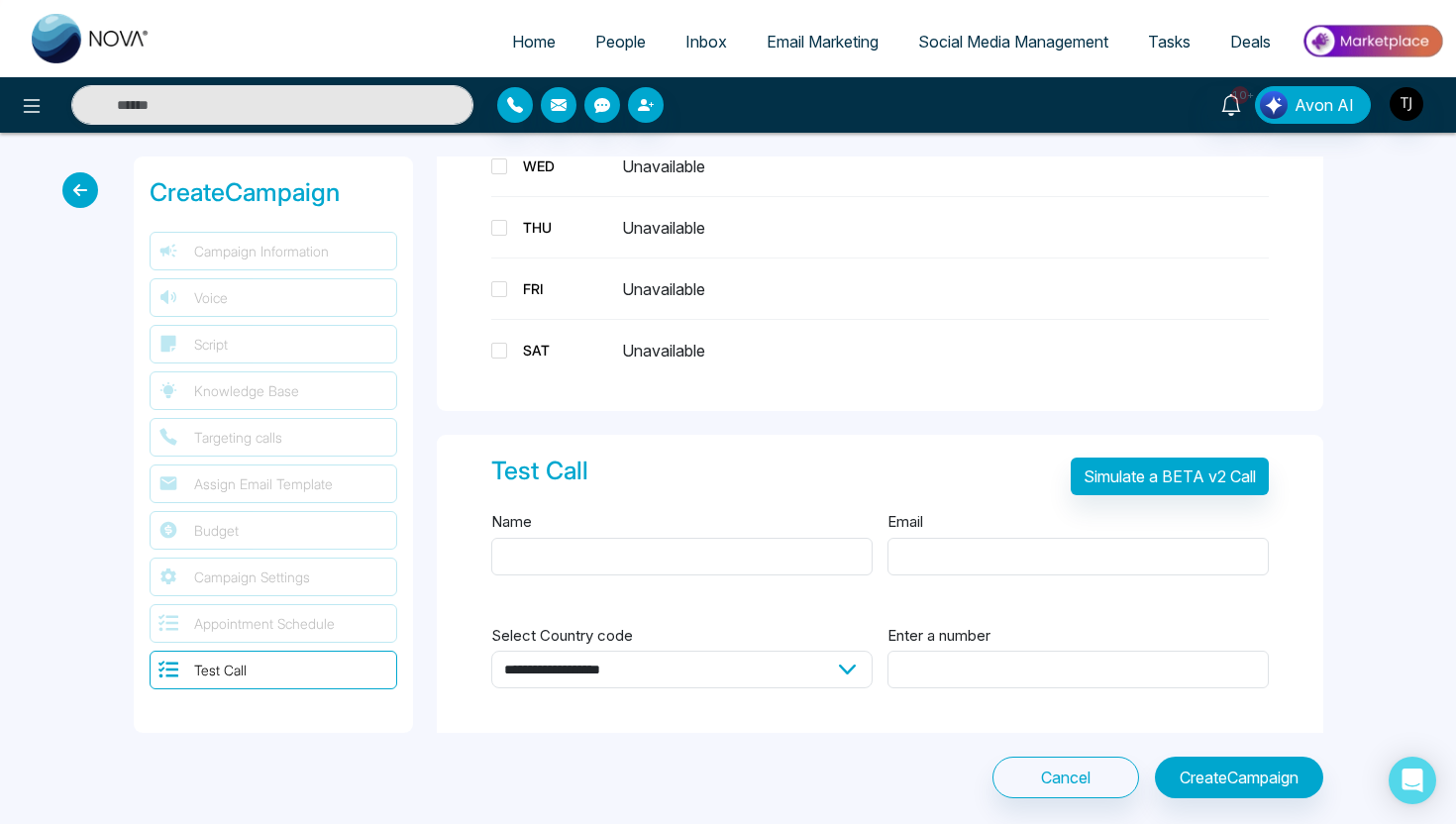 scroll, scrollTop: 3436, scrollLeft: 0, axis: vertical 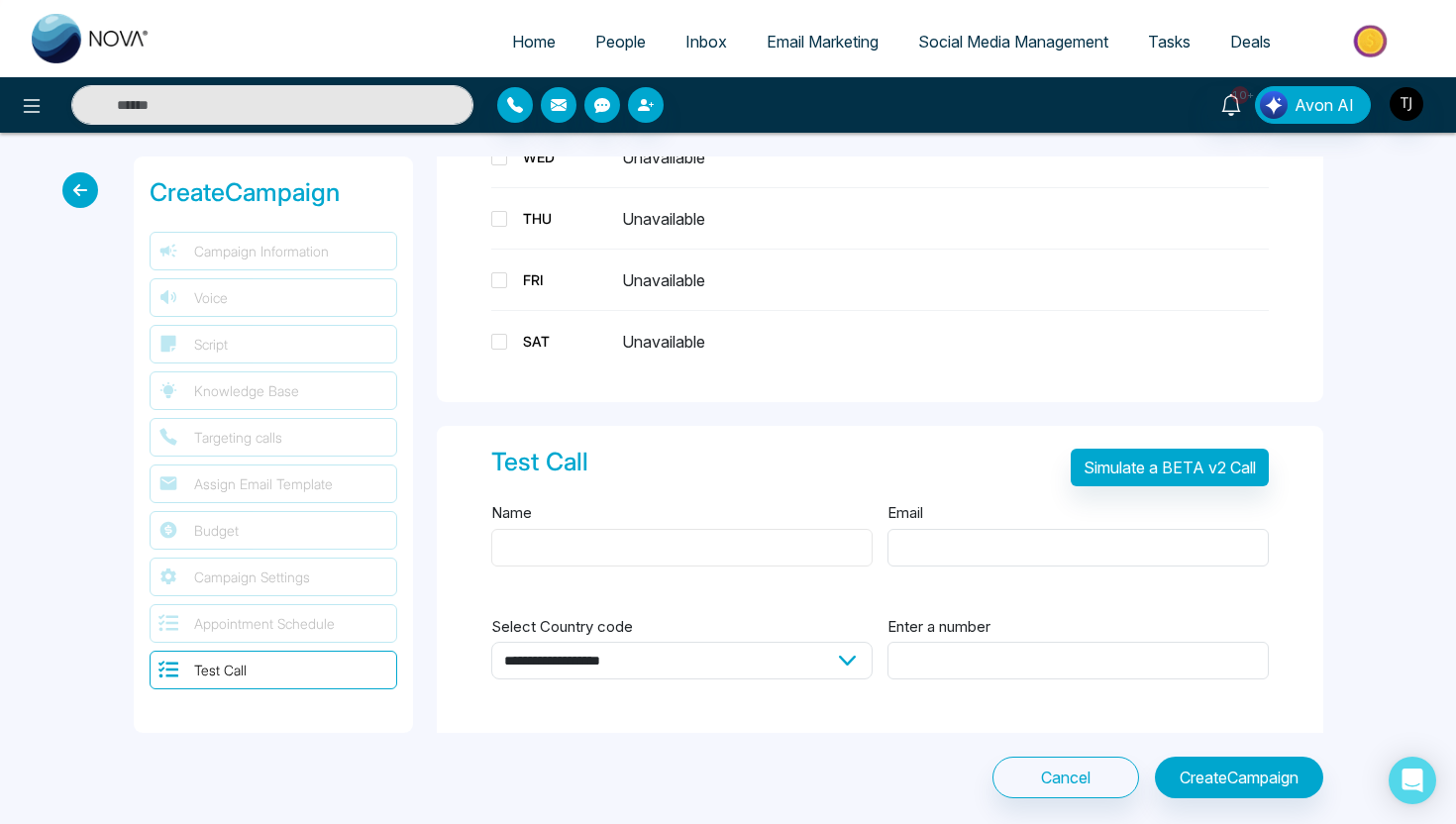 click on "Name" at bounding box center [681, 548] 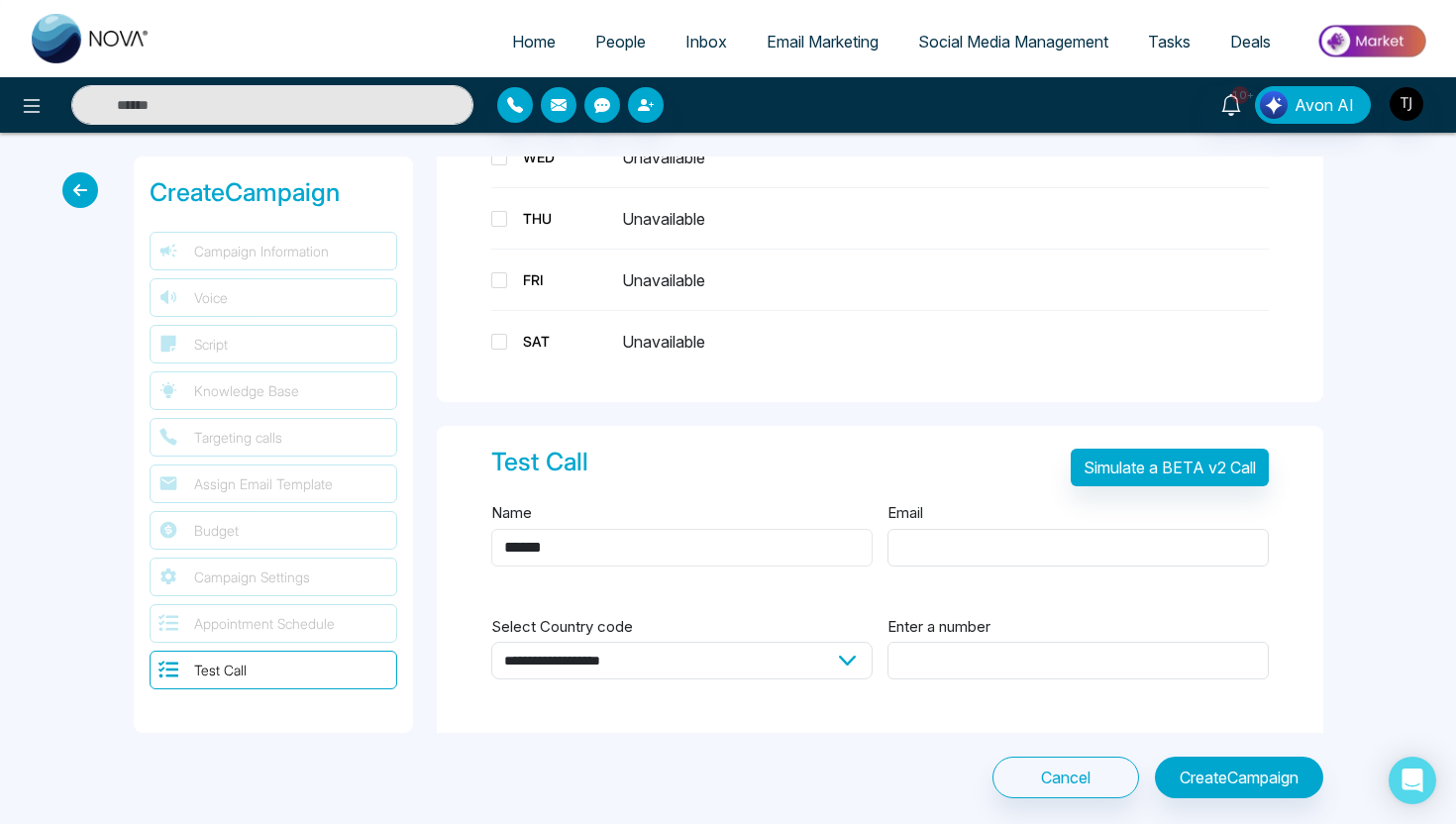type on "******" 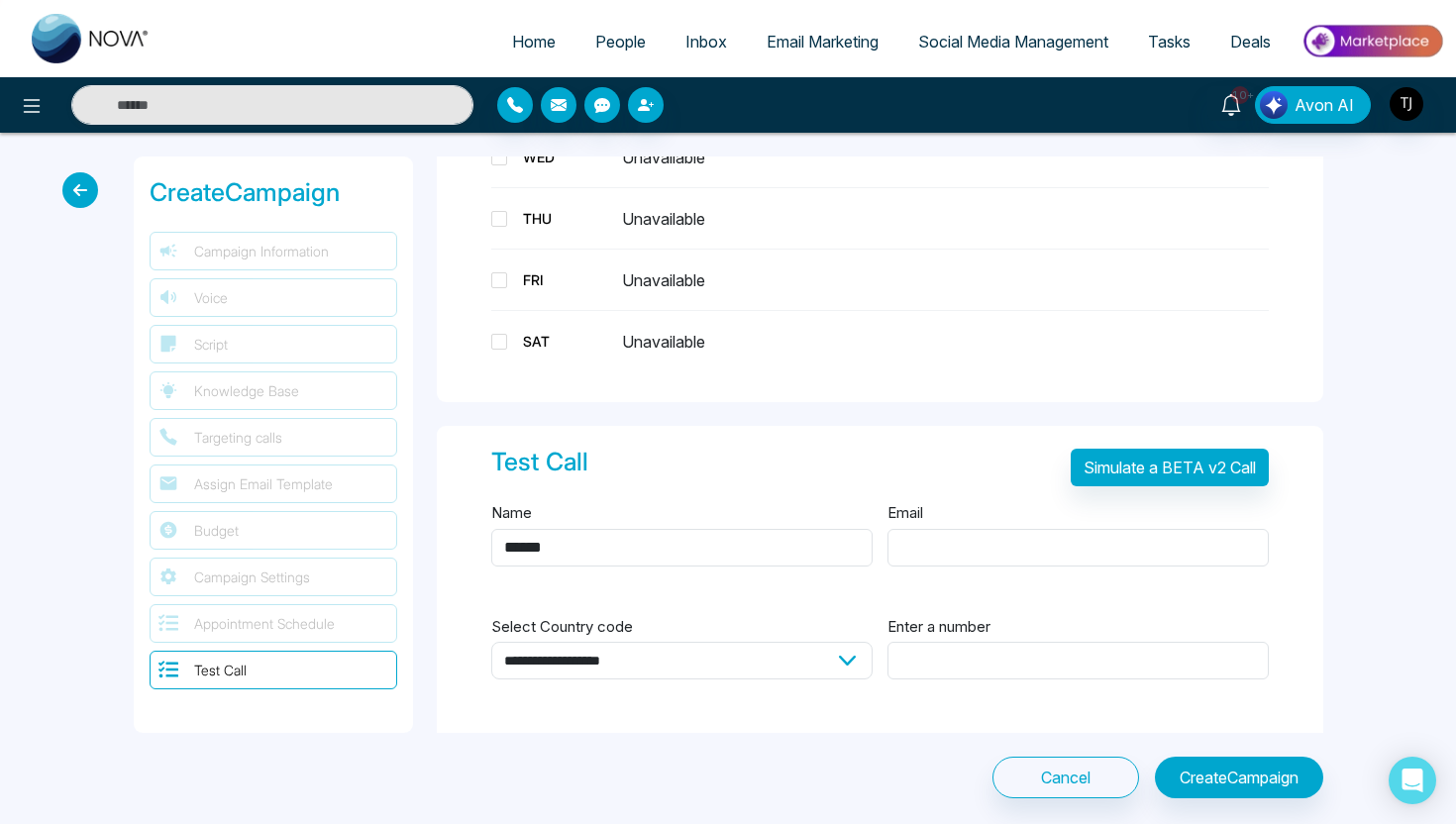 click on "Email" at bounding box center [1078, 545] 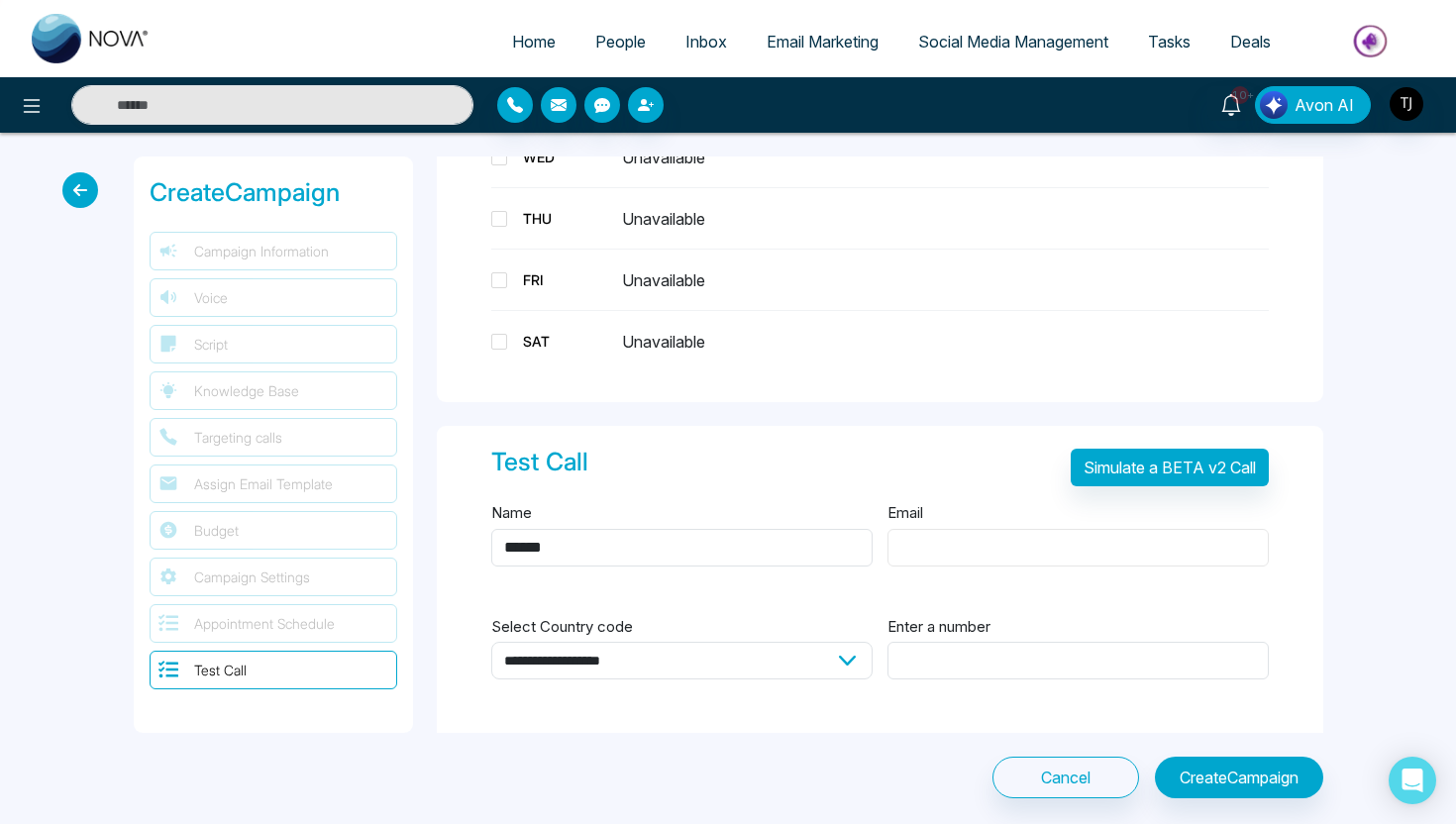 click on "Email" at bounding box center [1078, 548] 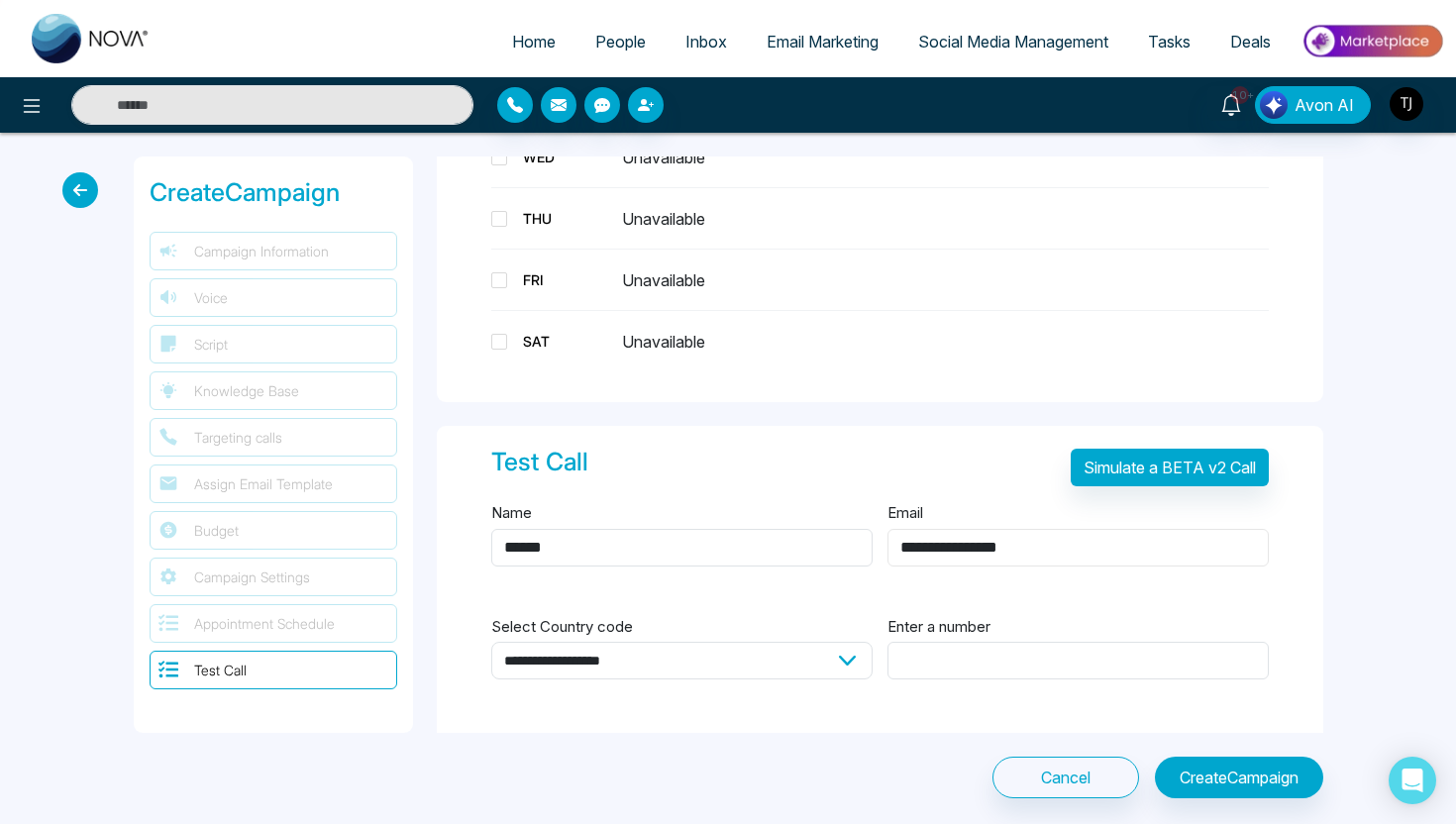 type on "**********" 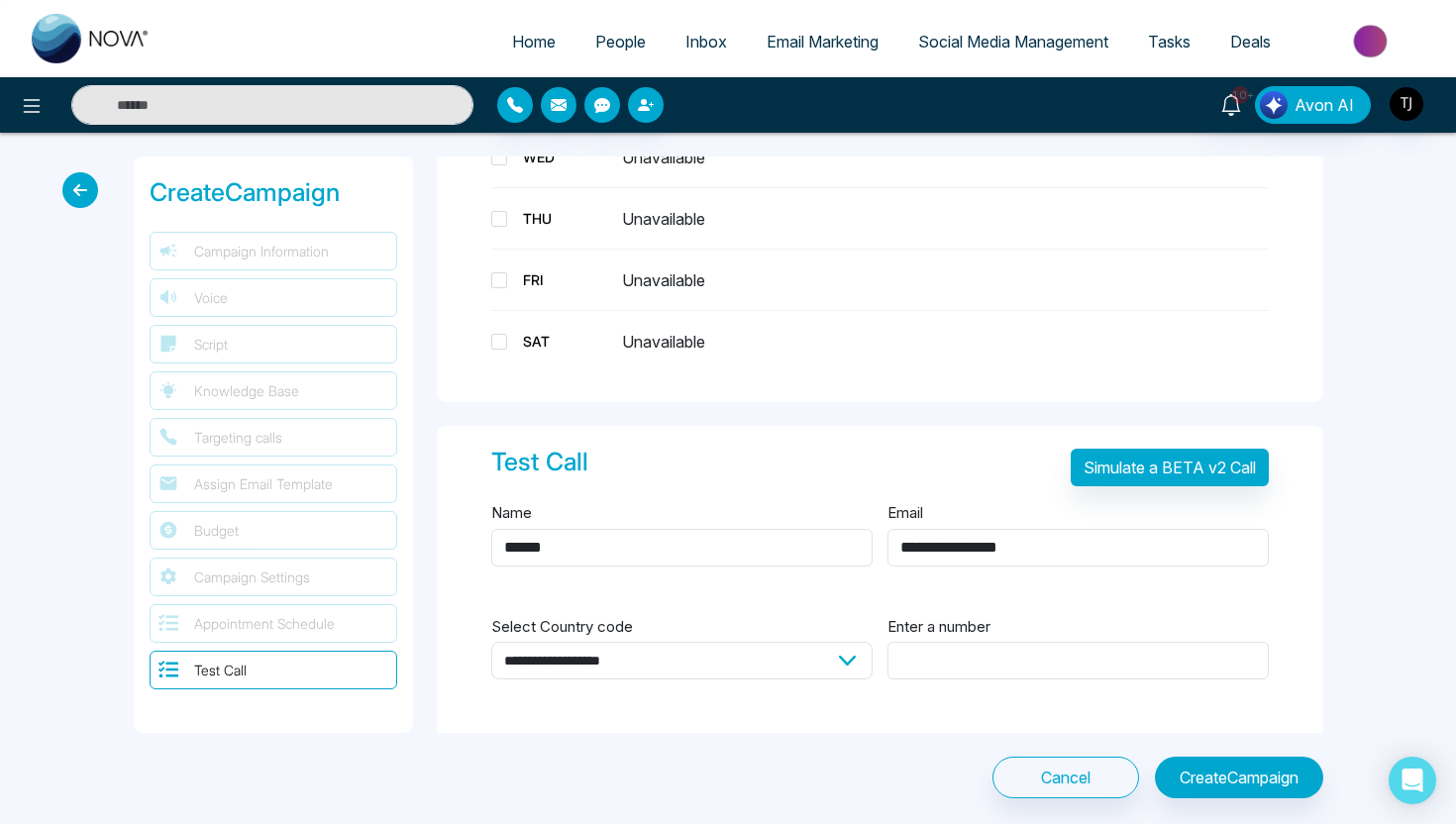 click on "**********" at bounding box center [681, 659] 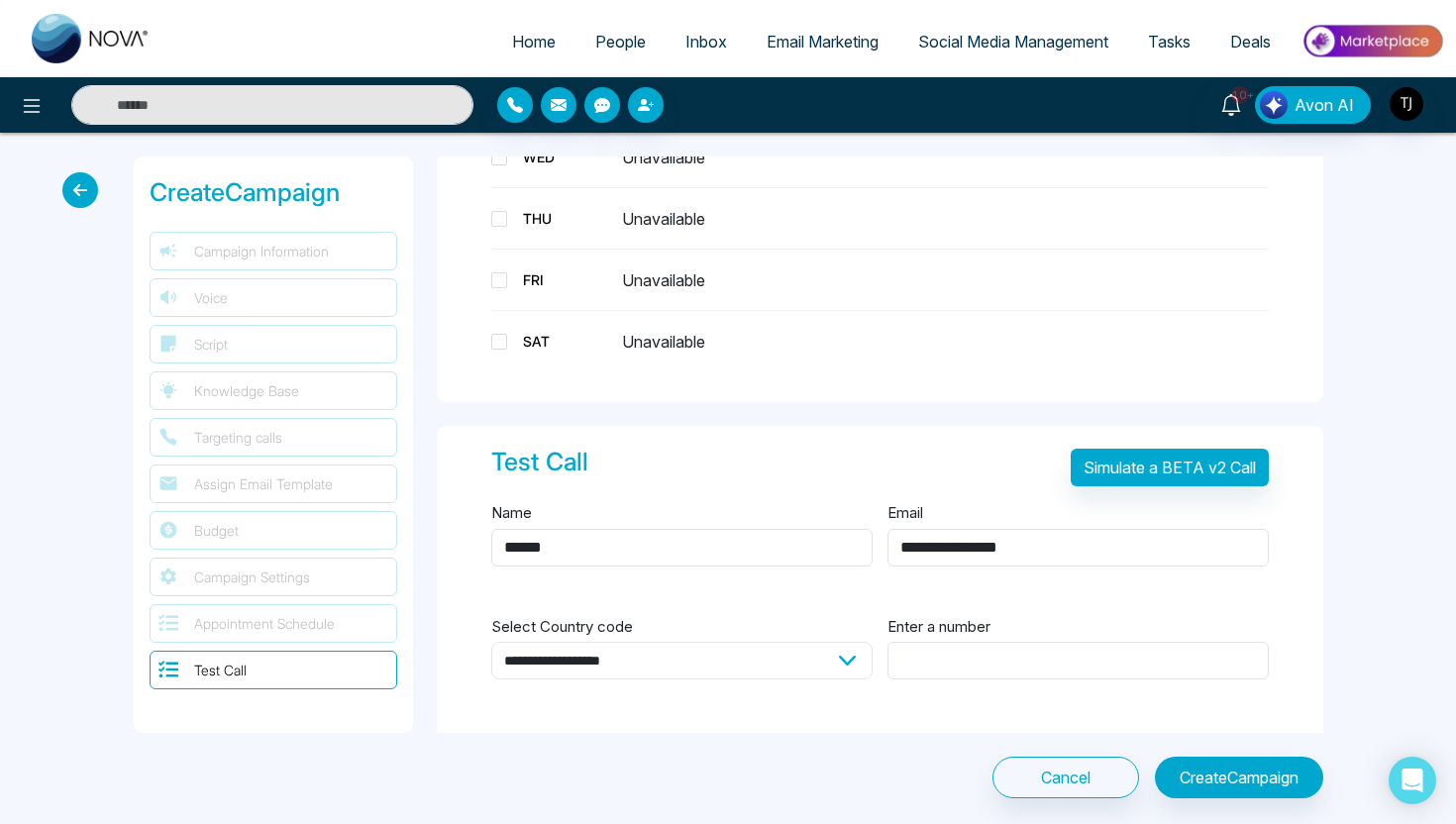 click on "**********" at bounding box center [681, 661] 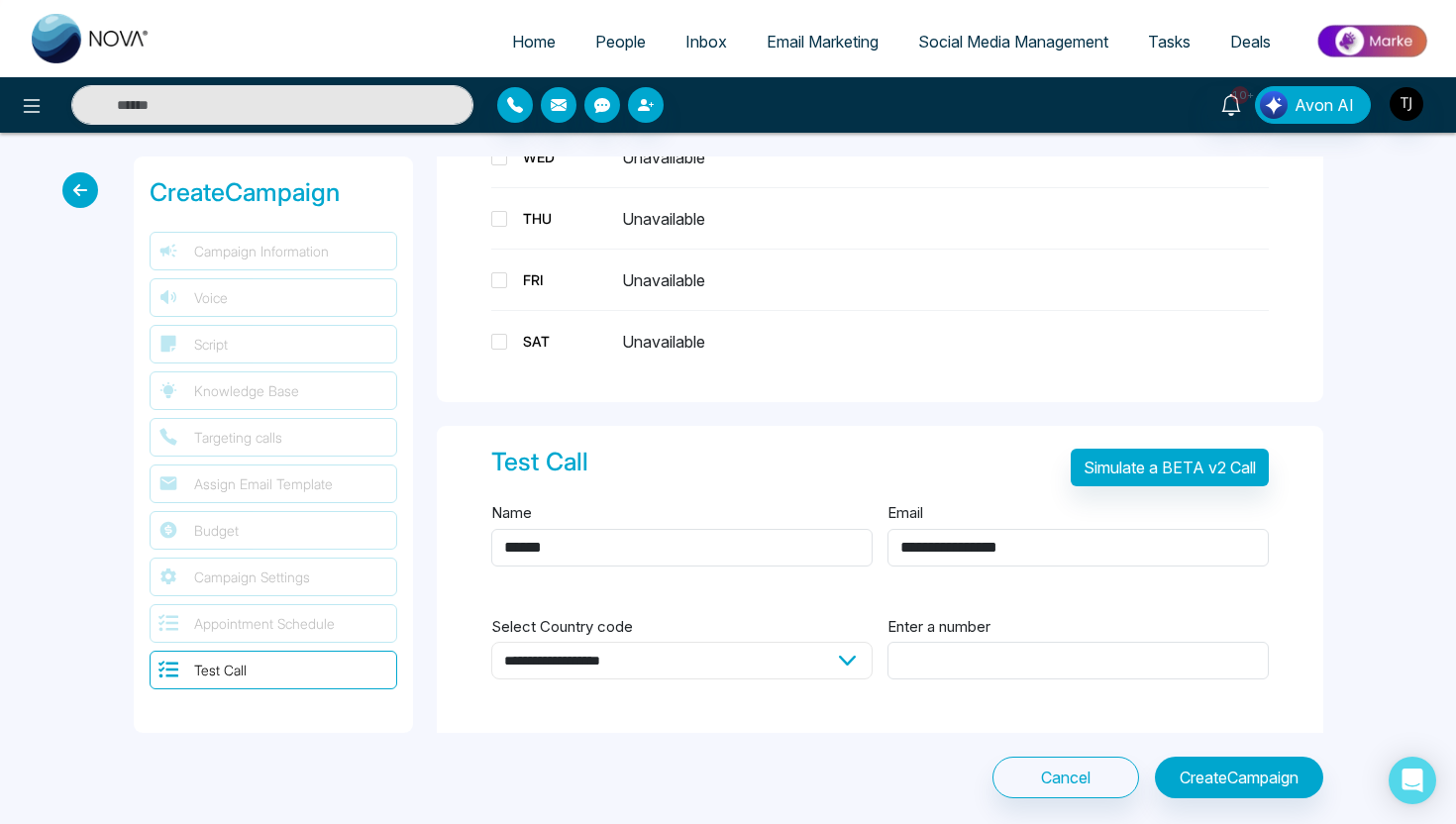 select on "**" 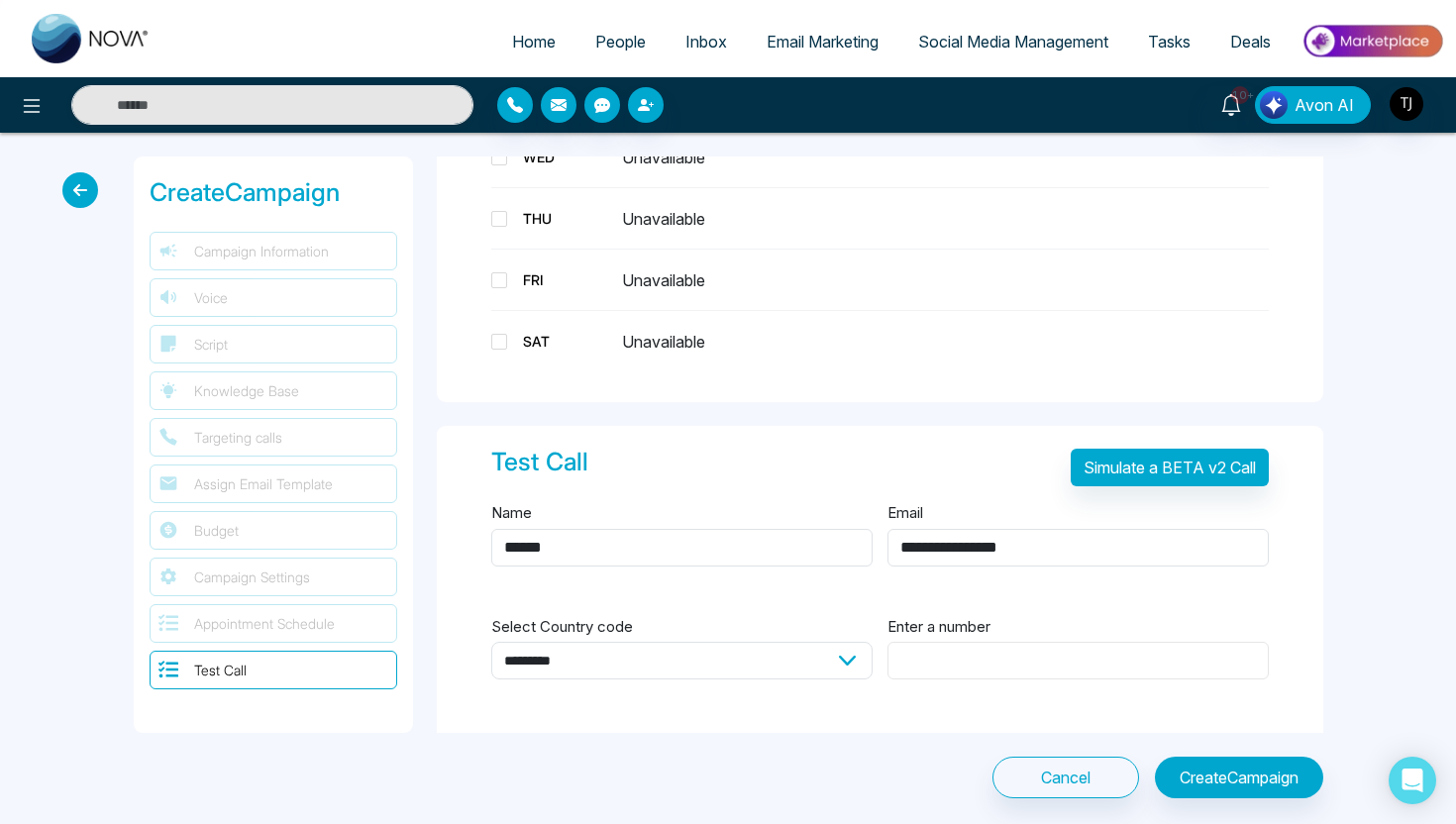 click on "Enter a number" at bounding box center (1078, 661) 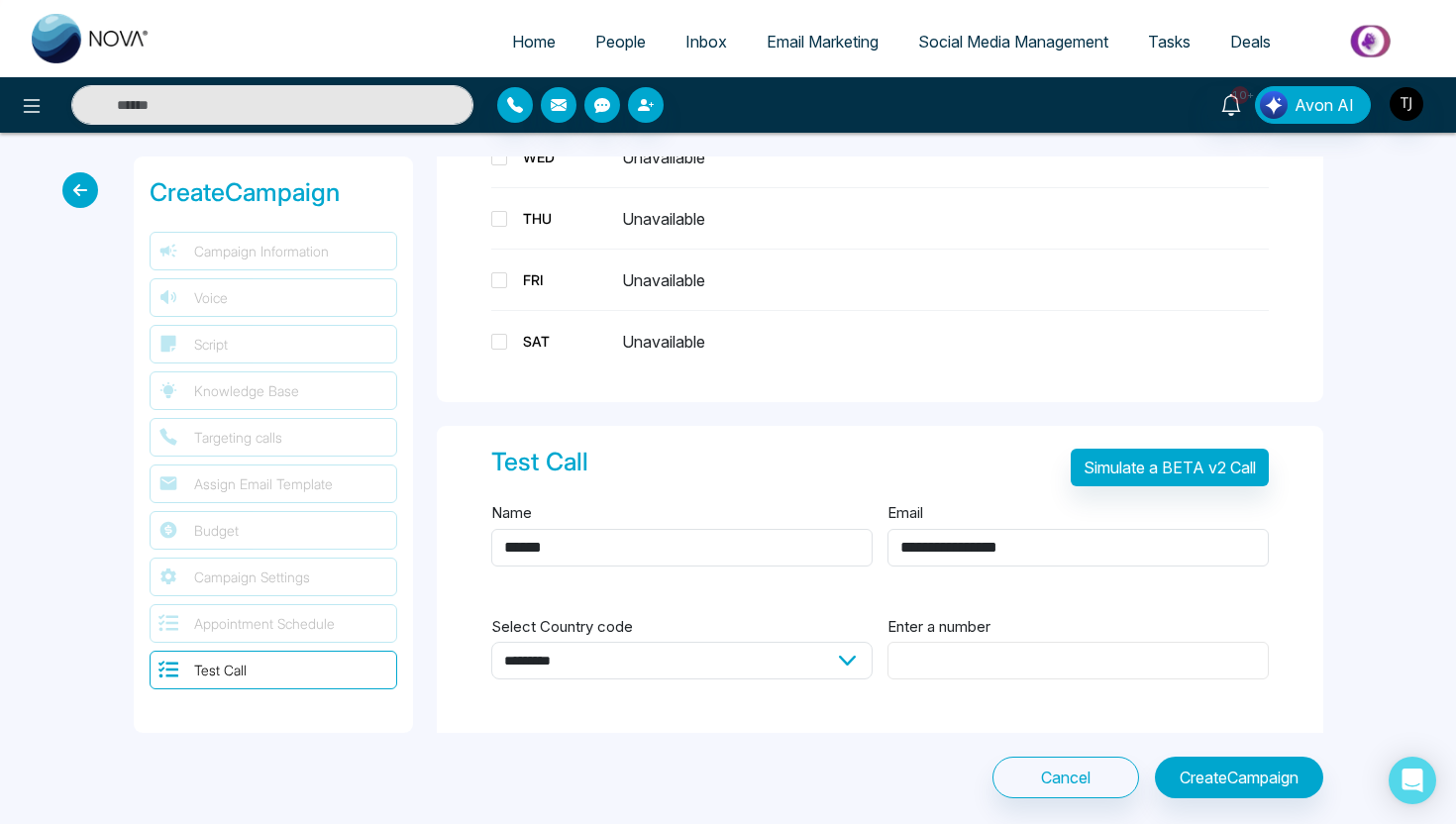 click on "Enter a number" at bounding box center (1078, 661) 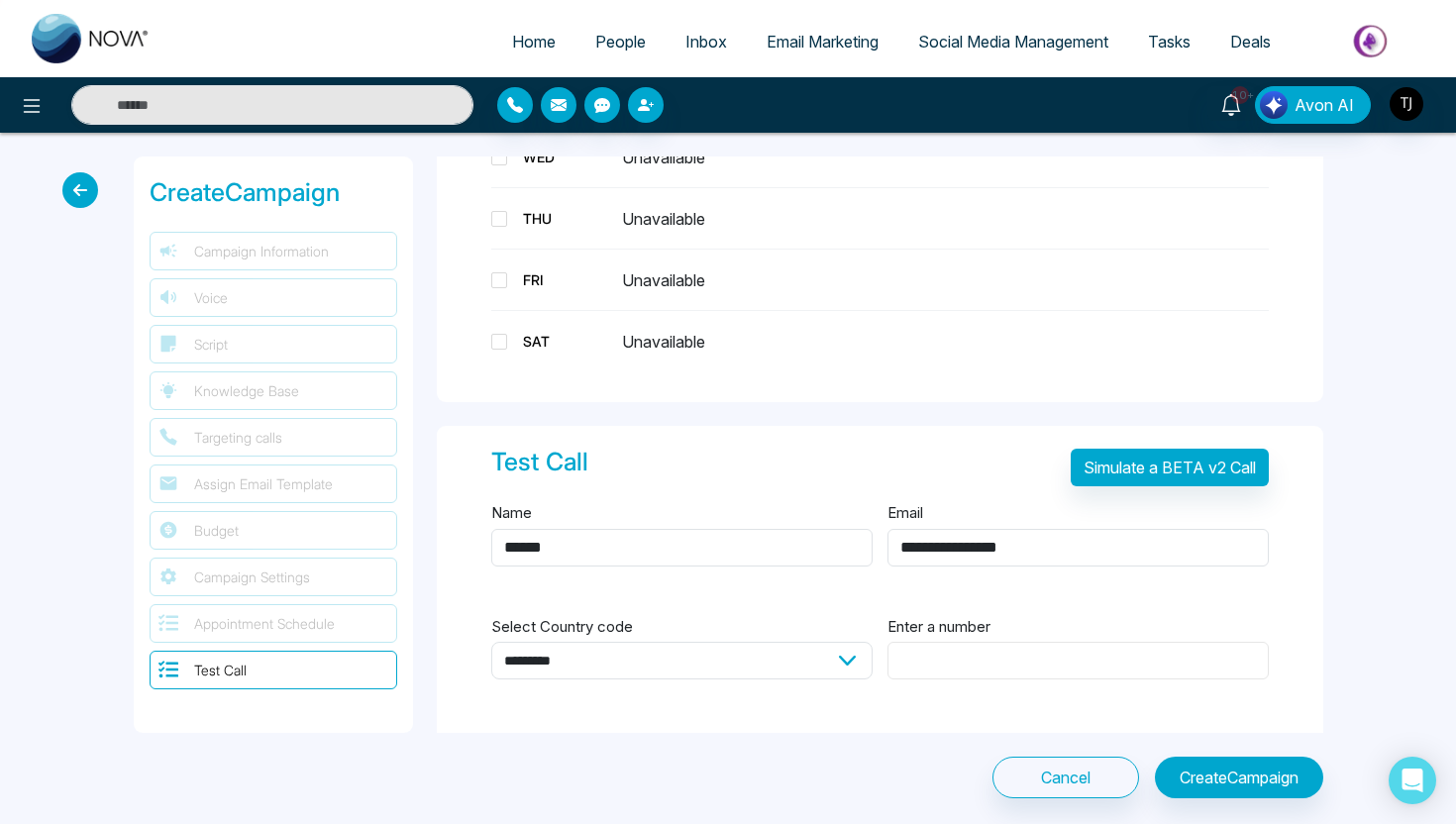 click on "Enter a number" at bounding box center [1078, 661] 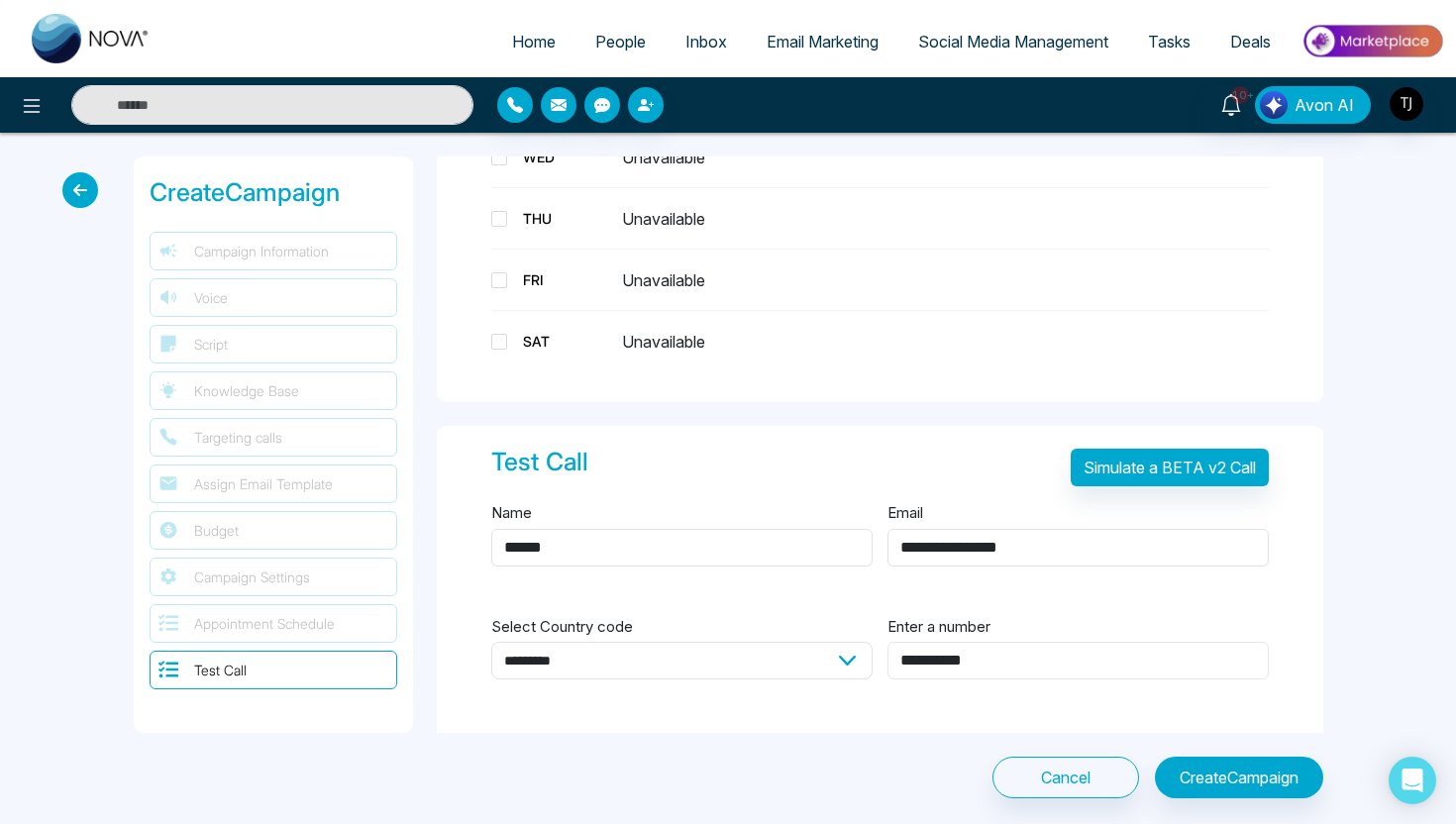 type on "**********" 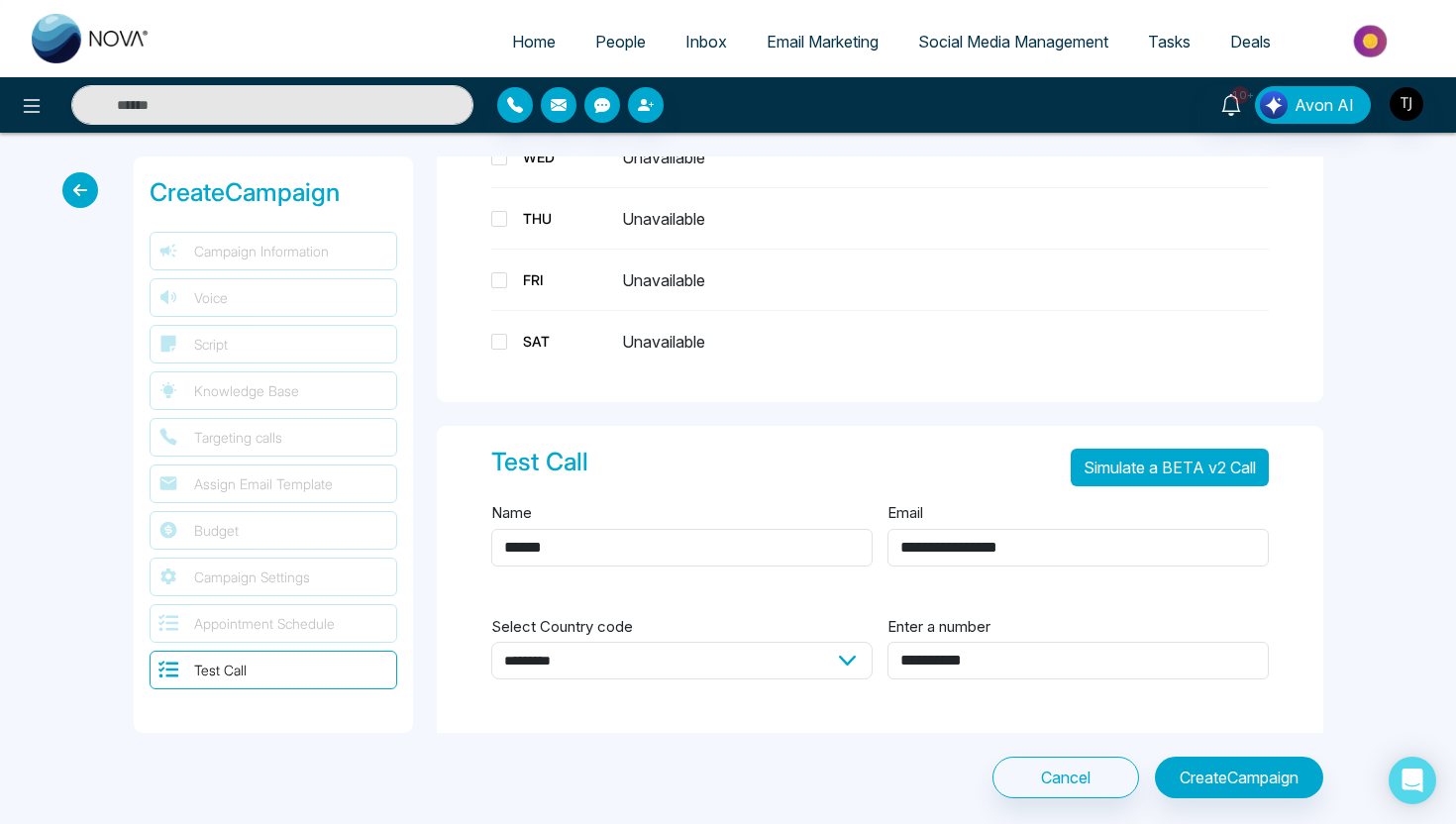 click on "Simulate a BETA v2 Call" at bounding box center [1170, 467] 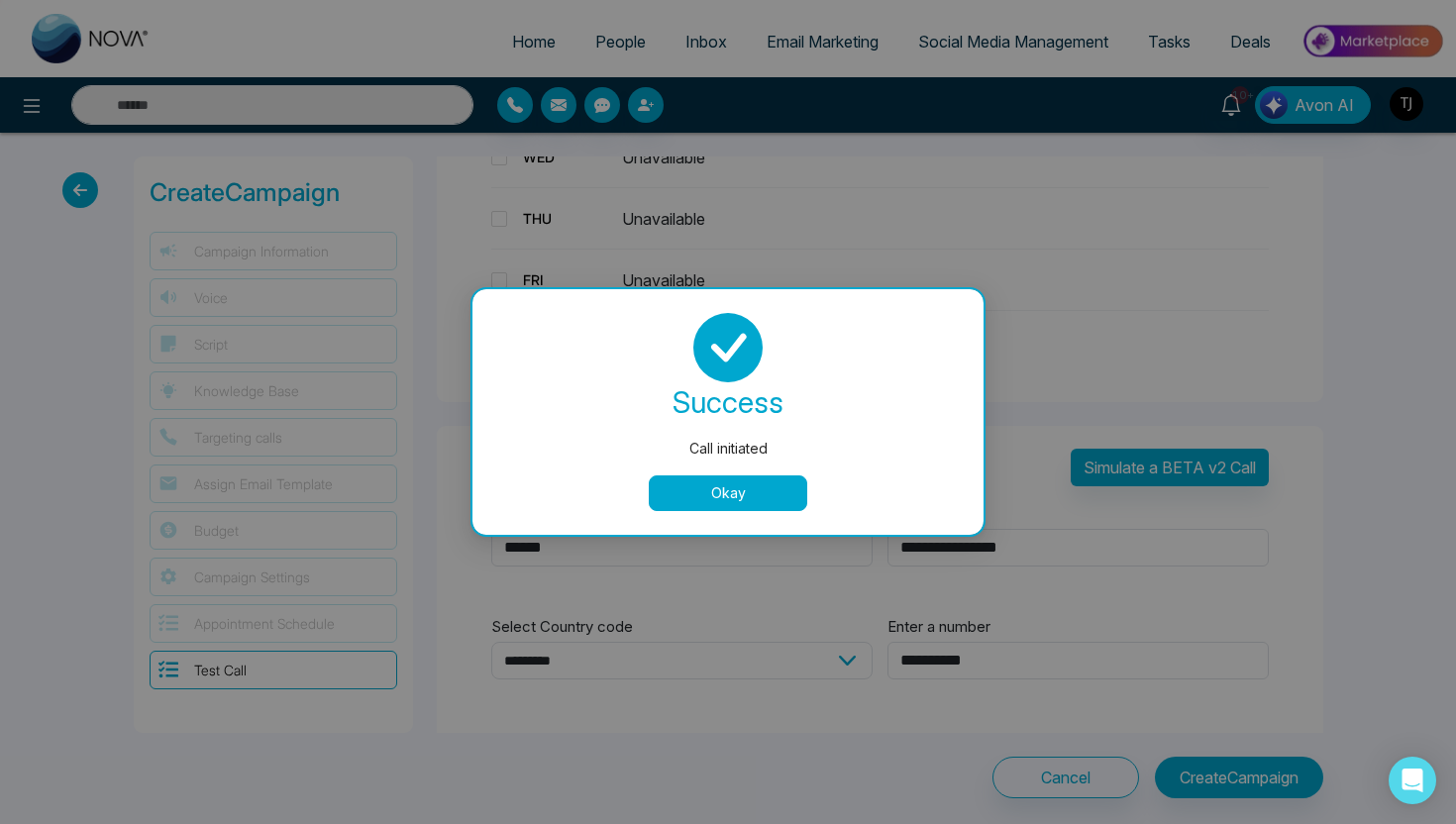 click on "Okay" at bounding box center (728, 493) 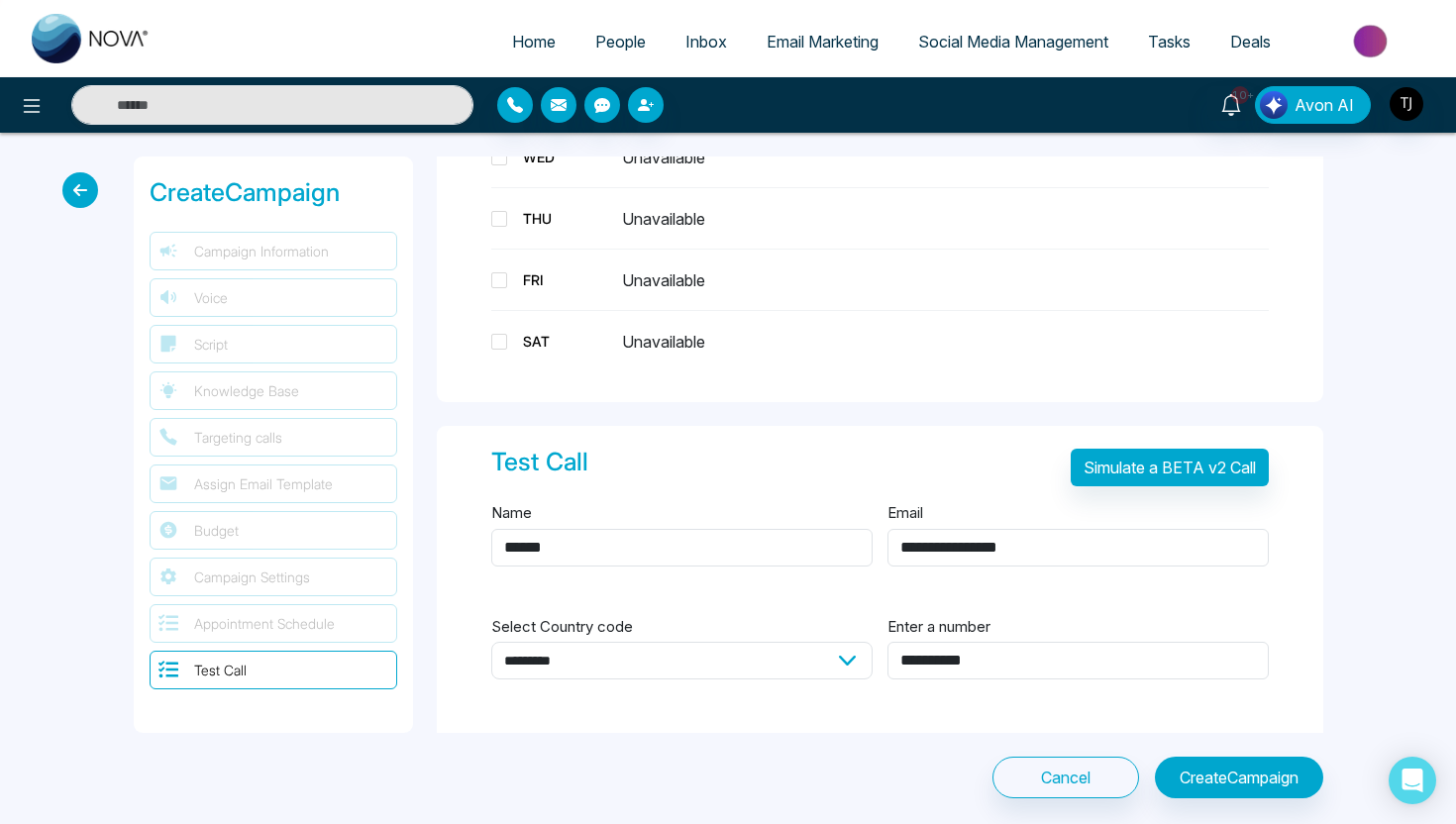 click at bounding box center [80, 190] 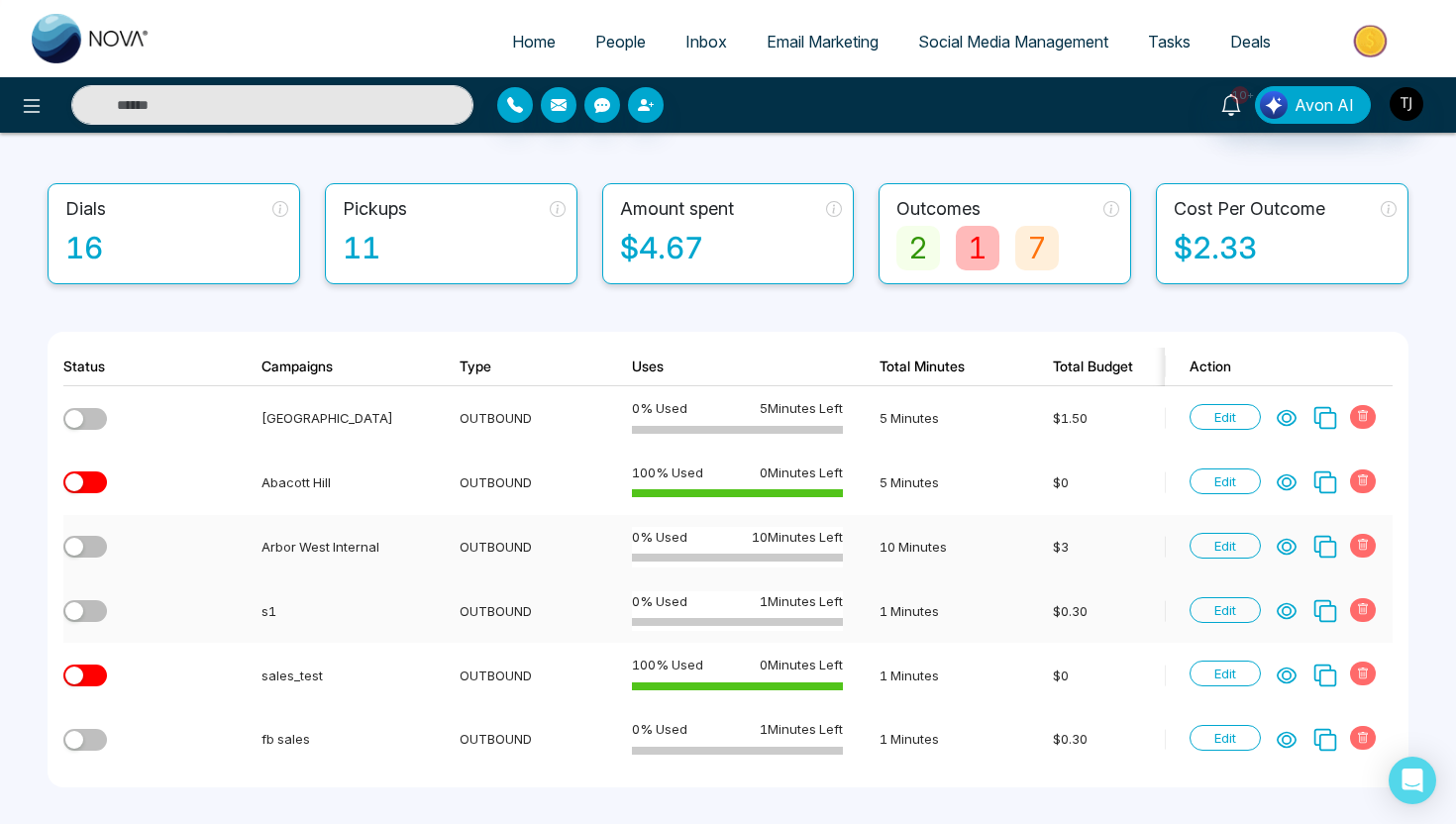 scroll, scrollTop: 94, scrollLeft: 0, axis: vertical 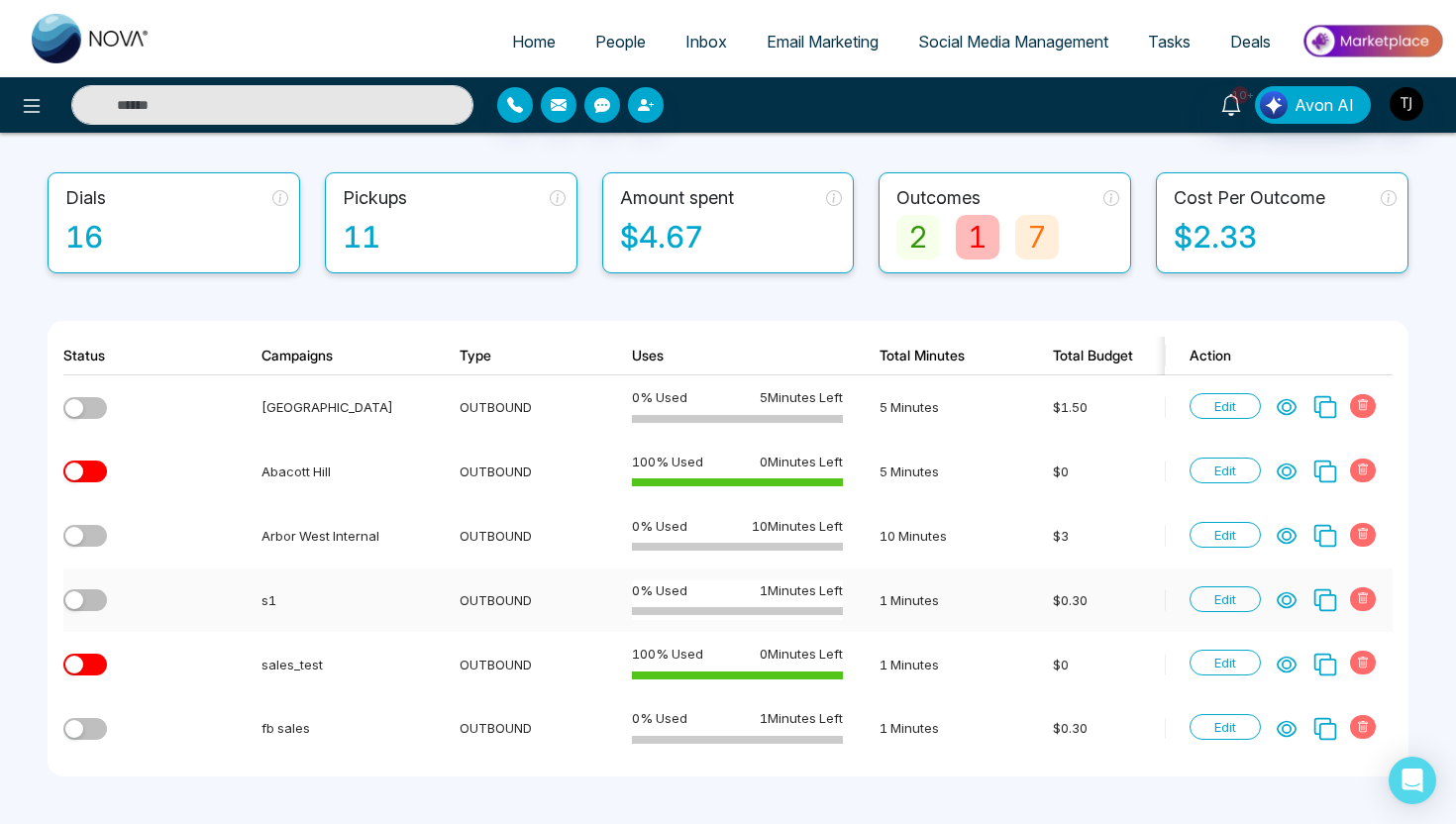 click on "Edit" at bounding box center (1225, 599) 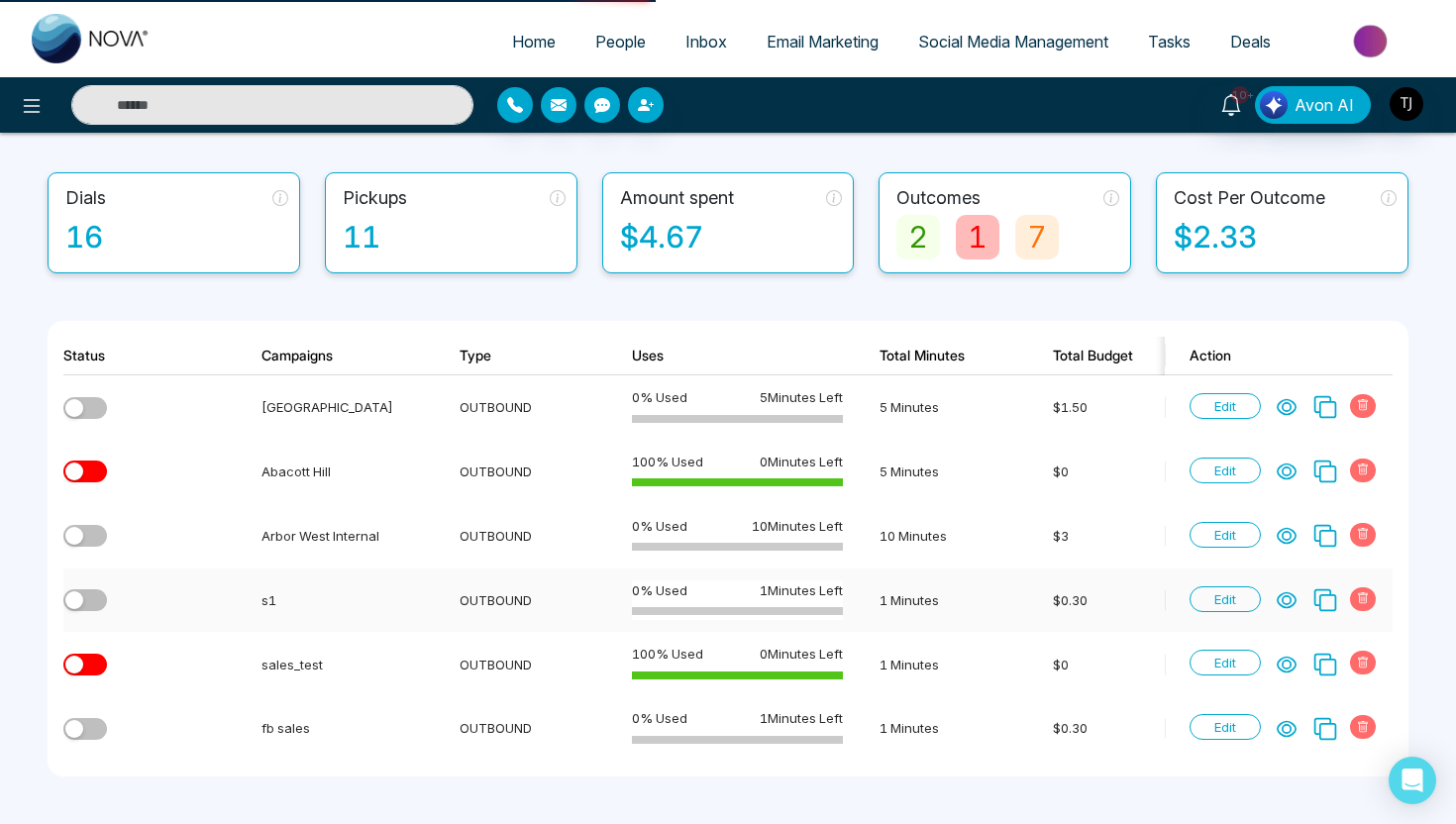 scroll, scrollTop: 0, scrollLeft: 0, axis: both 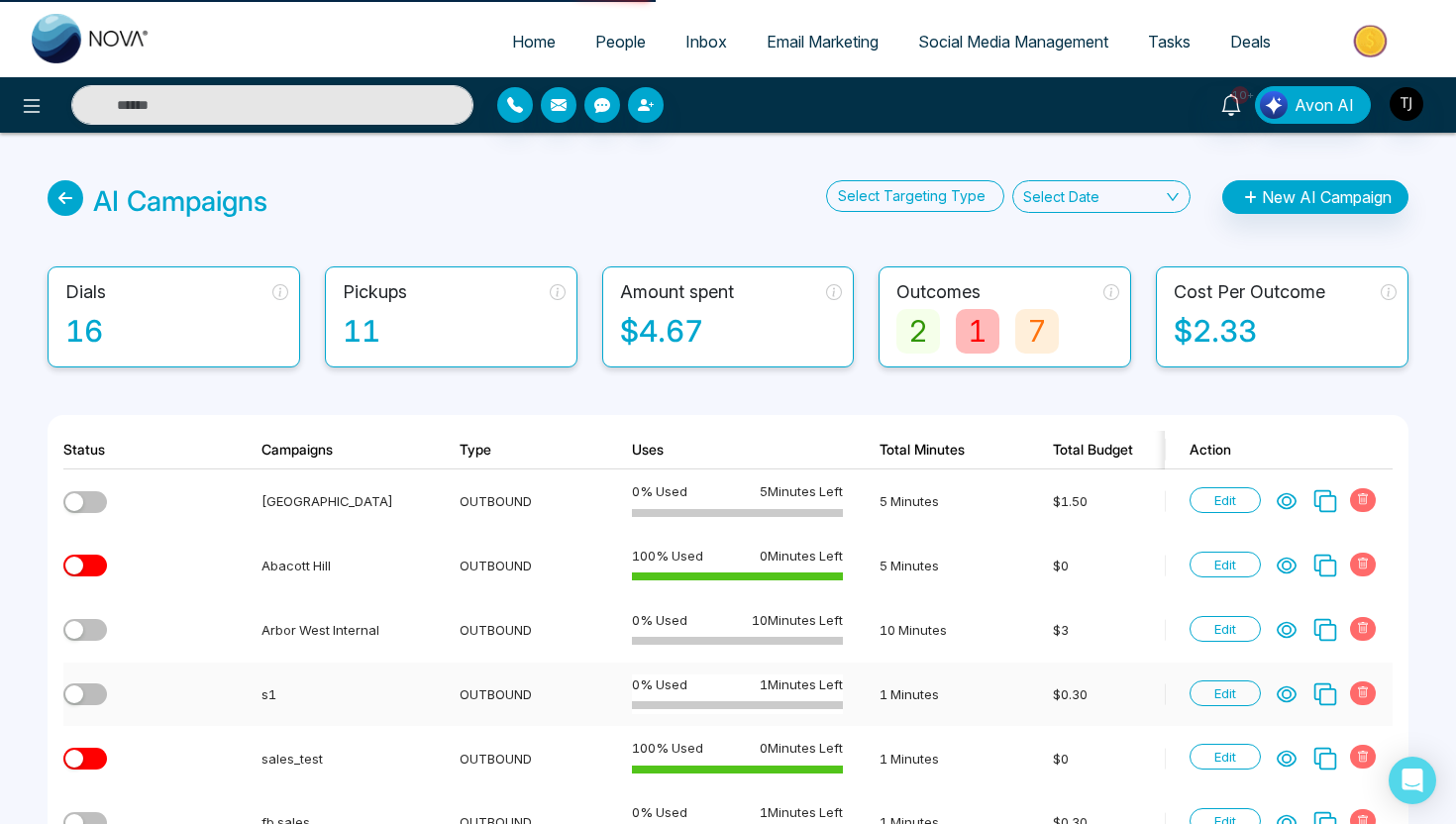 type on "**********" 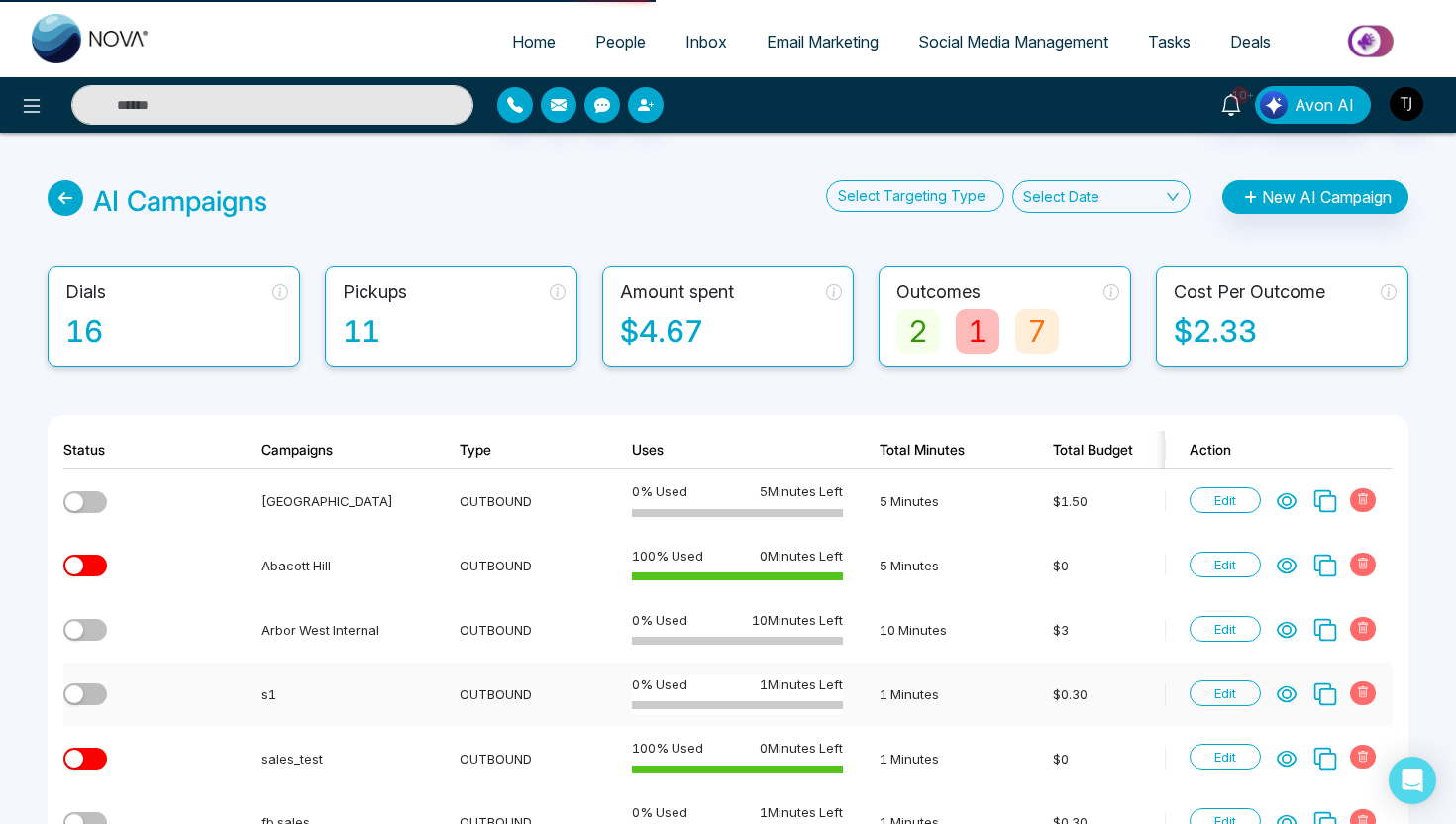 select on "***" 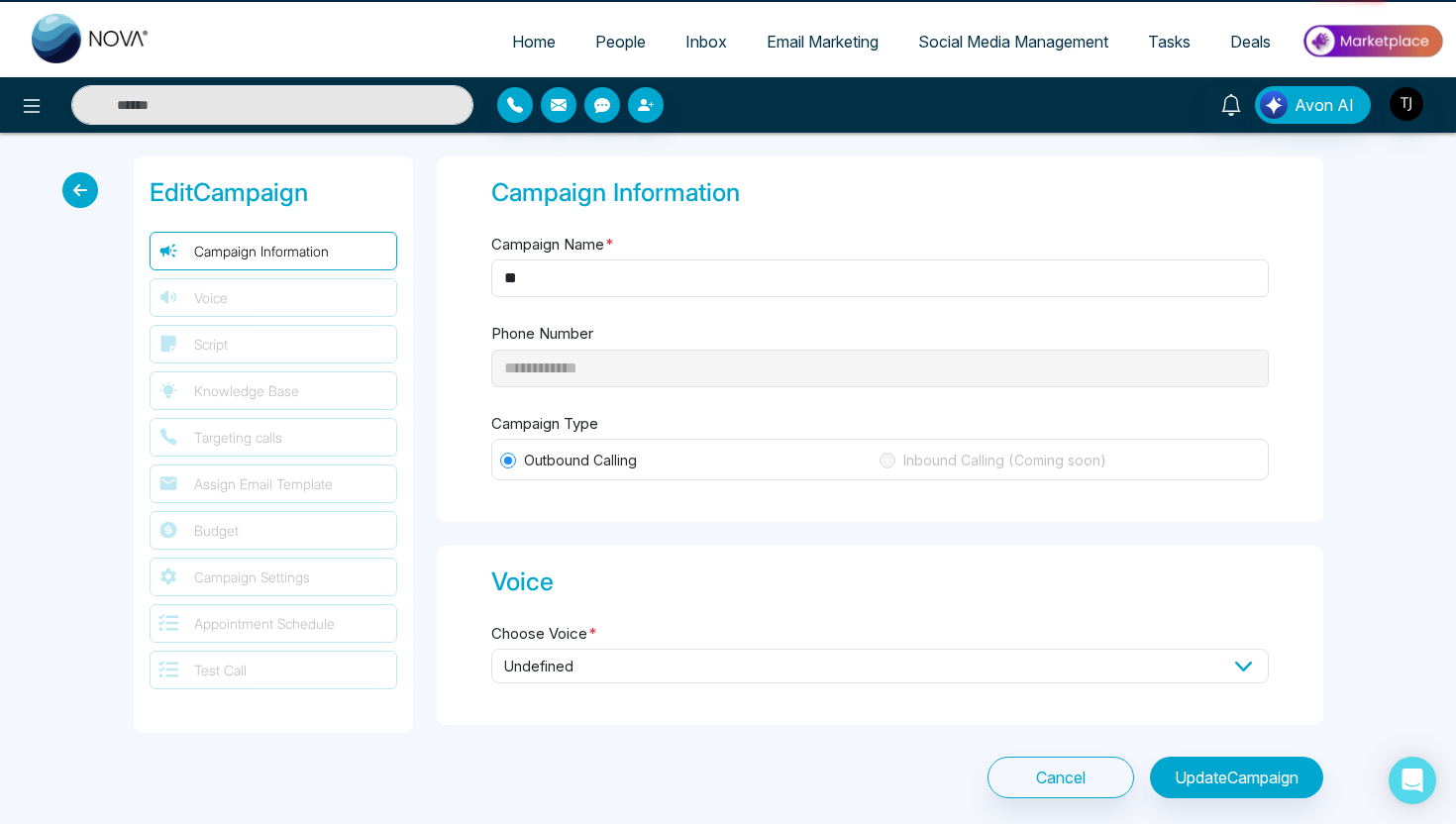type on "**********" 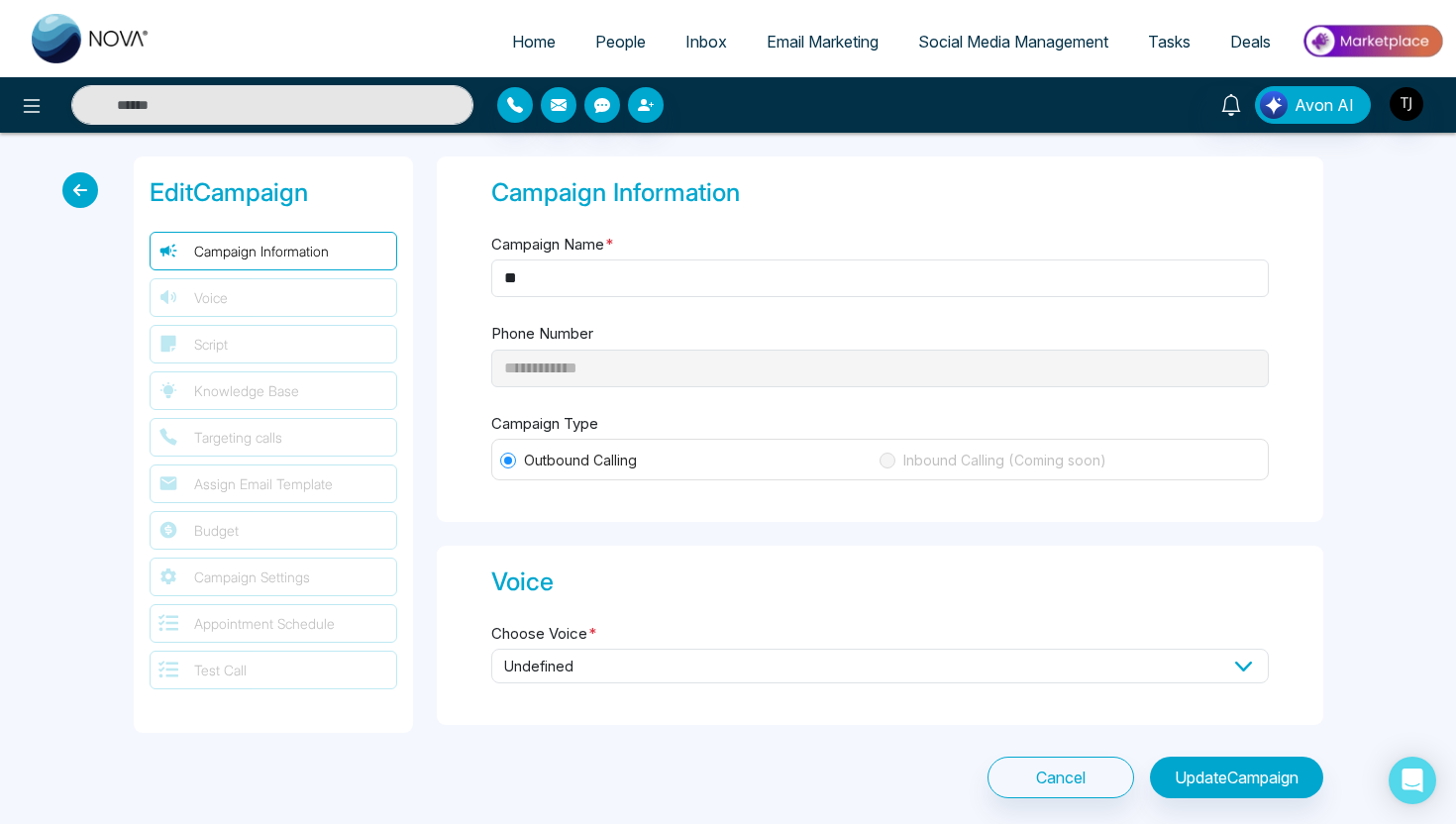 select 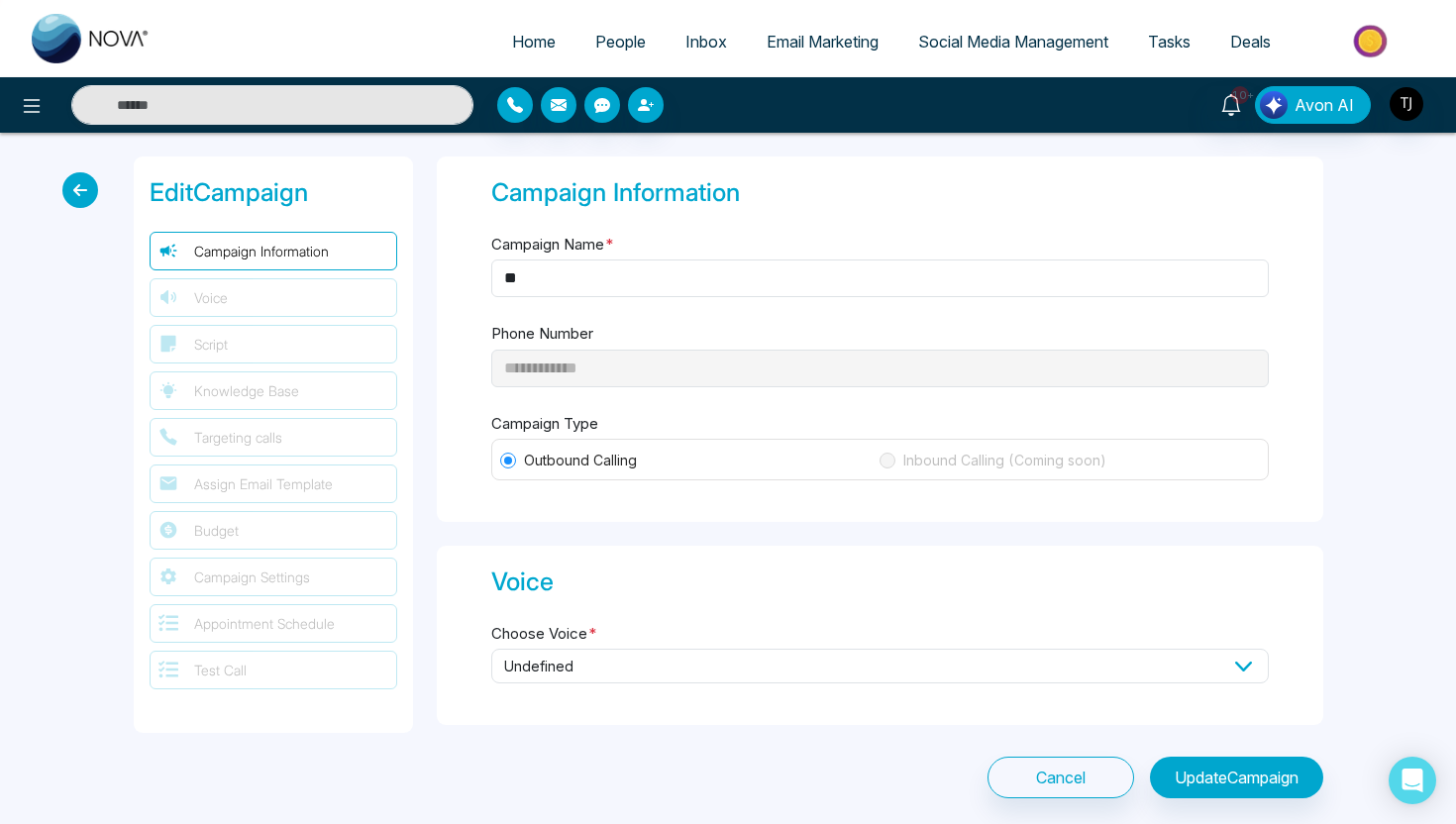 click at bounding box center [80, 190] 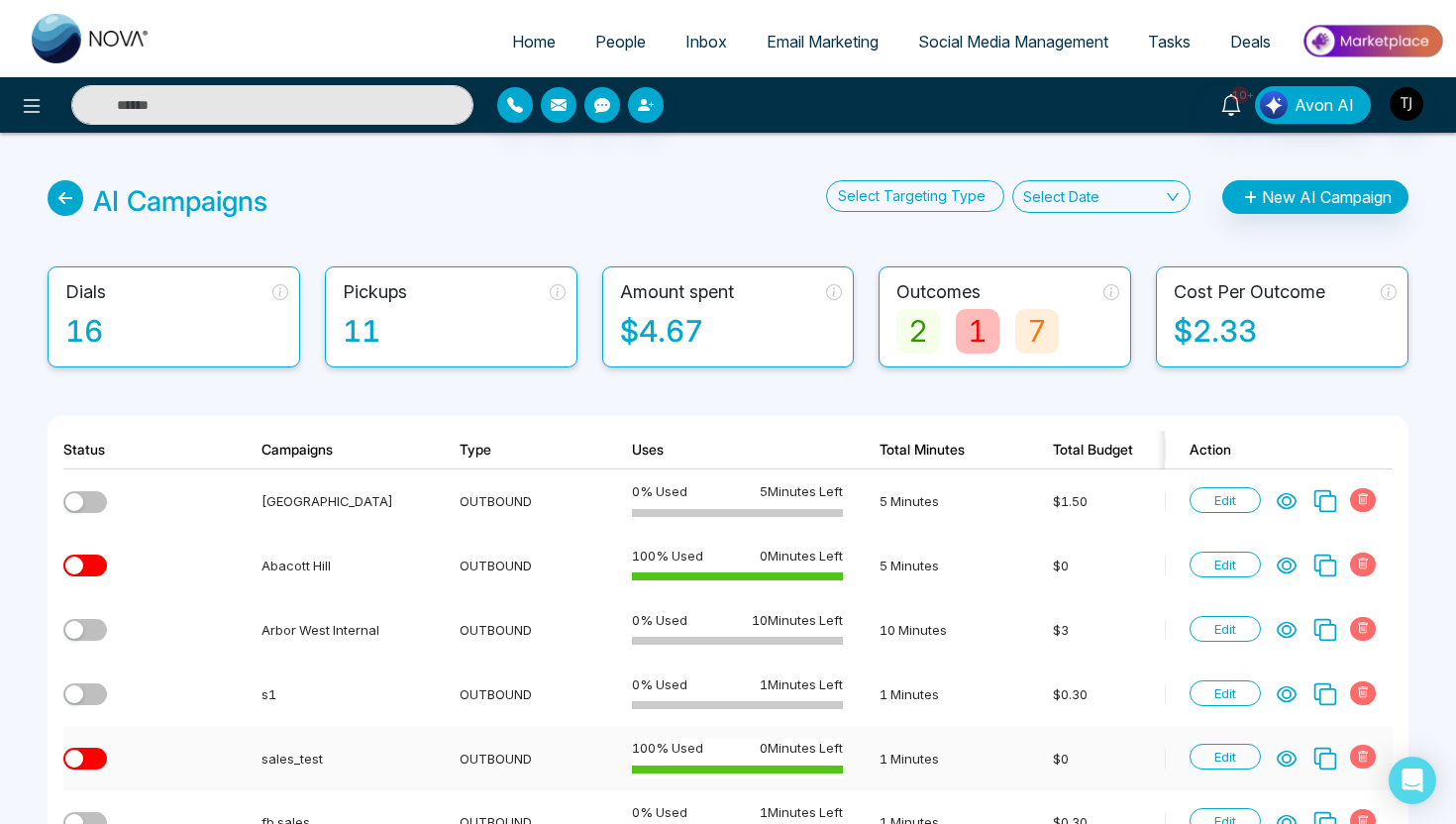 click 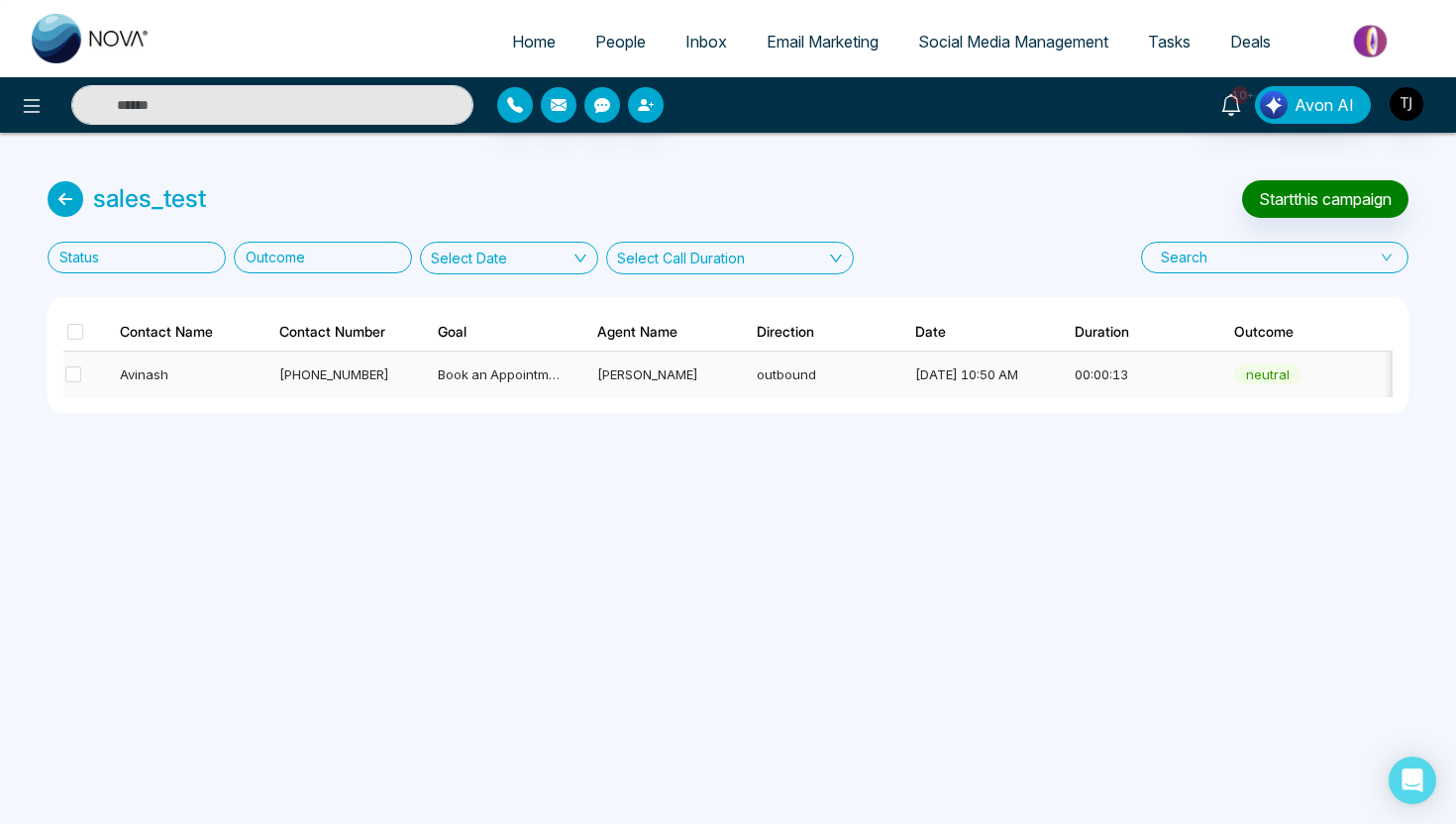 click on "[DATE] 10:50 AM" at bounding box center (977, 374) 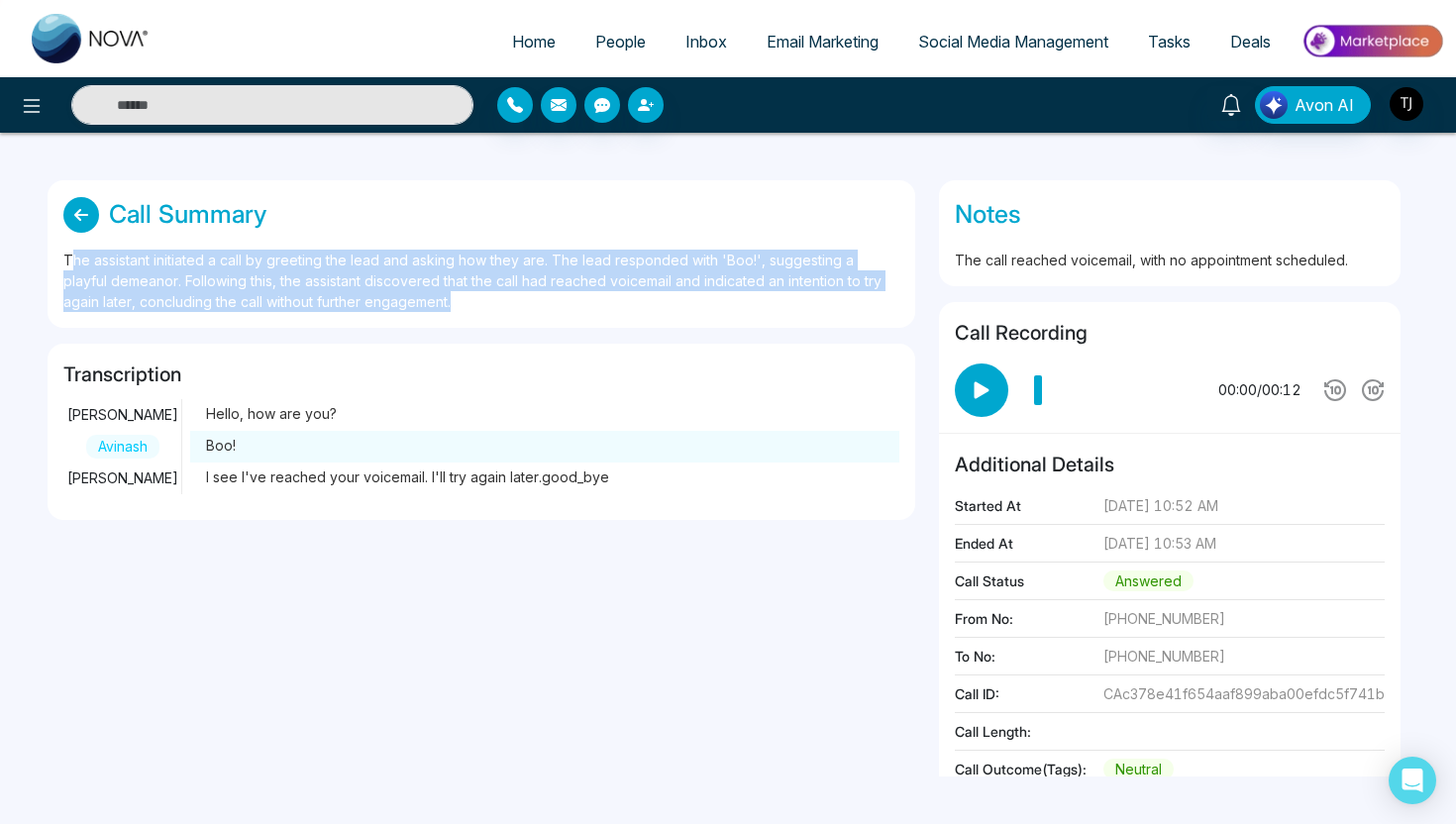 drag, startPoint x: 75, startPoint y: 255, endPoint x: 428, endPoint y: 307, distance: 356.8095 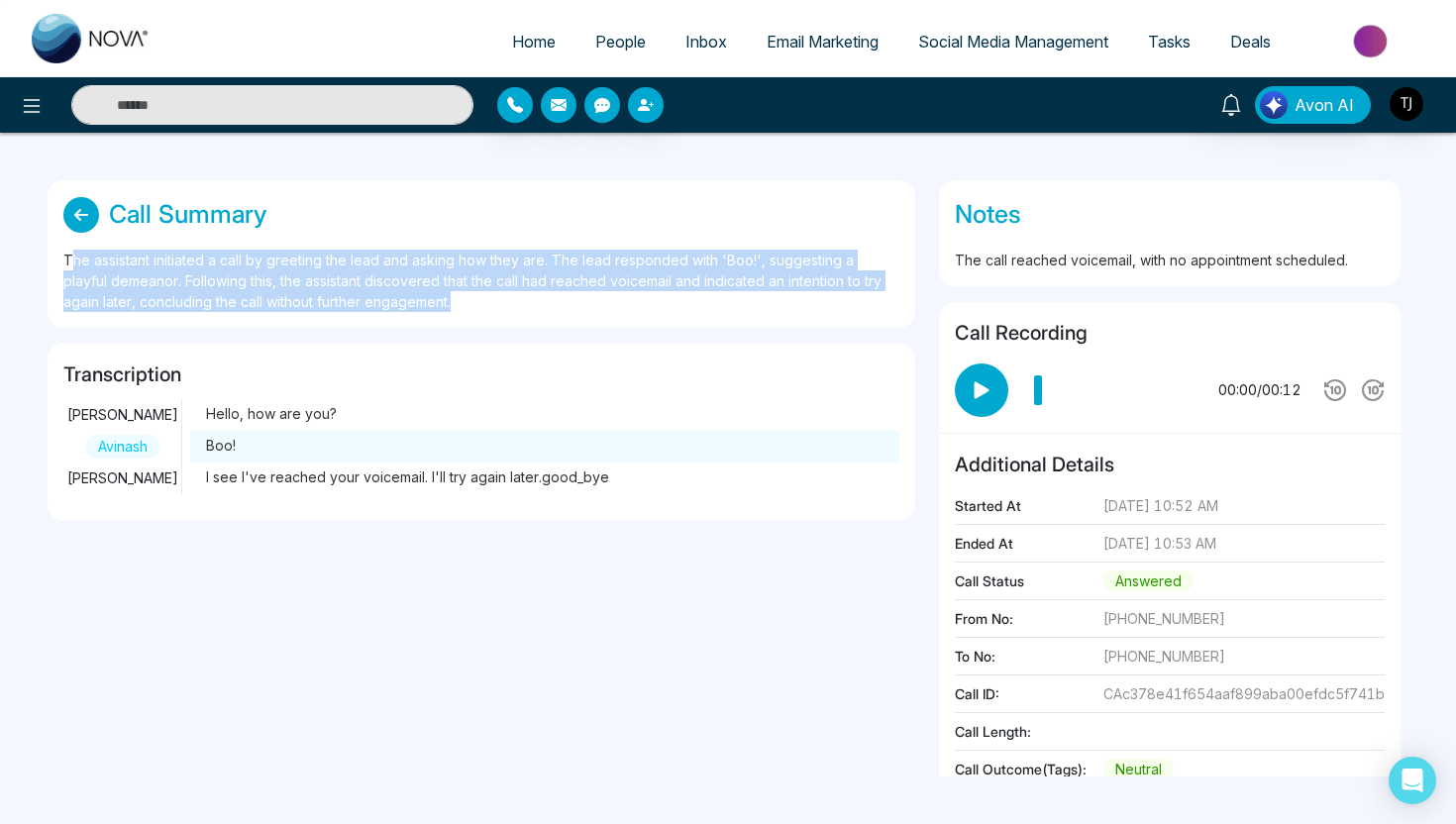 click on "The assistant initiated a call by greeting the lead and asking how they are. The lead responded with 'Boo!', suggesting a playful demeanor. Following this, the assistant discovered that the call had reached voicemail and indicated an intention to try again later, concluding the call without further engagement." at bounding box center (481, 280) 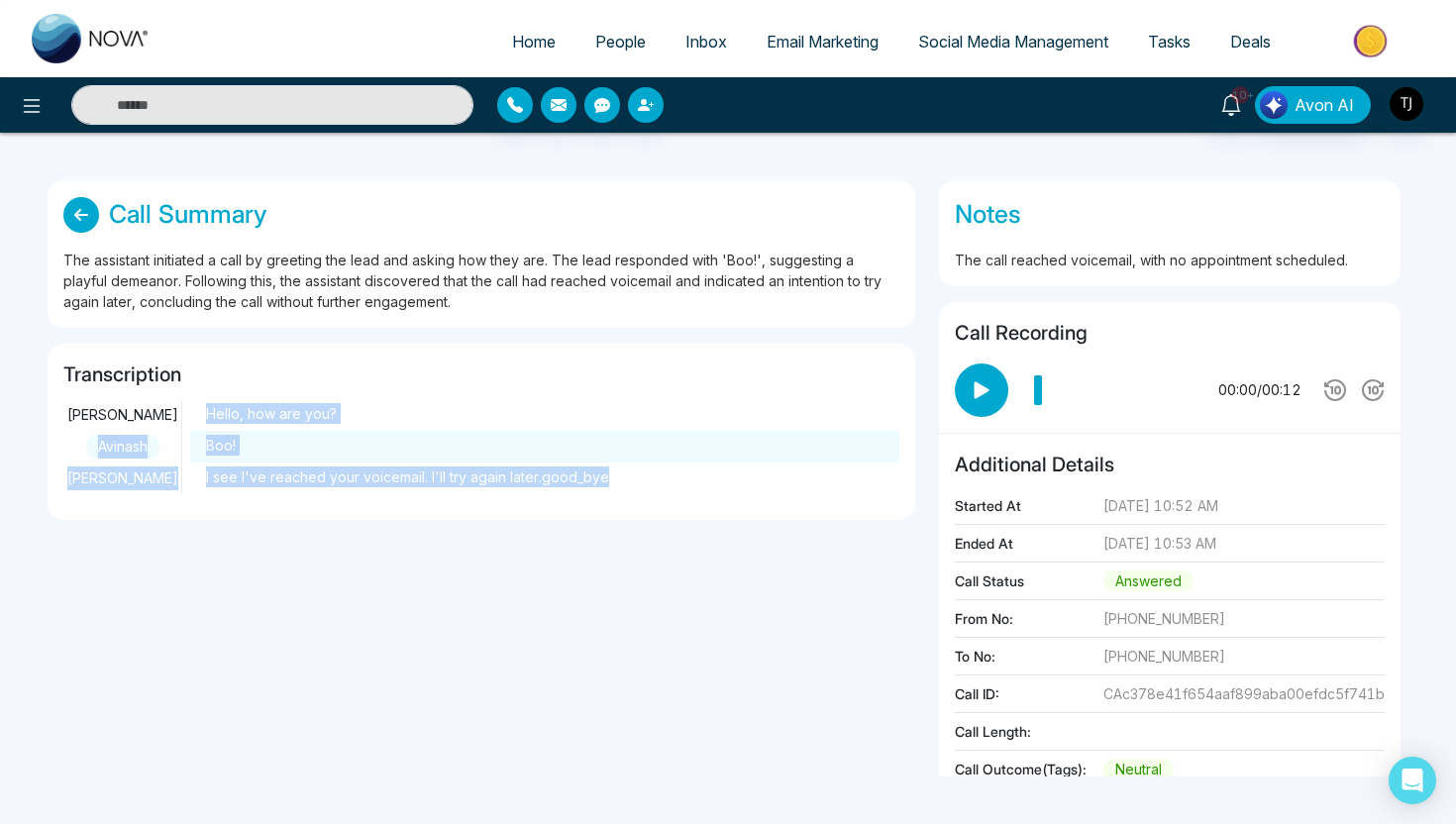 drag, startPoint x: 206, startPoint y: 403, endPoint x: 642, endPoint y: 496, distance: 445.8083 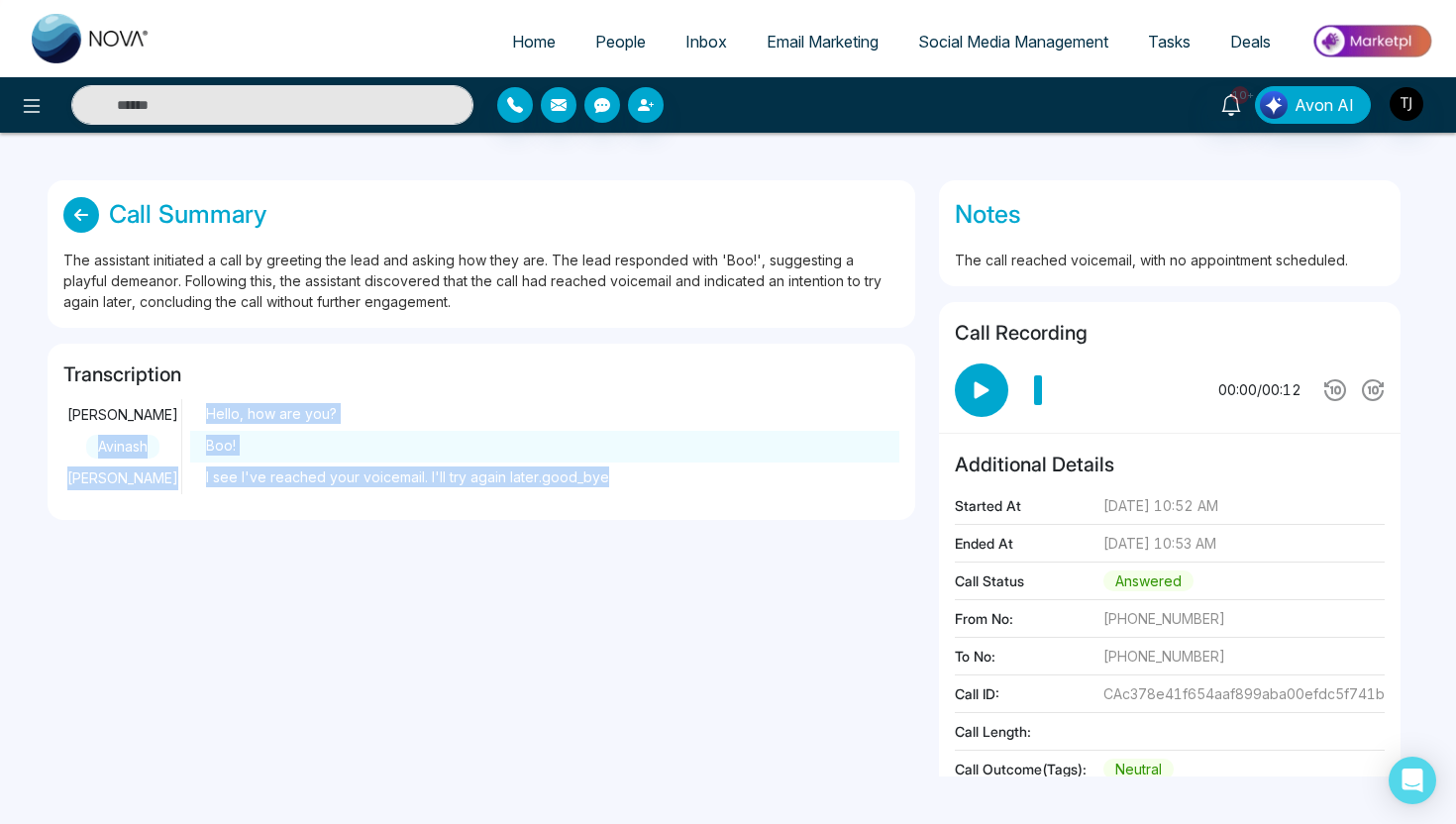 click on "[PERSON_NAME] Hello, how are you? Avinash Boo! [PERSON_NAME] see I've reached your voicemail. I'll try again later.good_bye" at bounding box center (481, 447) 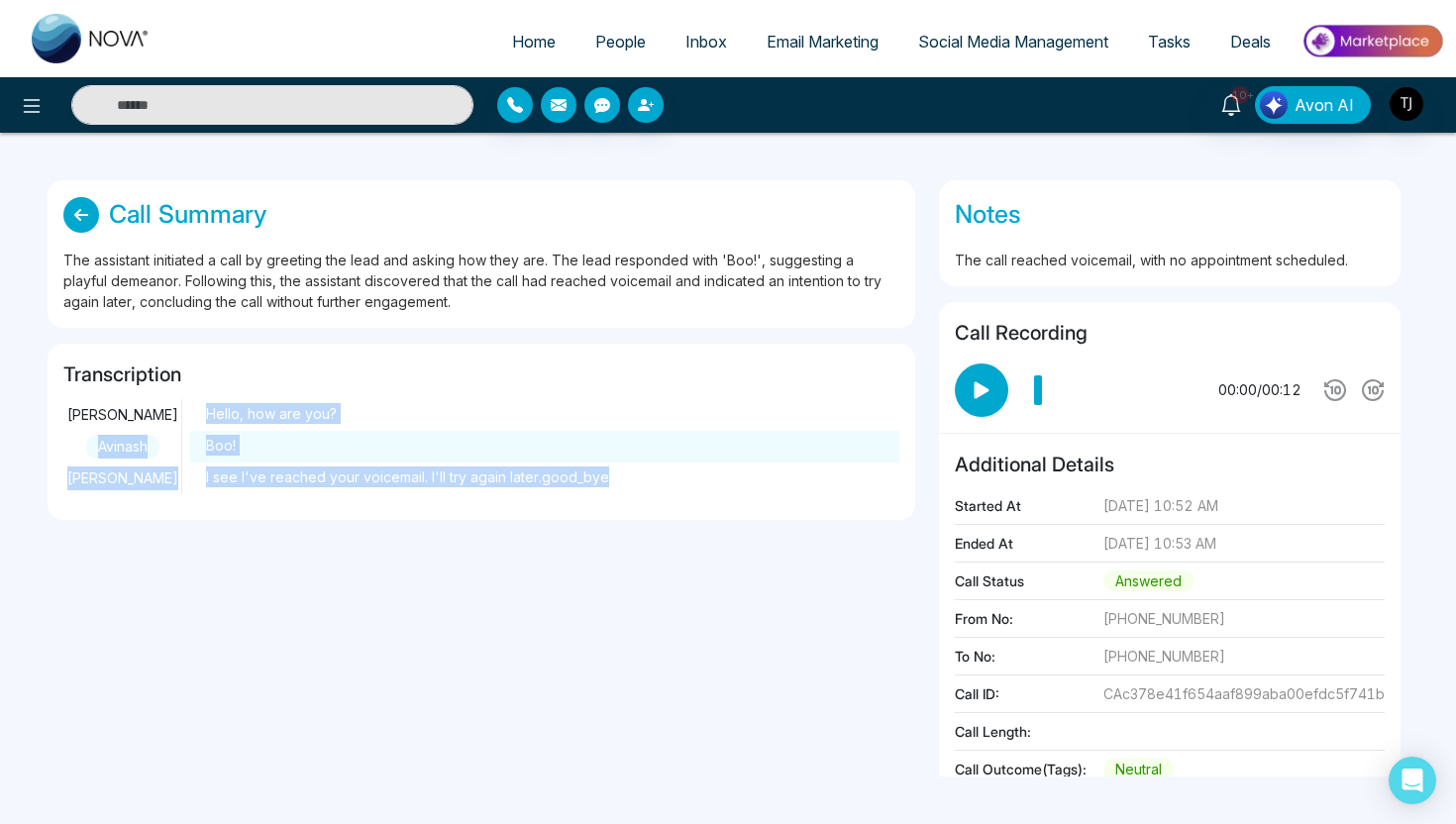 scroll, scrollTop: 63, scrollLeft: 0, axis: vertical 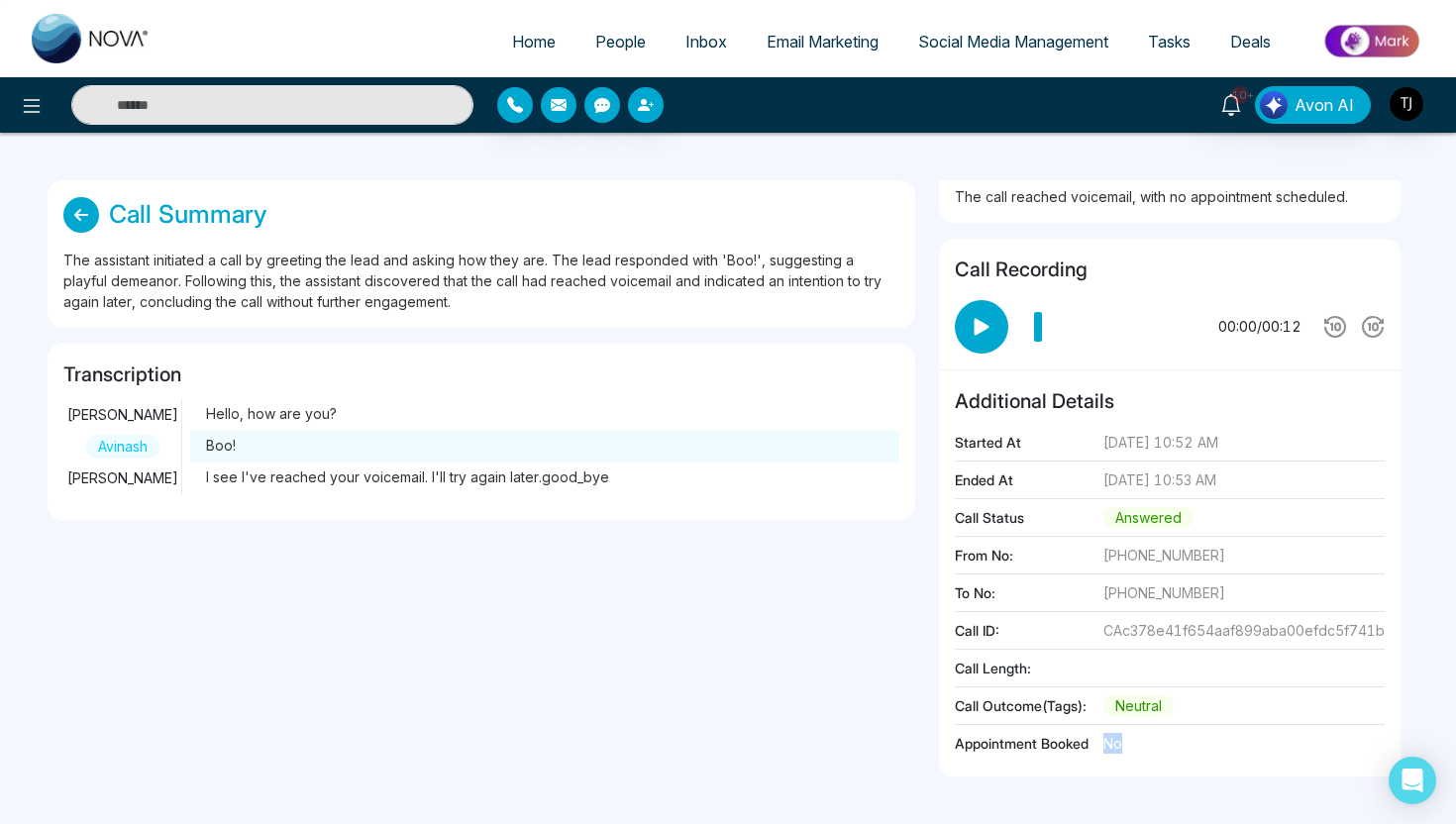 drag, startPoint x: 1092, startPoint y: 745, endPoint x: 1138, endPoint y: 745, distance: 46 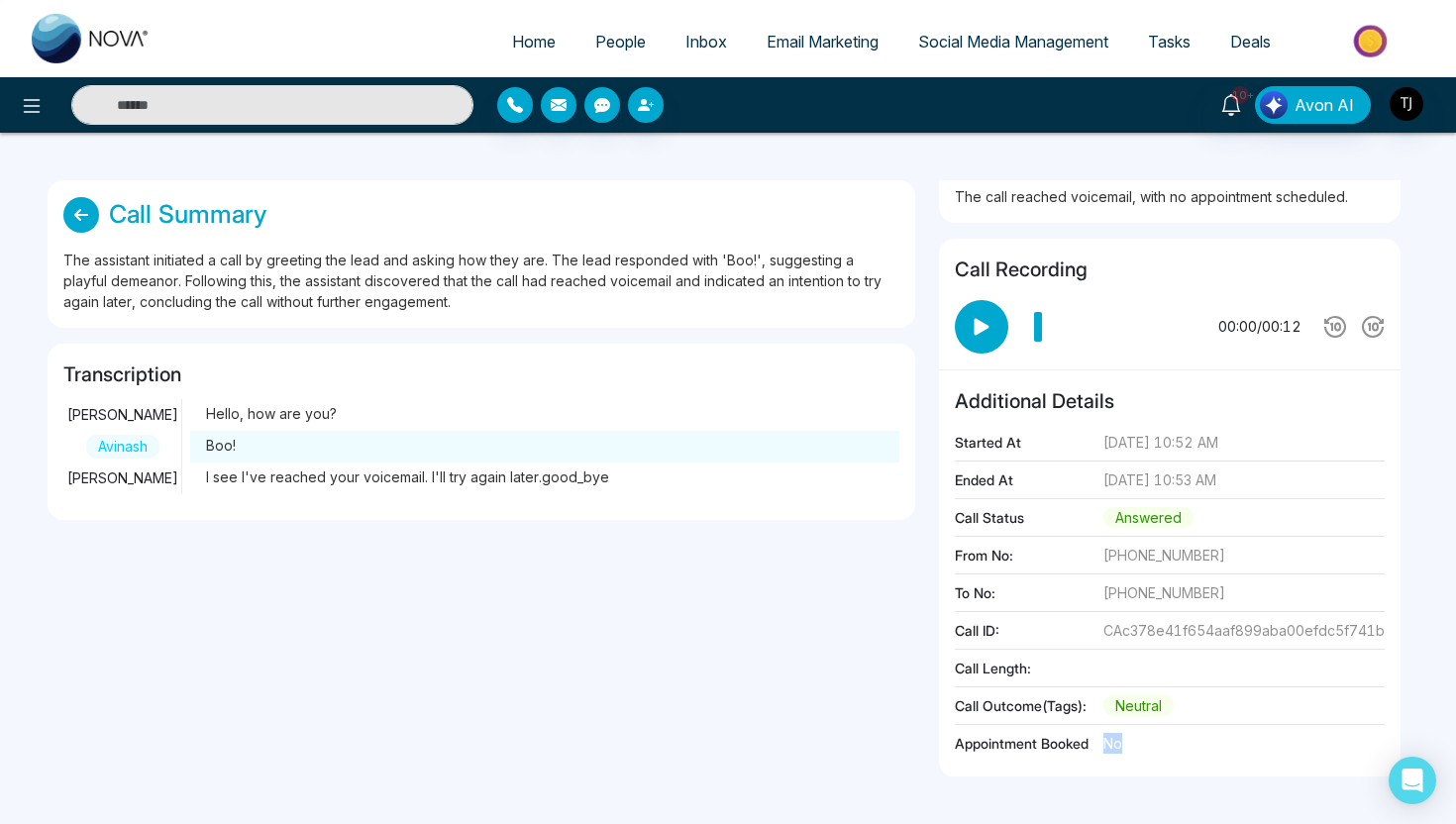 click on "Appointment Booked No" at bounding box center [1170, 747] 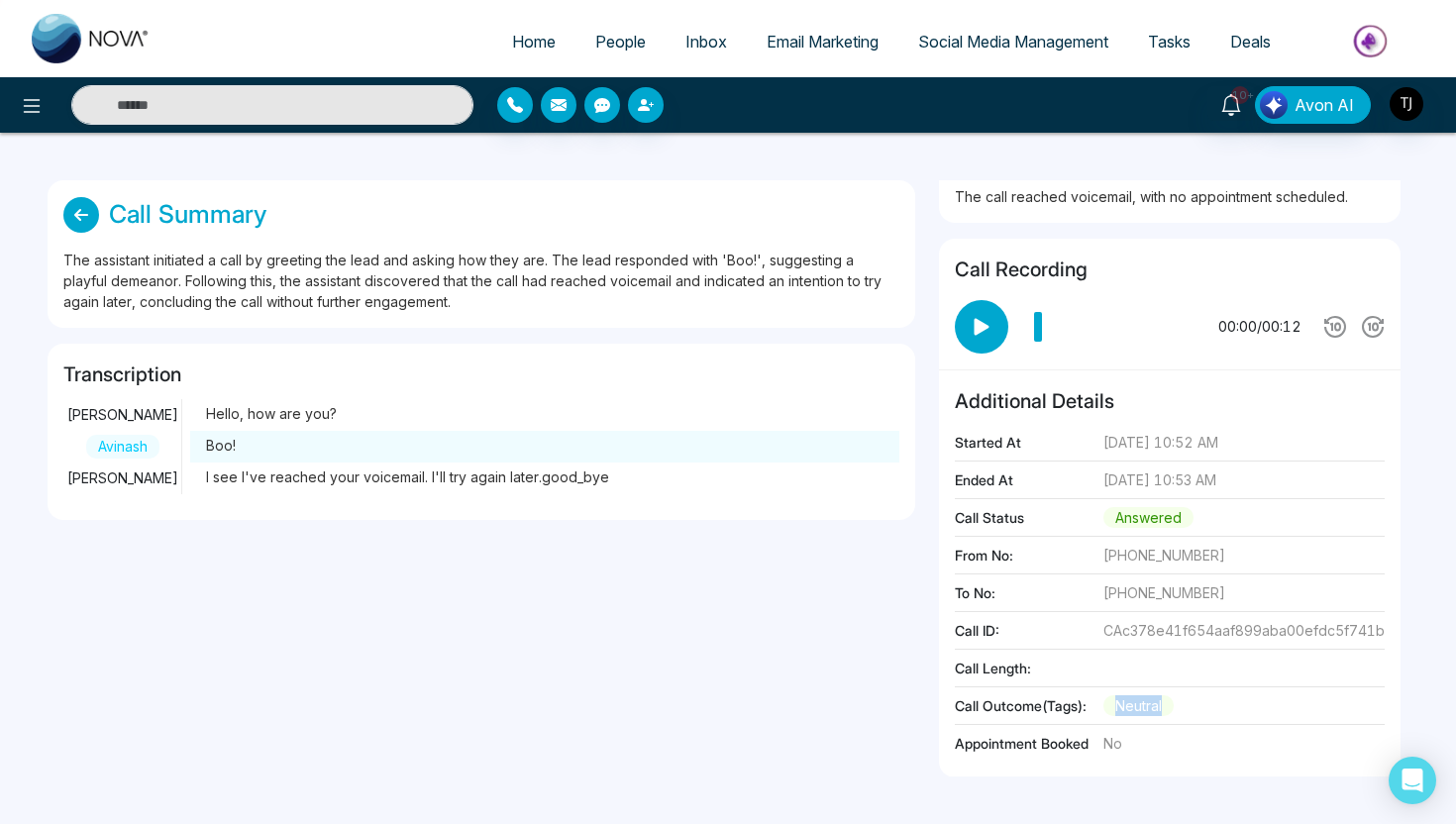 drag, startPoint x: 1167, startPoint y: 706, endPoint x: 1105, endPoint y: 713, distance: 62.39391 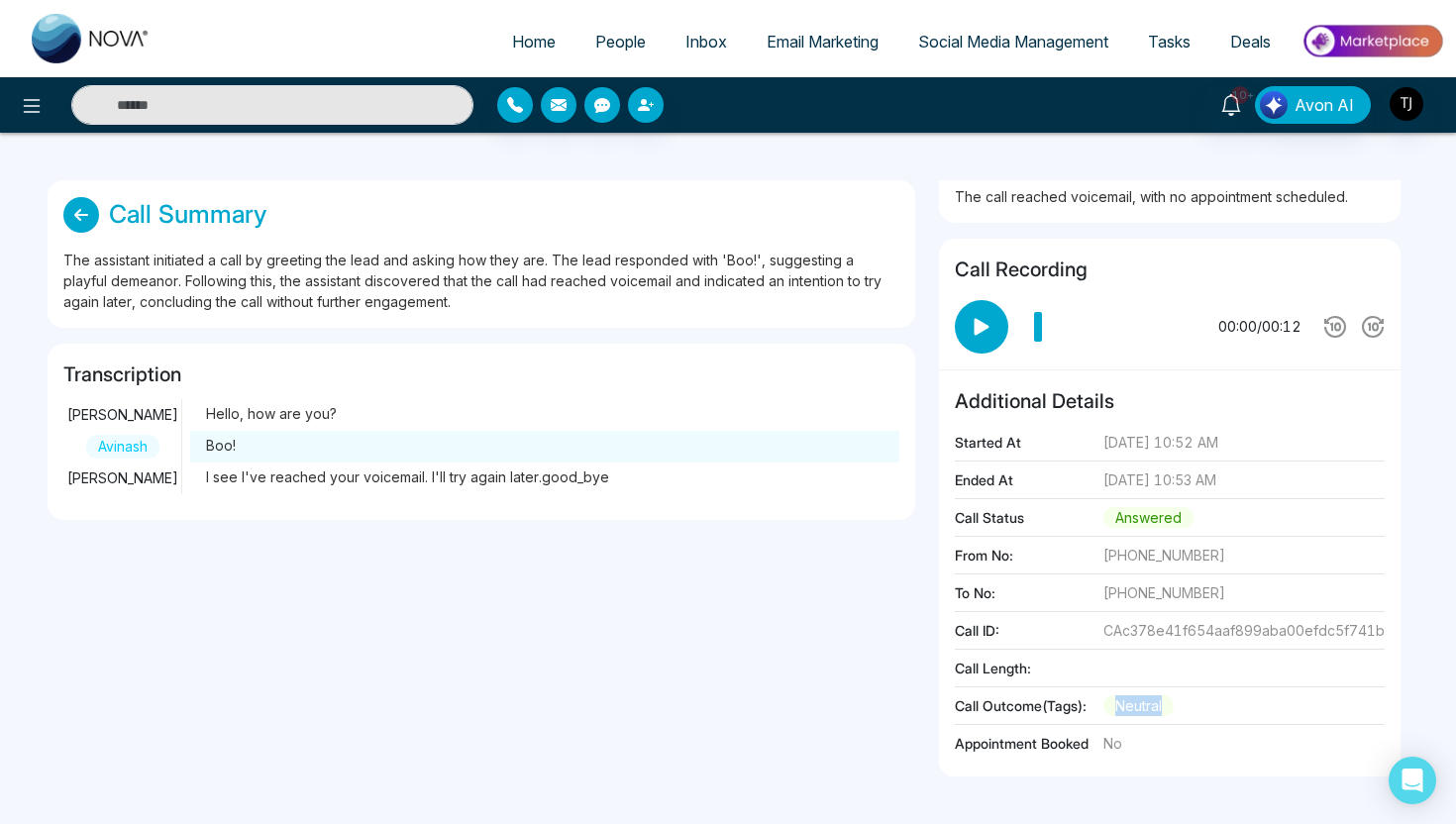 click on "Call Outcome(Tags): neutral" at bounding box center [1170, 710] 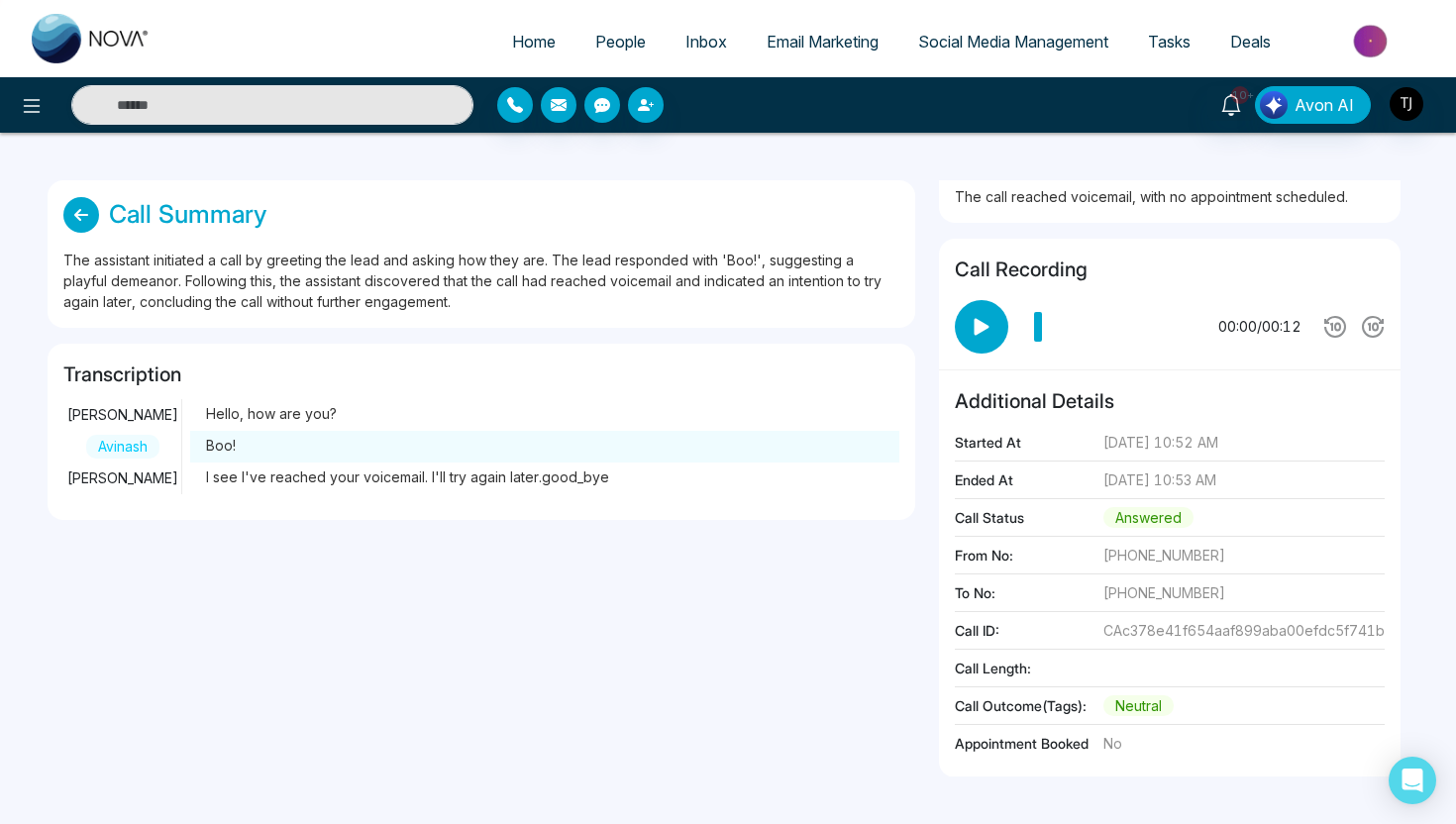 click at bounding box center [81, 215] 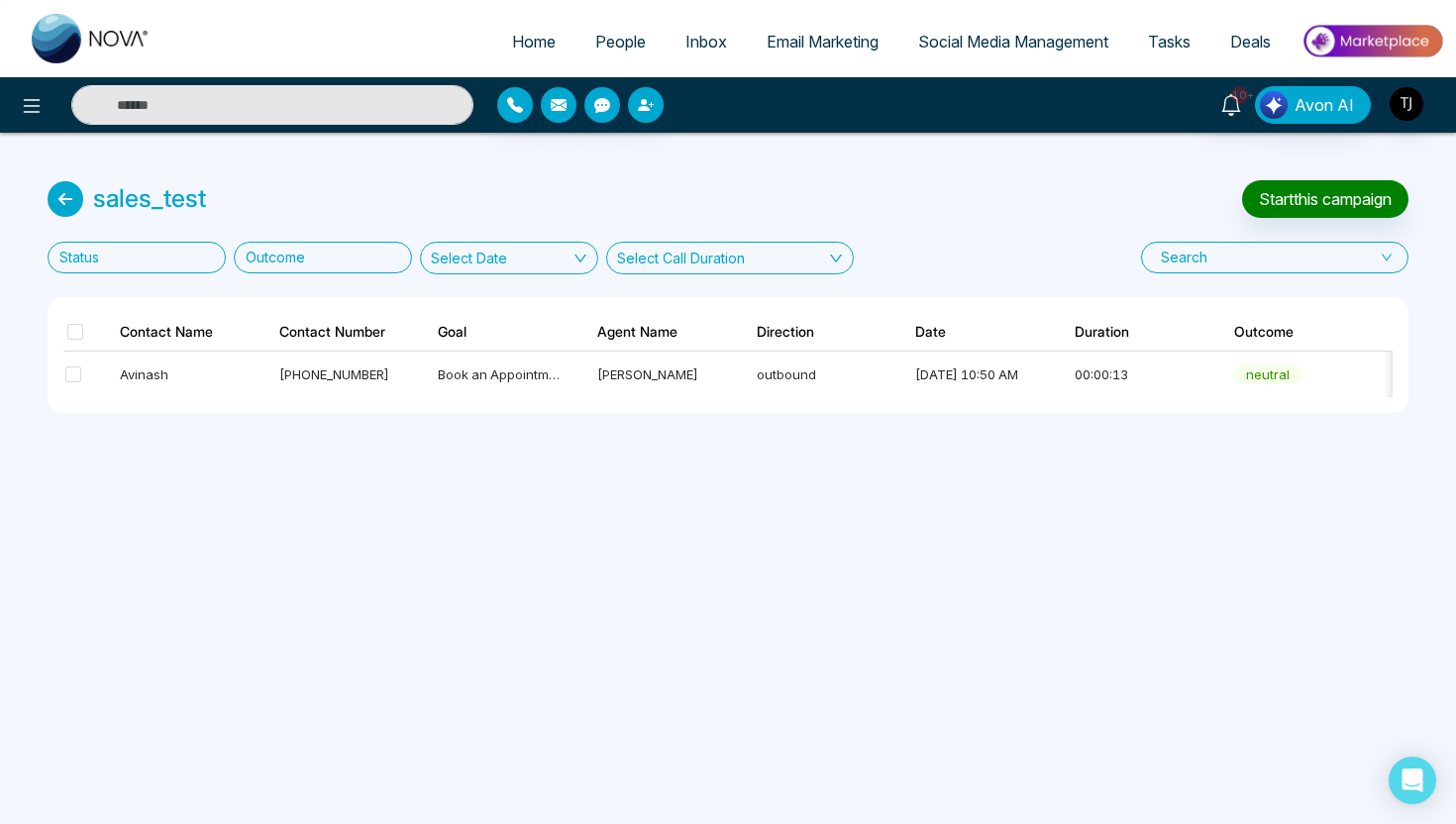 click on "Home" at bounding box center (534, 42) 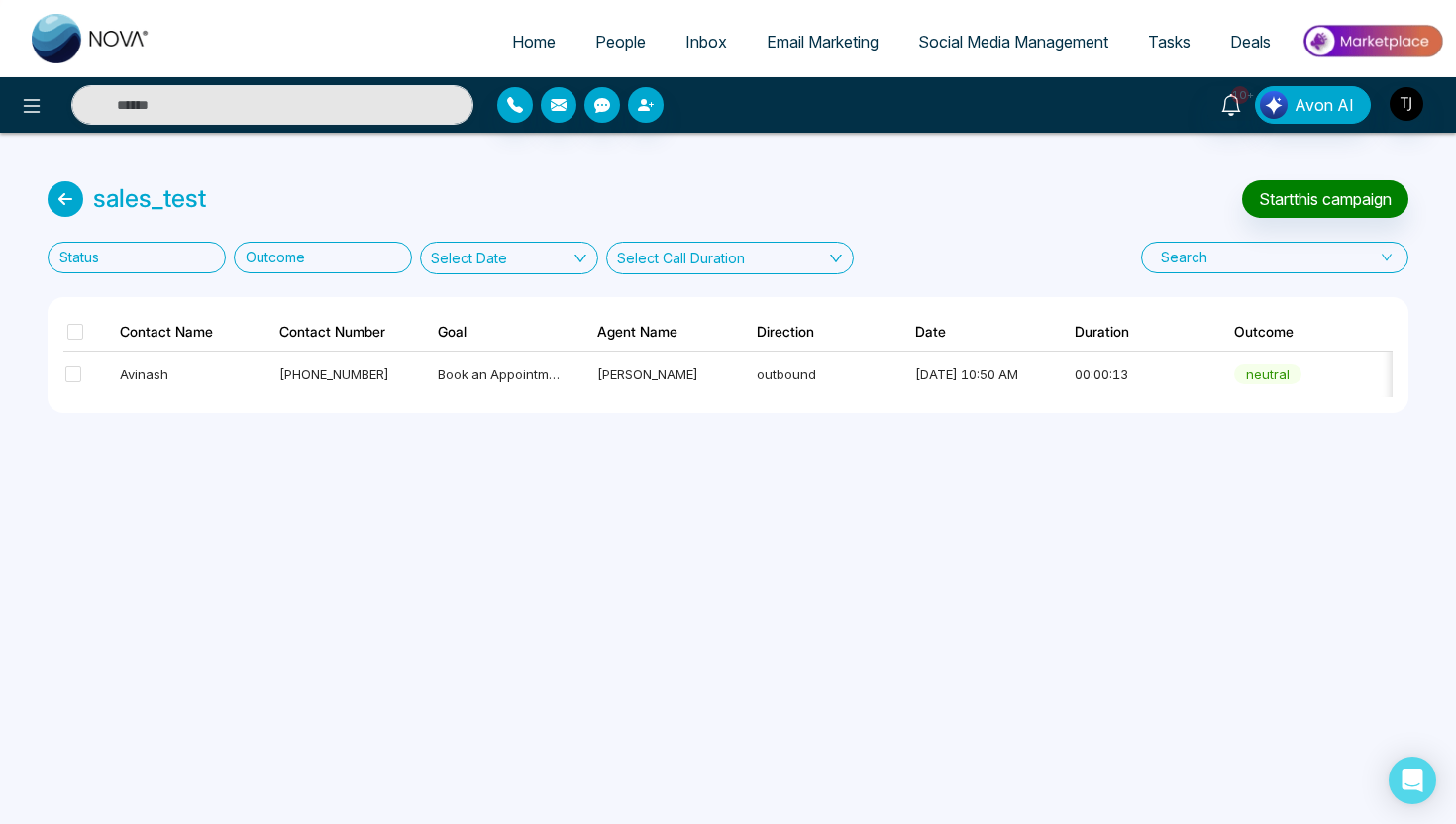 select on "*" 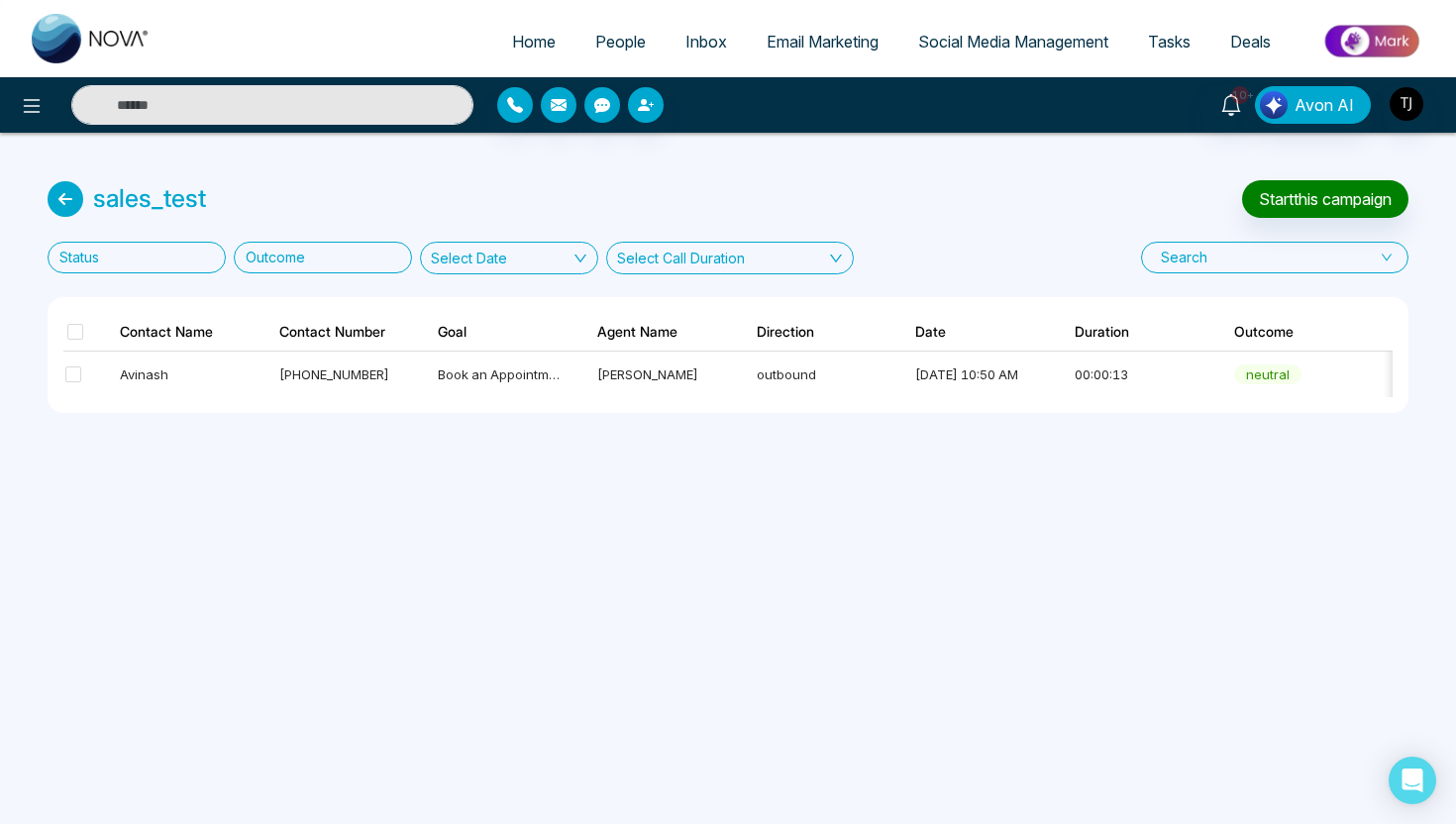 select on "*" 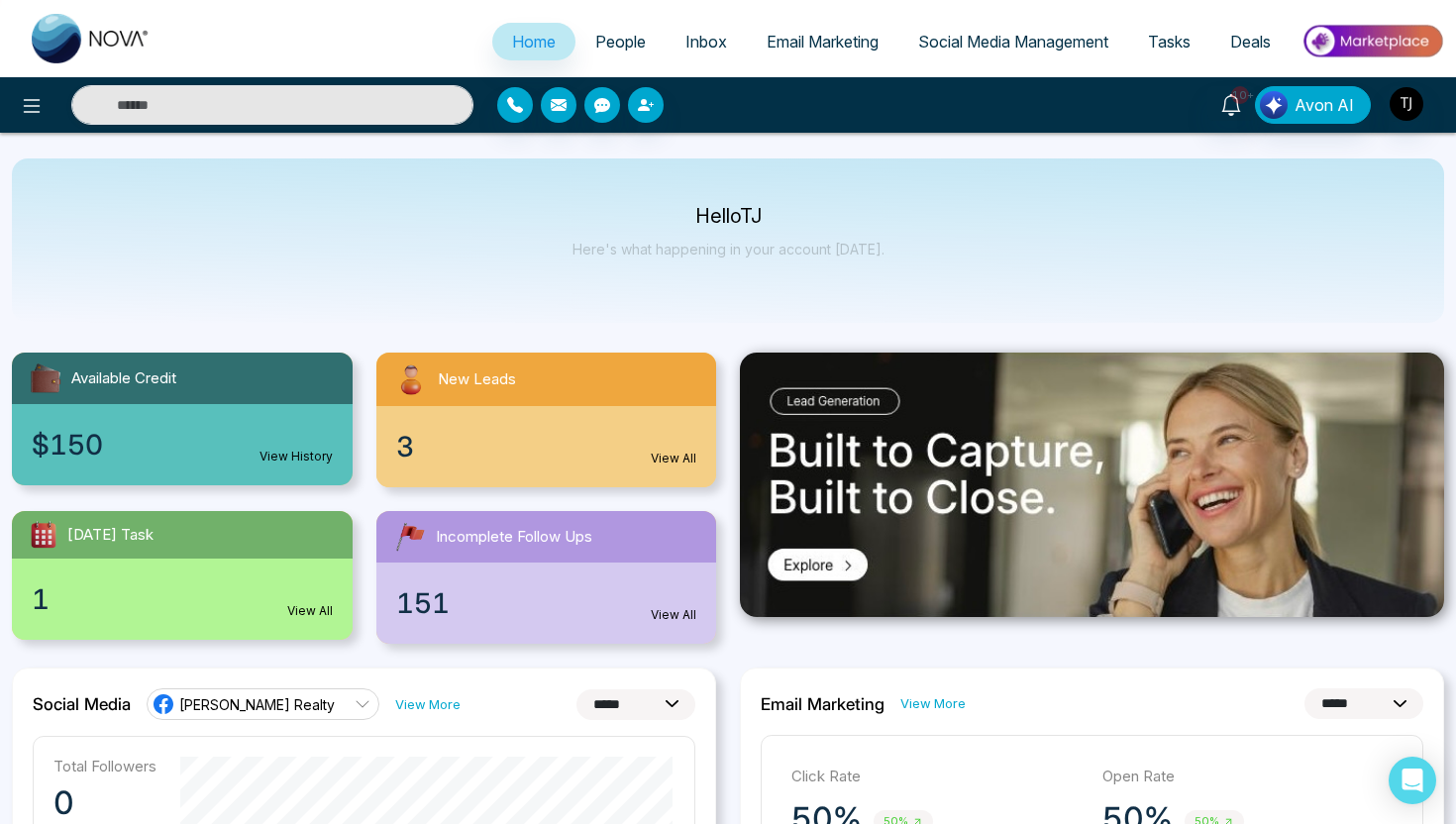 click at bounding box center [1372, 41] 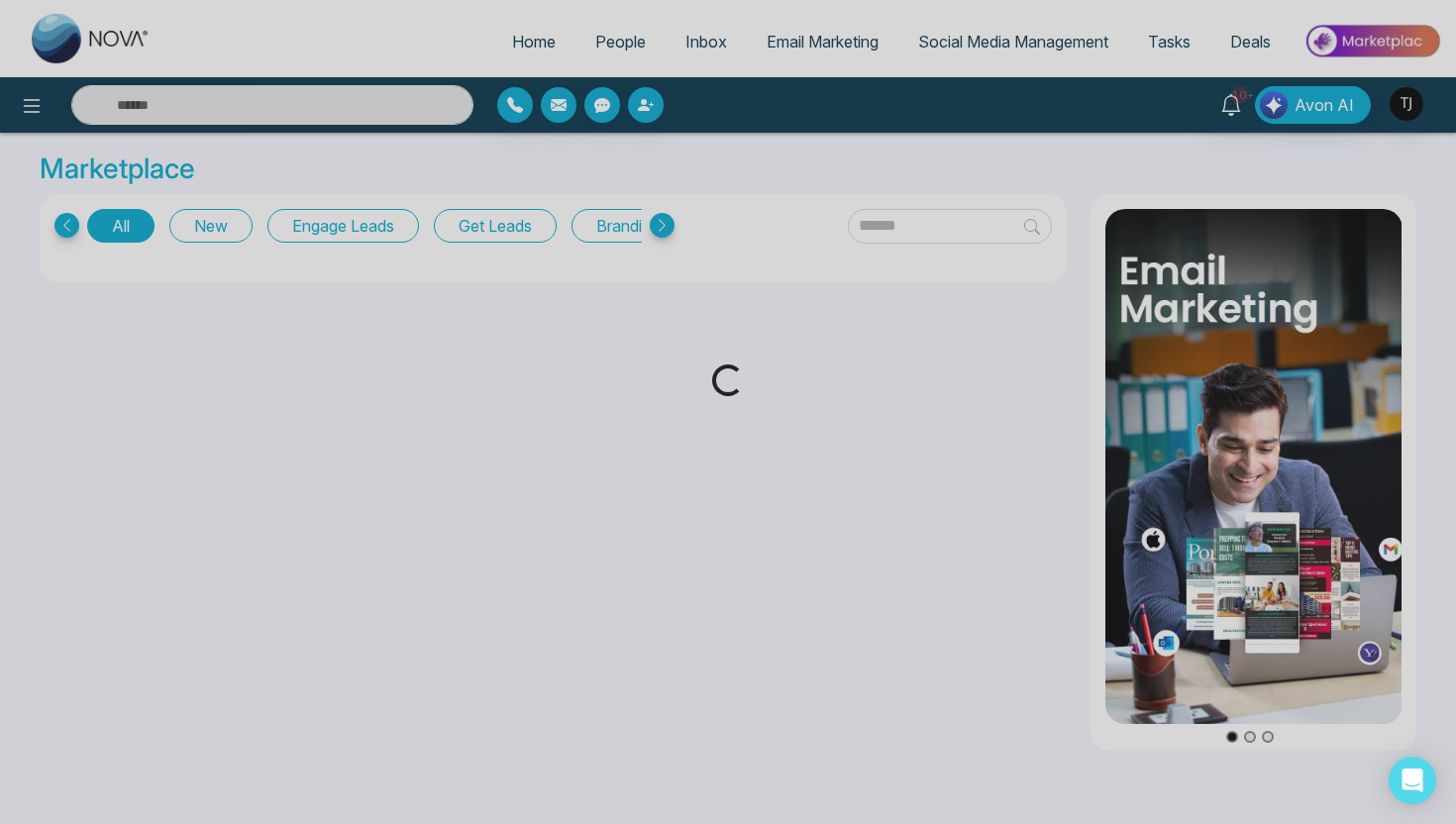 click on "Loading..." at bounding box center [728, 412] 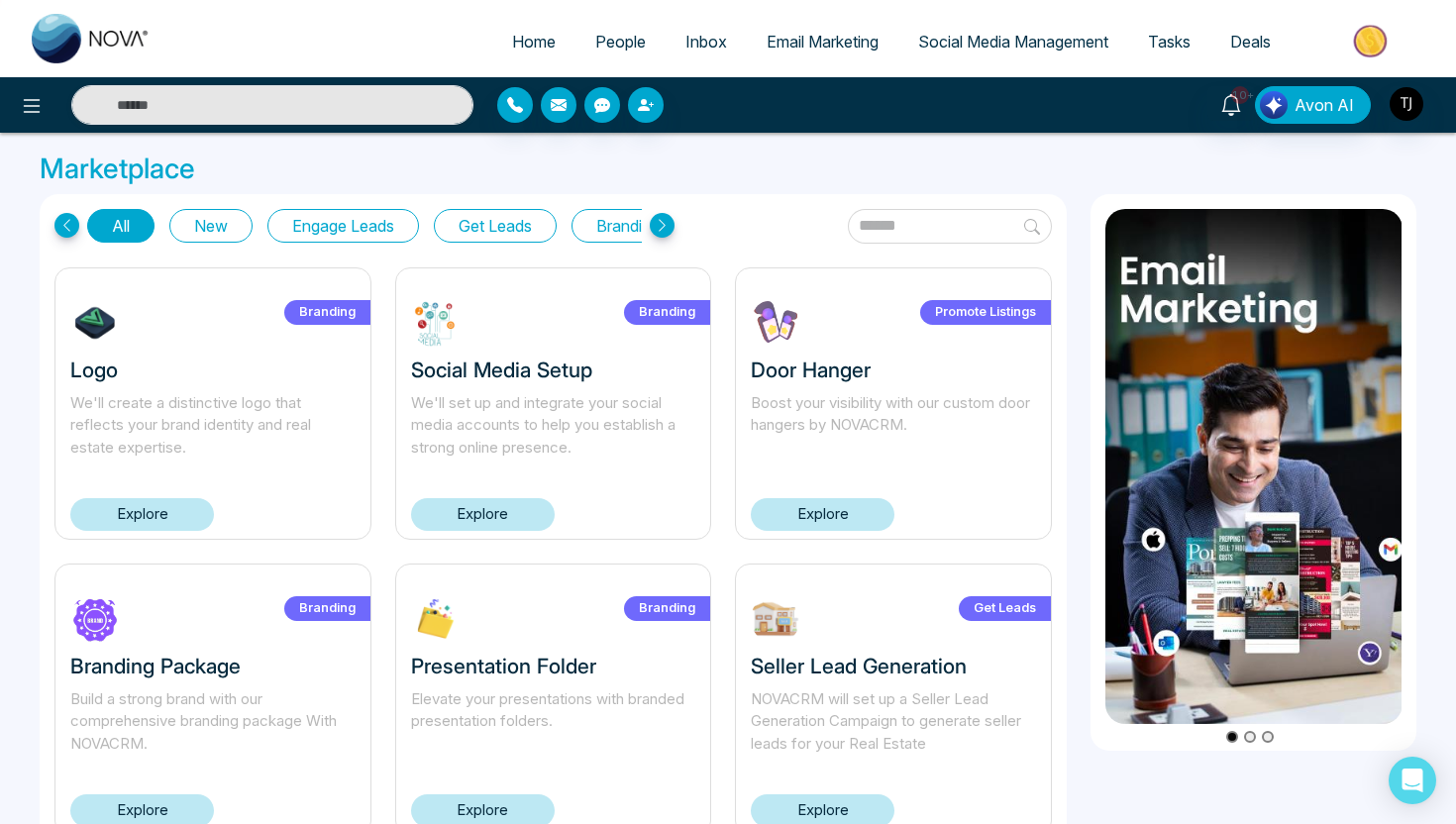 click on "Get Leads" at bounding box center [495, 226] 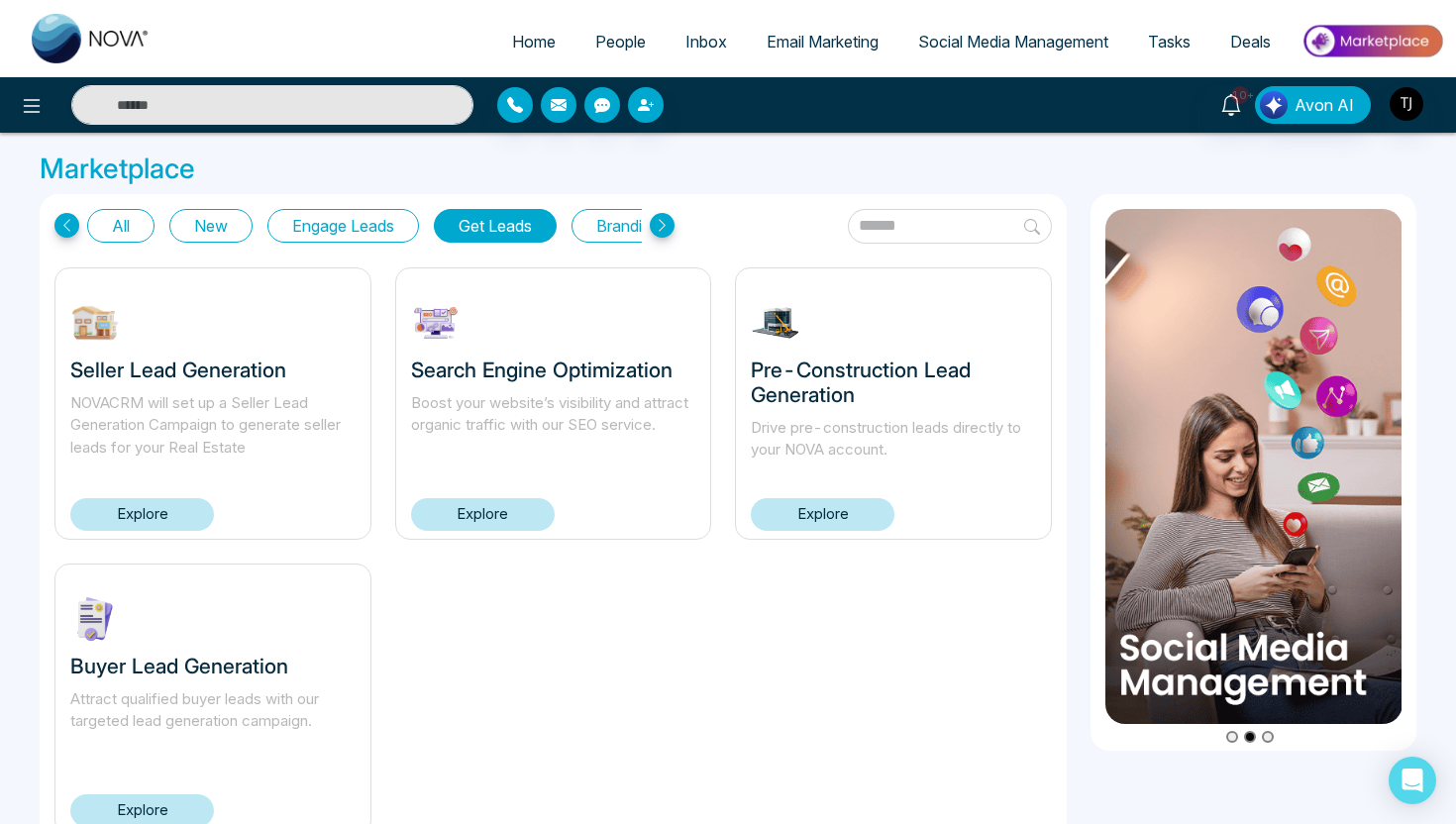 click on "Attract qualified buyer leads with our targeted lead generation campaign." at bounding box center (213, 722) 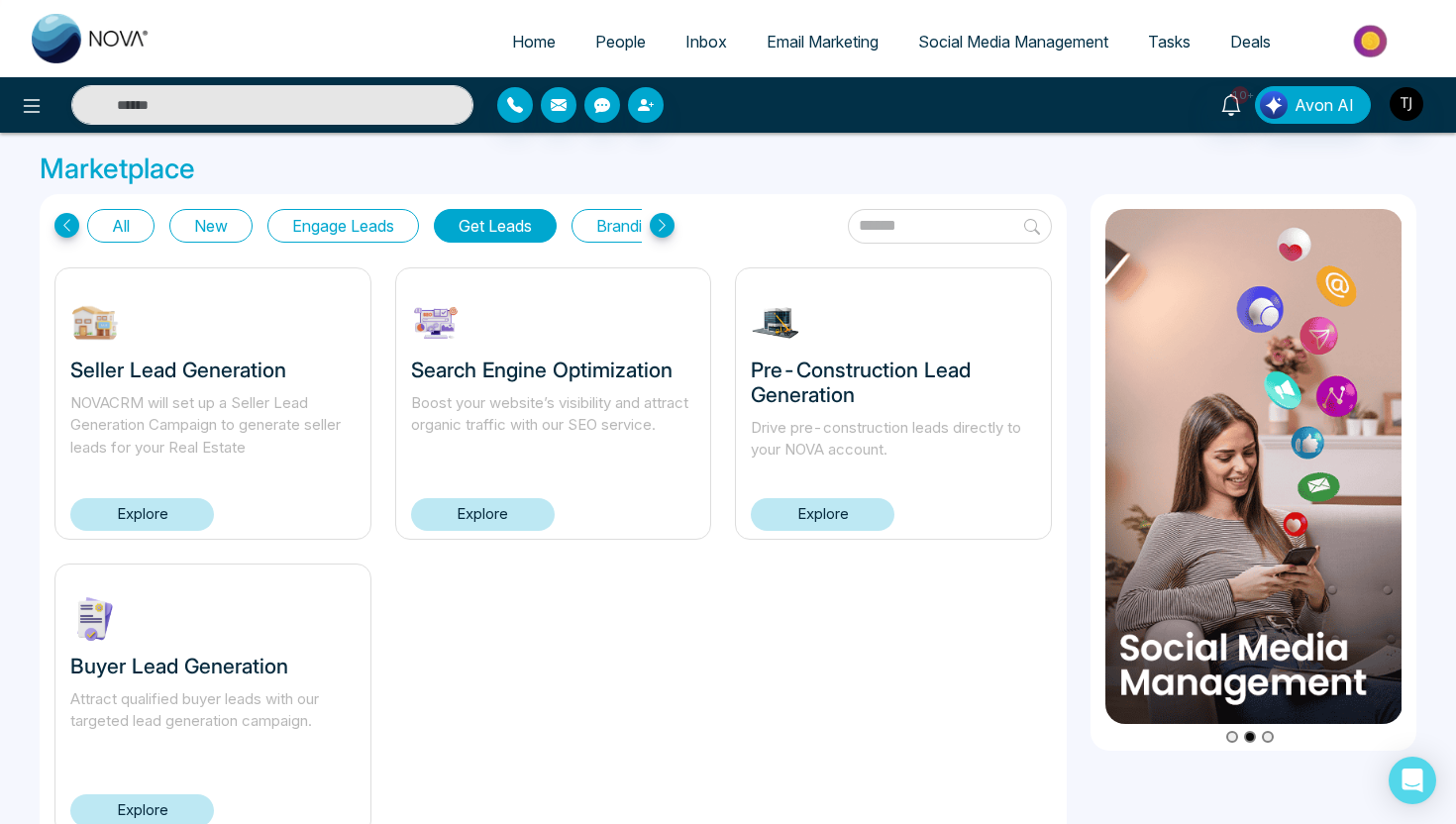click on "Buyer Lead Generation Attract qualified buyer leads with our targeted lead generation campaign. Explore" at bounding box center [213, 699] 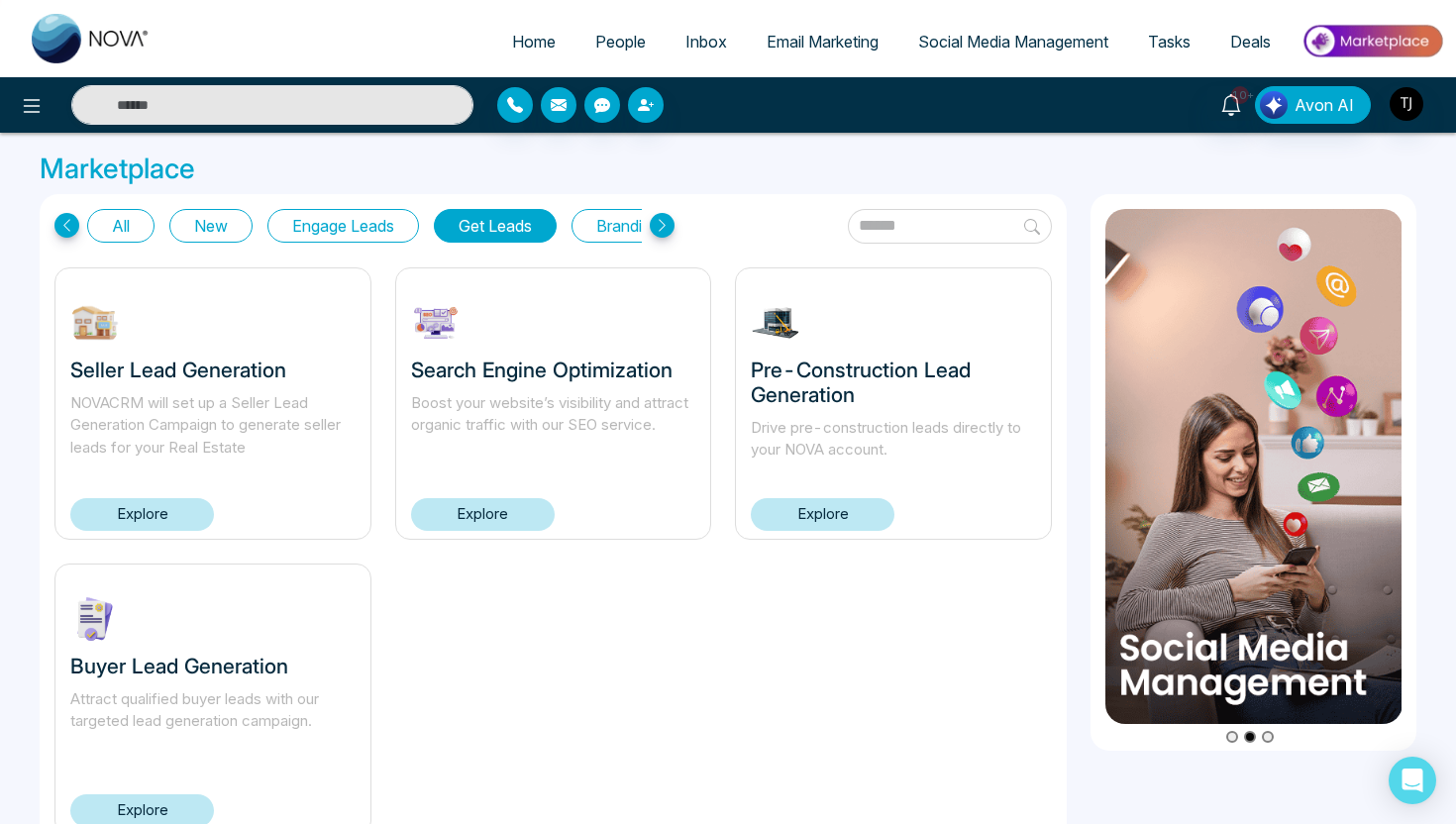 click on "Buyer Lead Generation Attract qualified buyer leads with our targeted lead generation campaign. Explore" at bounding box center [213, 699] 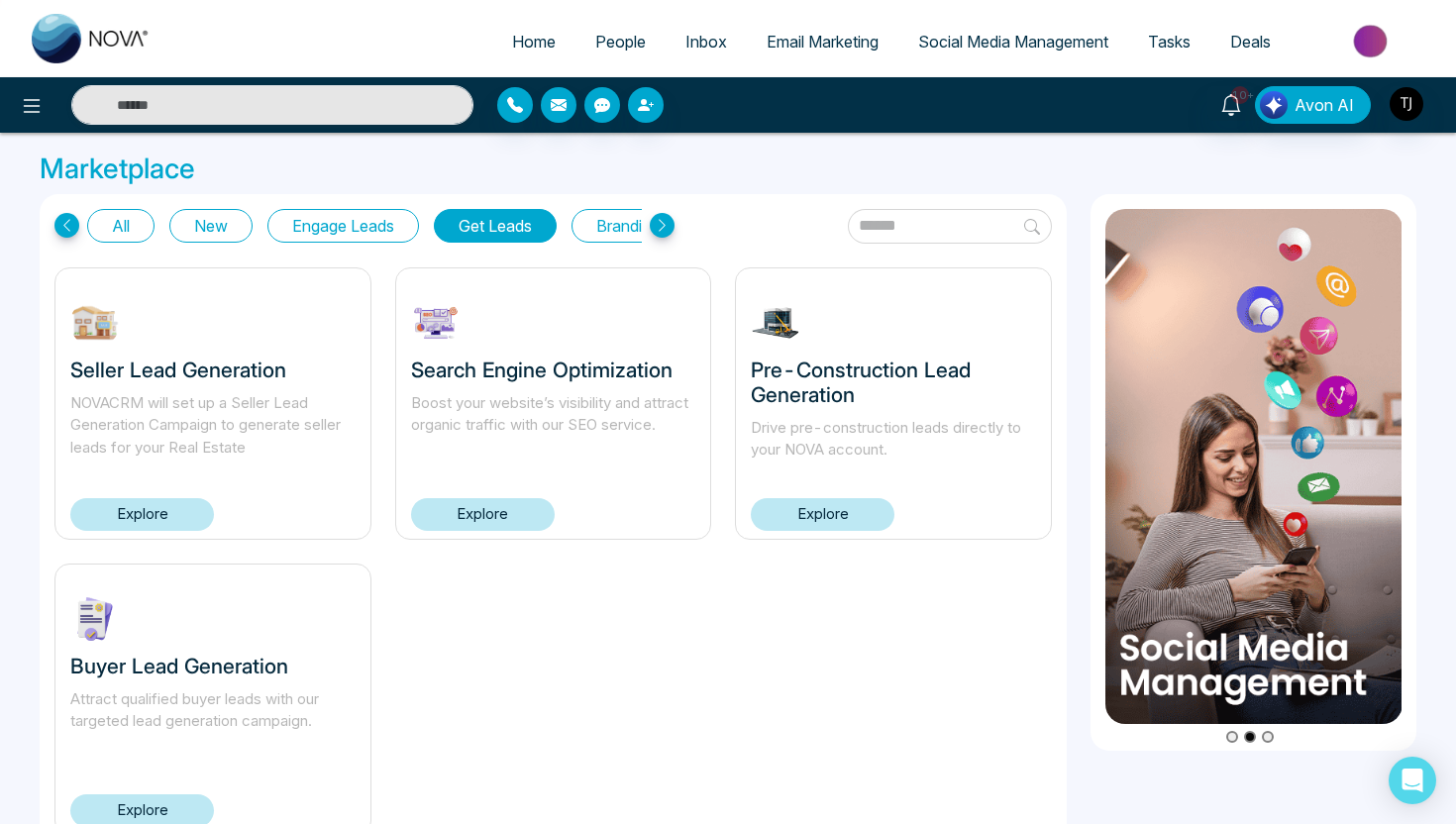 click on "Explore" at bounding box center [142, 810] 